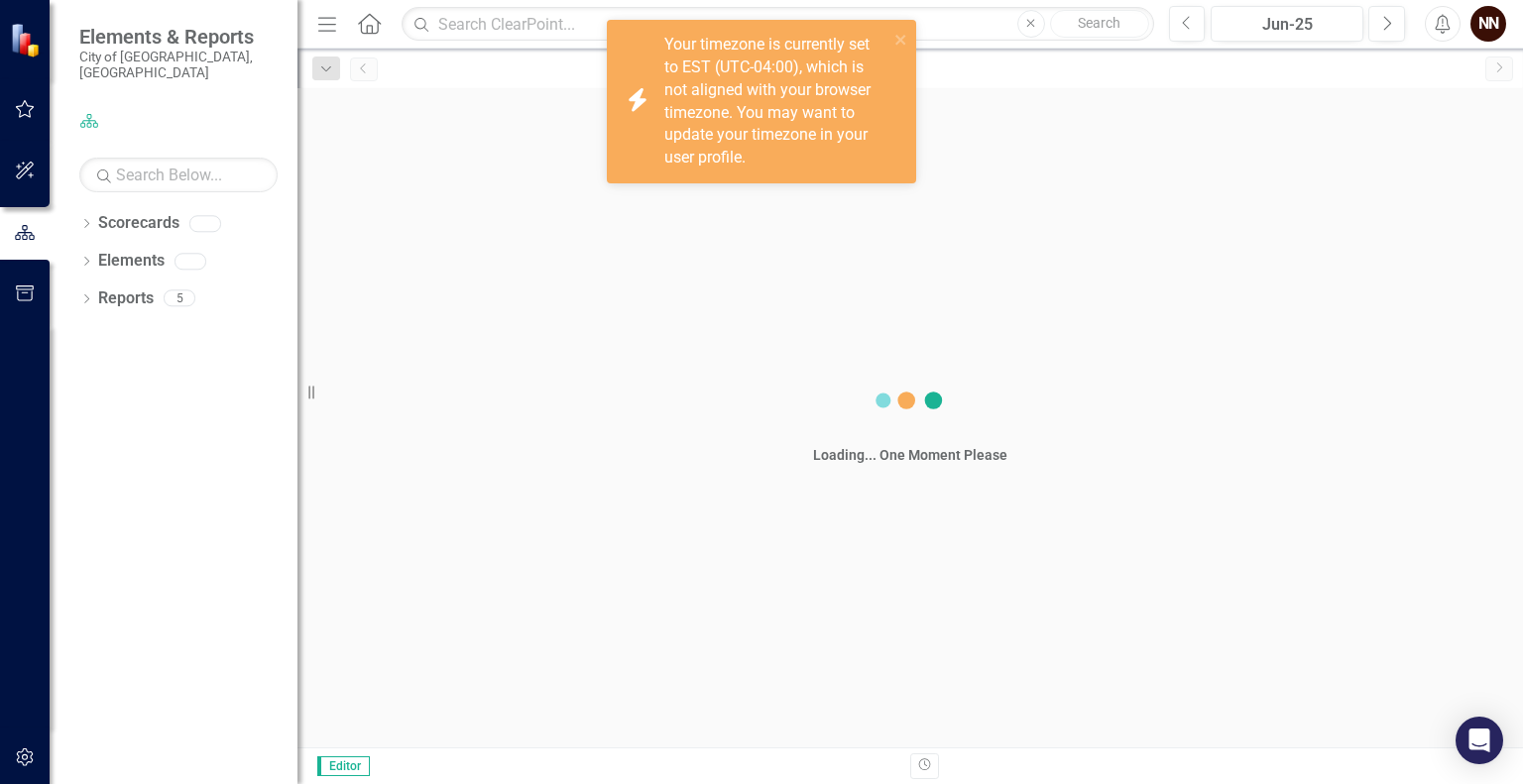 scroll, scrollTop: 0, scrollLeft: 0, axis: both 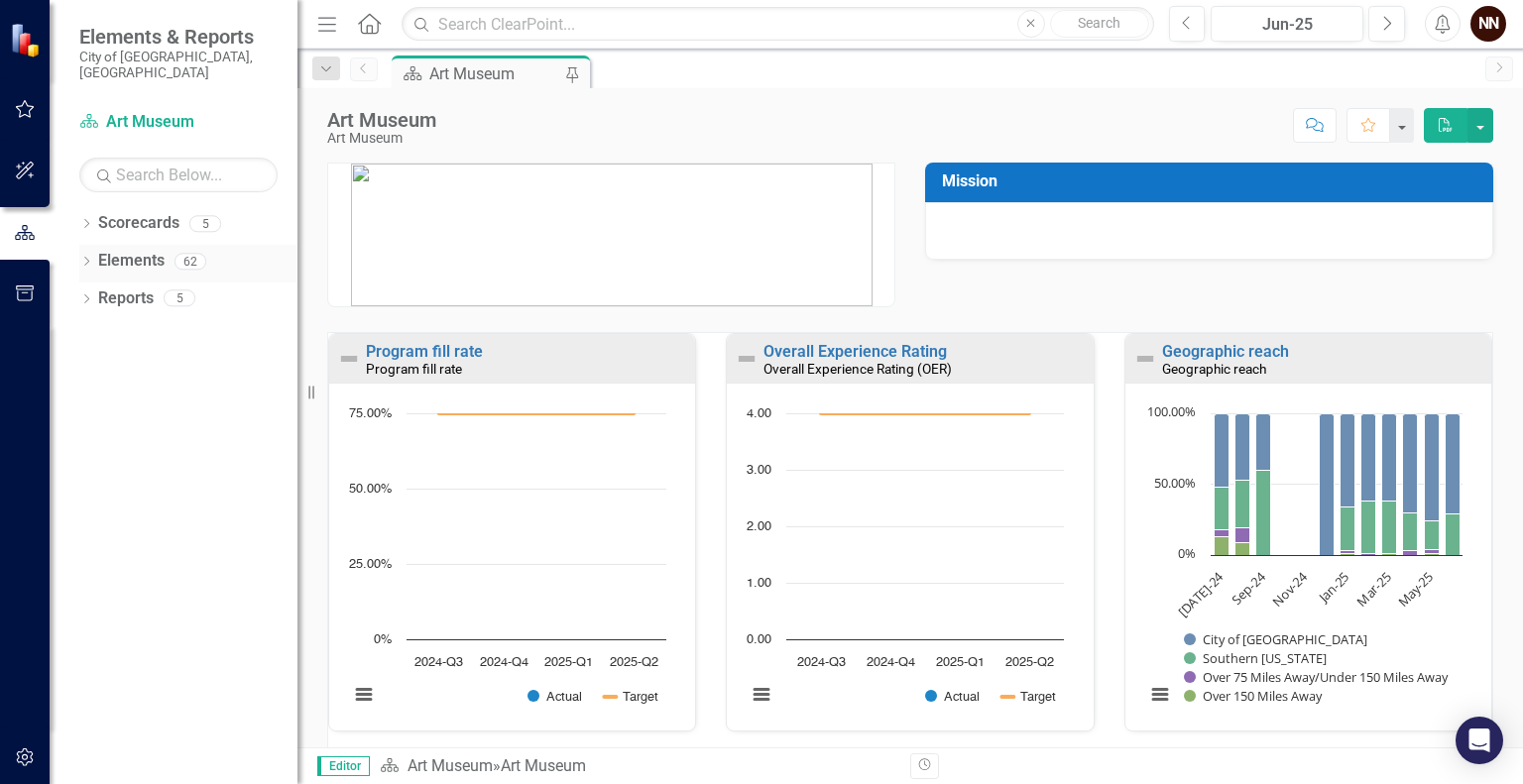 click on "Dropdown" 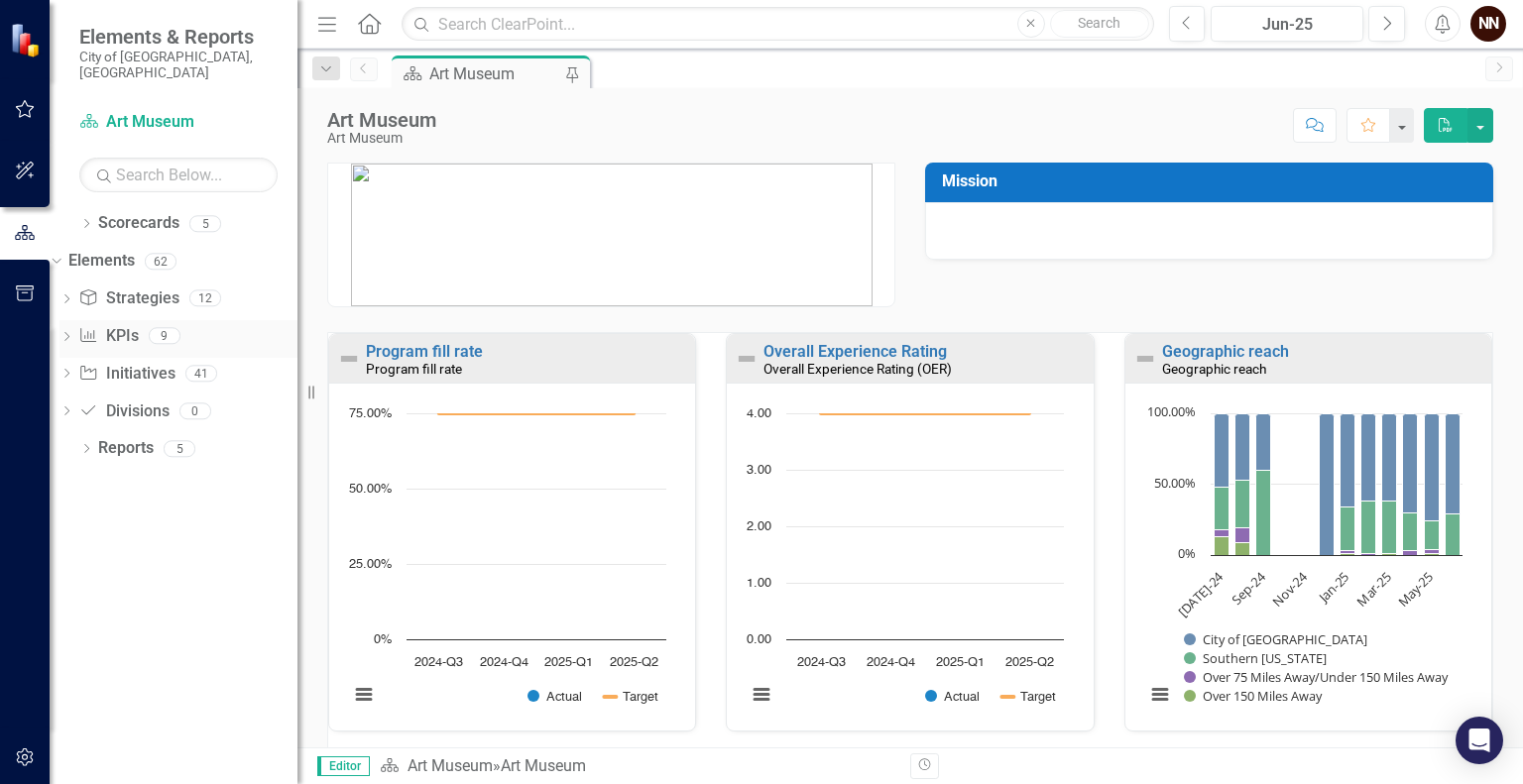 click on "KPI KPIs" at bounding box center (108, 336) 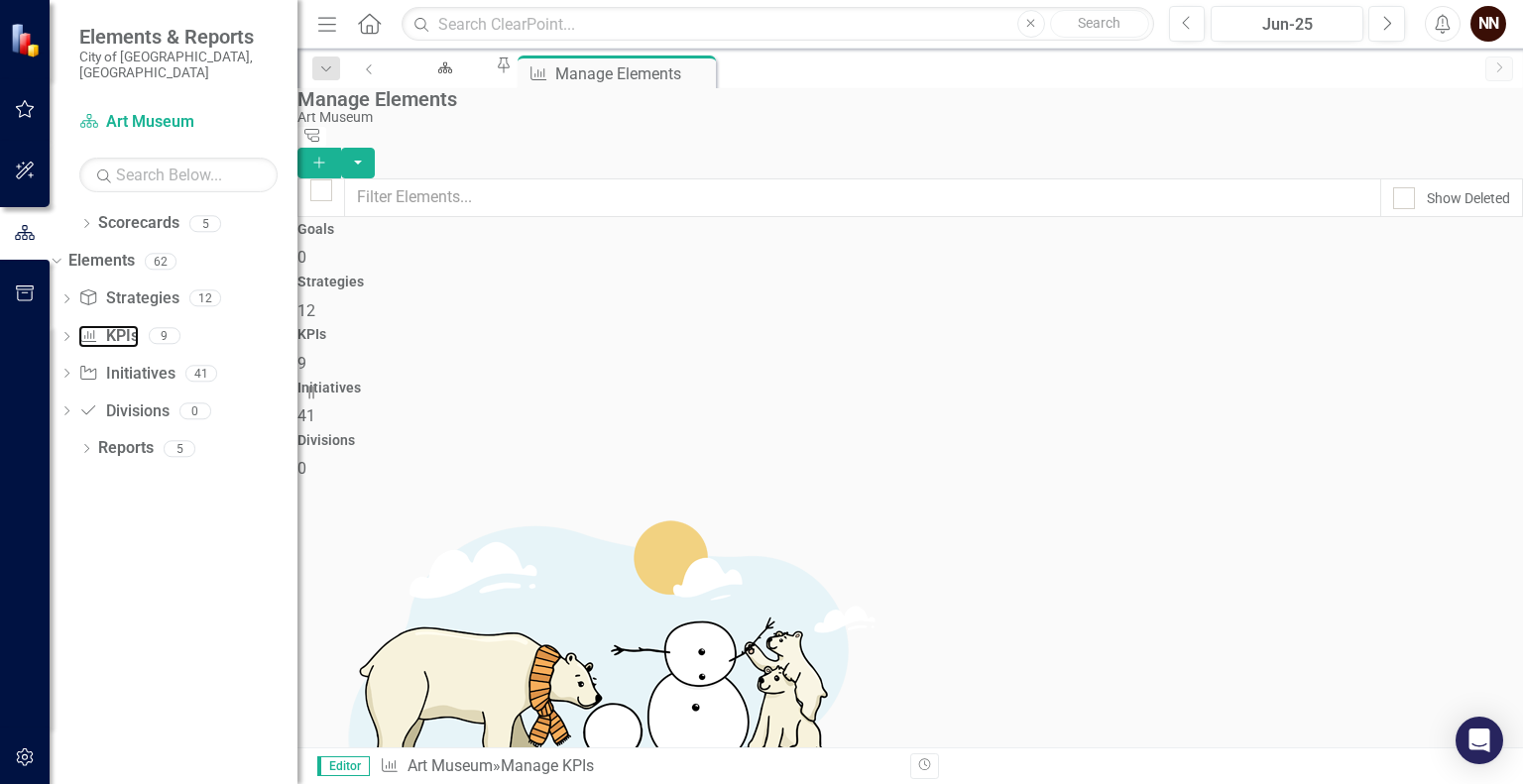 checkbox on "false" 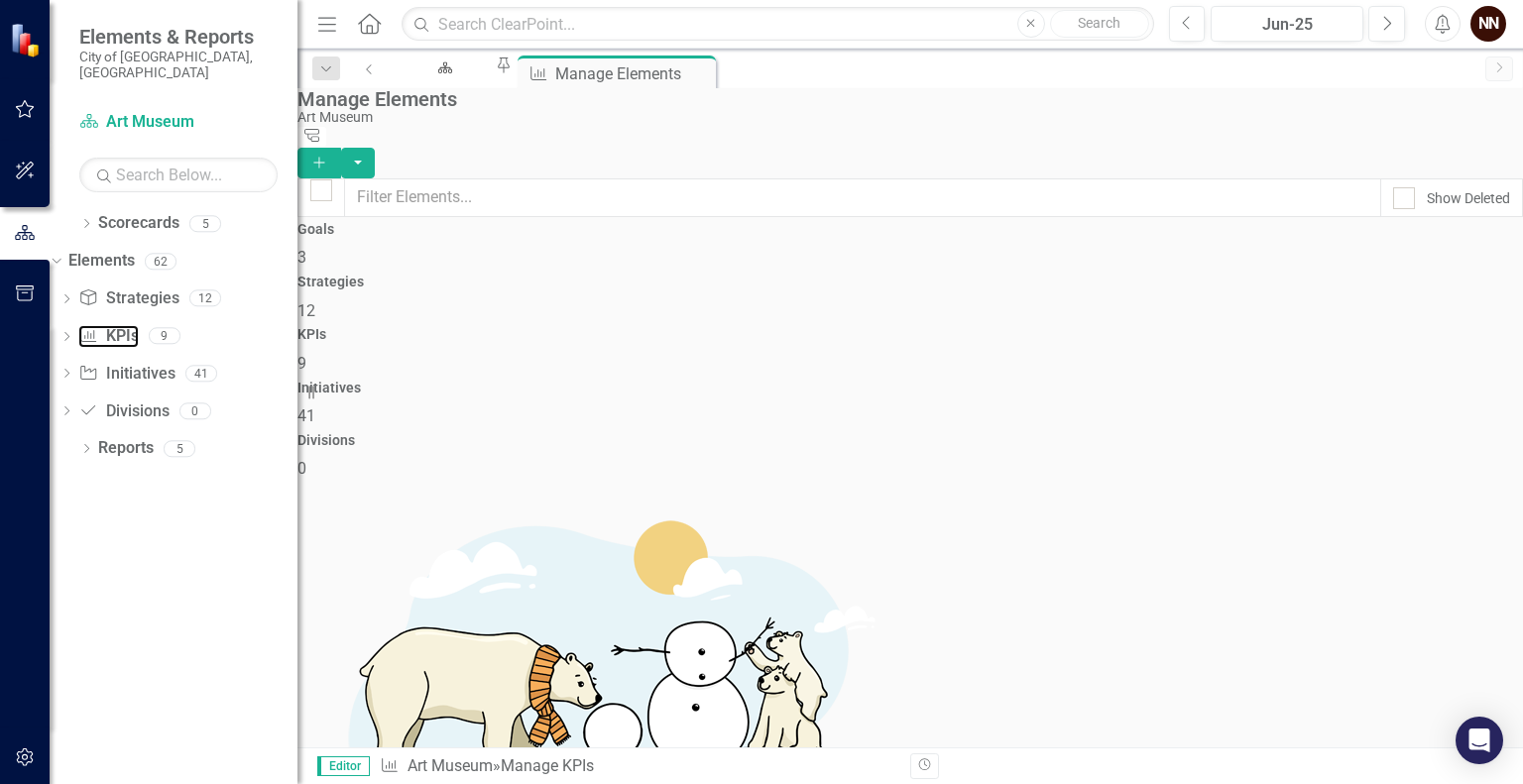 scroll, scrollTop: 170, scrollLeft: 0, axis: vertical 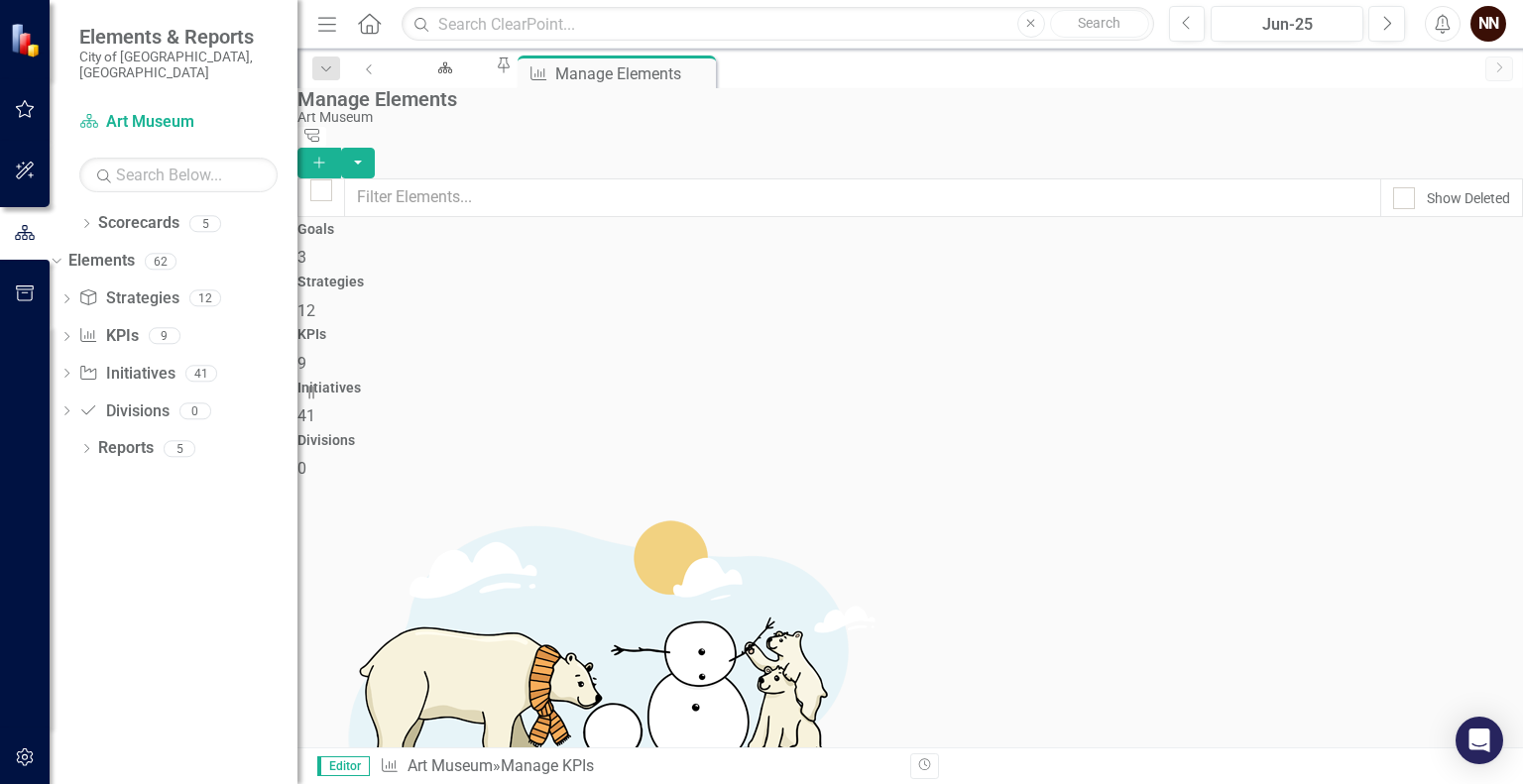 click on "Edit" 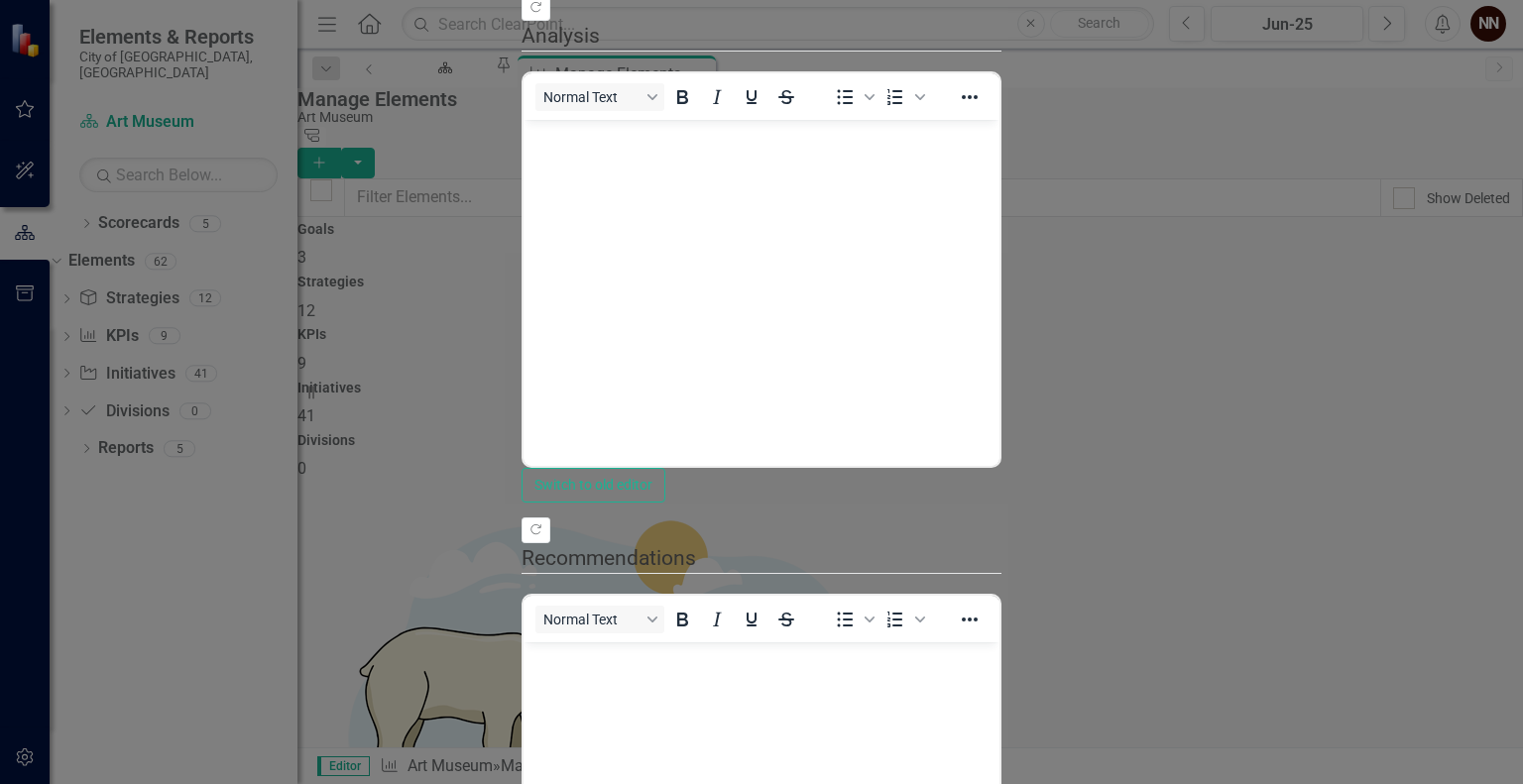 scroll, scrollTop: 0, scrollLeft: 0, axis: both 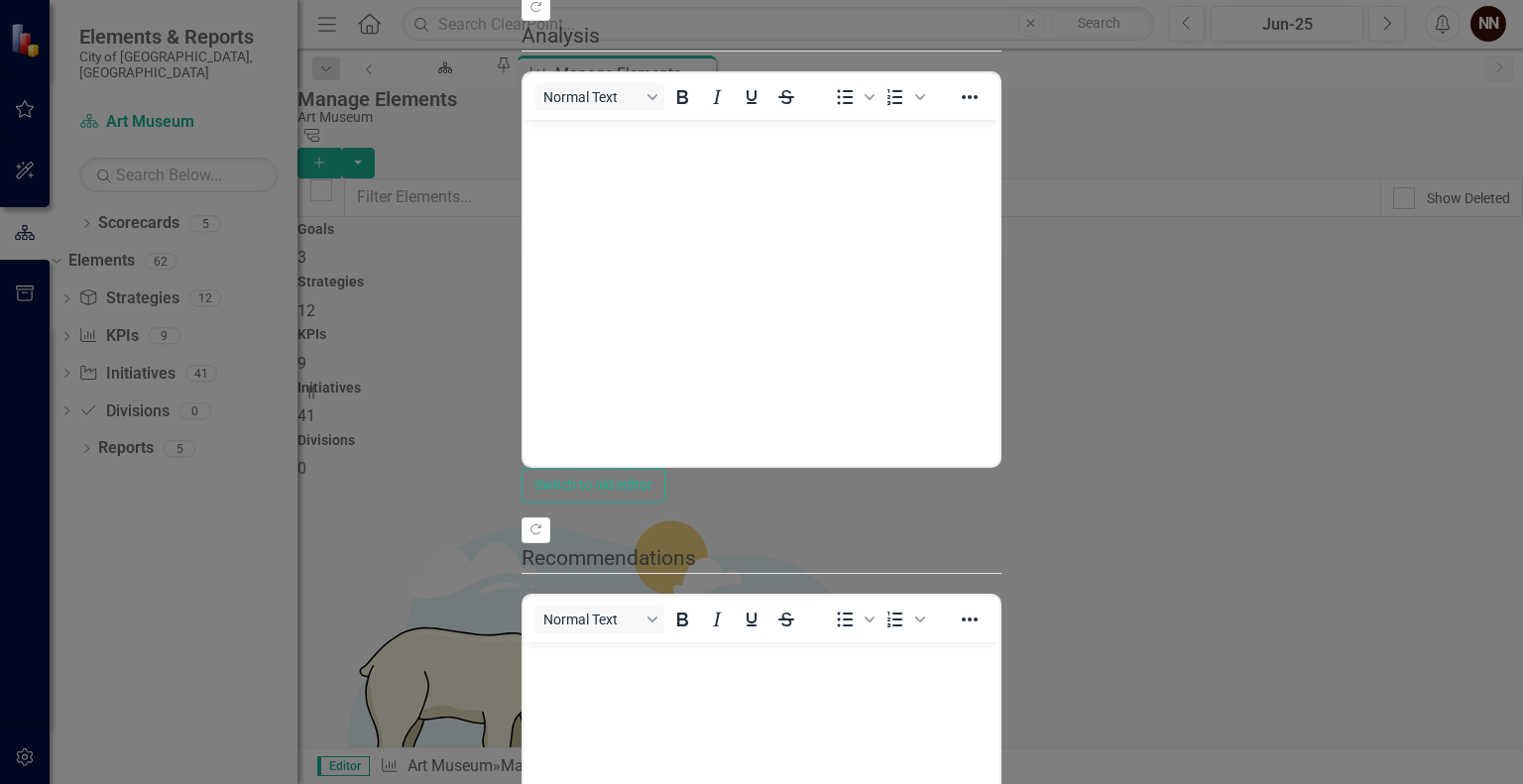 click on "Edit Fields" at bounding box center (656, -190) 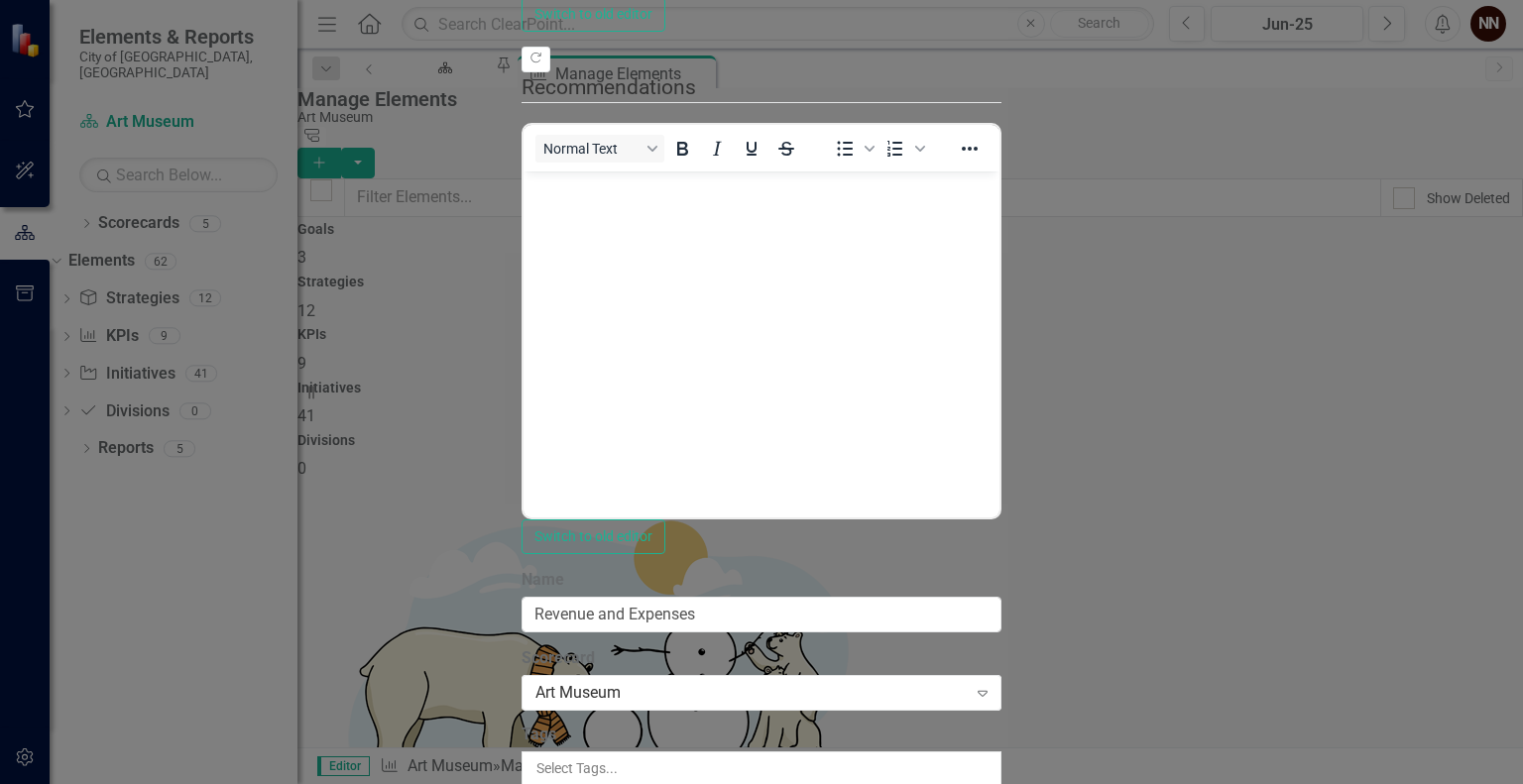 click at bounding box center [537, 792] 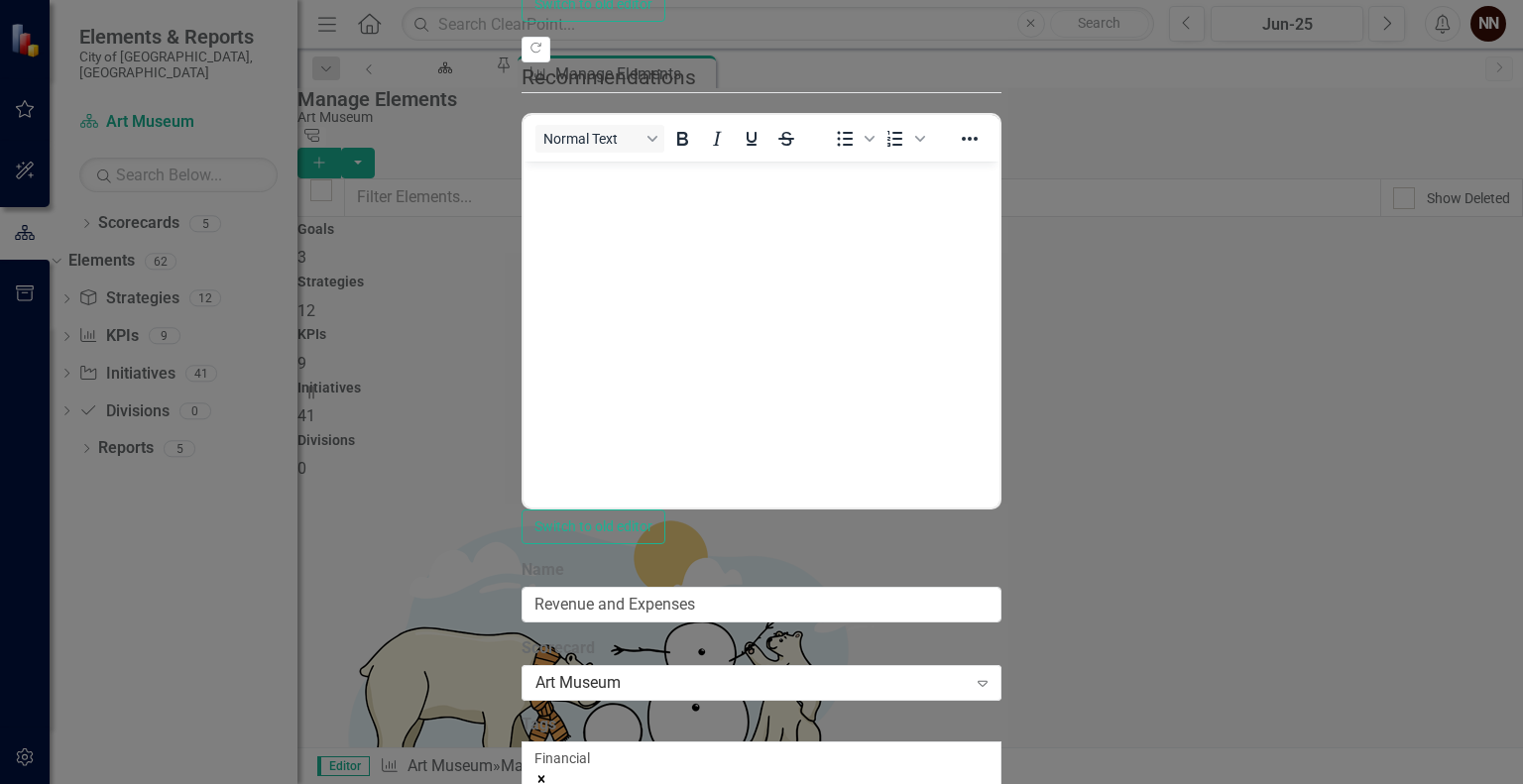 click on "Save" at bounding box center [617, 1538] 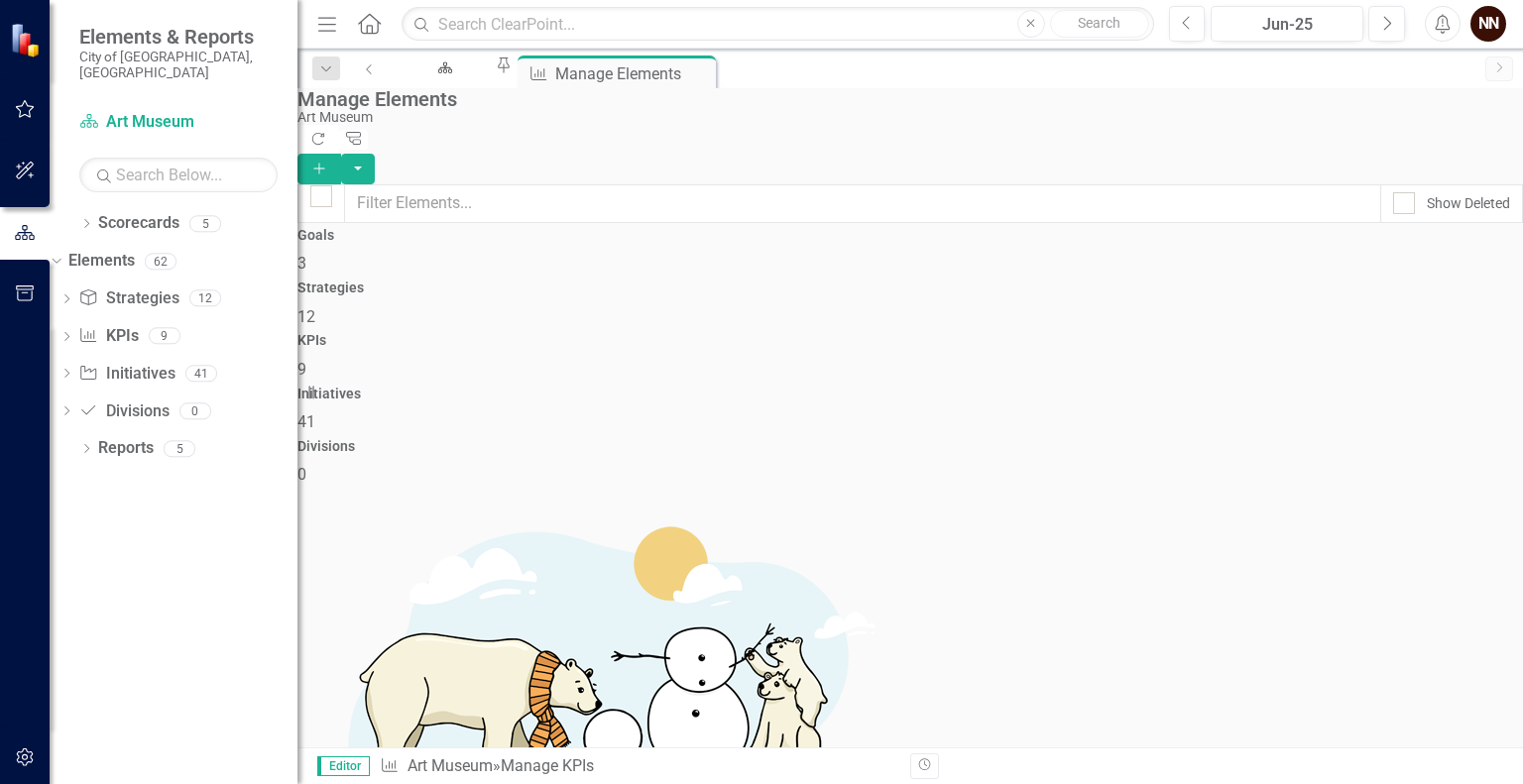 scroll, scrollTop: 170, scrollLeft: 0, axis: vertical 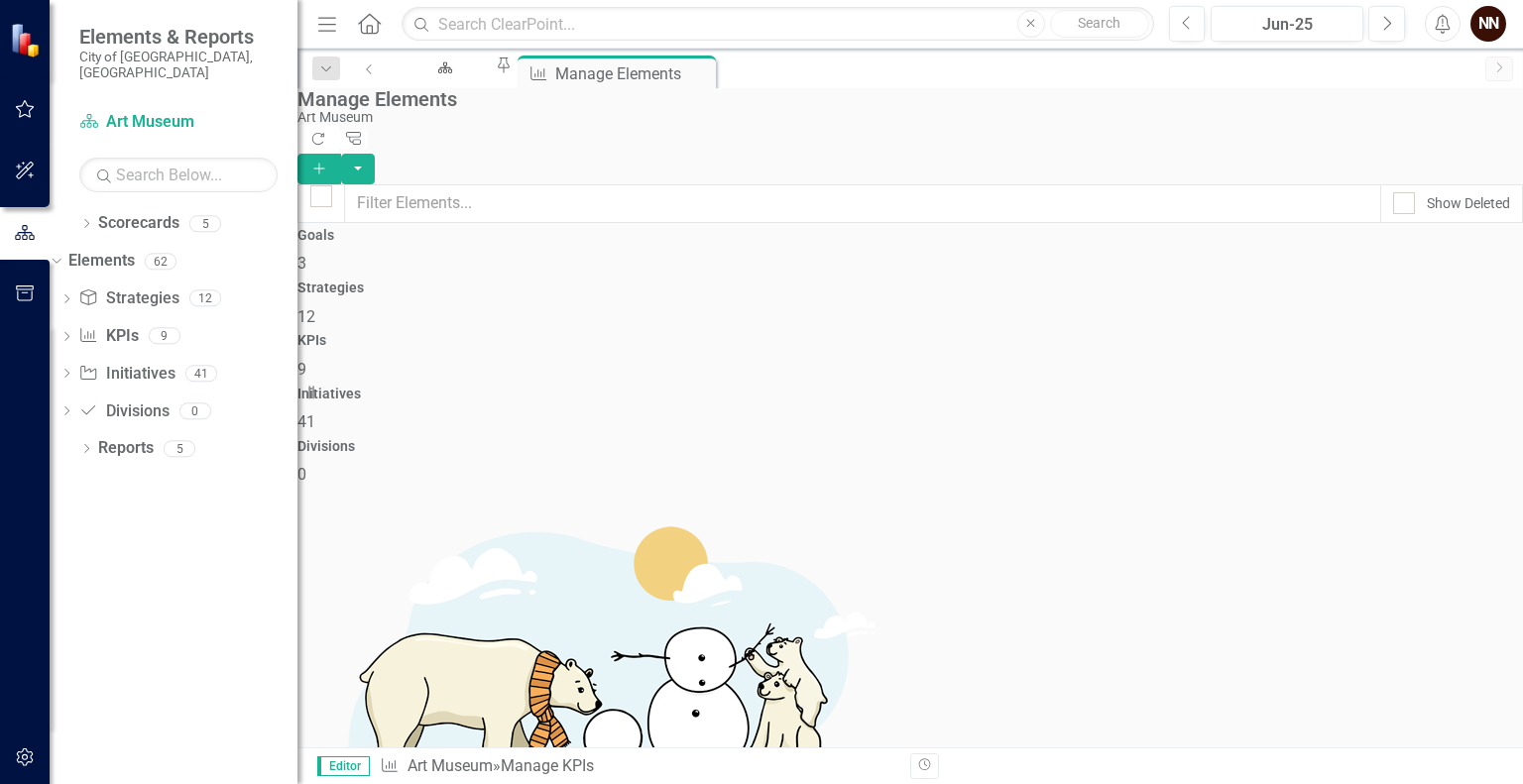 click on "Edit" 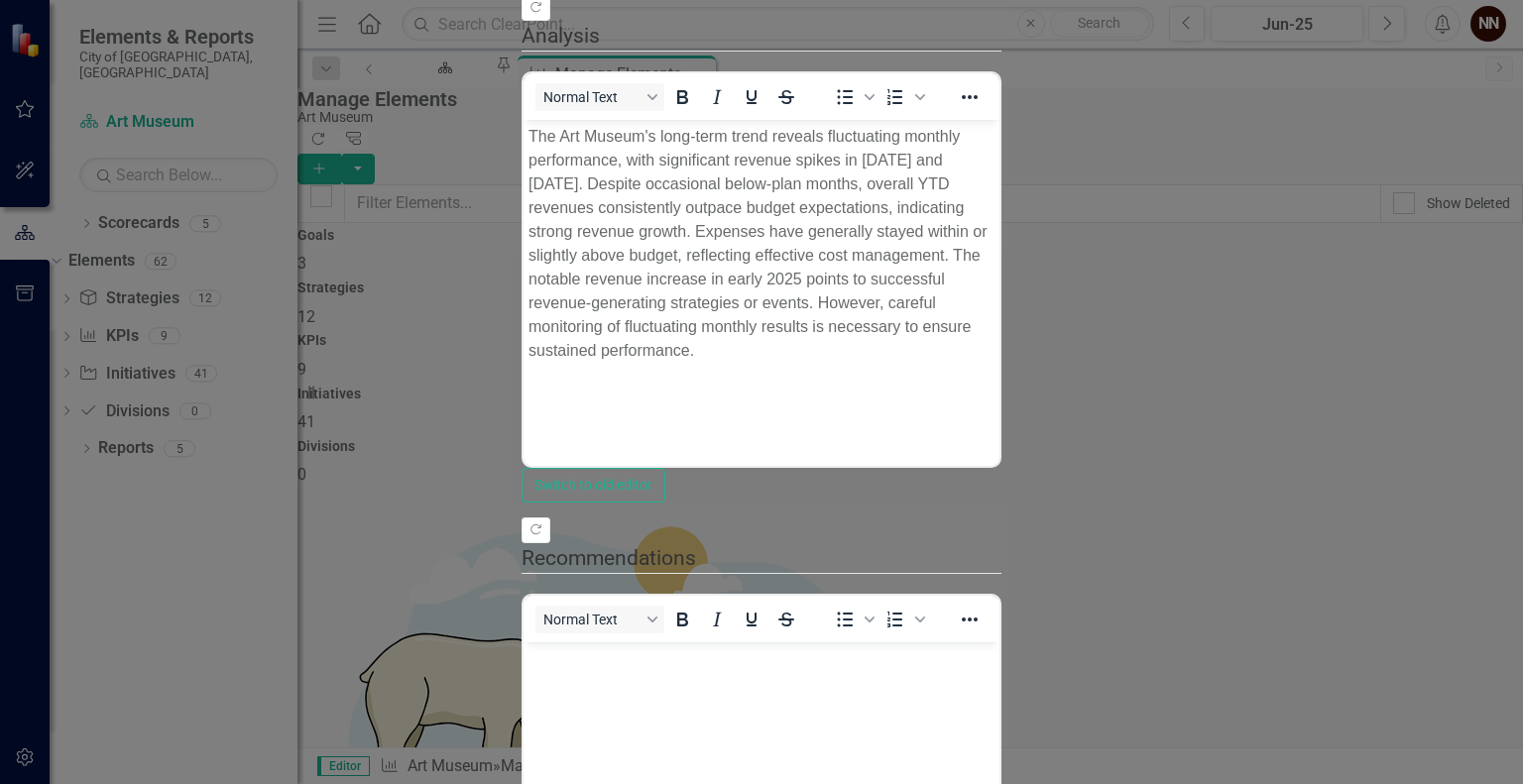 scroll, scrollTop: 0, scrollLeft: 0, axis: both 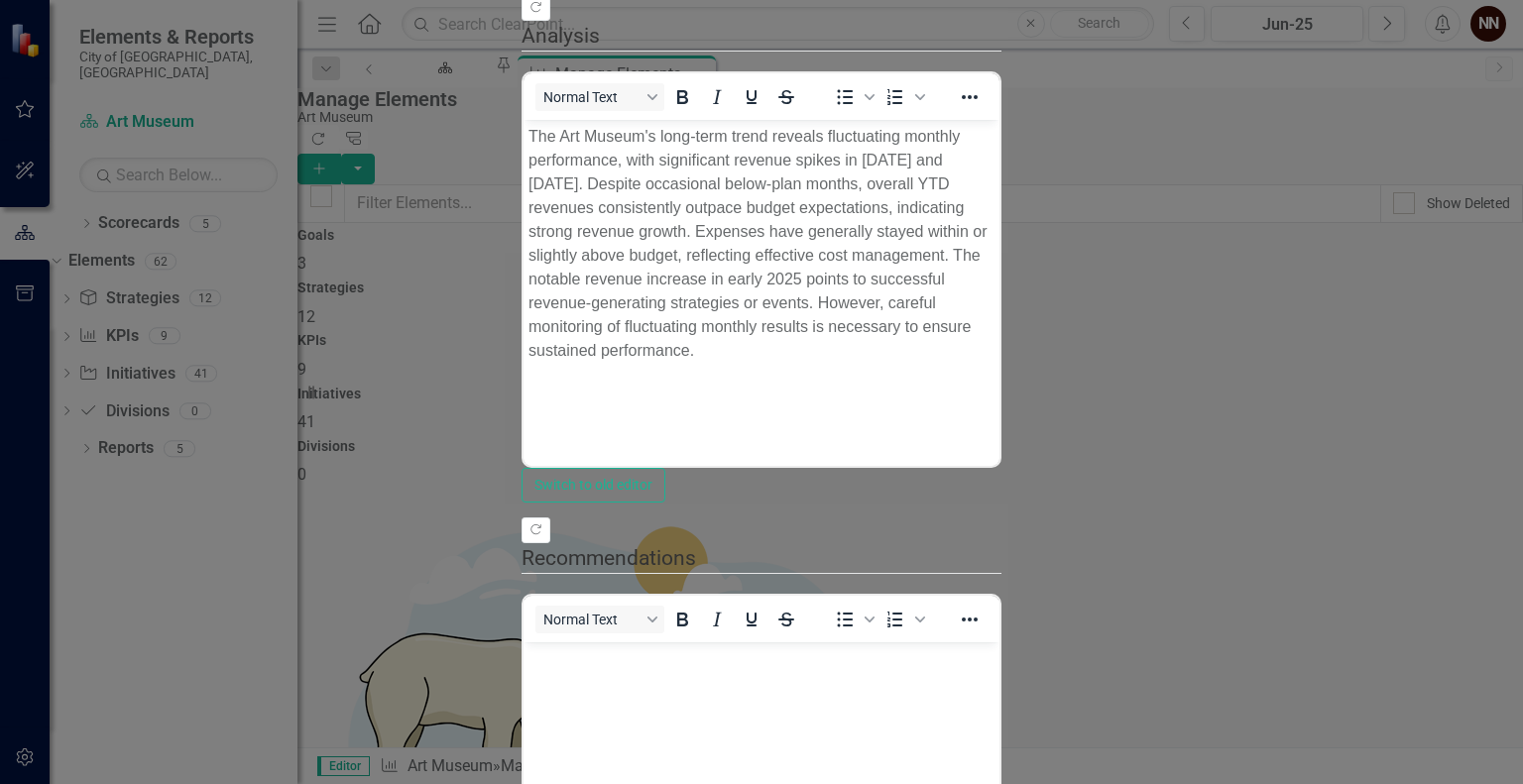 click on "Update  Data" at bounding box center (737, -190) 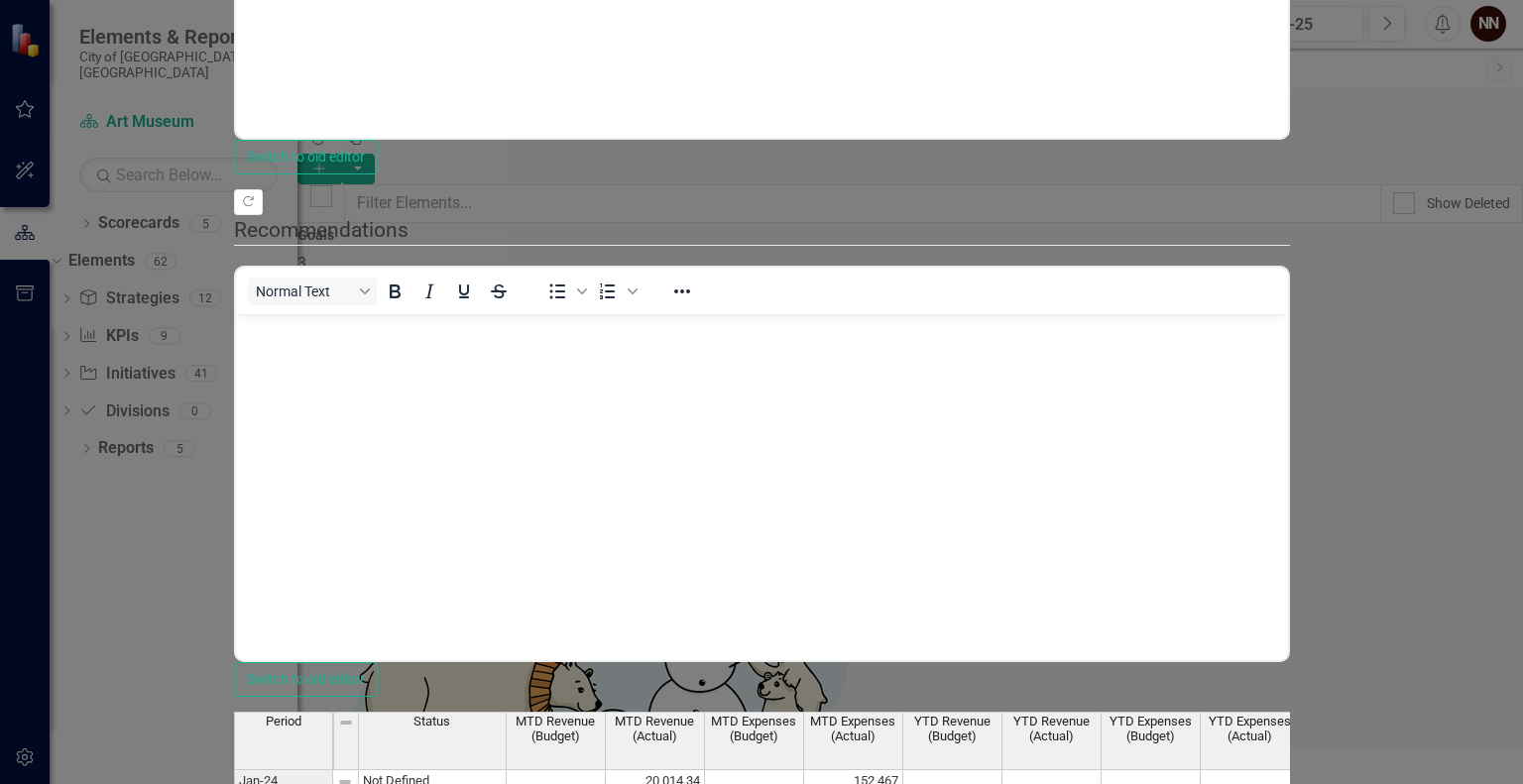 click on "Edit Fields" at bounding box center (369, -518) 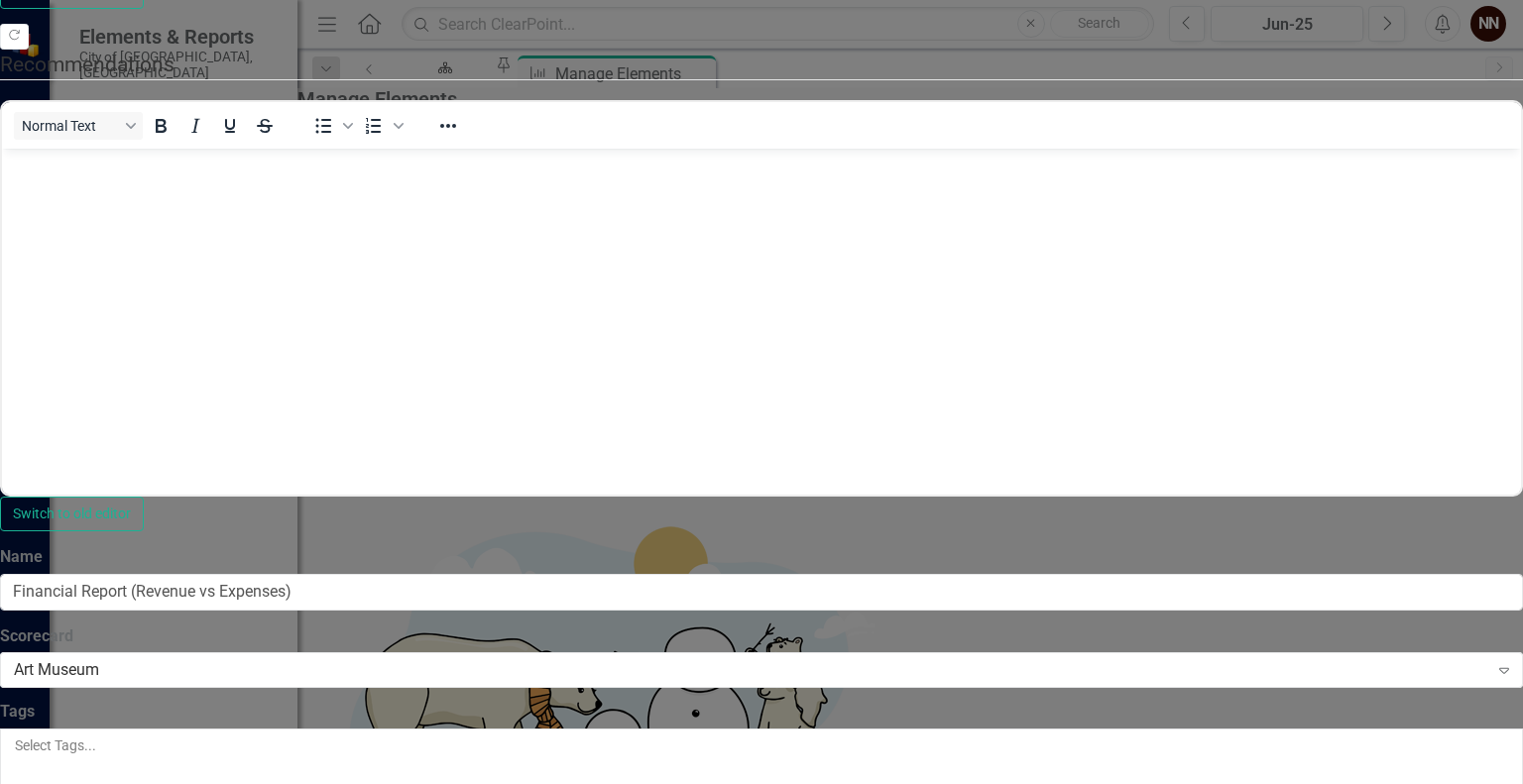 click at bounding box center [16, 769] 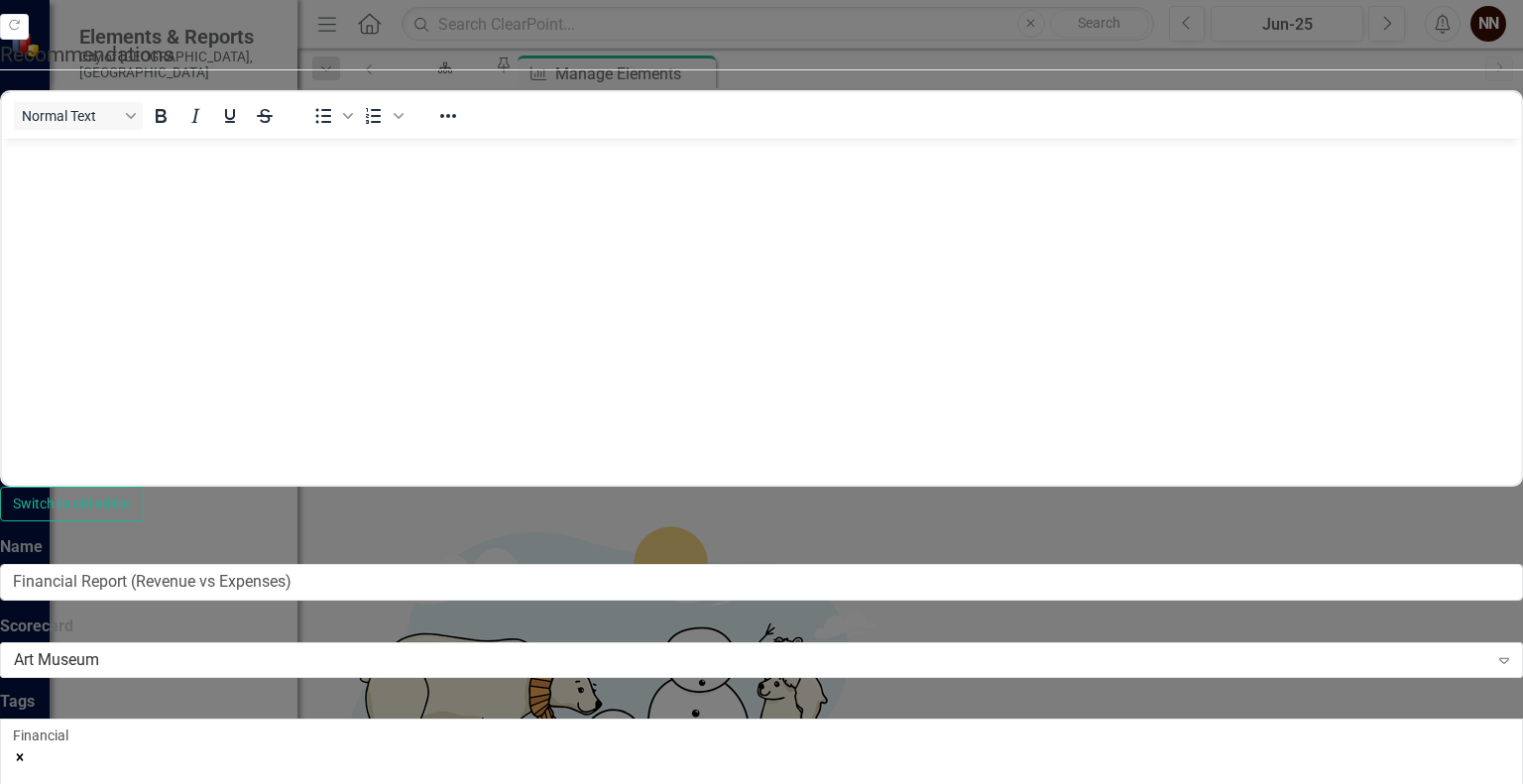 click on "Save" at bounding box center [95, 1561] 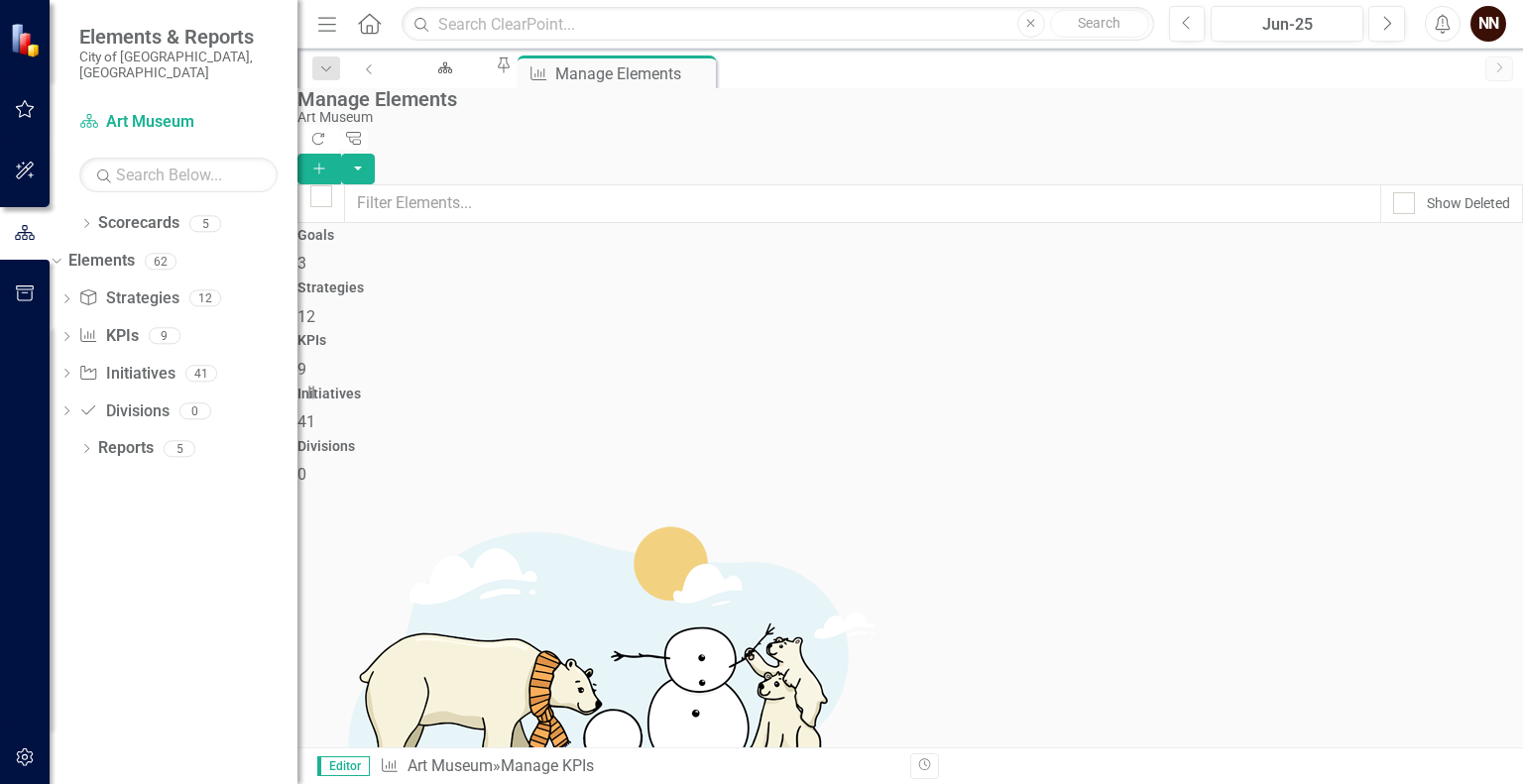 click on "Financial Report (Revenue vs Expenses)" at bounding box center [440, 2343] 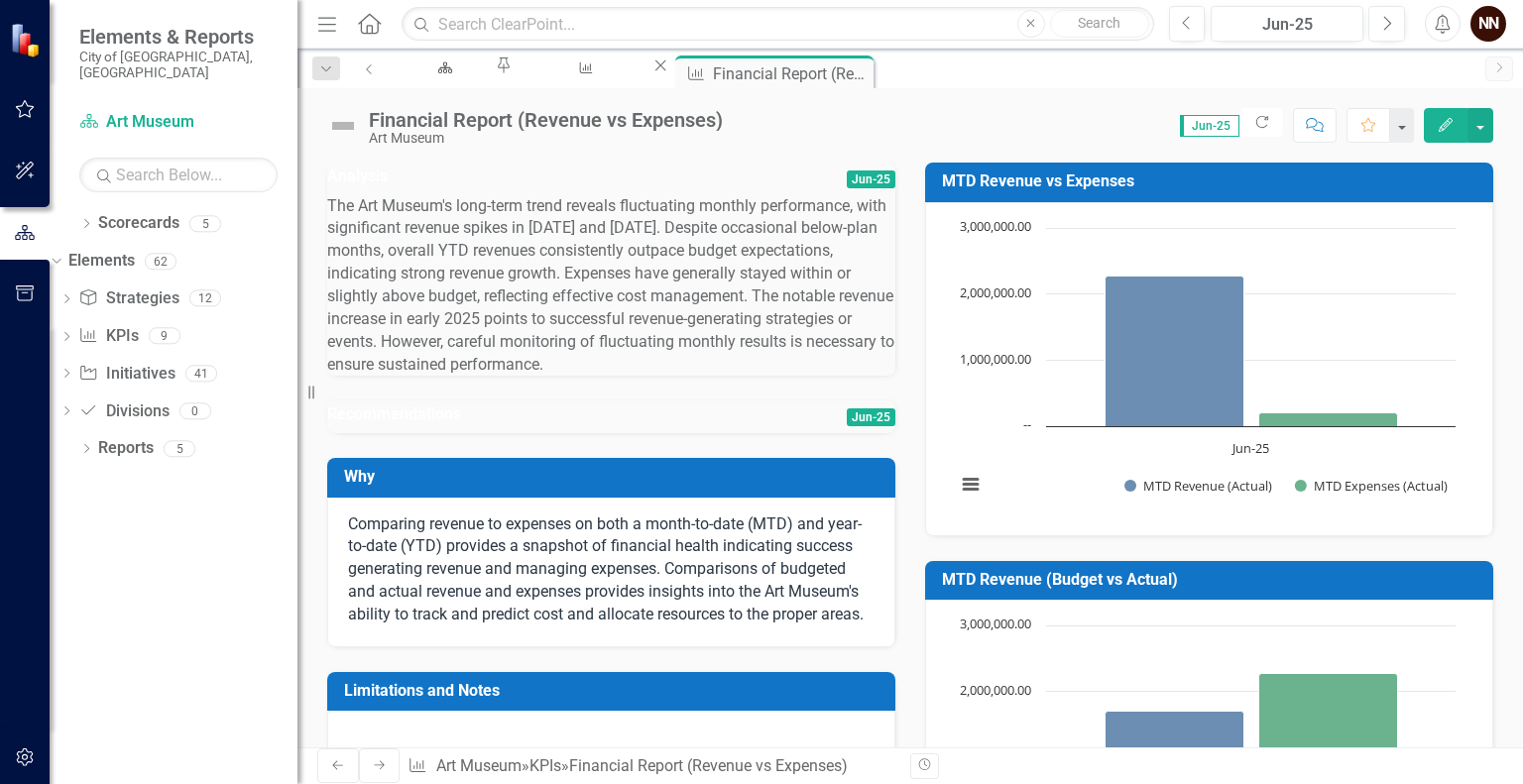 click at bounding box center (611, 433) 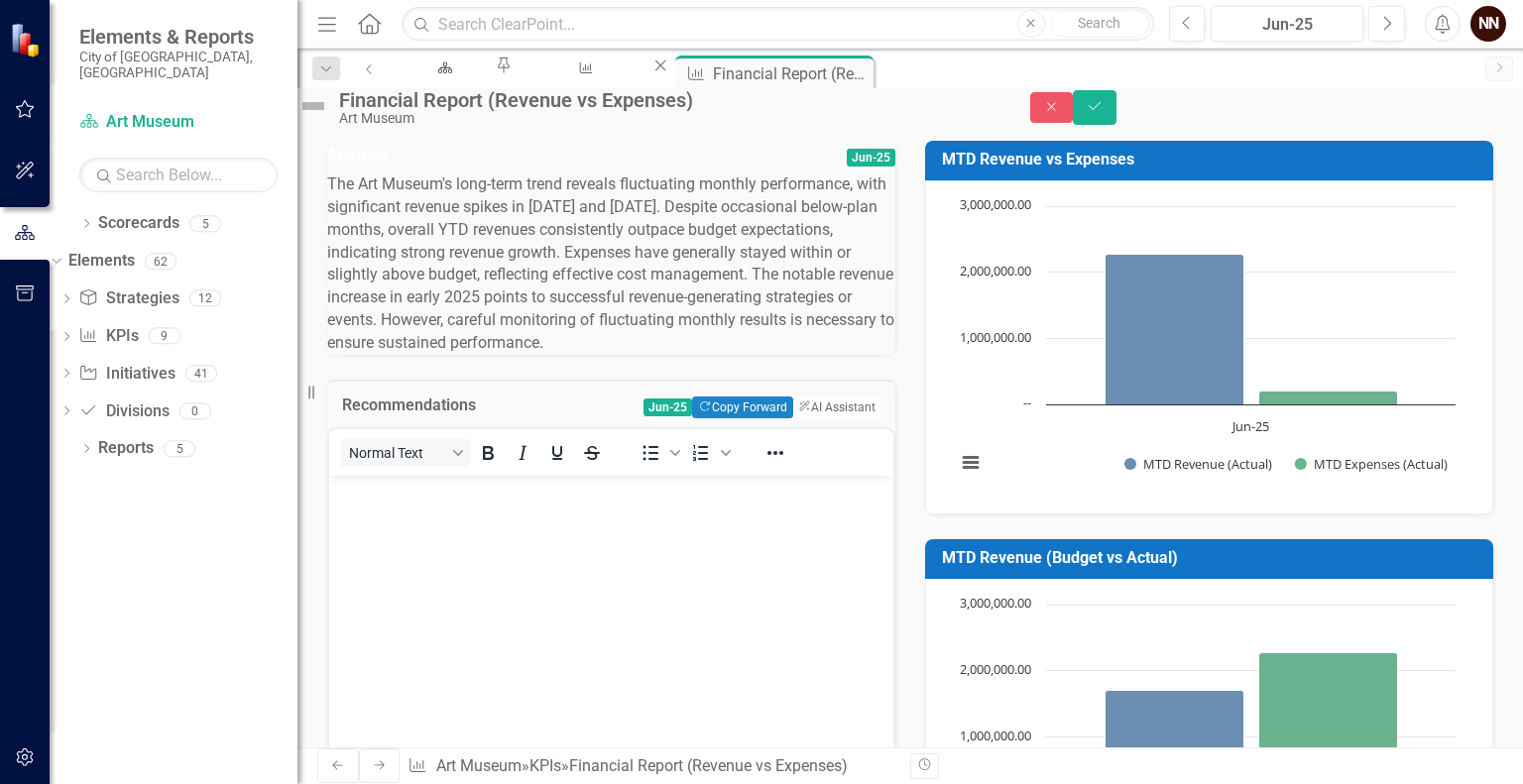 scroll, scrollTop: 0, scrollLeft: 0, axis: both 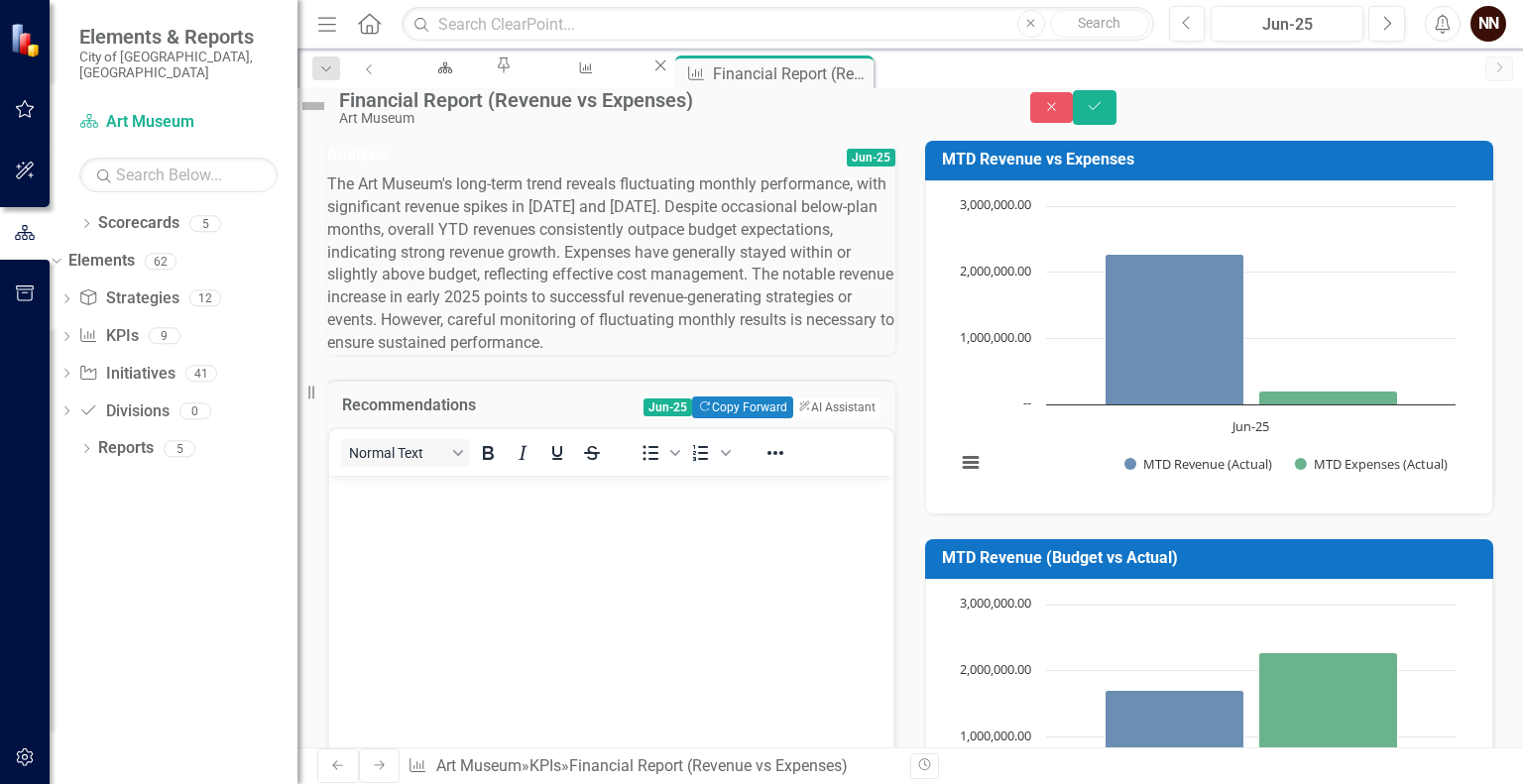 click at bounding box center [611, 493] 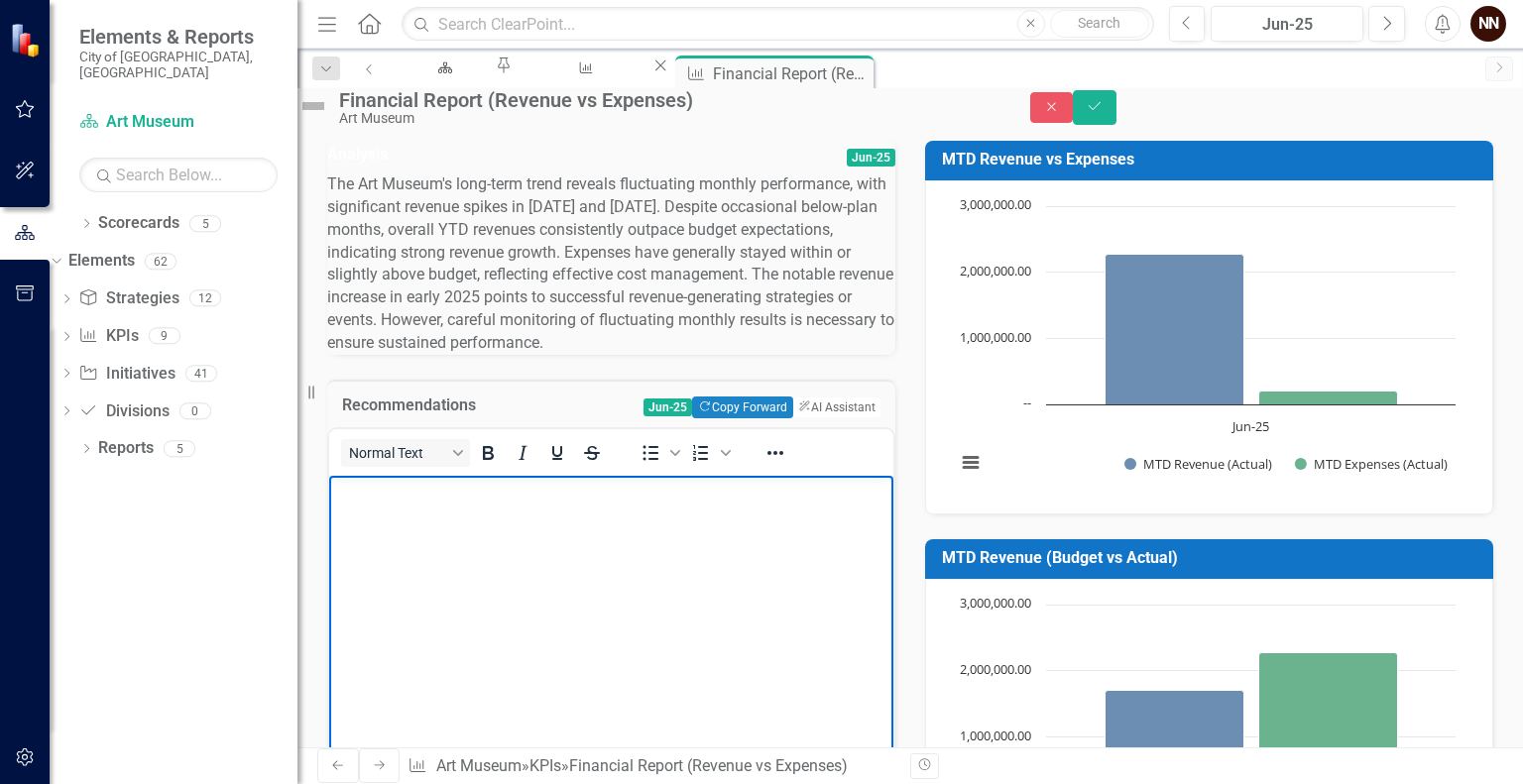 type 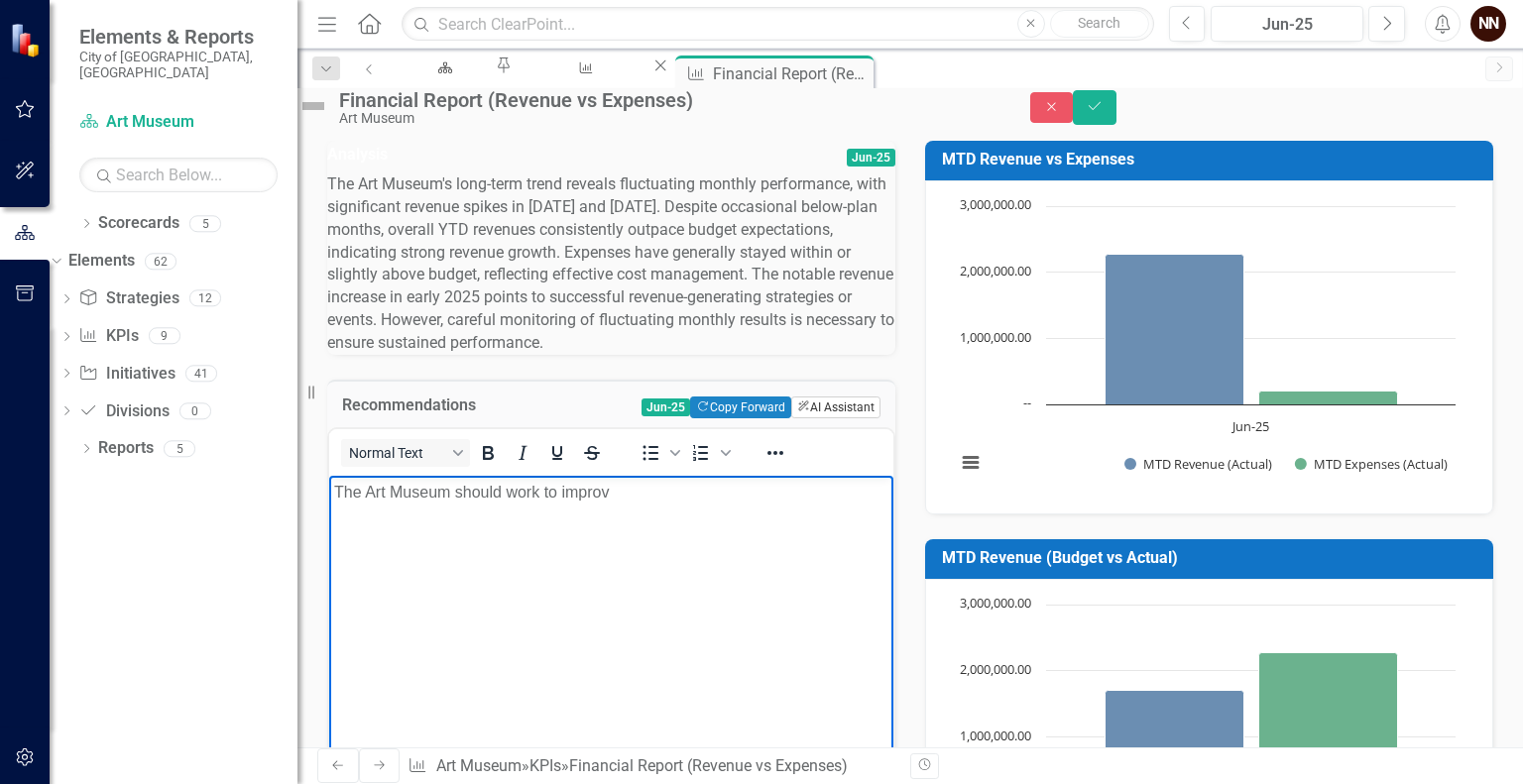 click on "ClearPoint AI  AI Assistant" at bounding box center [836, 407] 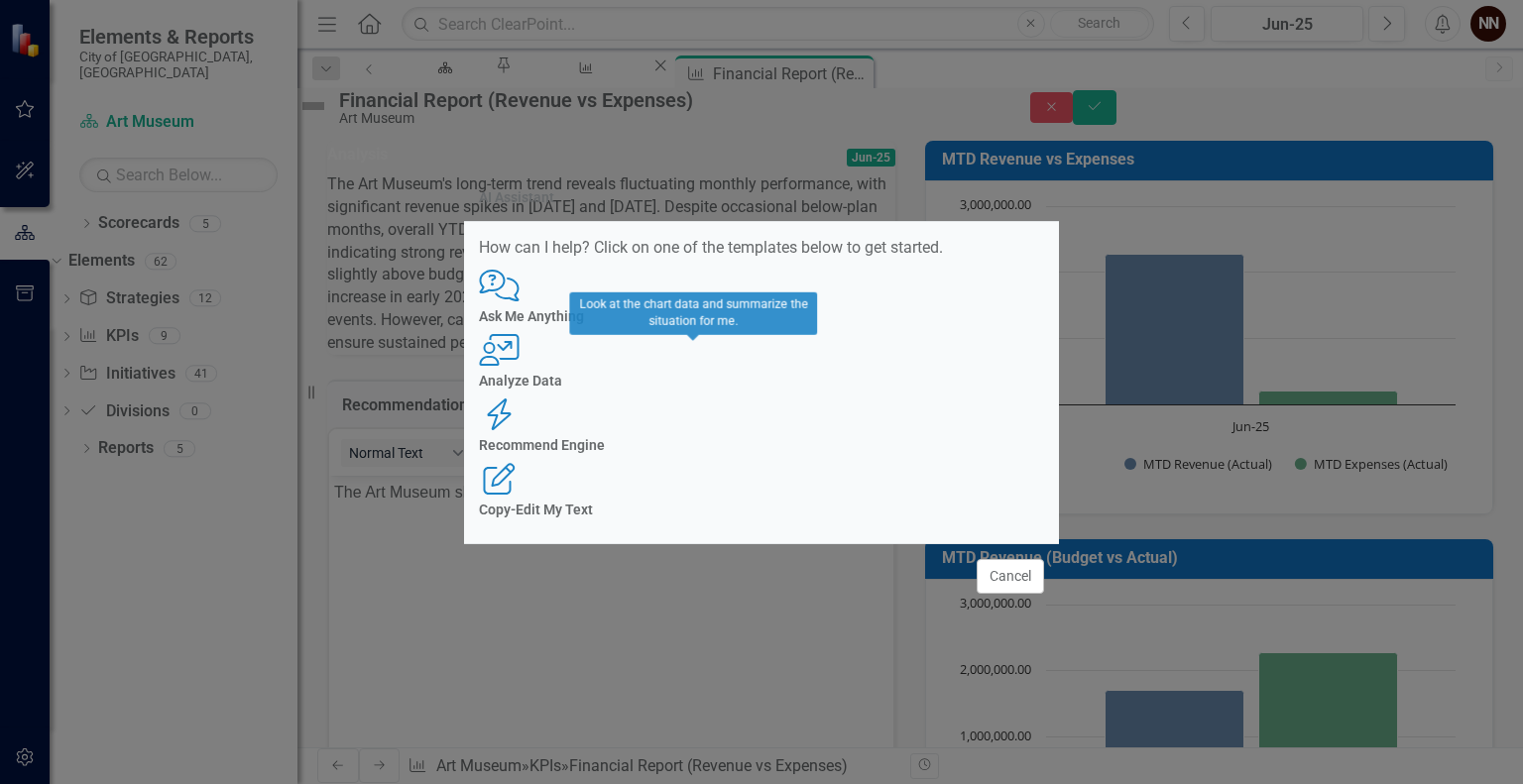 click on "Analyze Data" at bounding box center (762, 381) 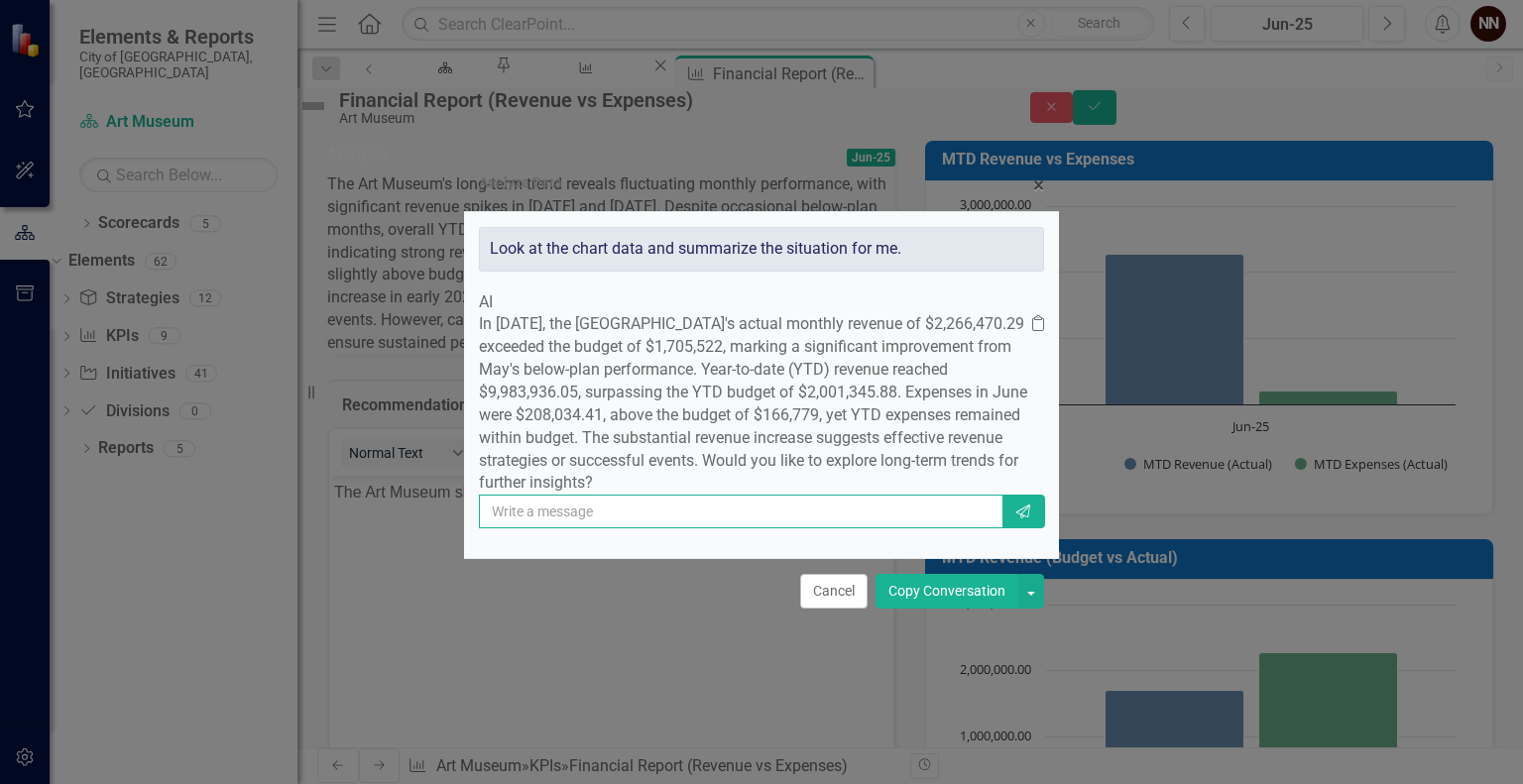 click at bounding box center (741, 511) 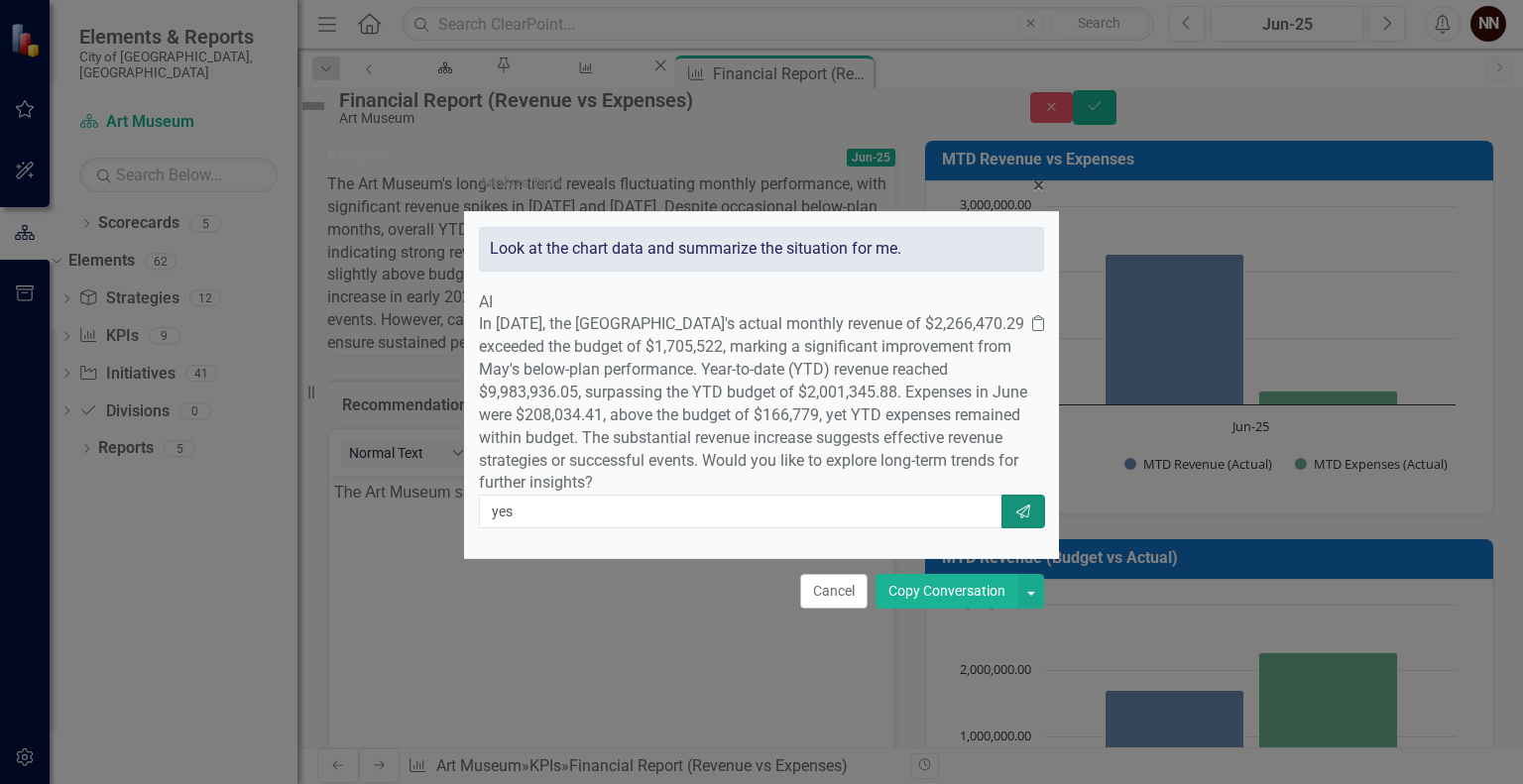 click on "Send" at bounding box center [1023, 511] 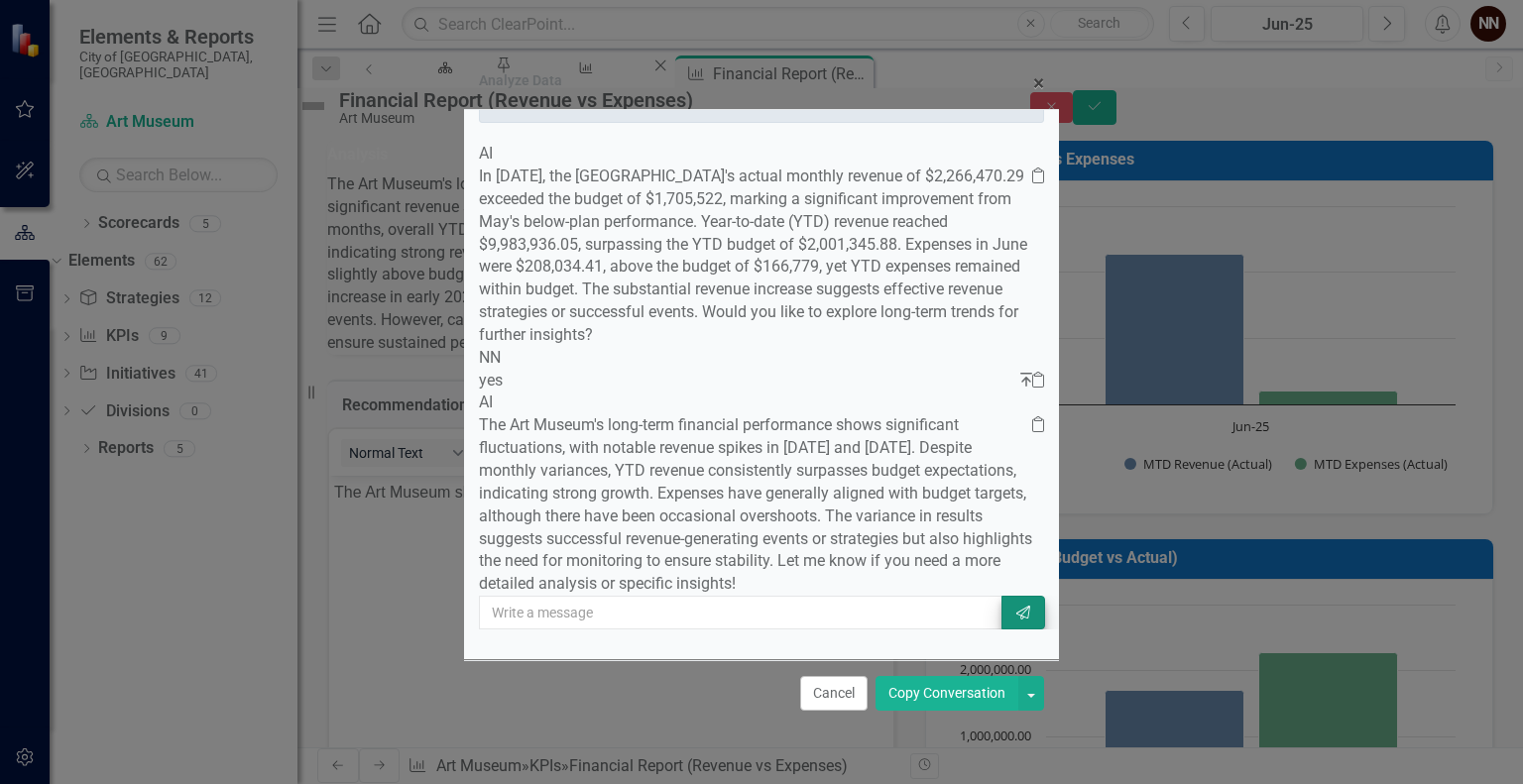 scroll, scrollTop: 144, scrollLeft: 0, axis: vertical 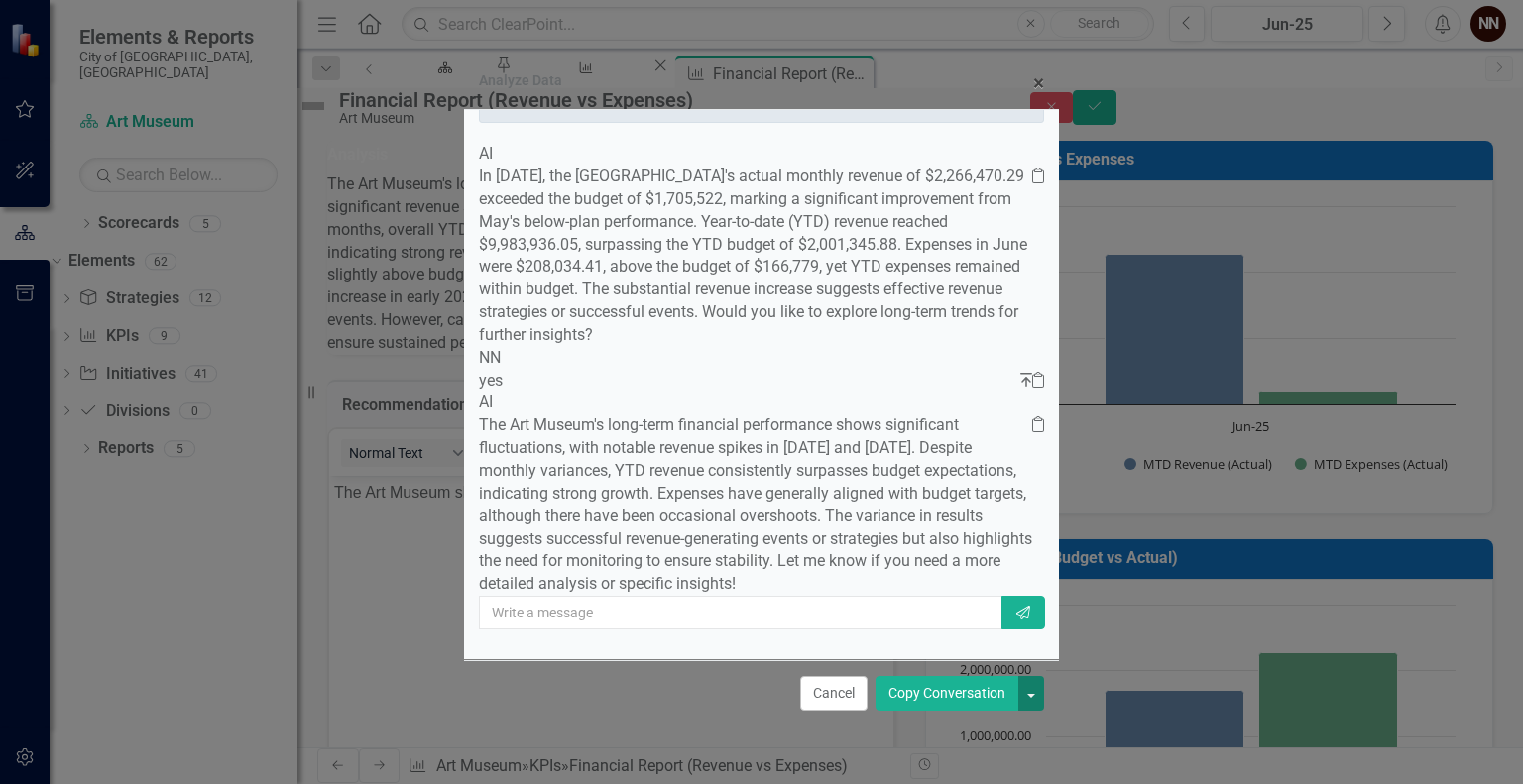 click at bounding box center [1031, 693] 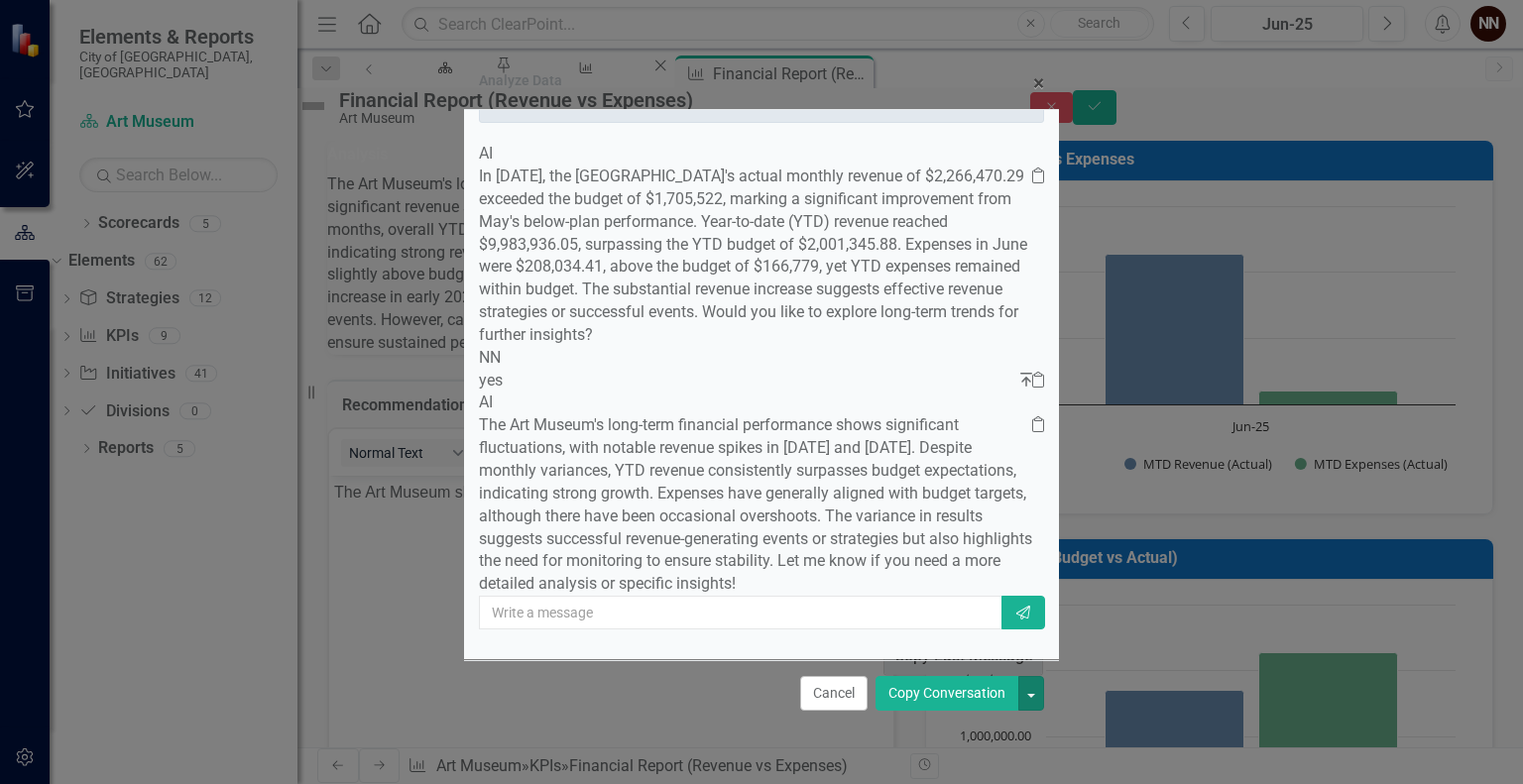 click on "Copy Last Message" at bounding box center [963, 655] 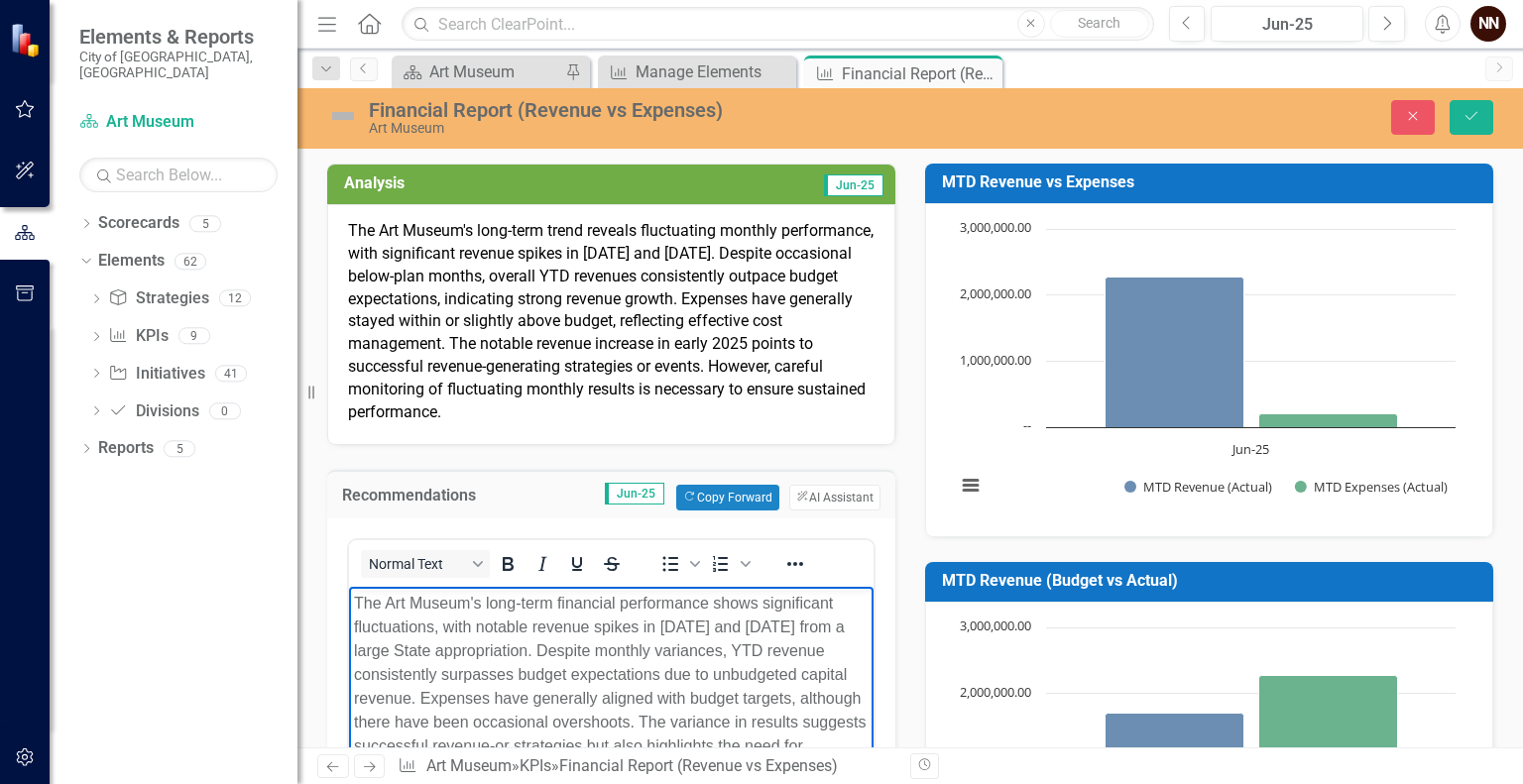 scroll, scrollTop: 0, scrollLeft: 0, axis: both 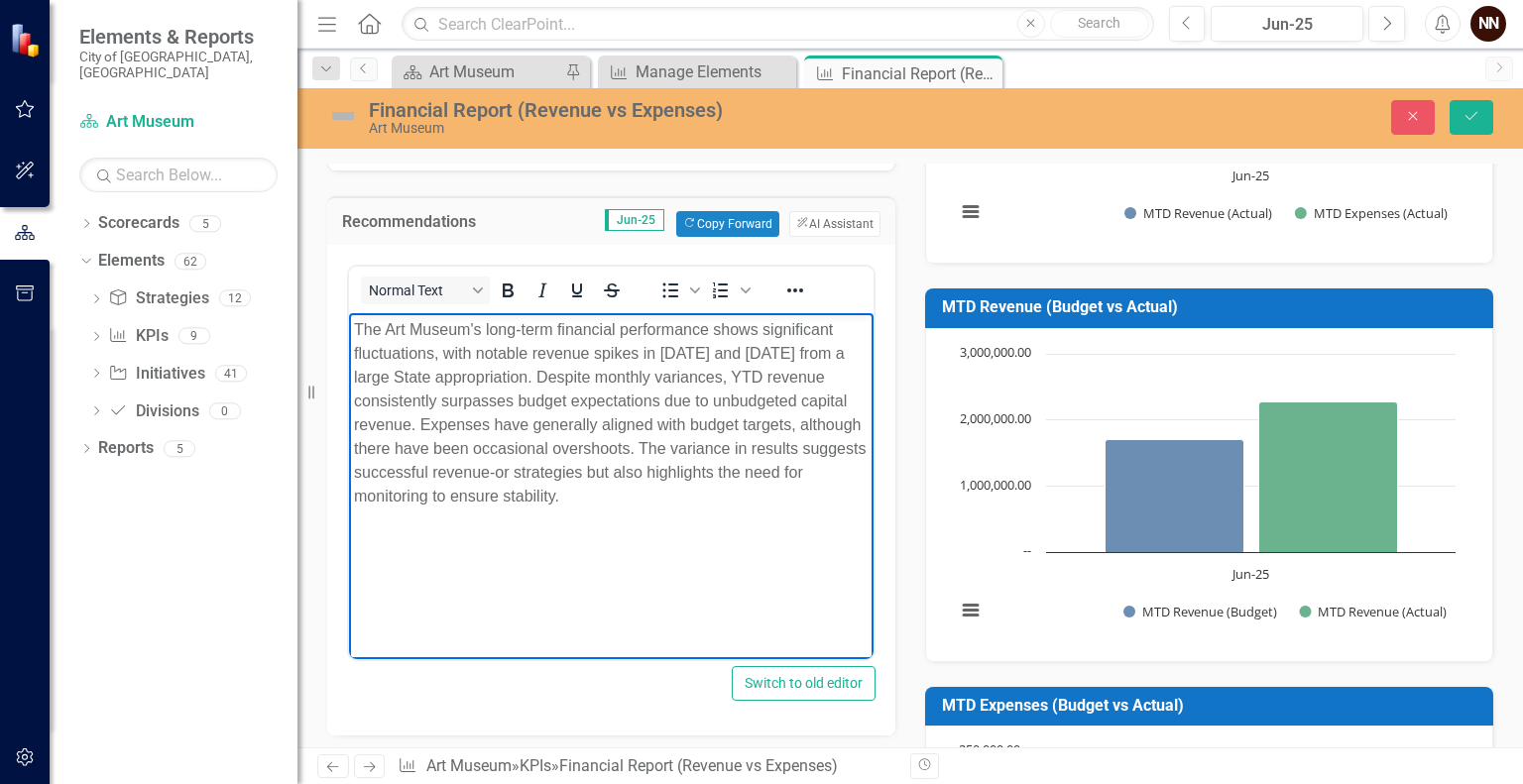 type 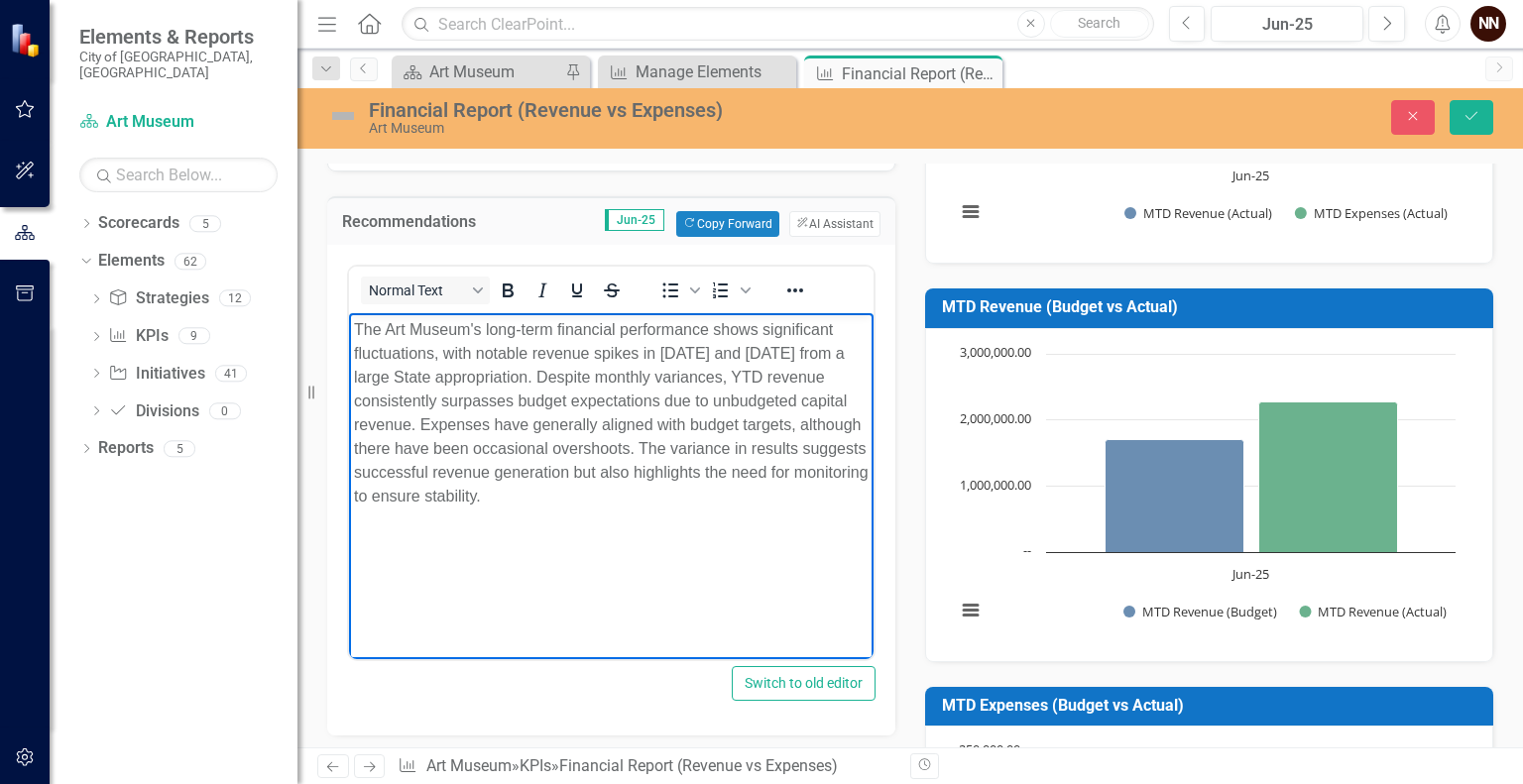 click on "The Art Museum's long-term financial performance shows significant fluctuations, with notable revenue spikes in [DATE] and [DATE] from a large State appropriation. Despite monthly variances, YTD revenue consistently surpasses budget expectations due to unbudgeted capital revenue. Expenses have generally aligned with budget targets, although there have been occasional overshoots. The variance in results suggests successful revenue generation but also highlights the need for monitoring to ensure stability." at bounding box center [611, 412] 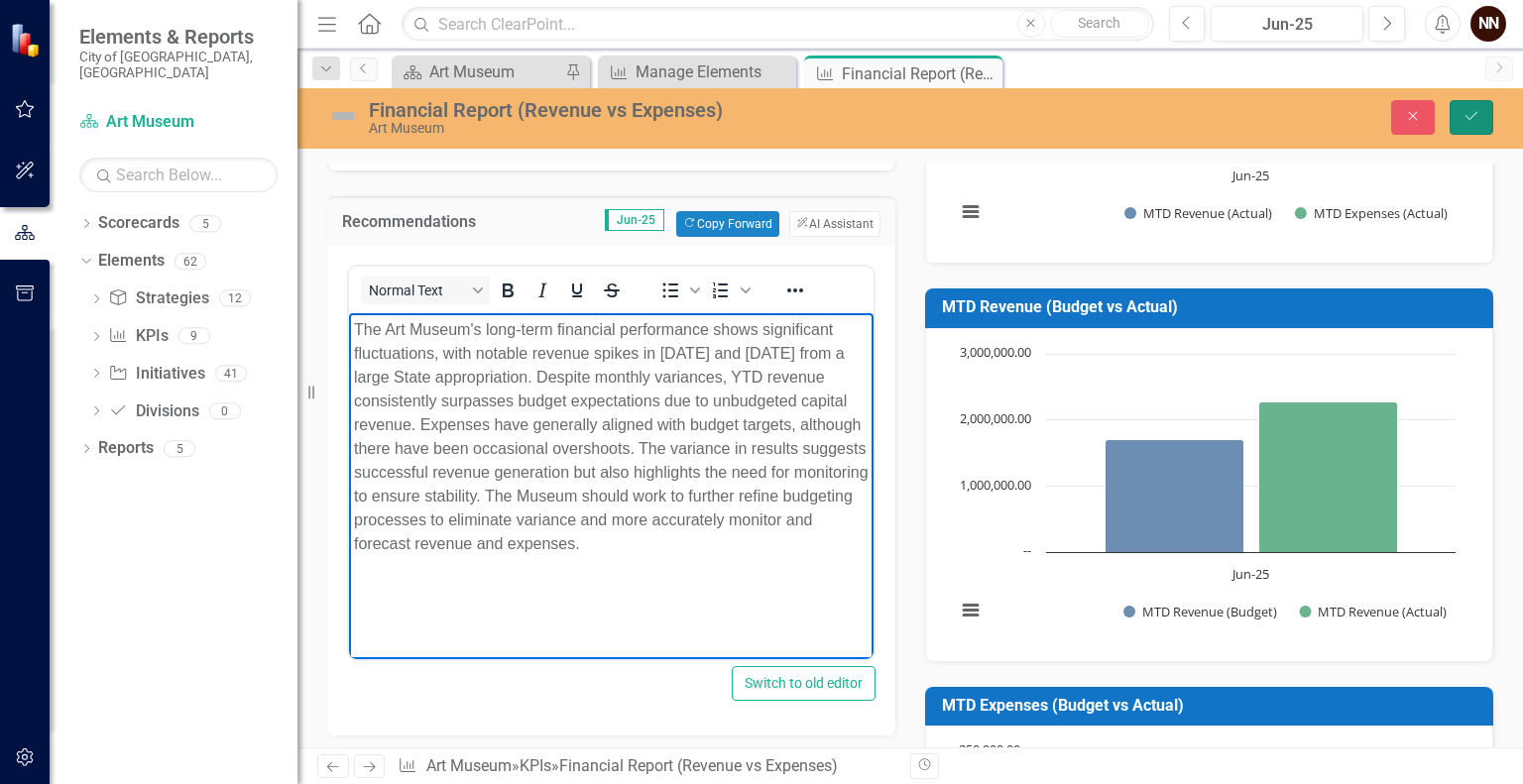 click on "Save" at bounding box center [1471, 117] 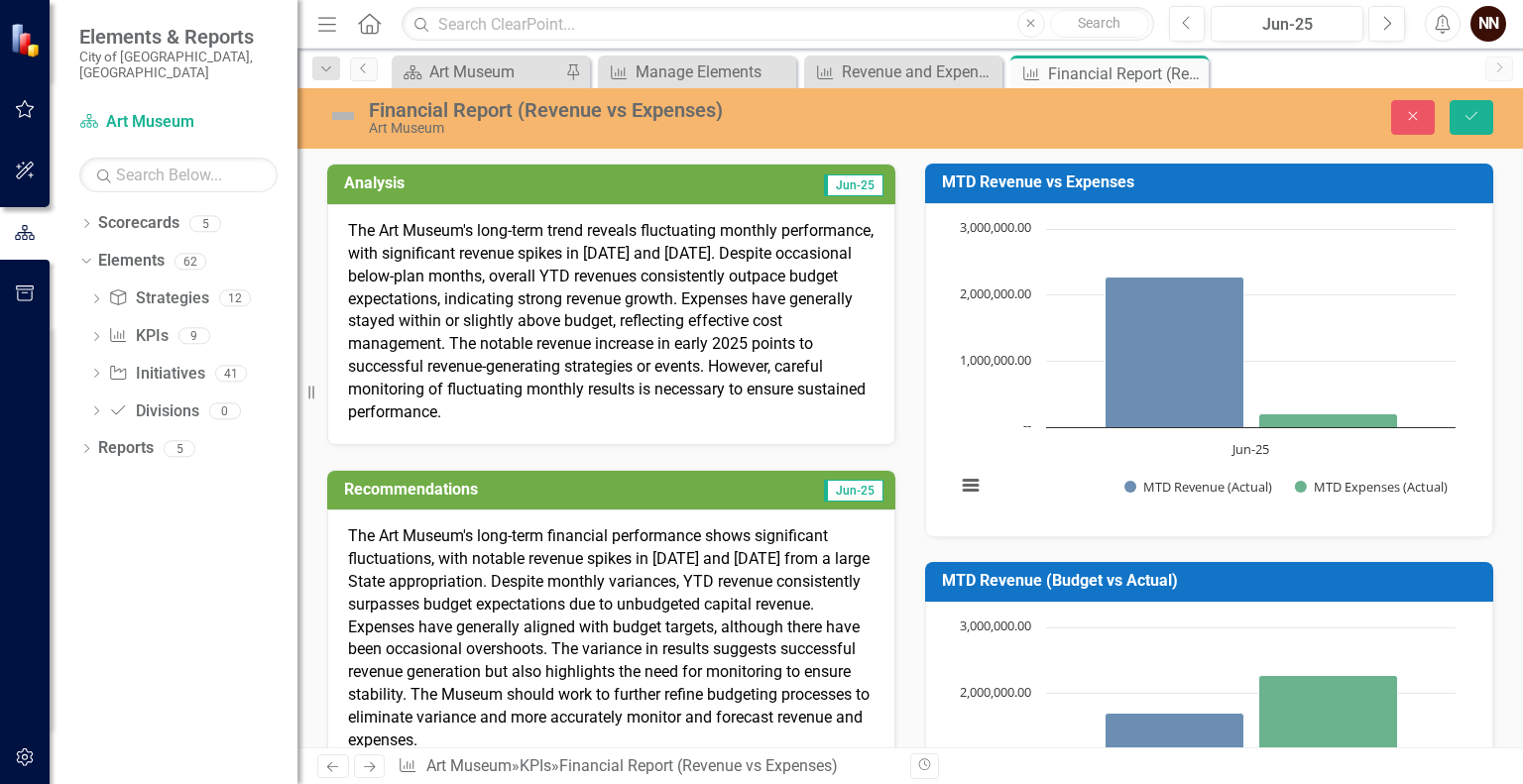 scroll, scrollTop: 0, scrollLeft: 0, axis: both 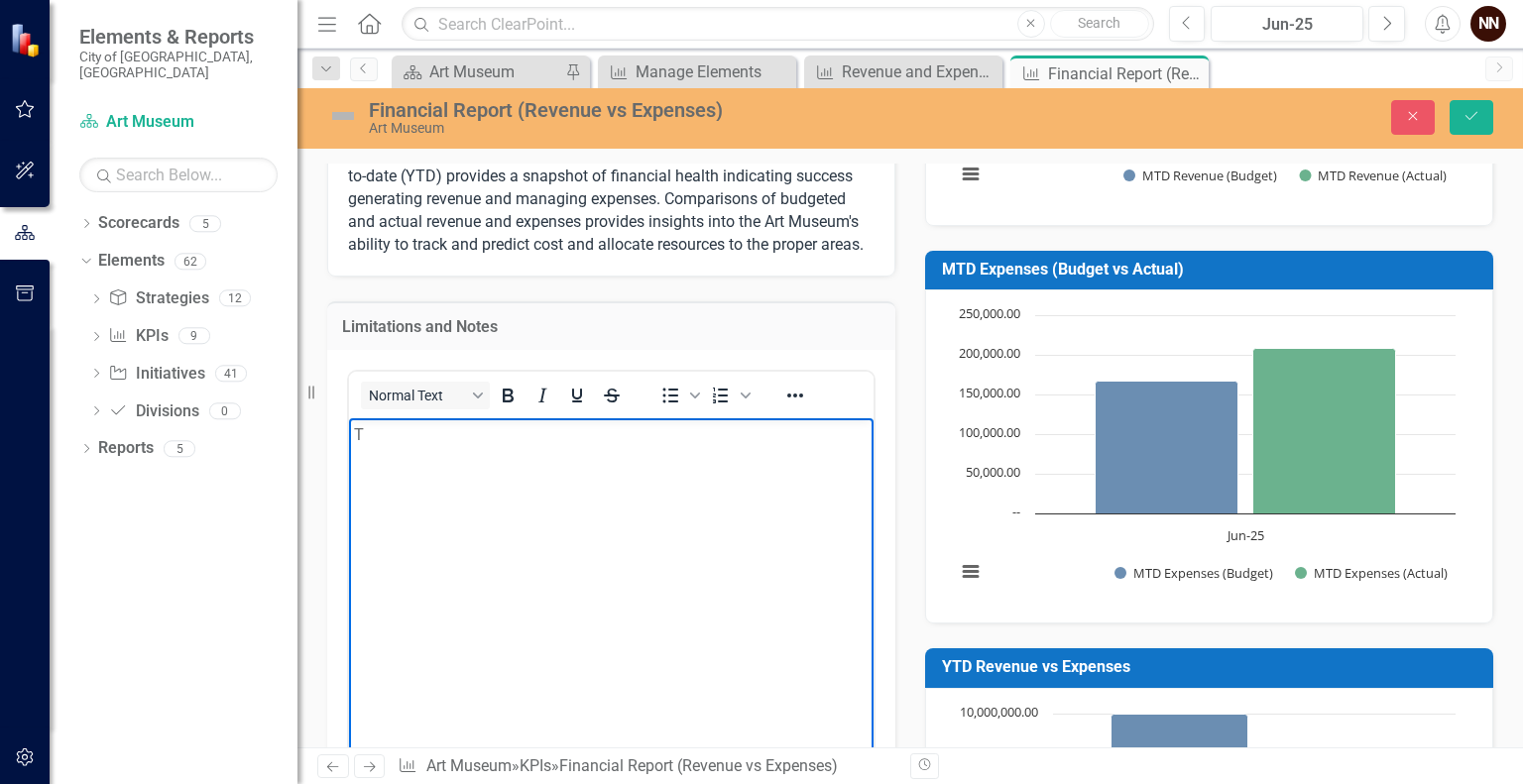 type 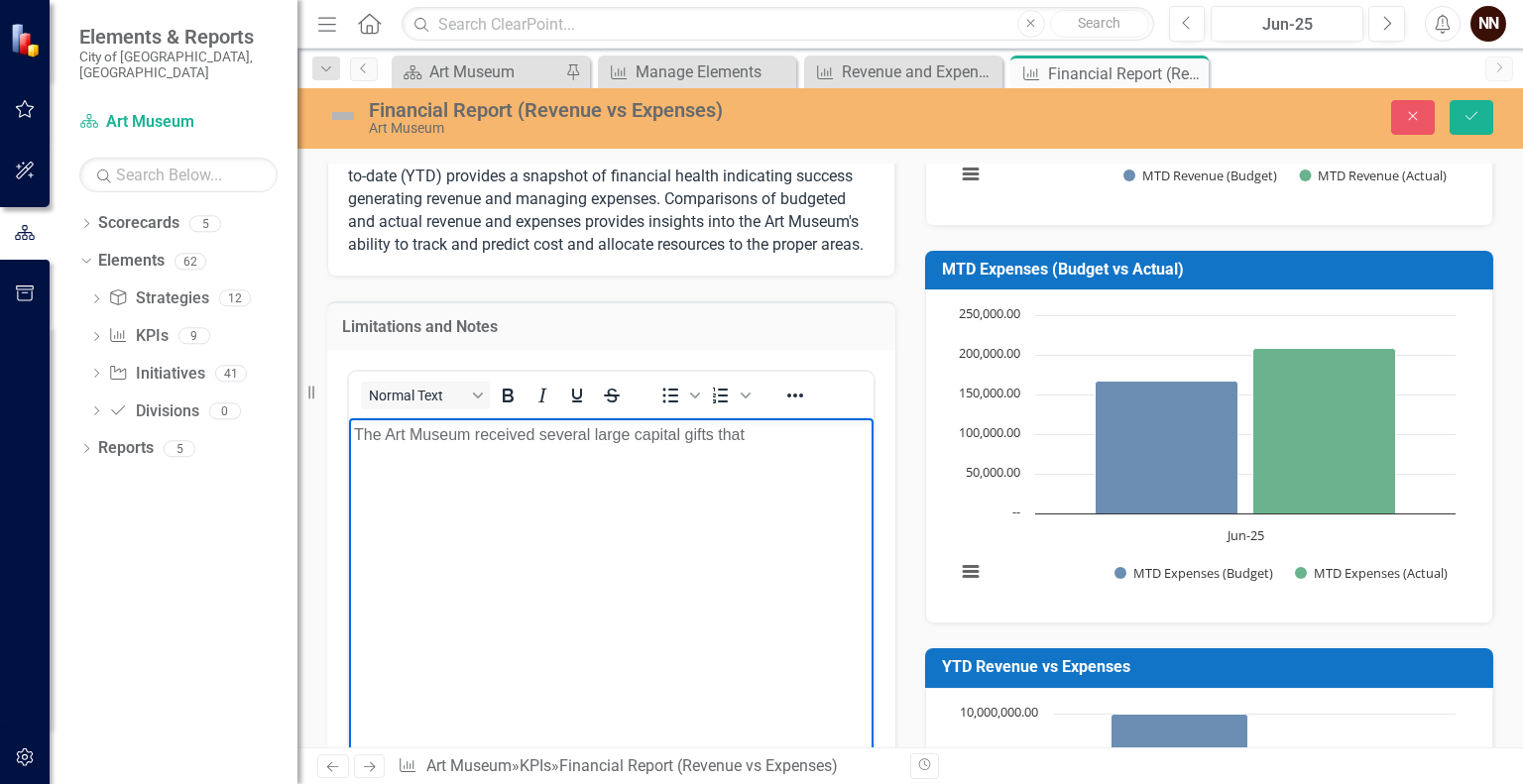 click on "The Art Museum received several large capital gifts that" at bounding box center (611, 435) 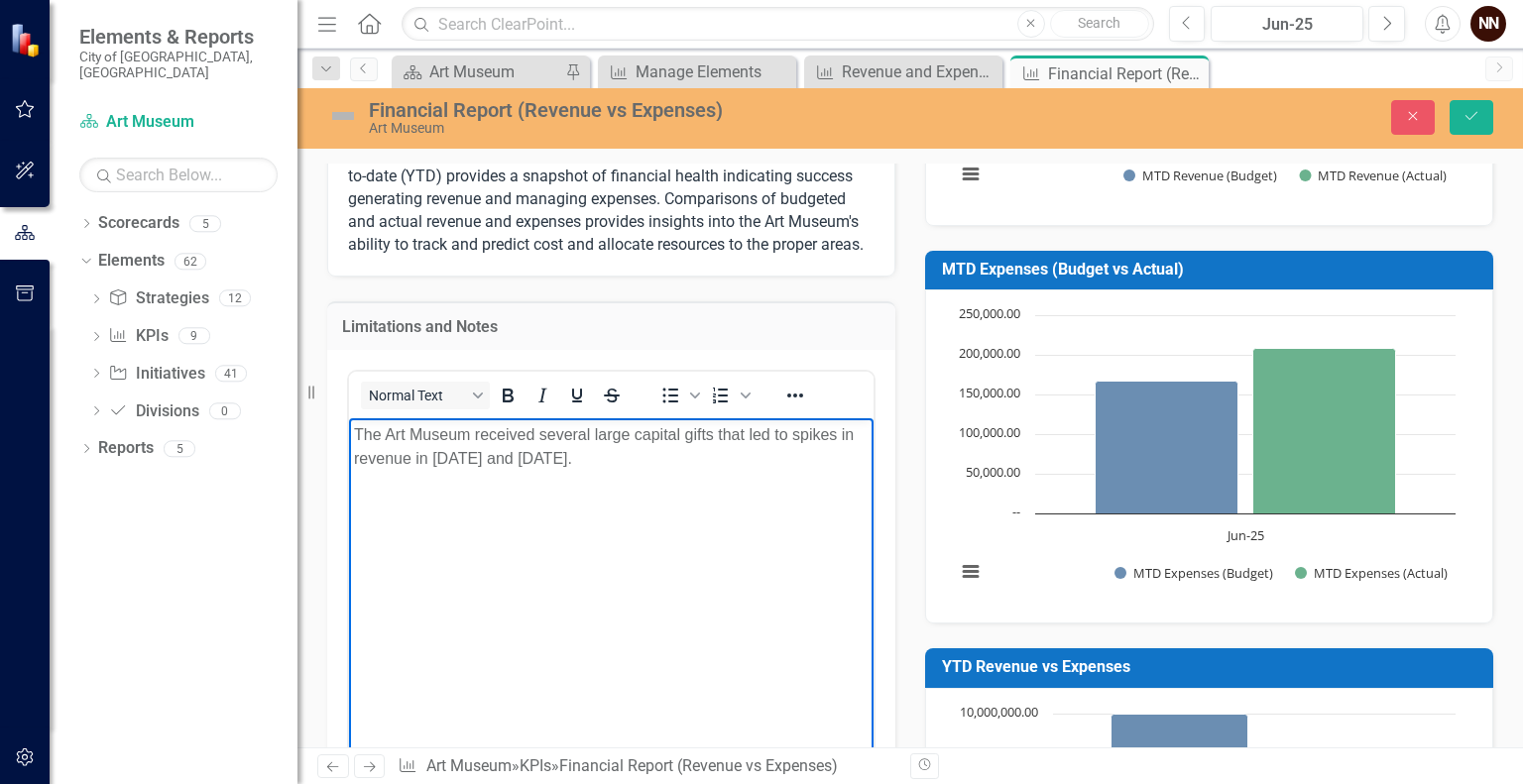 click on "The Art Museum received several large capital gifts that led to spikes in revenue in January and April 2025." at bounding box center [611, 447] 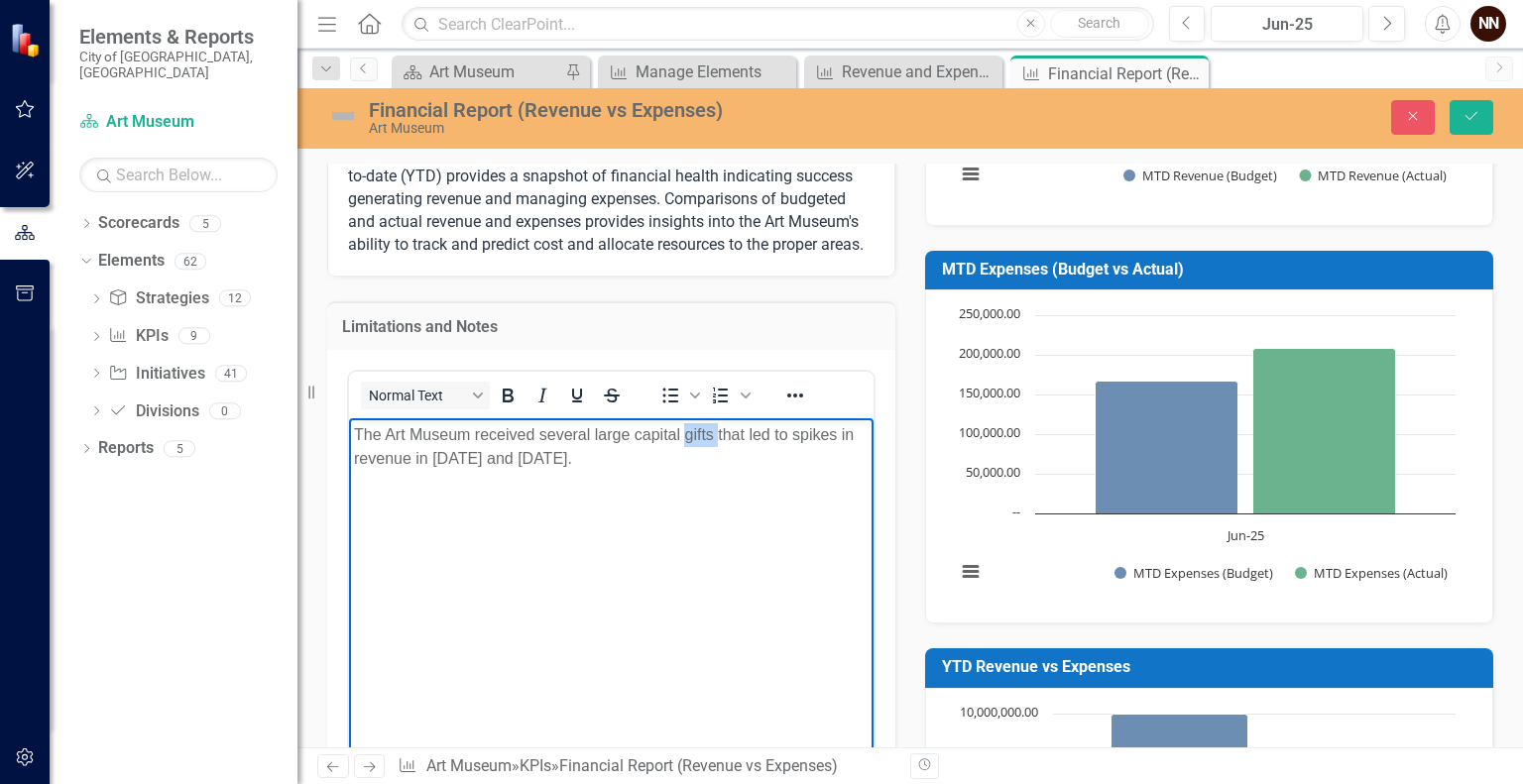 click on "The Art Museum received several large capital gifts that led to spikes in revenue in January and April 2025." at bounding box center (611, 447) 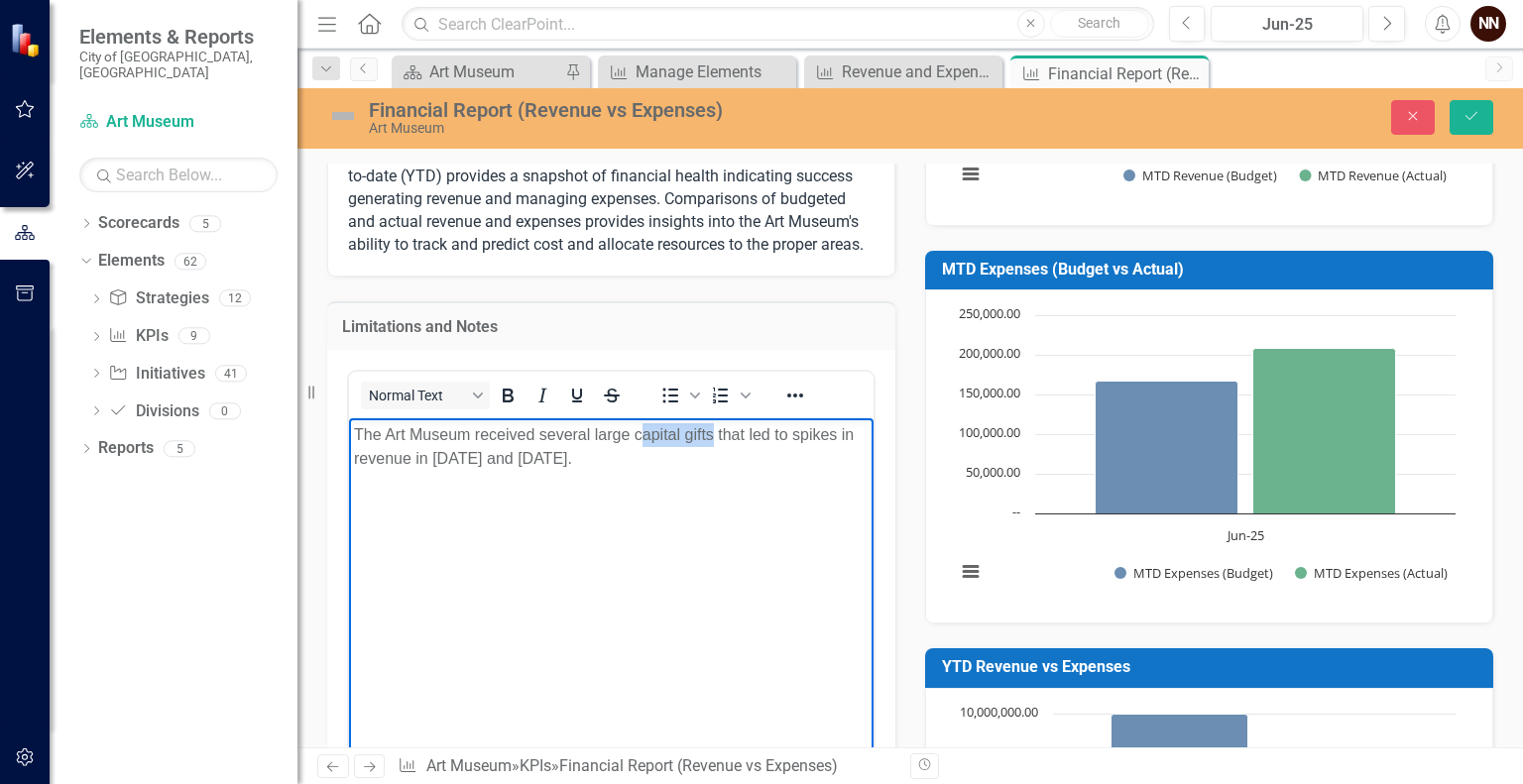 drag, startPoint x: 638, startPoint y: 435, endPoint x: 711, endPoint y: 434, distance: 73.00685 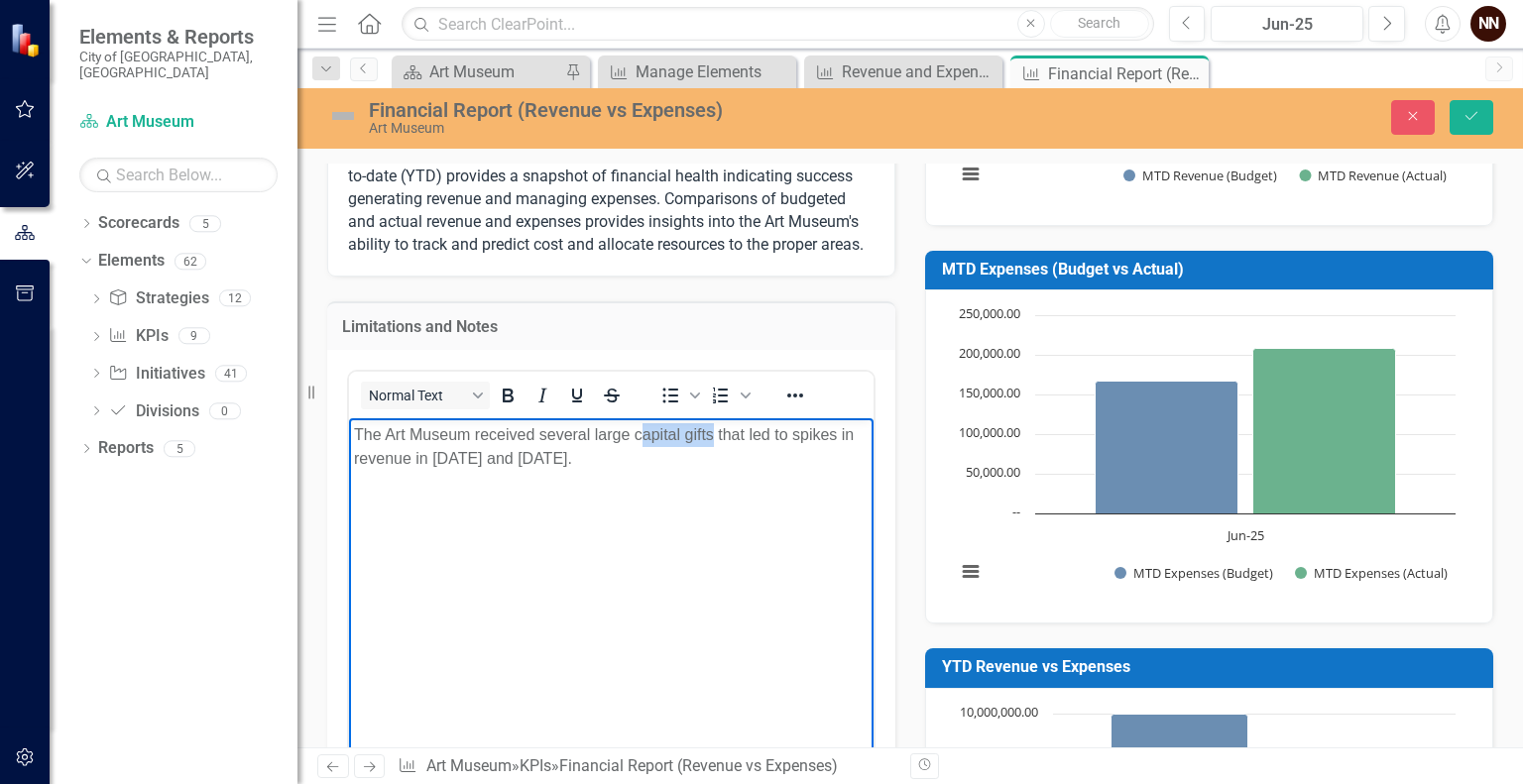 click on "The Art Museum received several large capital gifts that led to spikes in revenue in January and April 2025." at bounding box center [611, 447] 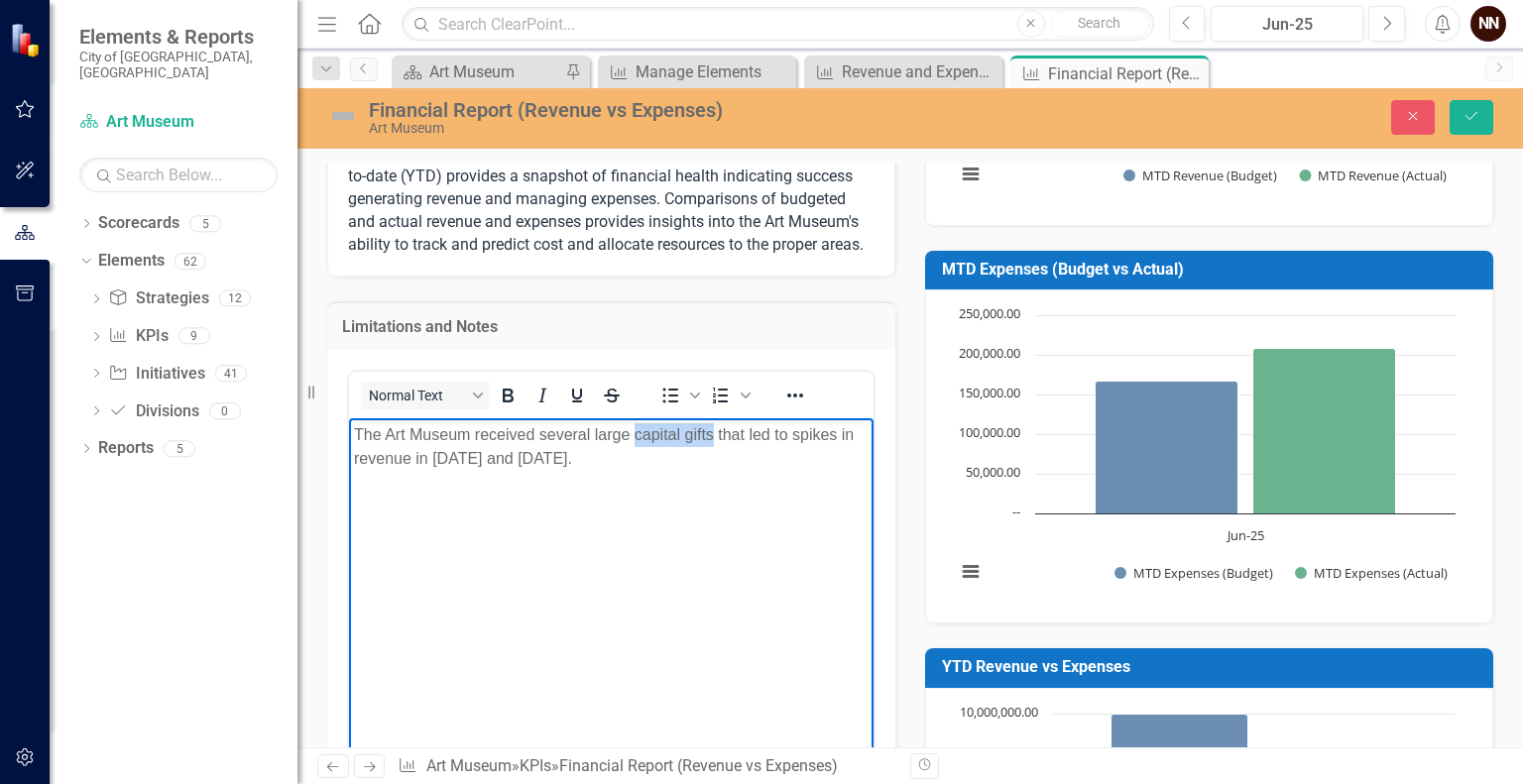 drag, startPoint x: 634, startPoint y: 437, endPoint x: 712, endPoint y: 439, distance: 78.025637 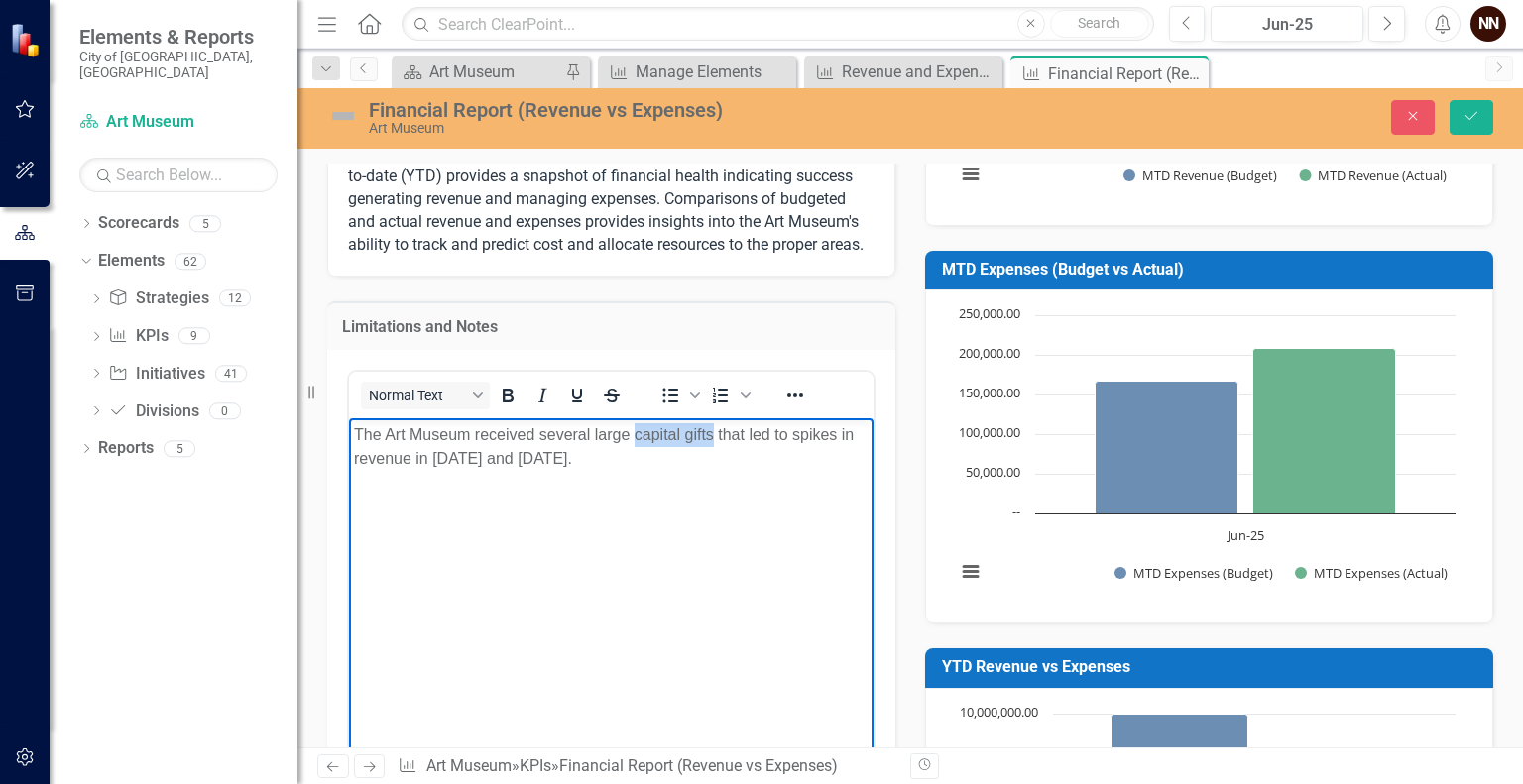 click on "The Art Museum received several large capital gifts that led to spikes in revenue in January and April 2025." at bounding box center [611, 447] 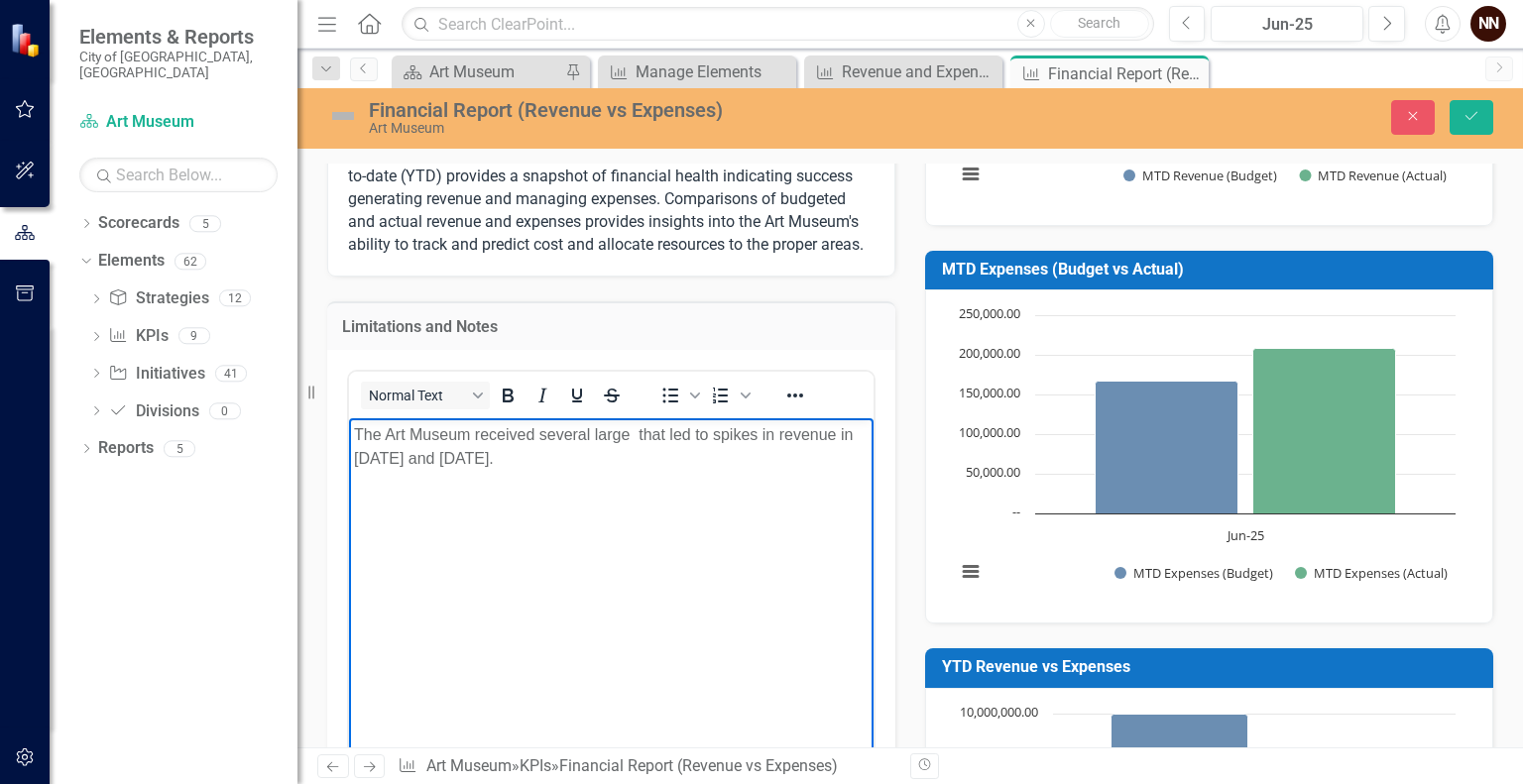 click on "The Art Museum received several large  that led to spikes in revenue in January and April 2025." at bounding box center [611, 447] 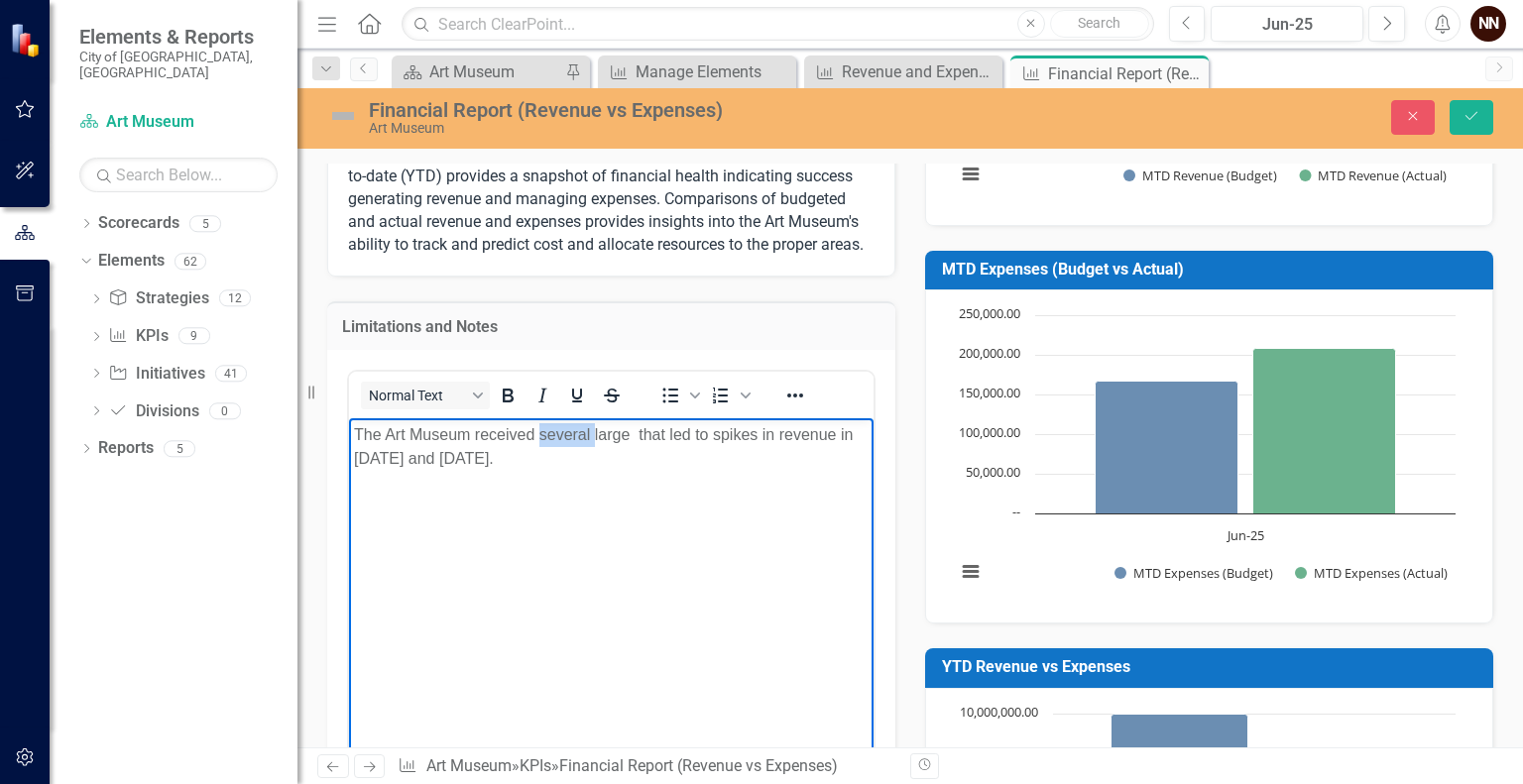 click on "The Art Museum received several large  that led to spikes in revenue in January and April 2025." at bounding box center [611, 447] 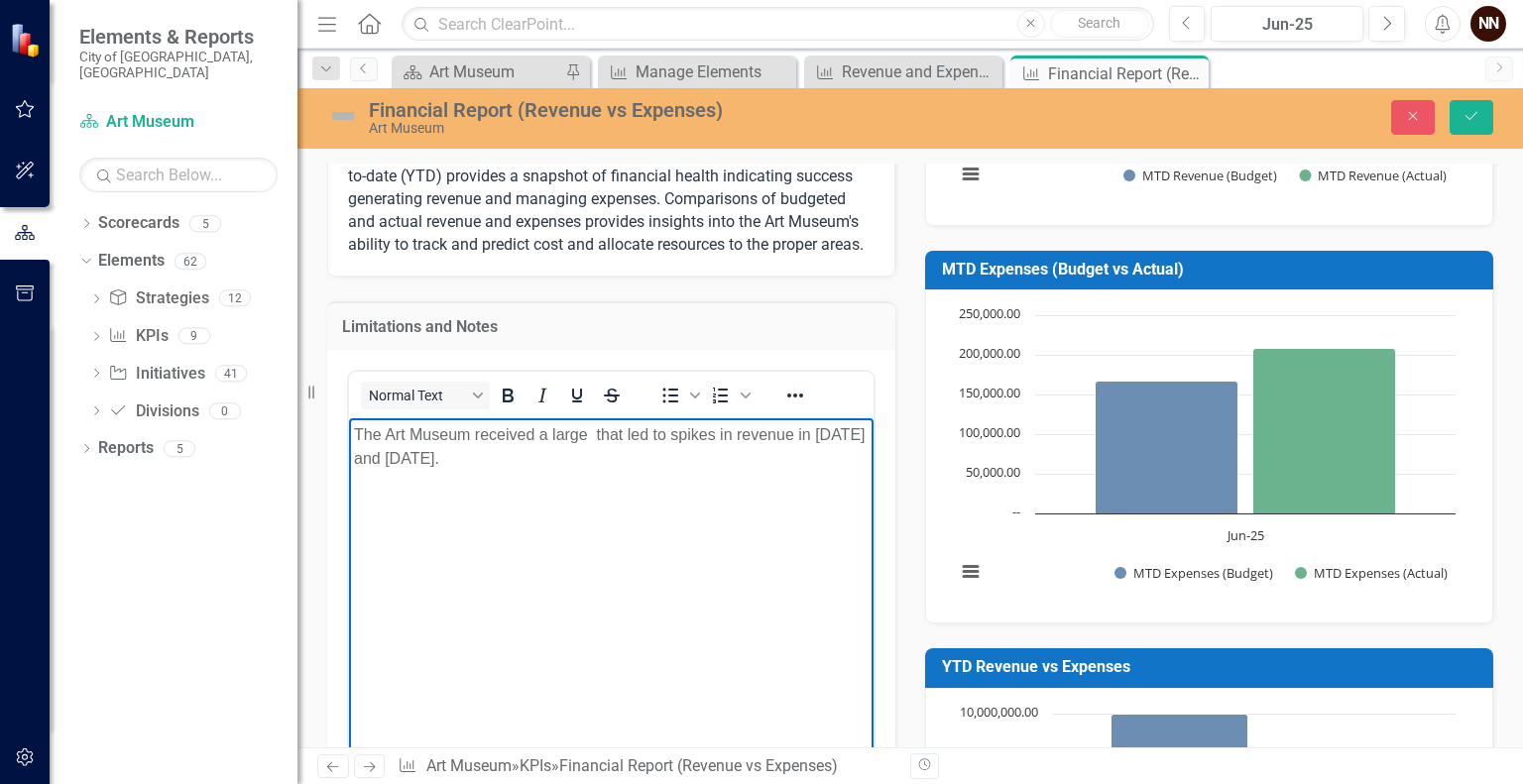 click on "The Art Museum received a large  that led to spikes in revenue in January and April 2025." at bounding box center (611, 447) 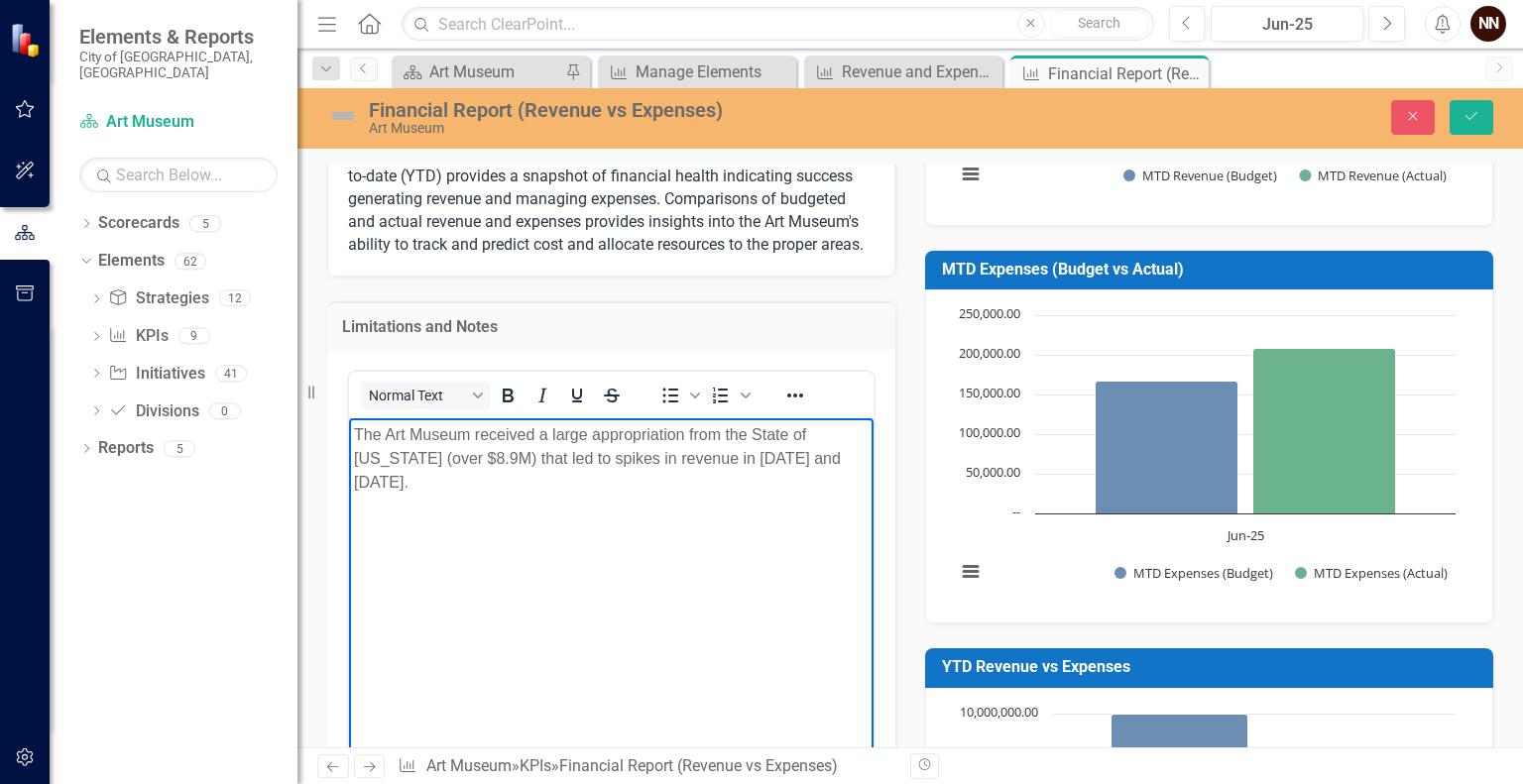 click on "The Art Museum received a large appropriation from the State of Missouri (over $8.9M) that led to spikes in revenue in January and April 2025." at bounding box center [611, 459] 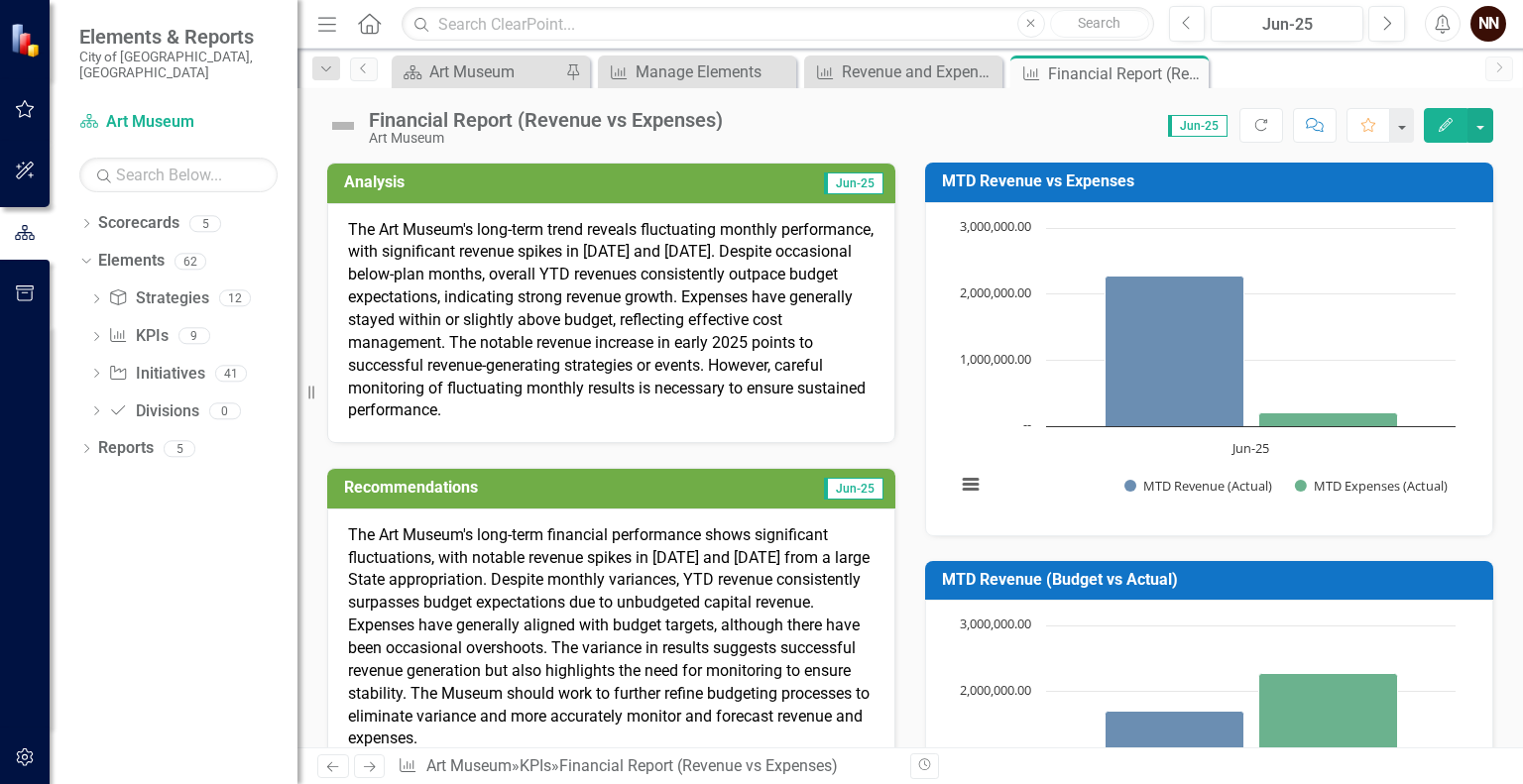 scroll, scrollTop: 0, scrollLeft: 0, axis: both 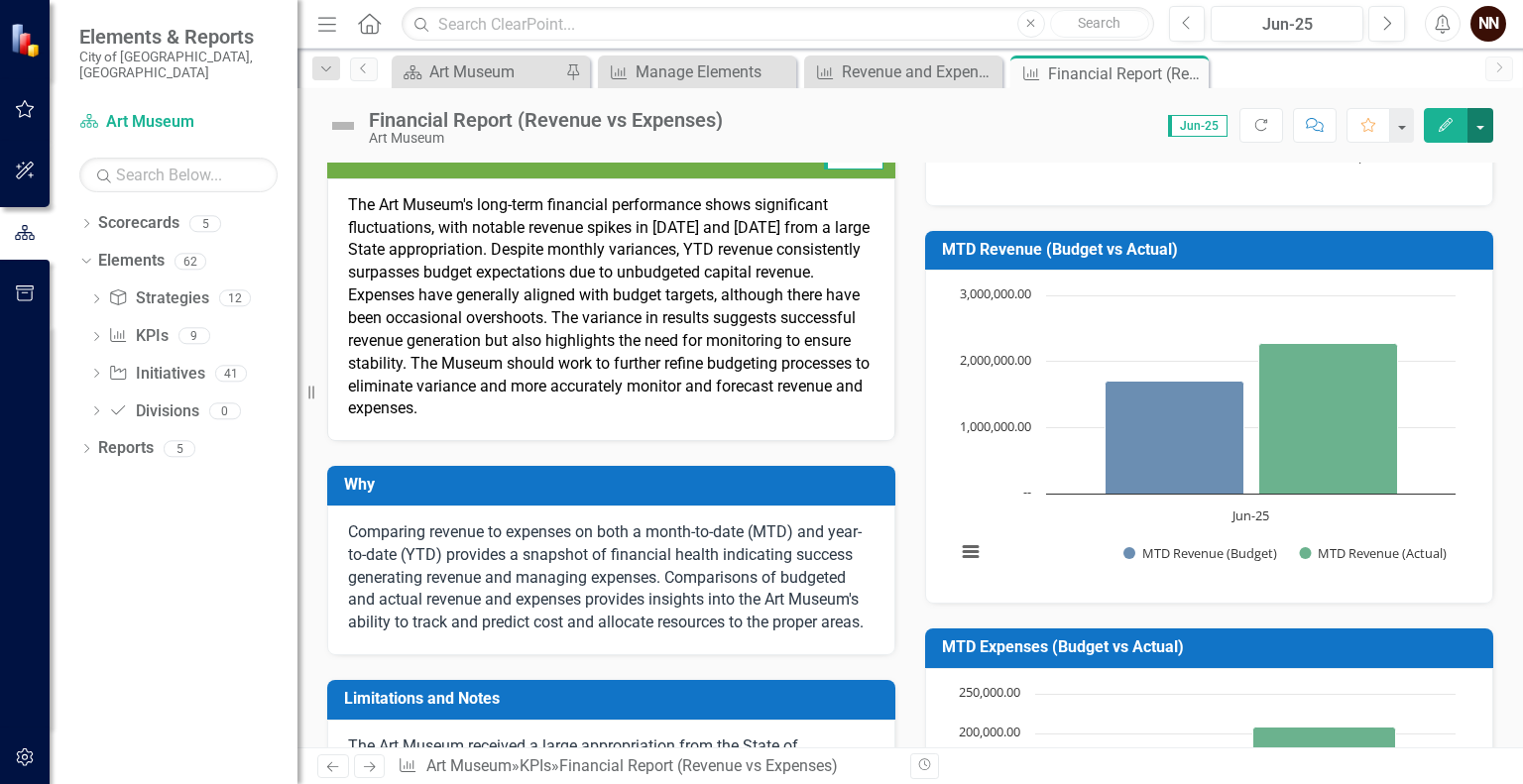 click at bounding box center (1480, 125) 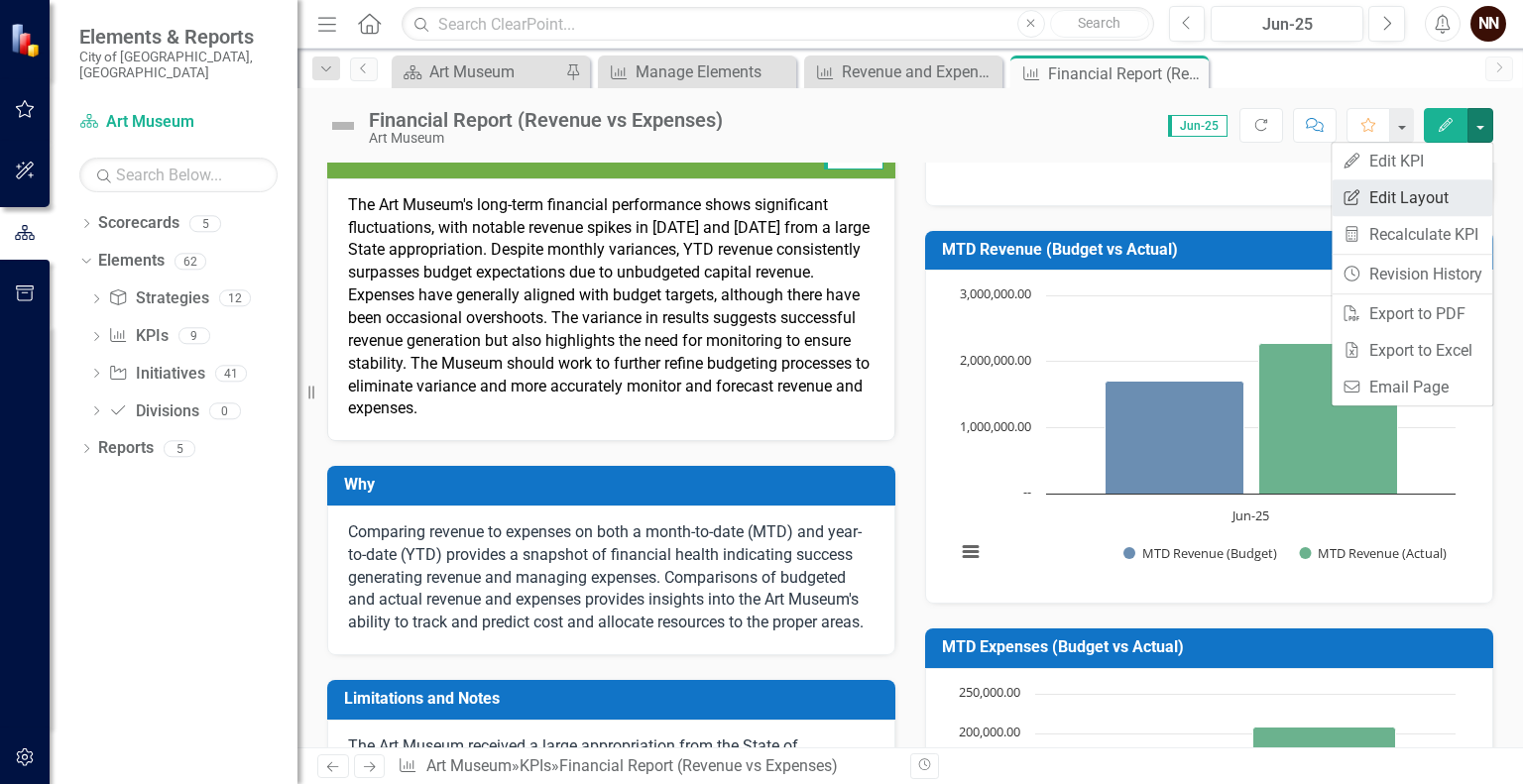 click on "Edit Report Edit Layout" at bounding box center (1412, 197) 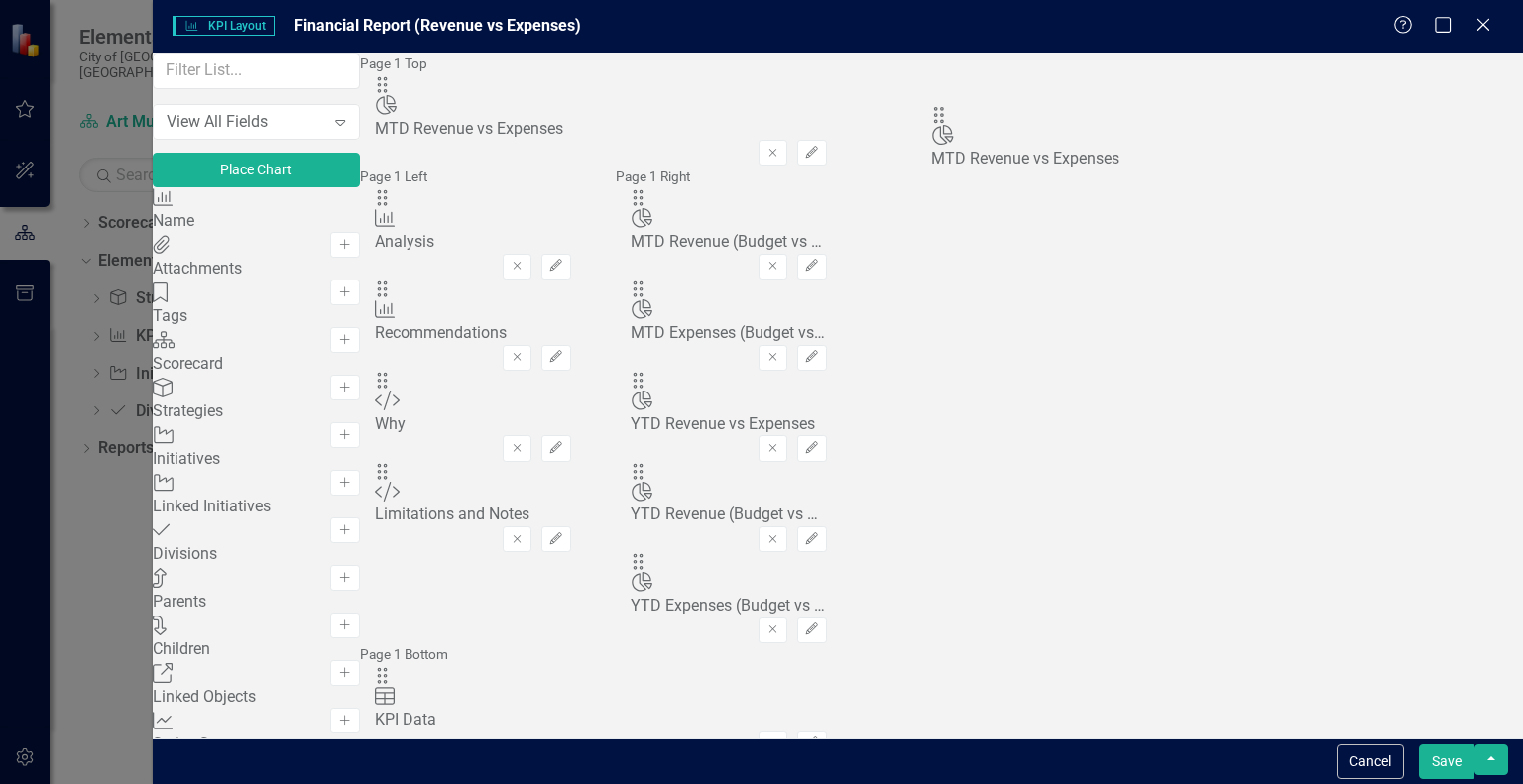 drag, startPoint x: 1057, startPoint y: 249, endPoint x: 972, endPoint y: 130, distance: 146.23953 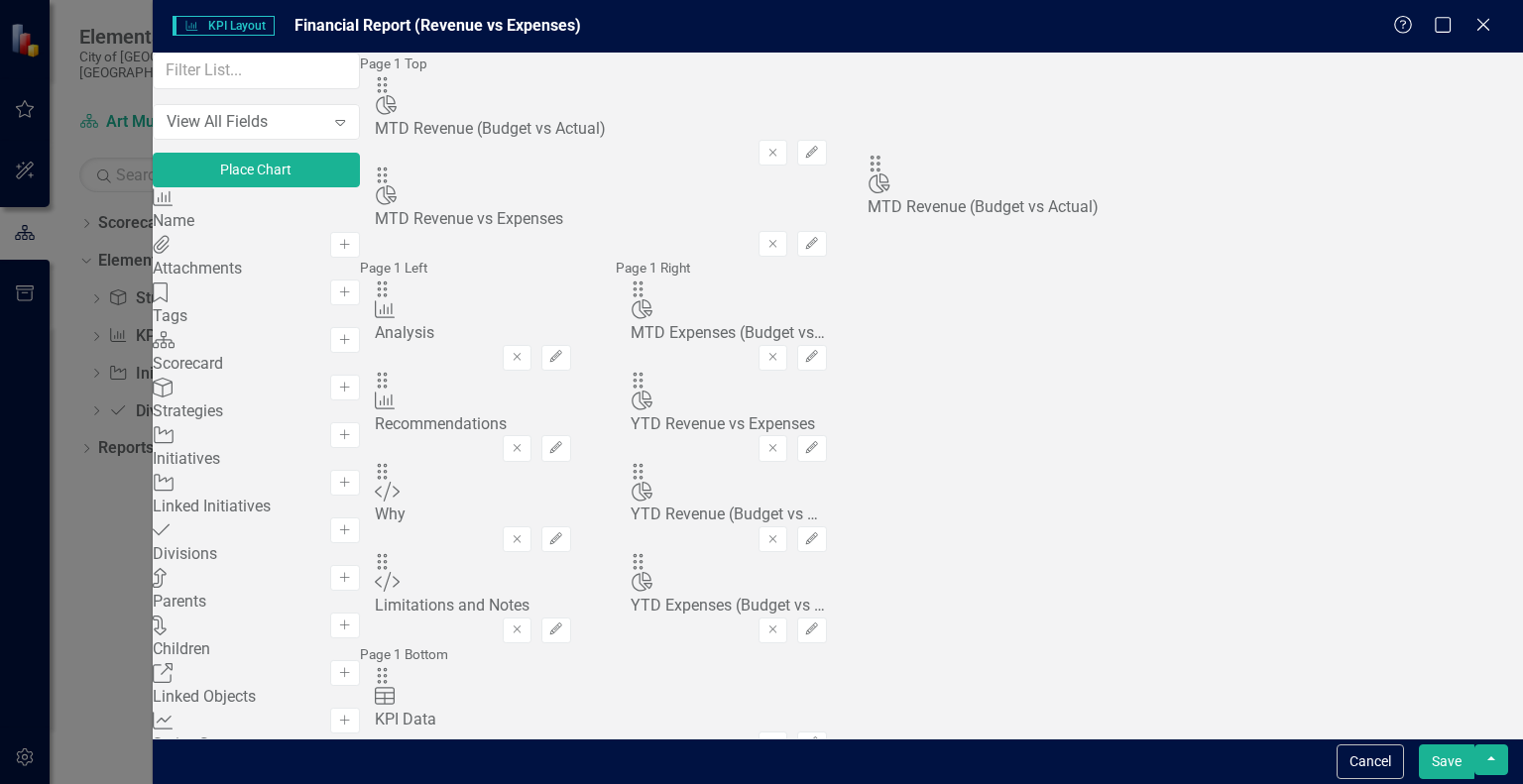 drag, startPoint x: 1047, startPoint y: 255, endPoint x: 897, endPoint y: 181, distance: 167.26028 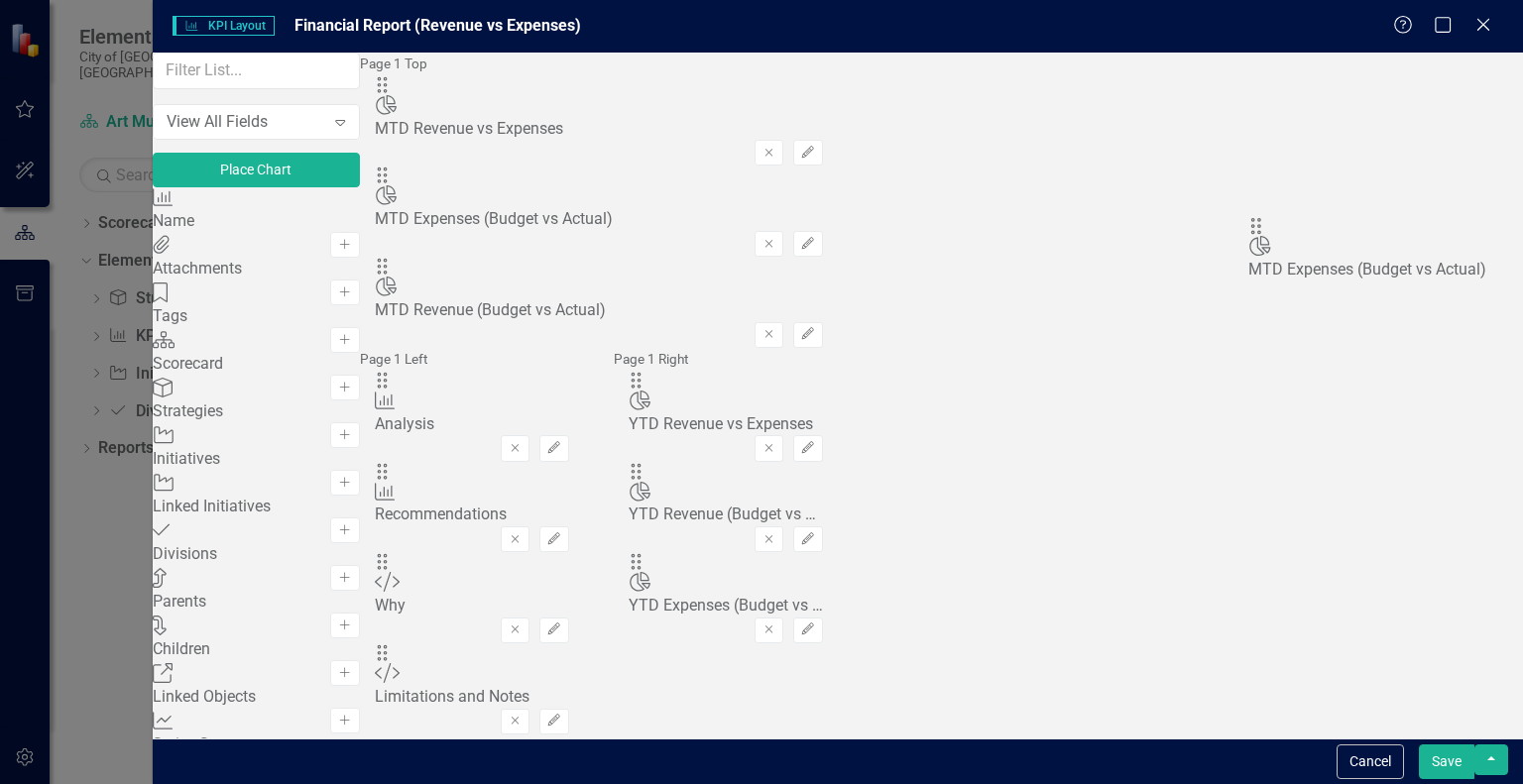drag, startPoint x: 1051, startPoint y: 311, endPoint x: 1280, endPoint y: 238, distance: 240.3539 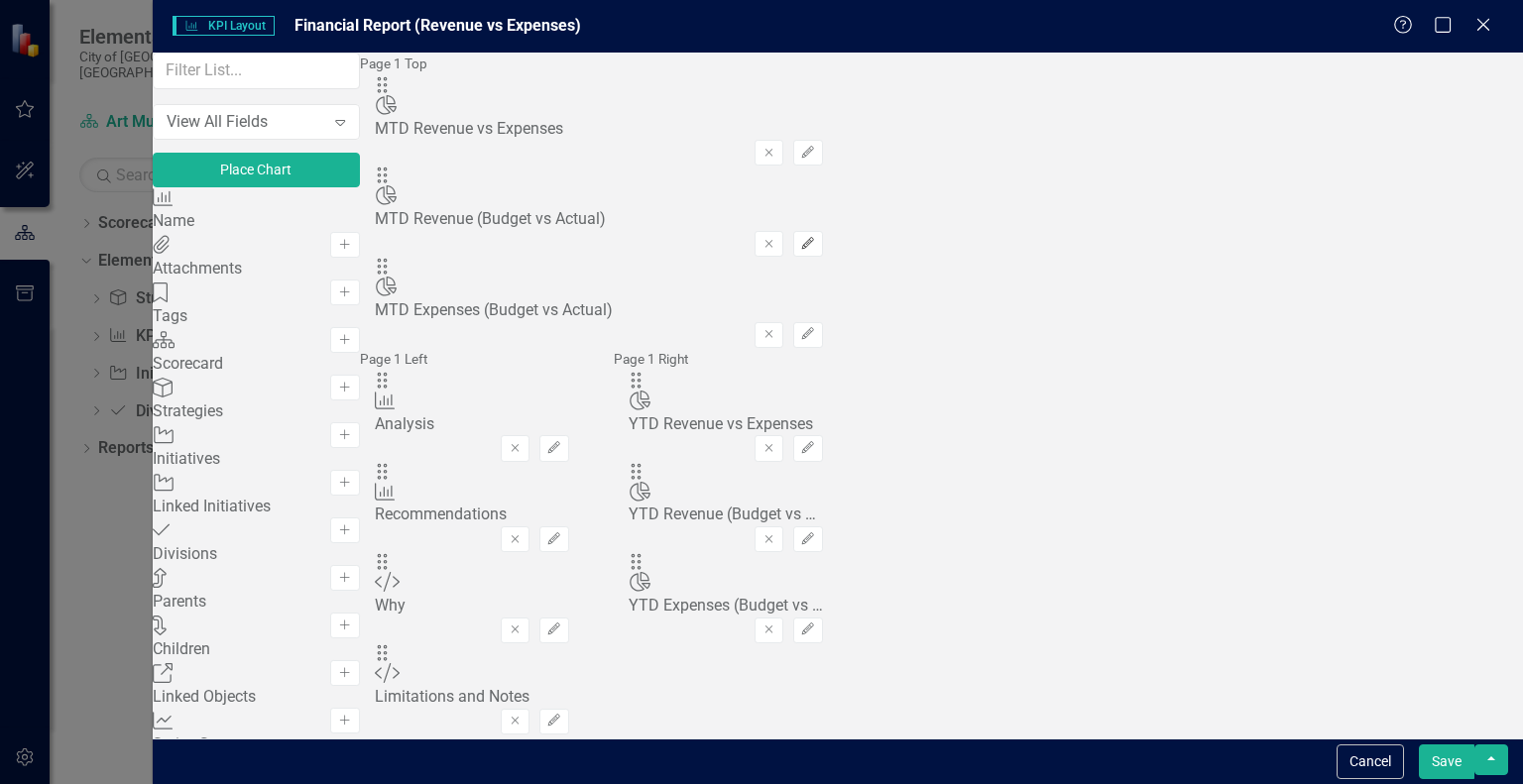 click on "Edit" 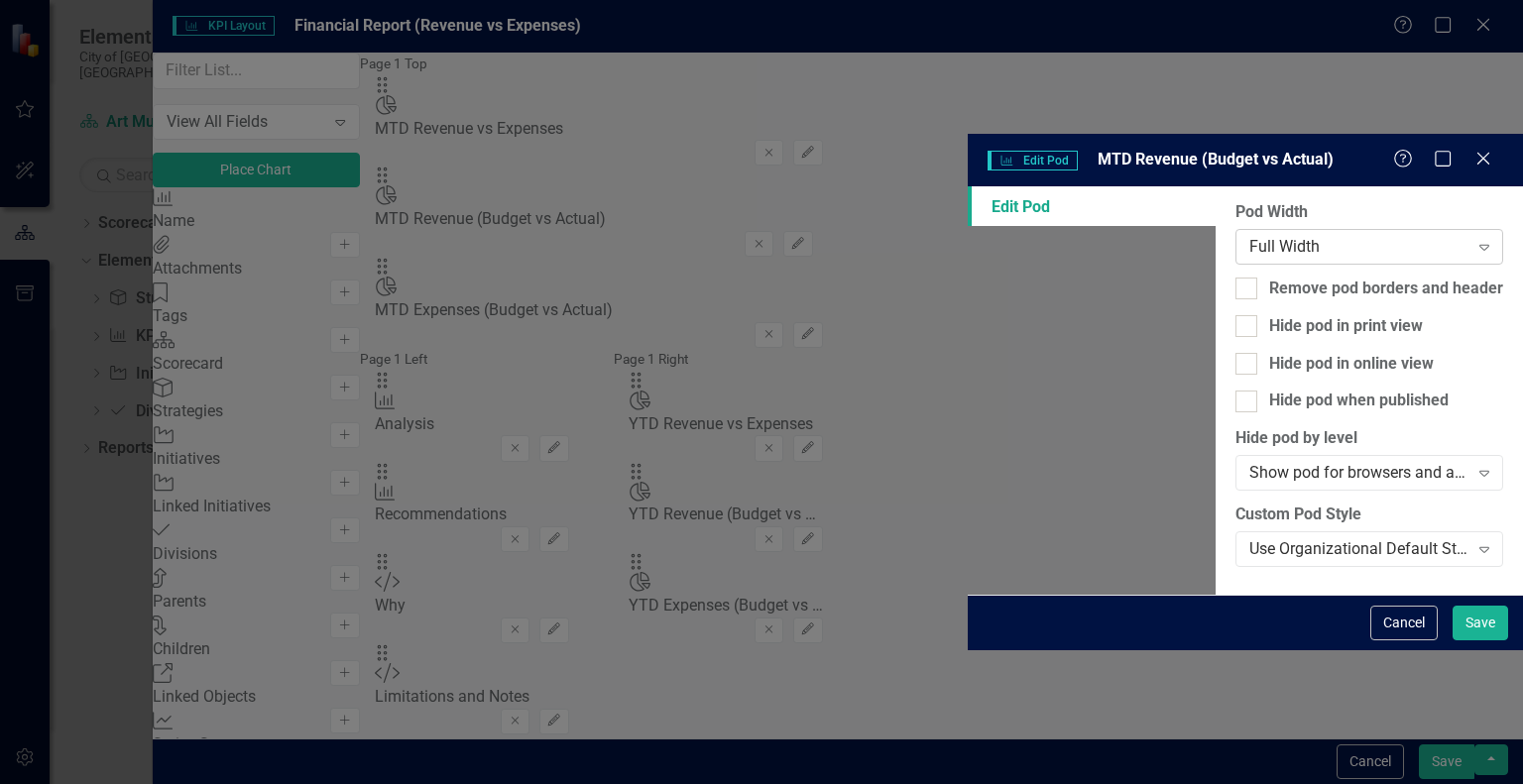 click on "Full Width" at bounding box center [1358, 246] 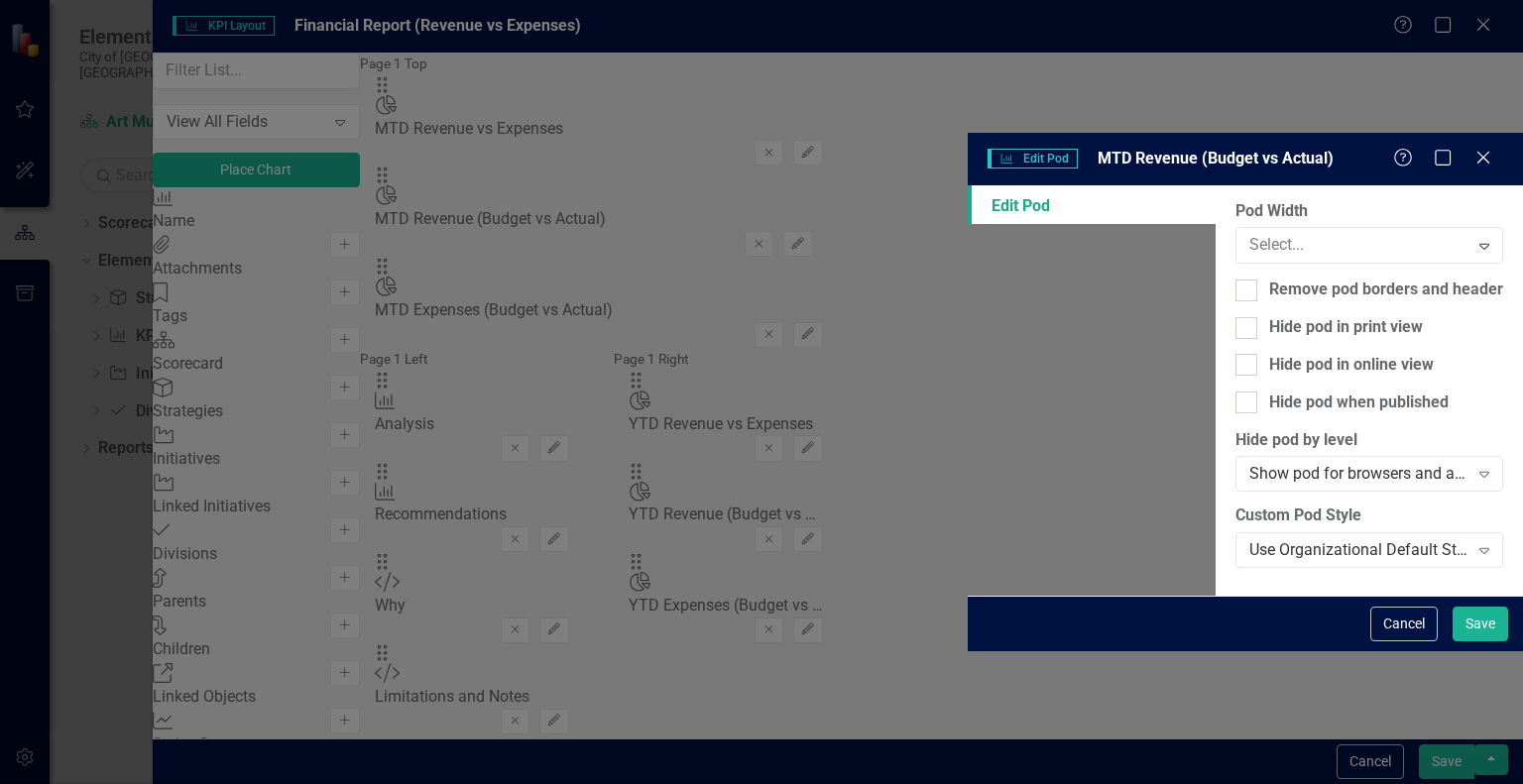 click on "1/2 Width" at bounding box center (765, 888) 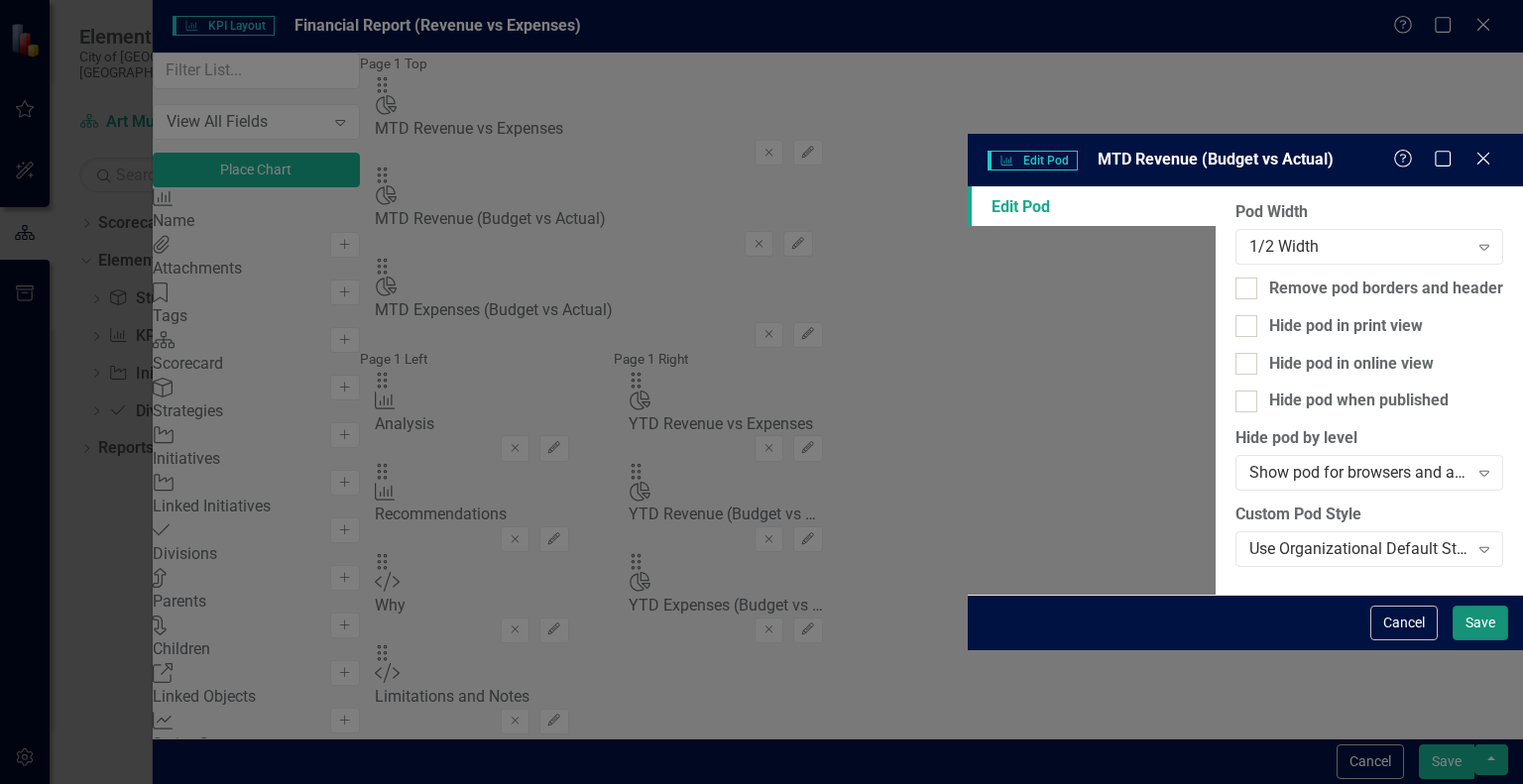 click on "Save" at bounding box center (1480, 622) 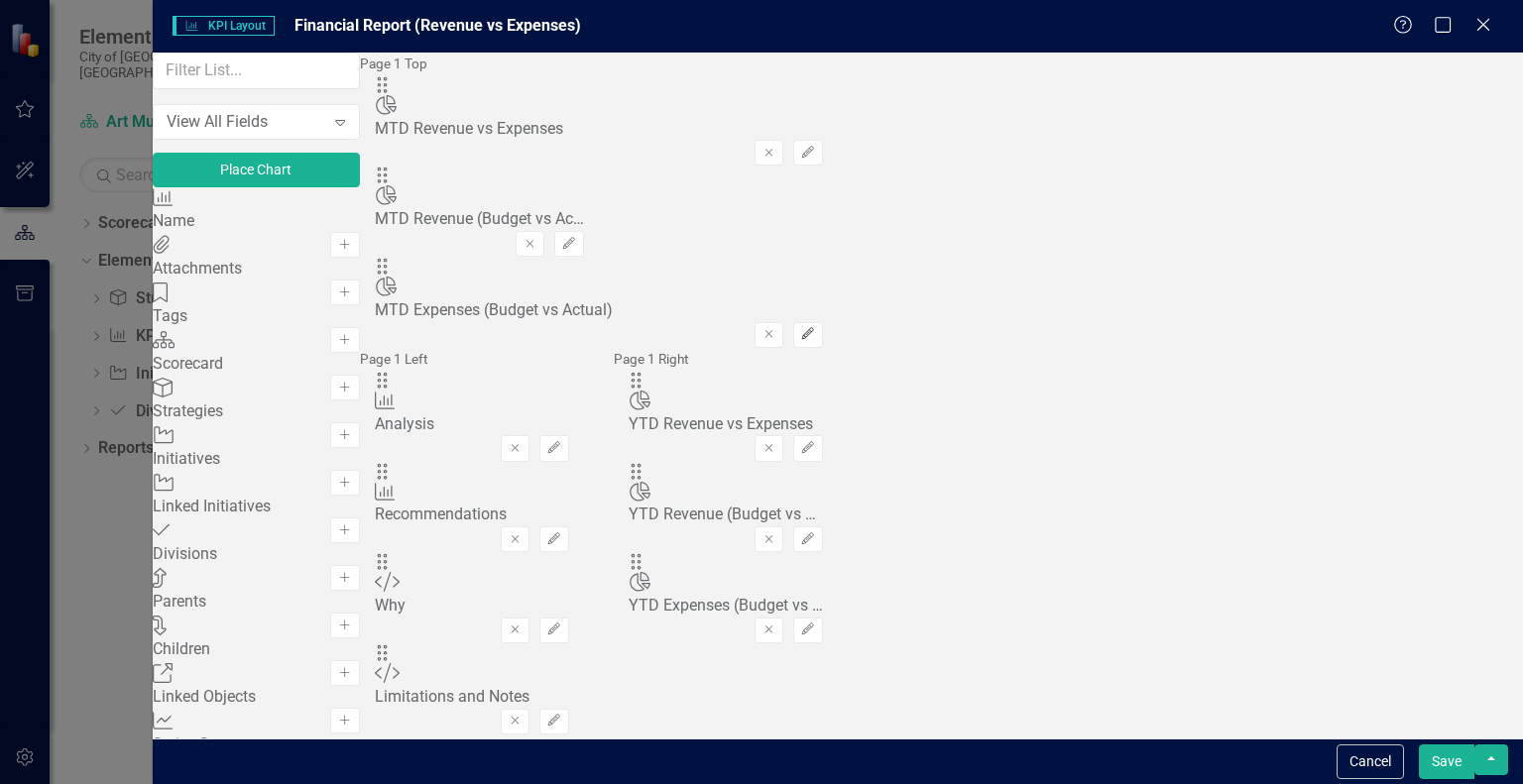 click on "Edit" at bounding box center (807, 335) 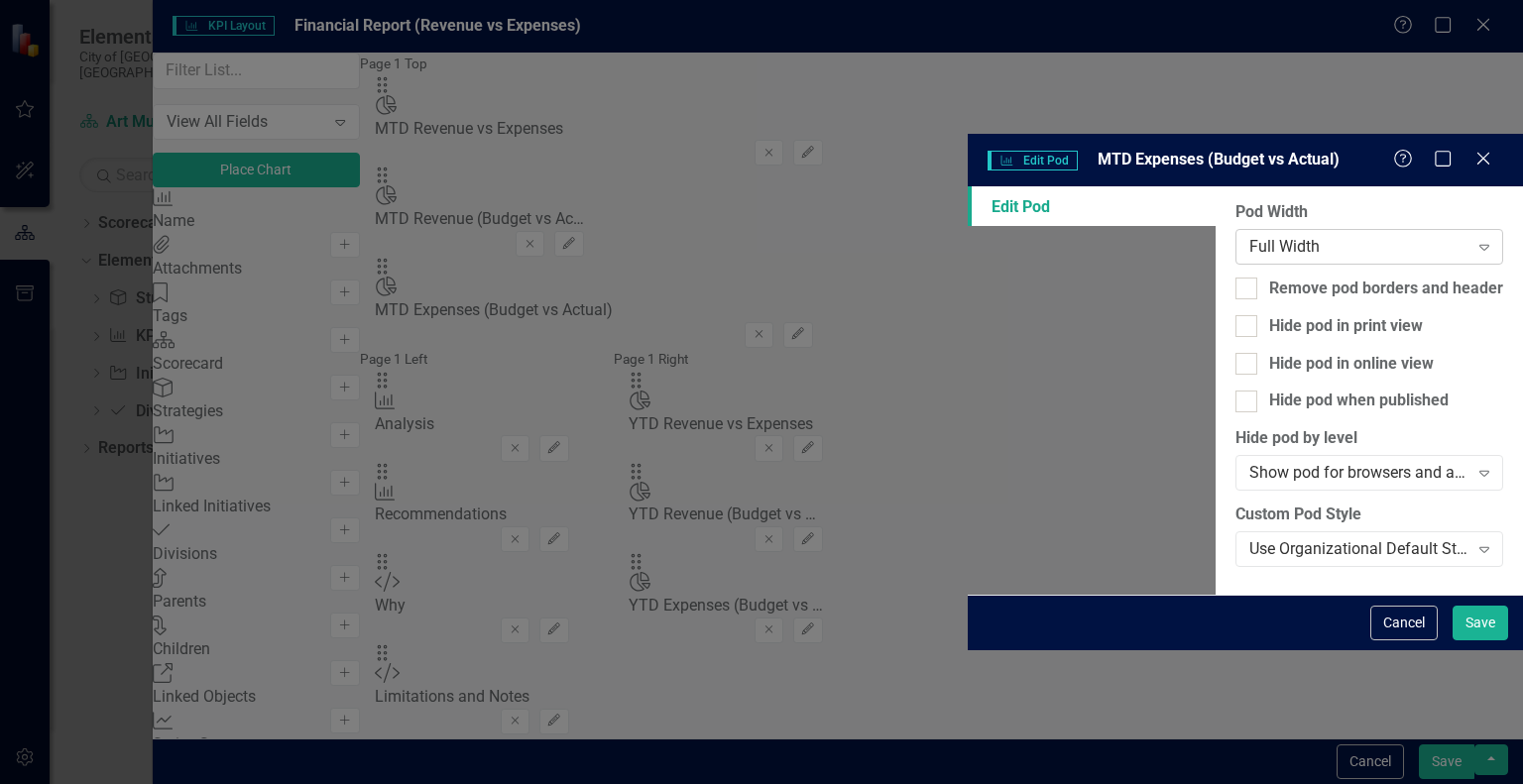 click on "Full Width Expand" at bounding box center [1369, 247] 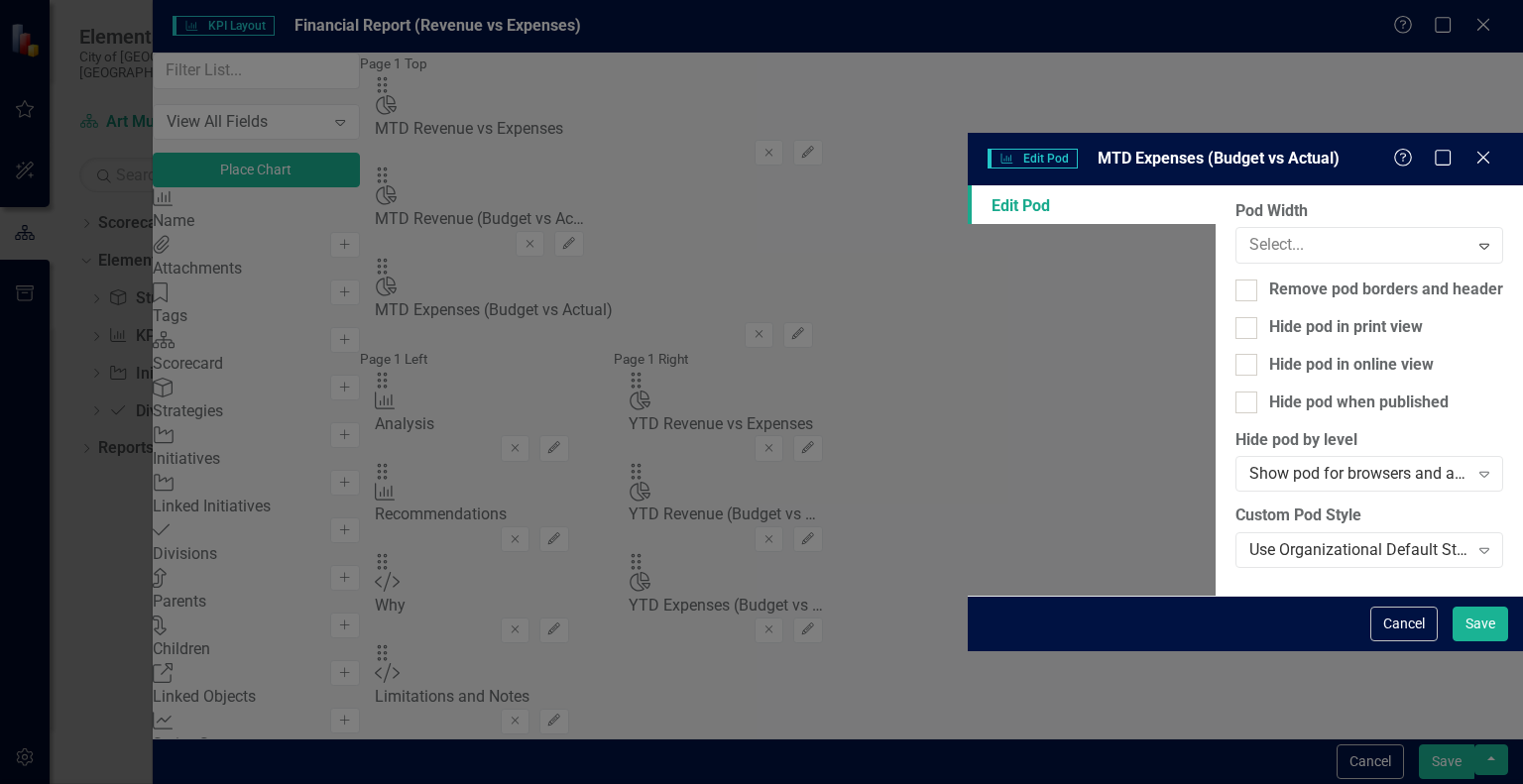 click on "1/2 Width" at bounding box center (765, 888) 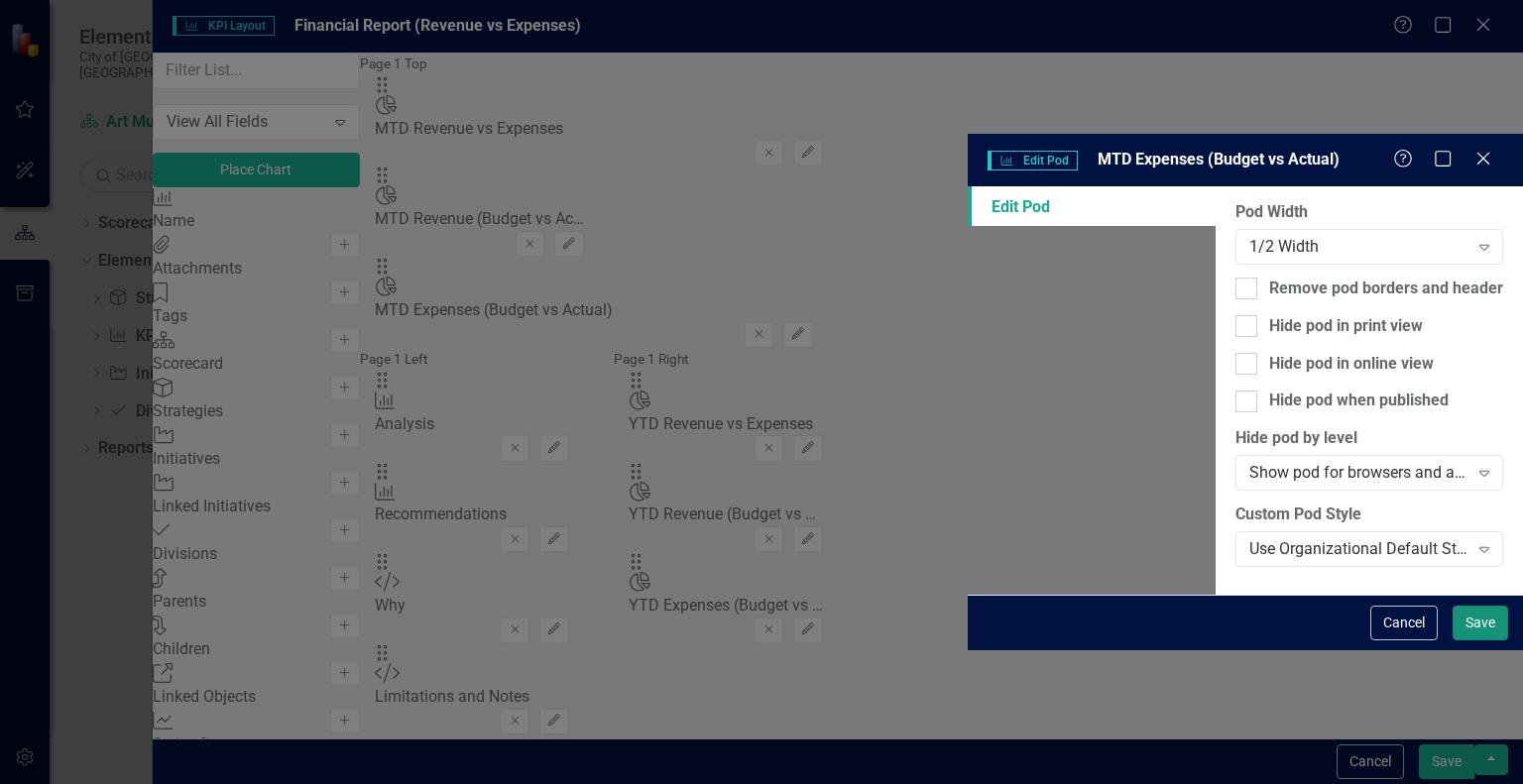 click on "Save" at bounding box center (1480, 622) 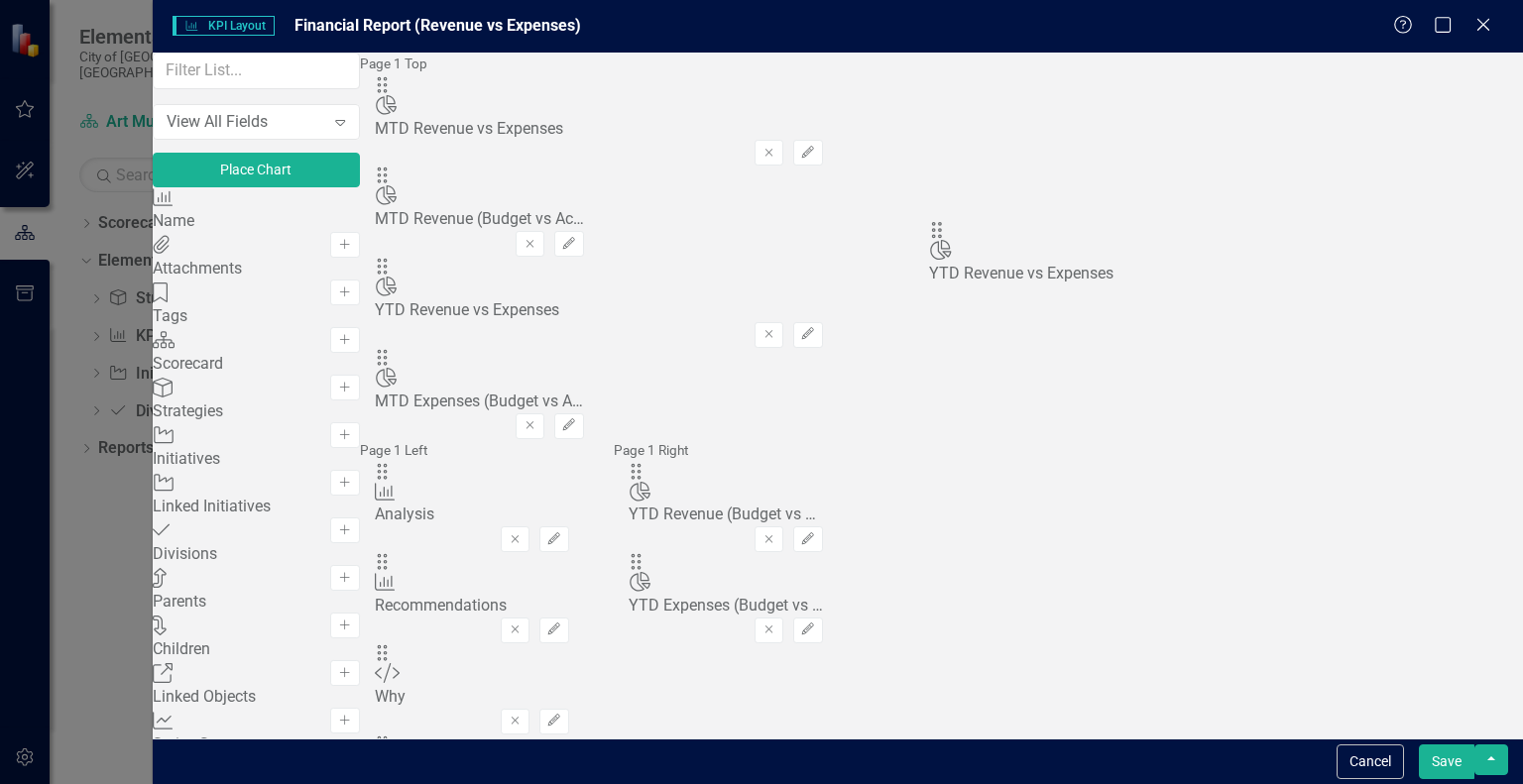 drag, startPoint x: 1059, startPoint y: 318, endPoint x: 973, endPoint y: 251, distance: 109.01835 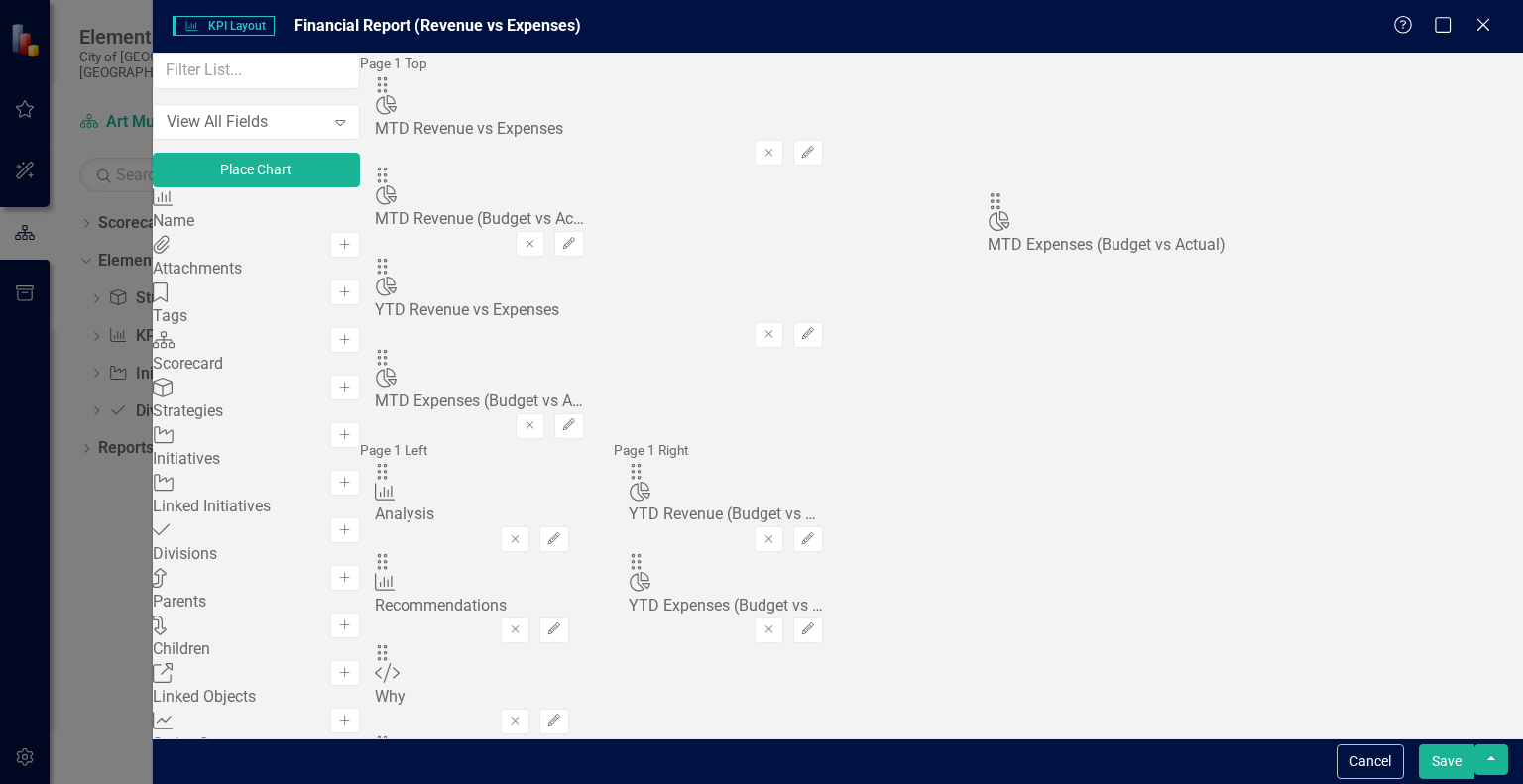 drag, startPoint x: 565, startPoint y: 324, endPoint x: 1033, endPoint y: 221, distance: 479.20038 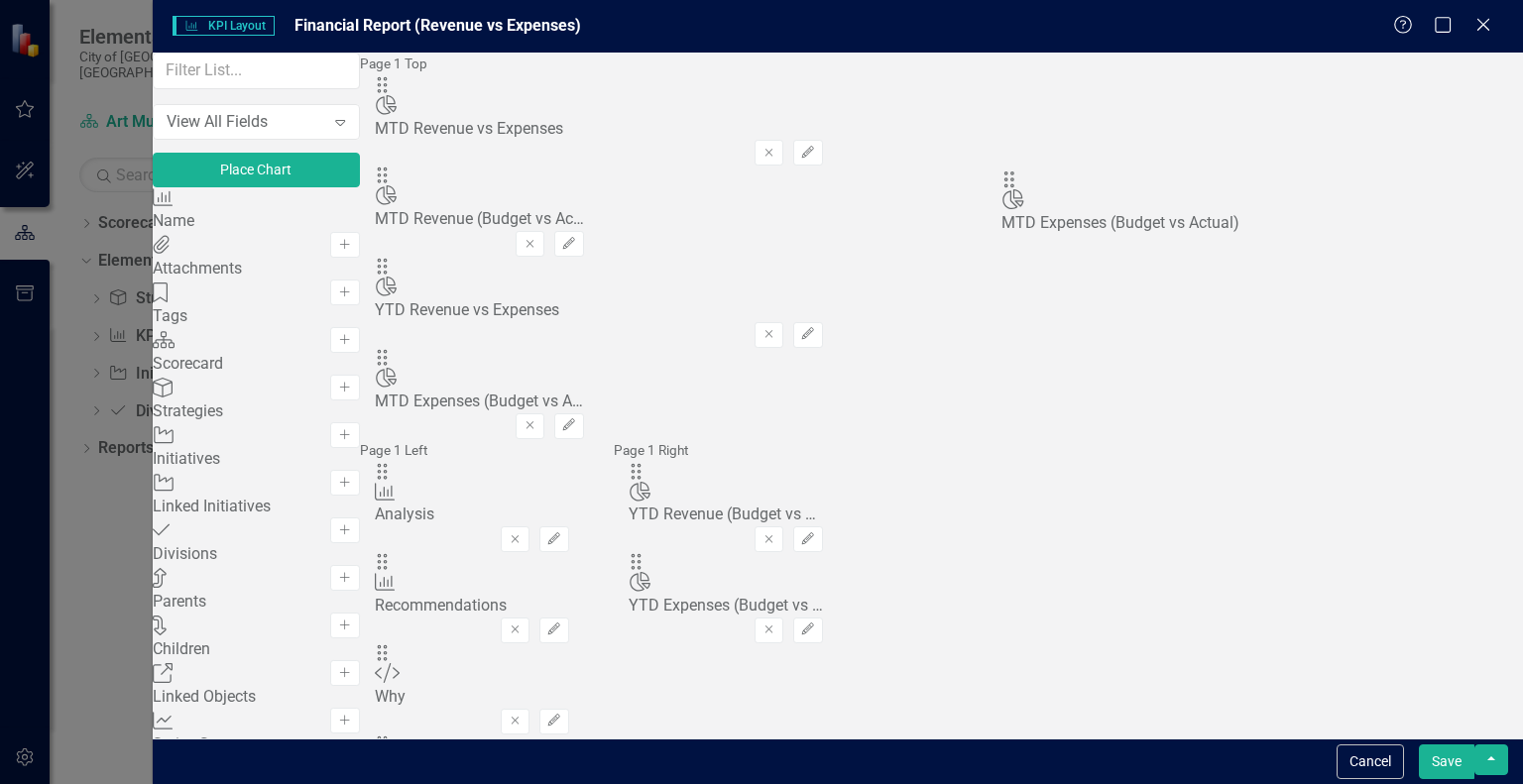 click on "The fields (or pods) that are available for you to include on the detail page are listed to the left. You can simply drag and drop to add or arrange the page to meet your needs.   Learn more in the ClearPoint Support Center. Close Help Page 1 Top Drag Chart MTD Revenue vs Expenses Hidden Pod  Online   Hidden Pod  Printed Hidden Pod  Published Remove Edit Drag Chart MTD Revenue (Budget vs Actual) Hidden Pod  Online   Hidden Pod  Printed Hidden Pod  Published Remove Edit Drag Chart YTD Revenue vs Expenses Hidden Pod  Online   Hidden Pod  Printed Hidden Pod  Published Remove Edit Drag Chart MTD Expenses (Budget vs Actual) Hidden Pod  Online   Hidden Pod  Printed Hidden Pod  Published Remove Edit Page 1 Left Drag KPI Analysis Hidden Pod  Online   Hidden Pod  Printed Hidden Pod  Published Remove Edit Drag KPI Recommendations Hidden Pod  Online   Hidden Pod  Printed Hidden Pod  Published Remove Edit Drag Custom Why Hidden Pod  Online   Hidden Pod  Printed Hidden Pod  Published Remove Edit Drag Custom Hidden Pod" at bounding box center [599, 694] 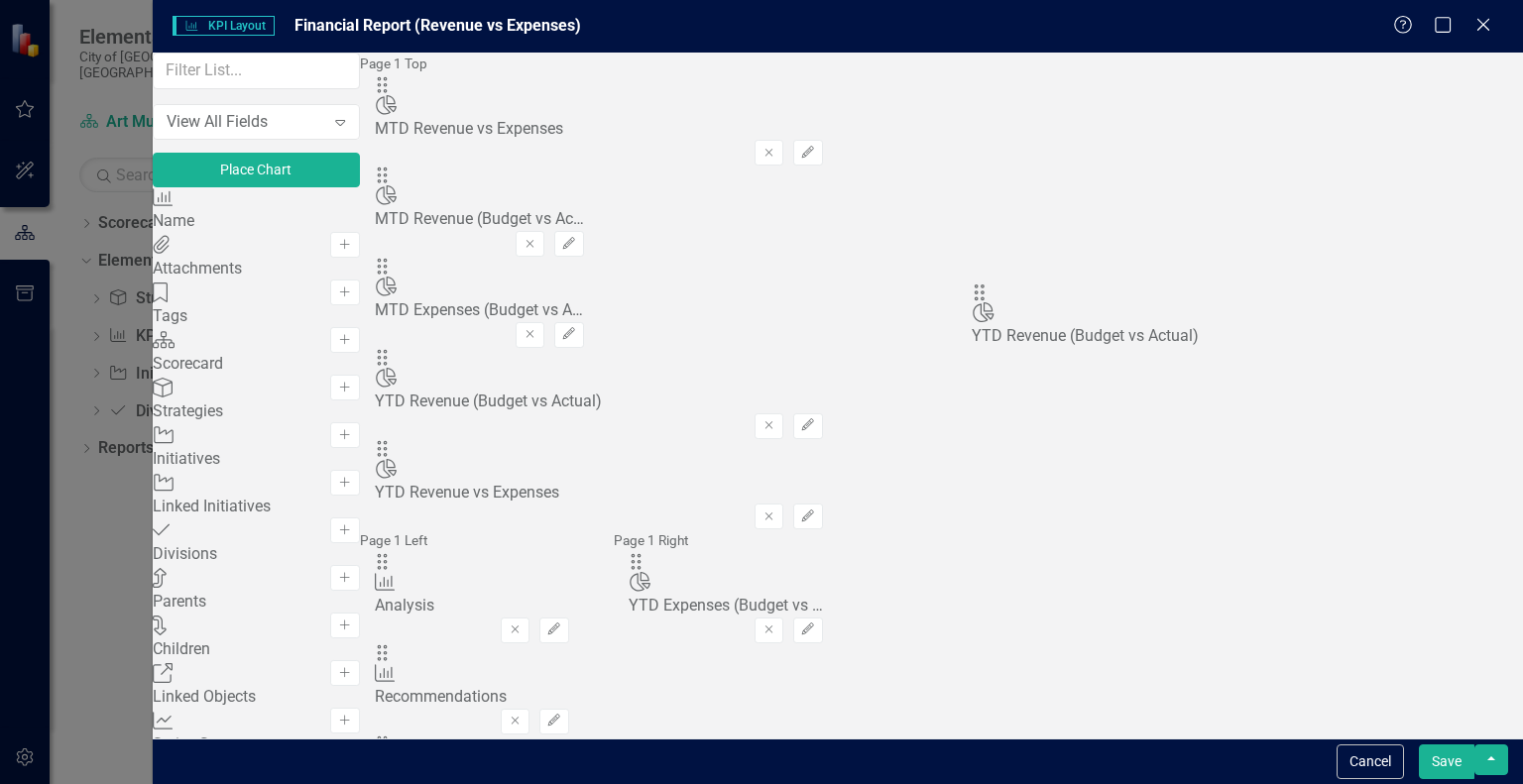 drag, startPoint x: 1060, startPoint y: 380, endPoint x: 1014, endPoint y: 312, distance: 82.0975 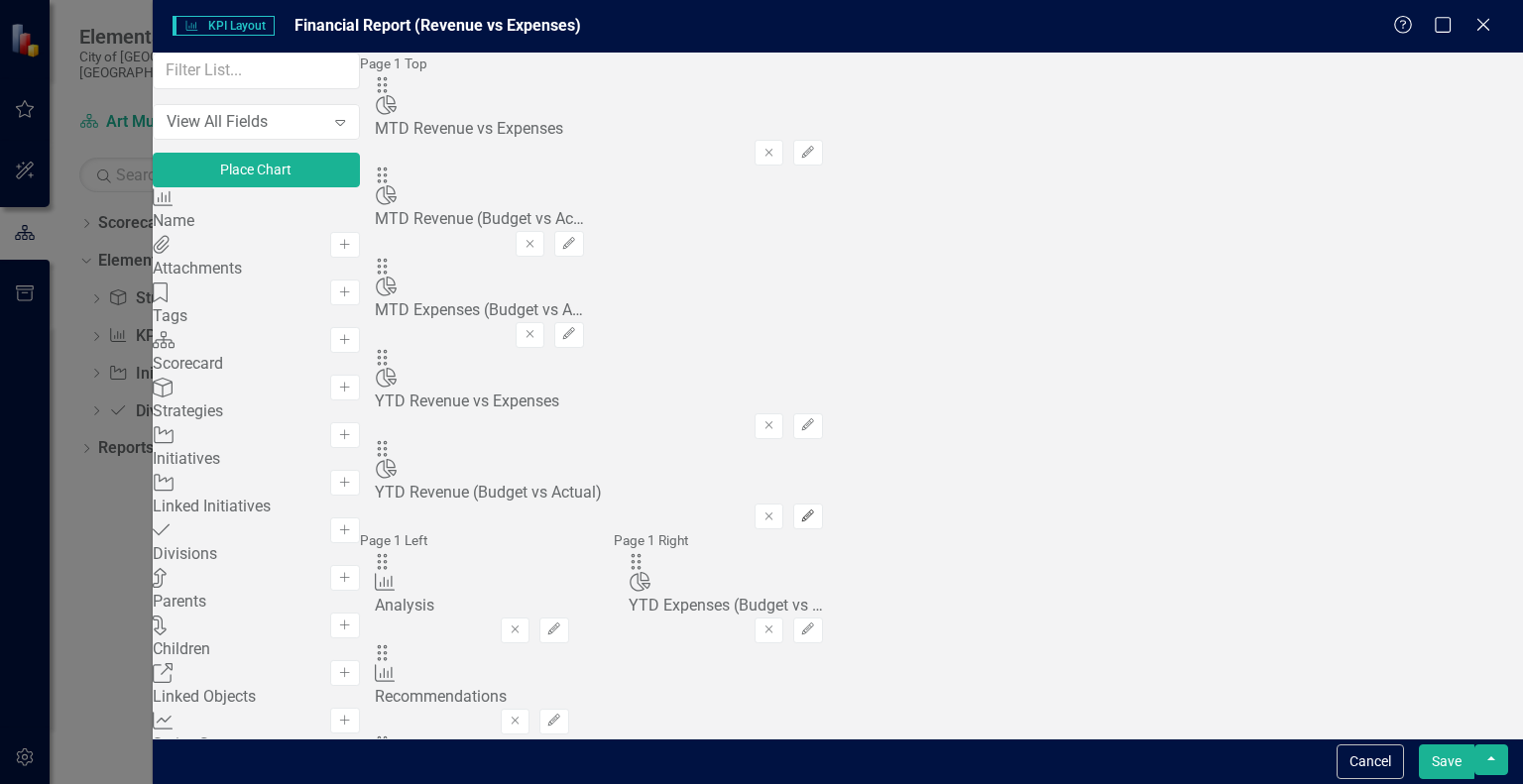 click on "Edit" at bounding box center (807, 516) 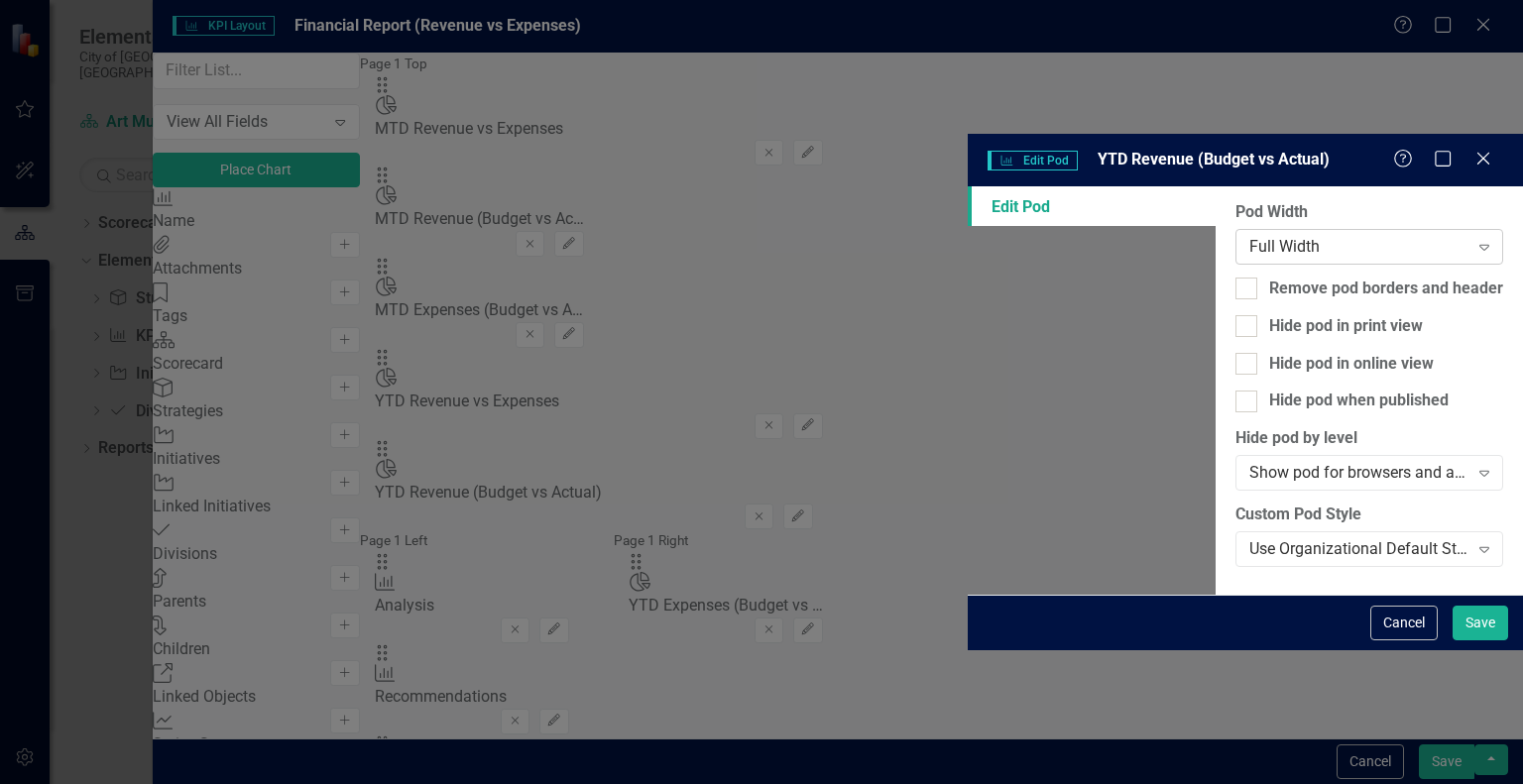 click on "Full Width" at bounding box center [1358, 246] 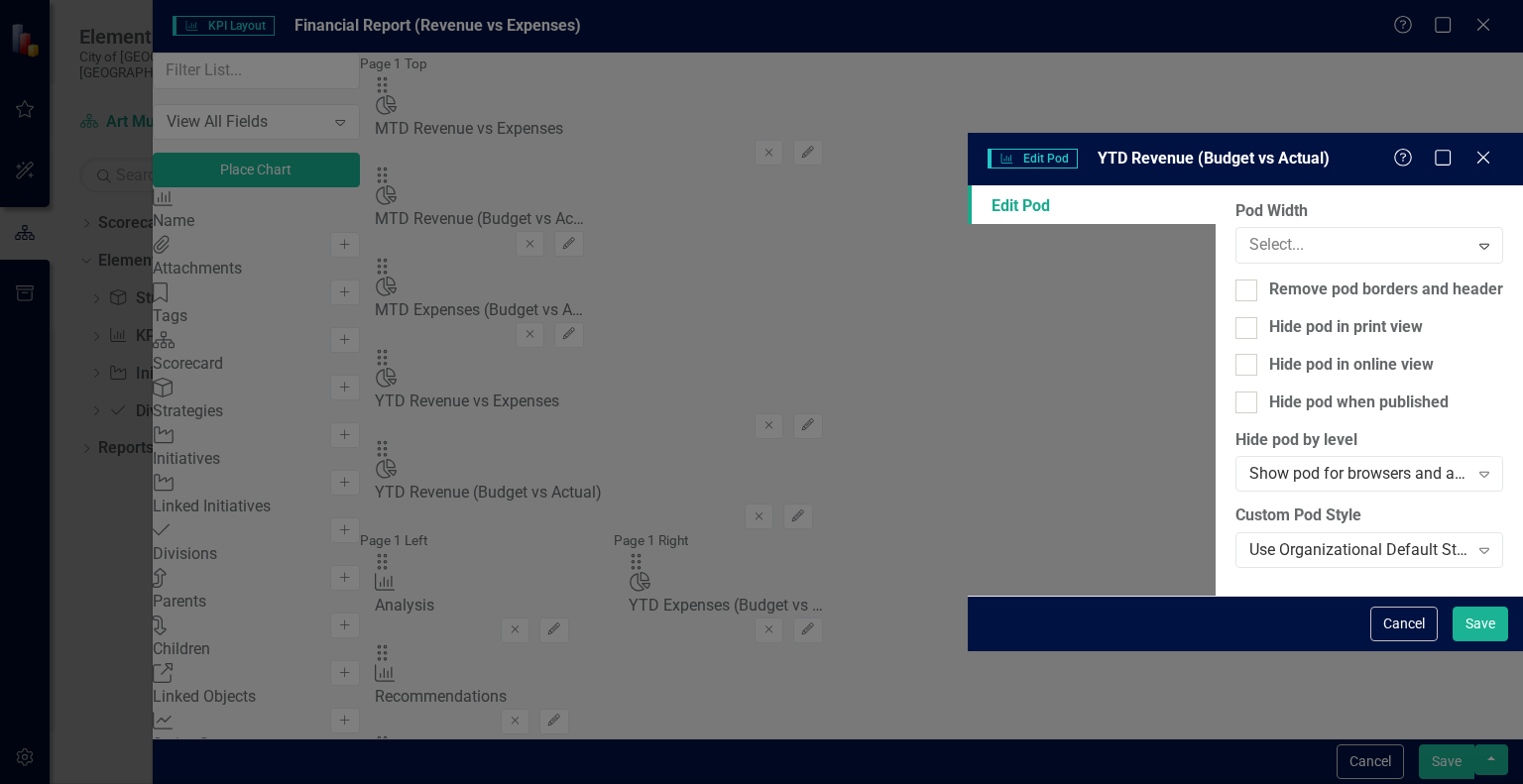 click on "1/2 Width" at bounding box center (765, 888) 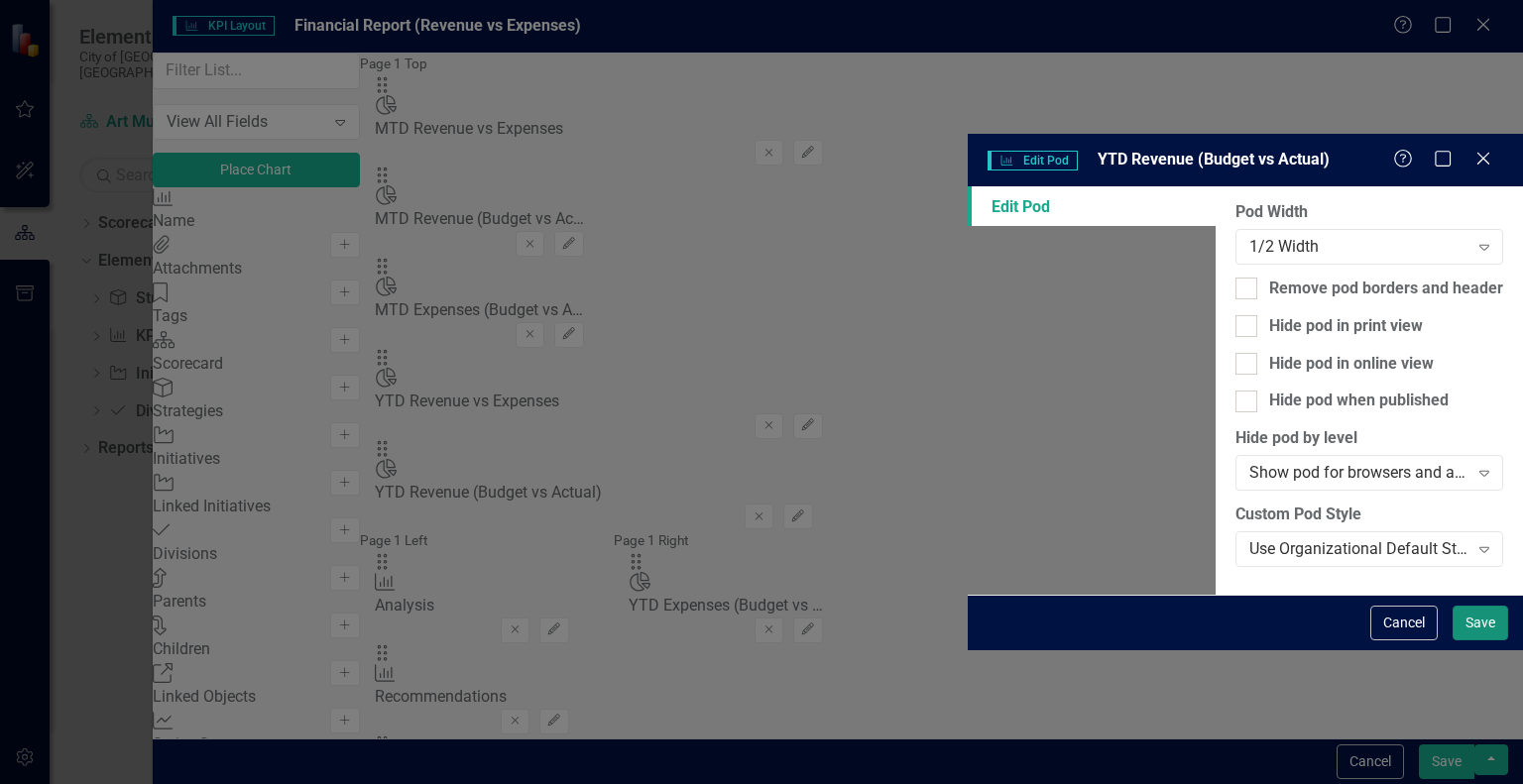 click on "Save" at bounding box center [1480, 622] 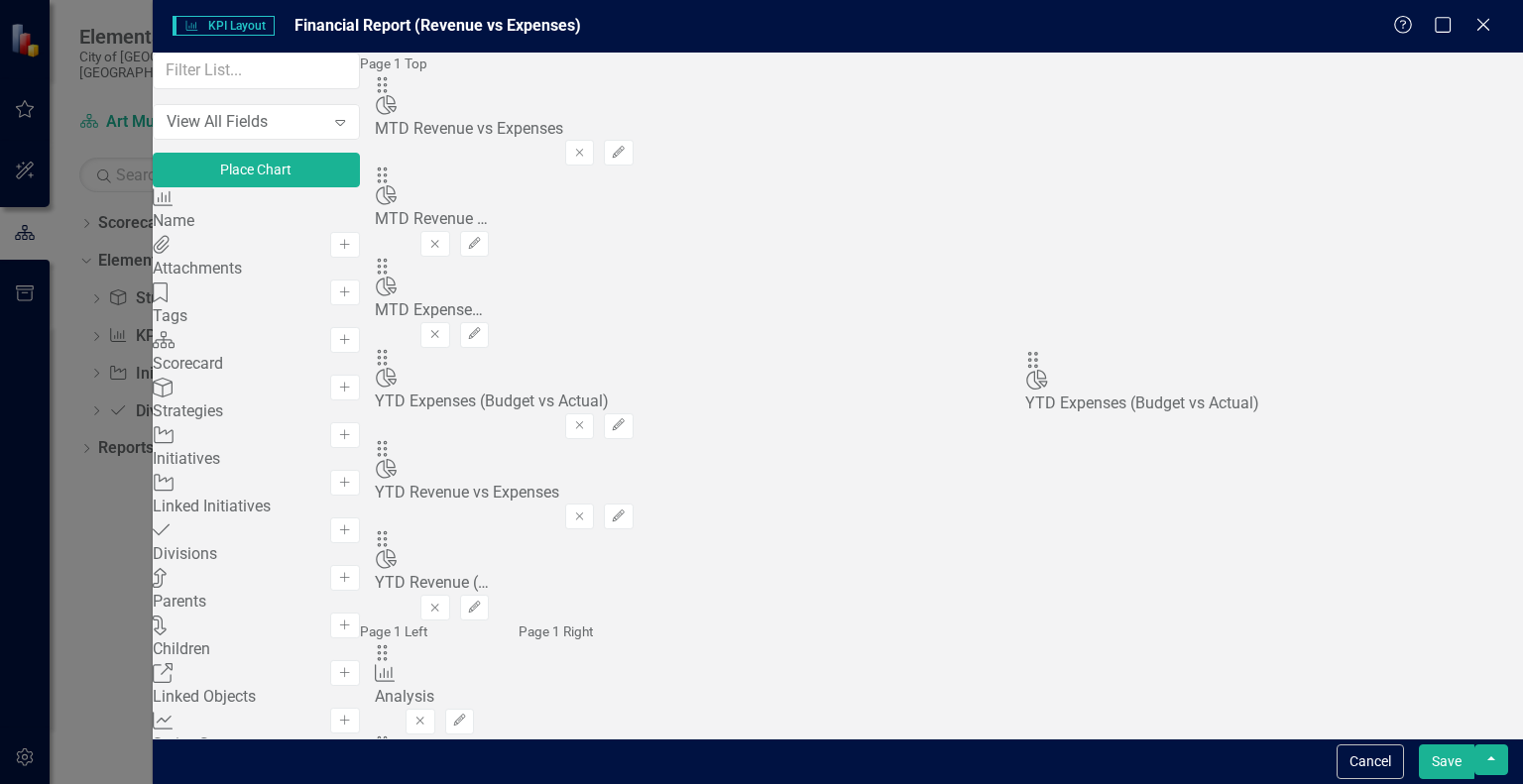 drag, startPoint x: 1061, startPoint y: 437, endPoint x: 1070, endPoint y: 373, distance: 64.62971 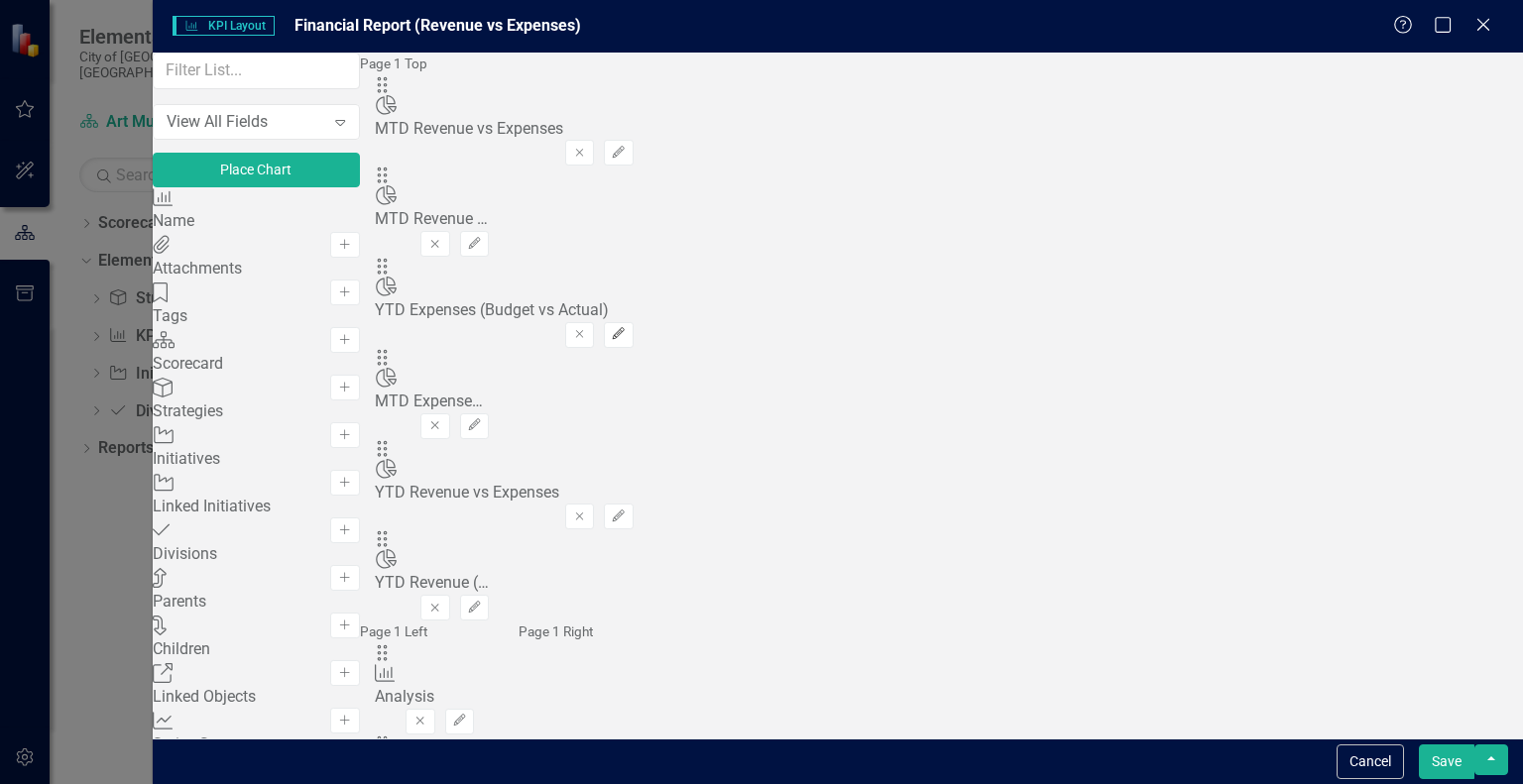 click on "Edit" 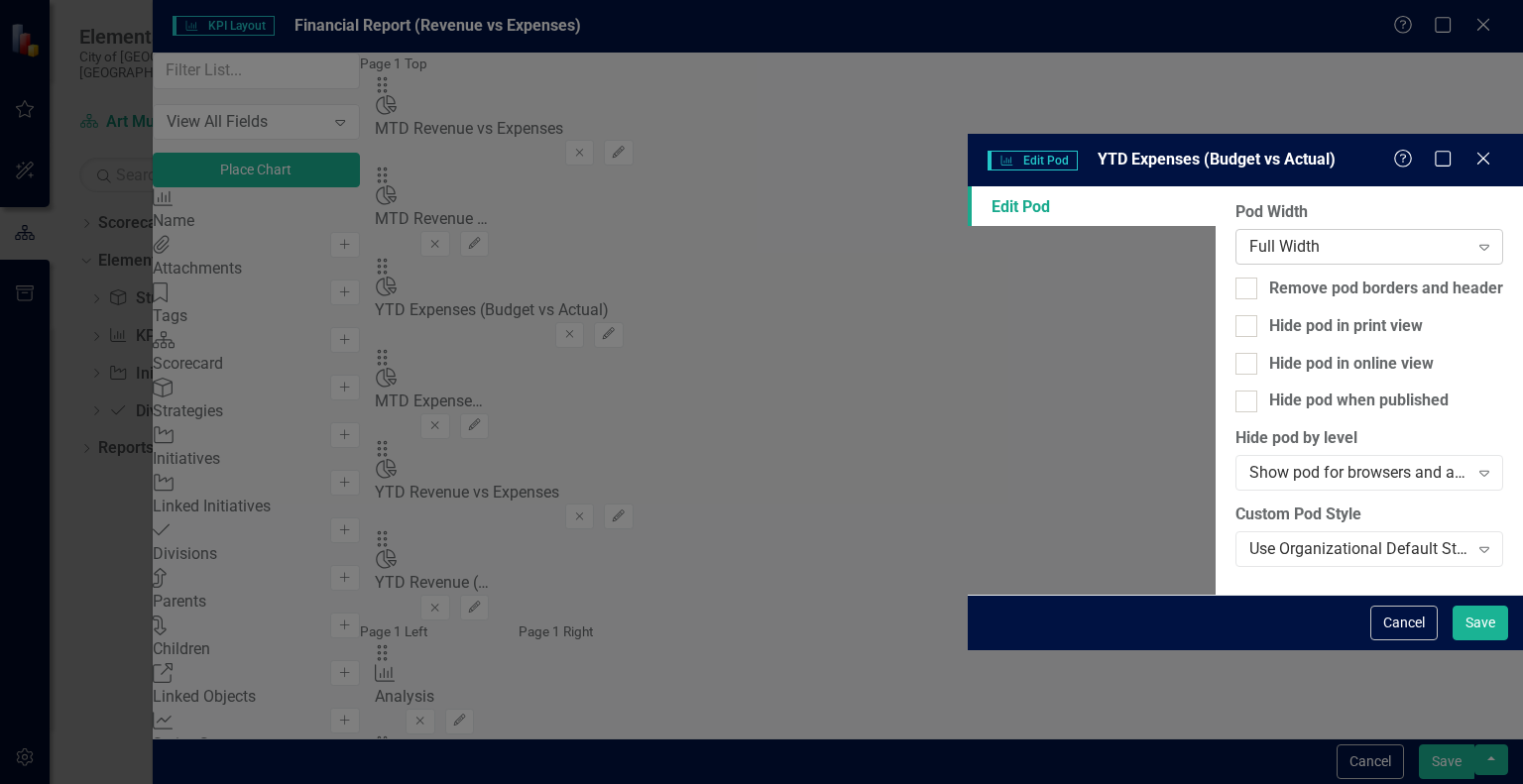 click on "Full Width" at bounding box center [1358, 246] 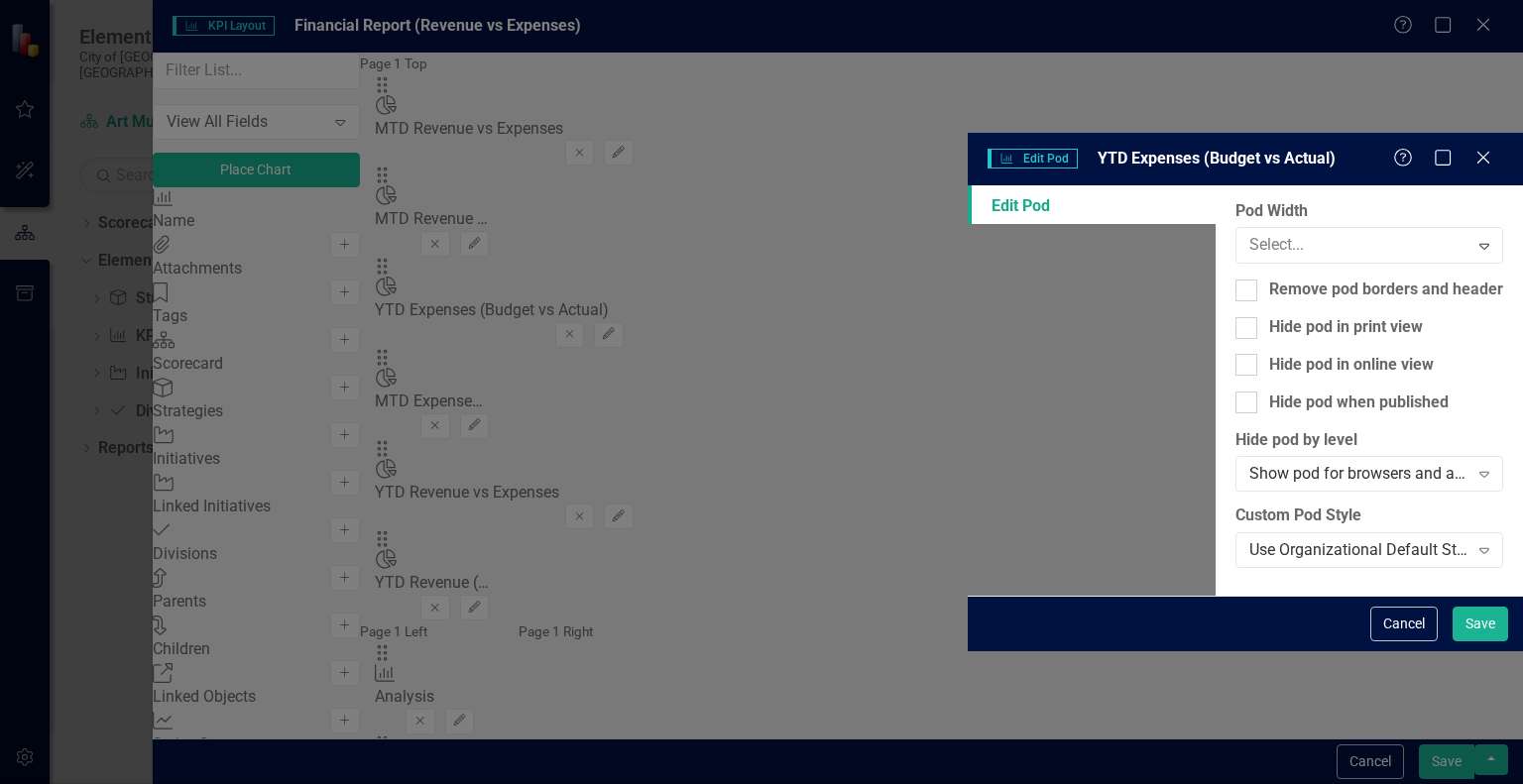click on "1/2 Width" at bounding box center (765, 888) 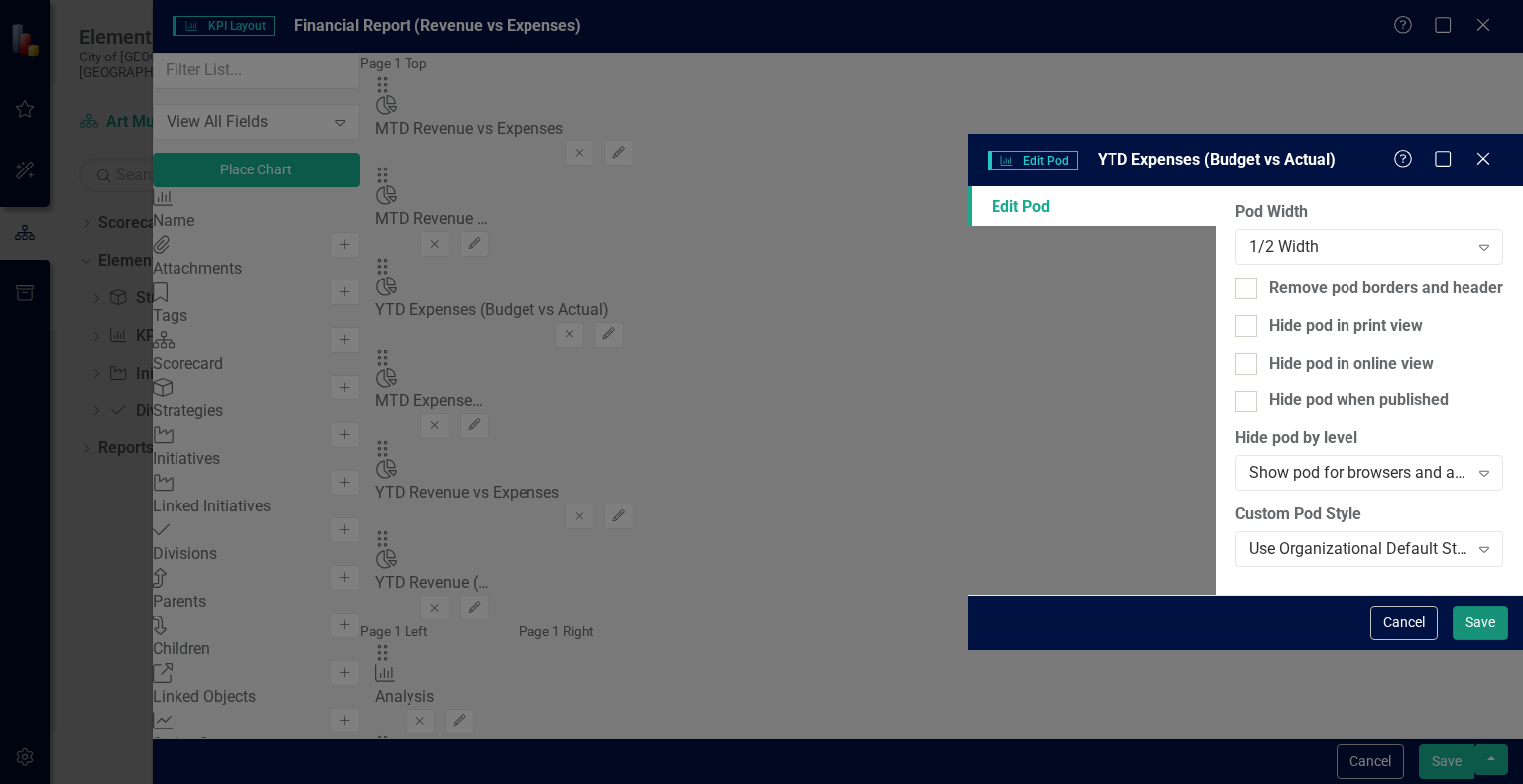 click on "Save" at bounding box center [1480, 622] 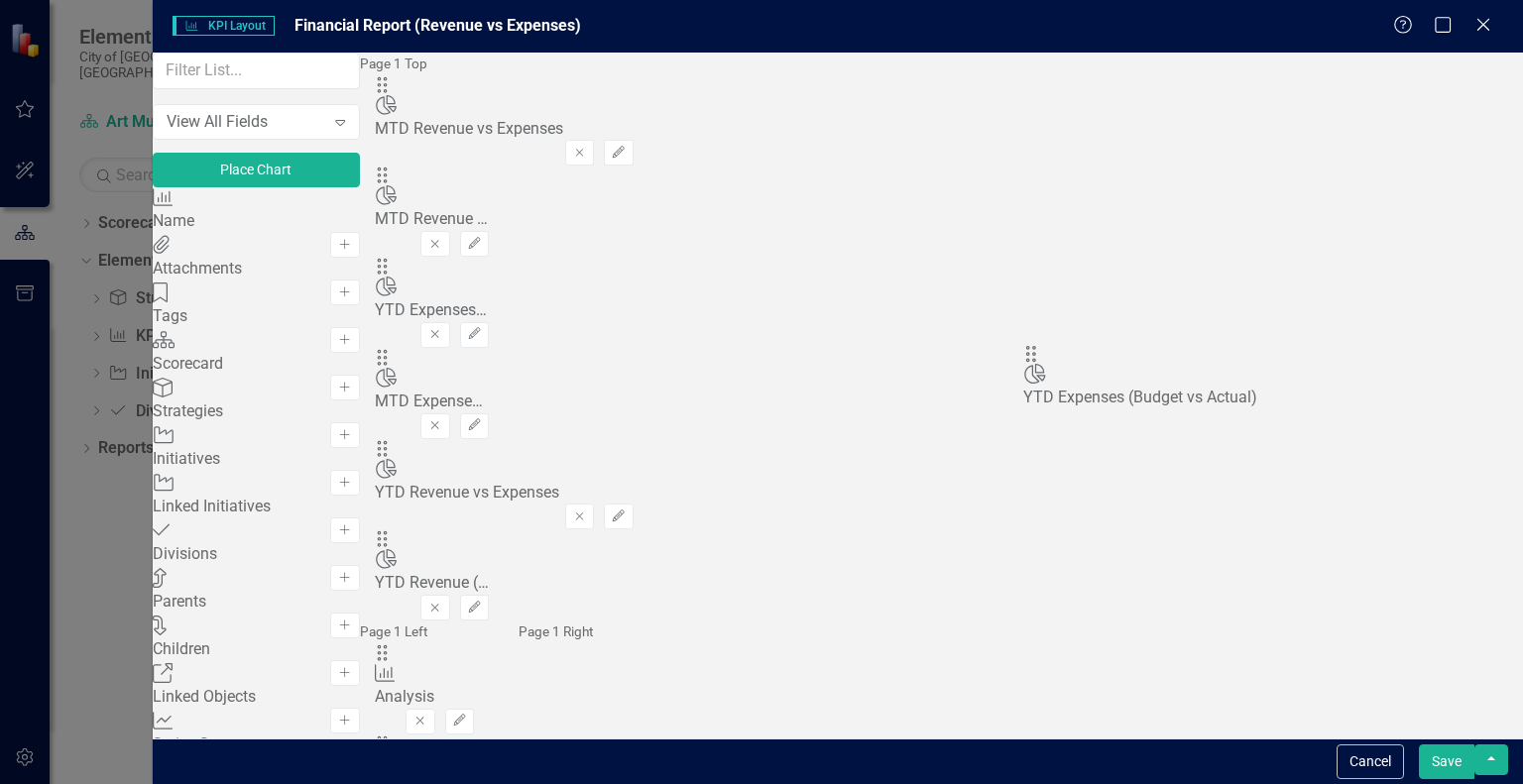 drag, startPoint x: 1039, startPoint y: 193, endPoint x: 1061, endPoint y: 368, distance: 176.37744 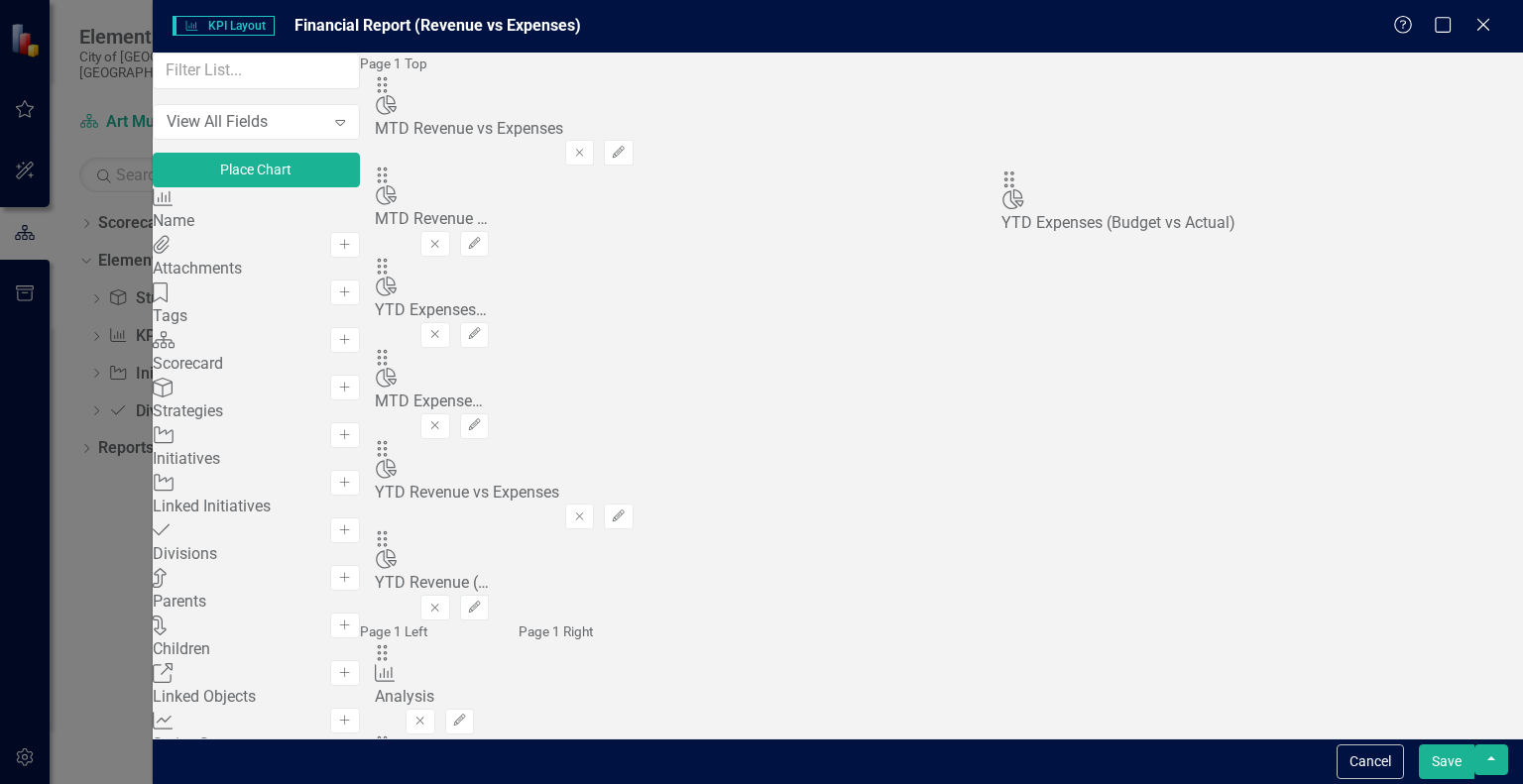 click on "The fields (or pods) that are available for you to include on the detail page are listed to the left. You can simply drag and drop to add or arrange the page to meet your needs.   Learn more in the ClearPoint Support Center. Close Help Page 1 Top Drag Chart MTD Revenue vs Expenses Hidden Pod  Online   Hidden Pod  Printed Hidden Pod  Published Remove Edit Drag Chart MTD Revenue (Budget vs Actual) Hidden Pod  Online   Hidden Pod  Printed Hidden Pod  Published Remove Edit Drag Chart YTD Expenses (Budget vs Actual) Hidden Pod  Online   Hidden Pod  Printed Hidden Pod  Published Remove Edit Drag Chart MTD Expenses (Budget vs Actual) Hidden Pod  Online   Hidden Pod  Printed Hidden Pod  Published Remove Edit Drag Chart YTD Revenue vs Expenses Hidden Pod  Online   Hidden Pod  Printed Hidden Pod  Published Remove Edit Drag Chart YTD Revenue (Budget vs Actual) Hidden Pod  Online   Hidden Pod  Printed Hidden Pod  Published Remove Edit Page 1 Left Drag KPI Analysis Hidden Pod  Online   Hidden Pod  Printed Hidden Pod Edit" at bounding box center [504, 784] 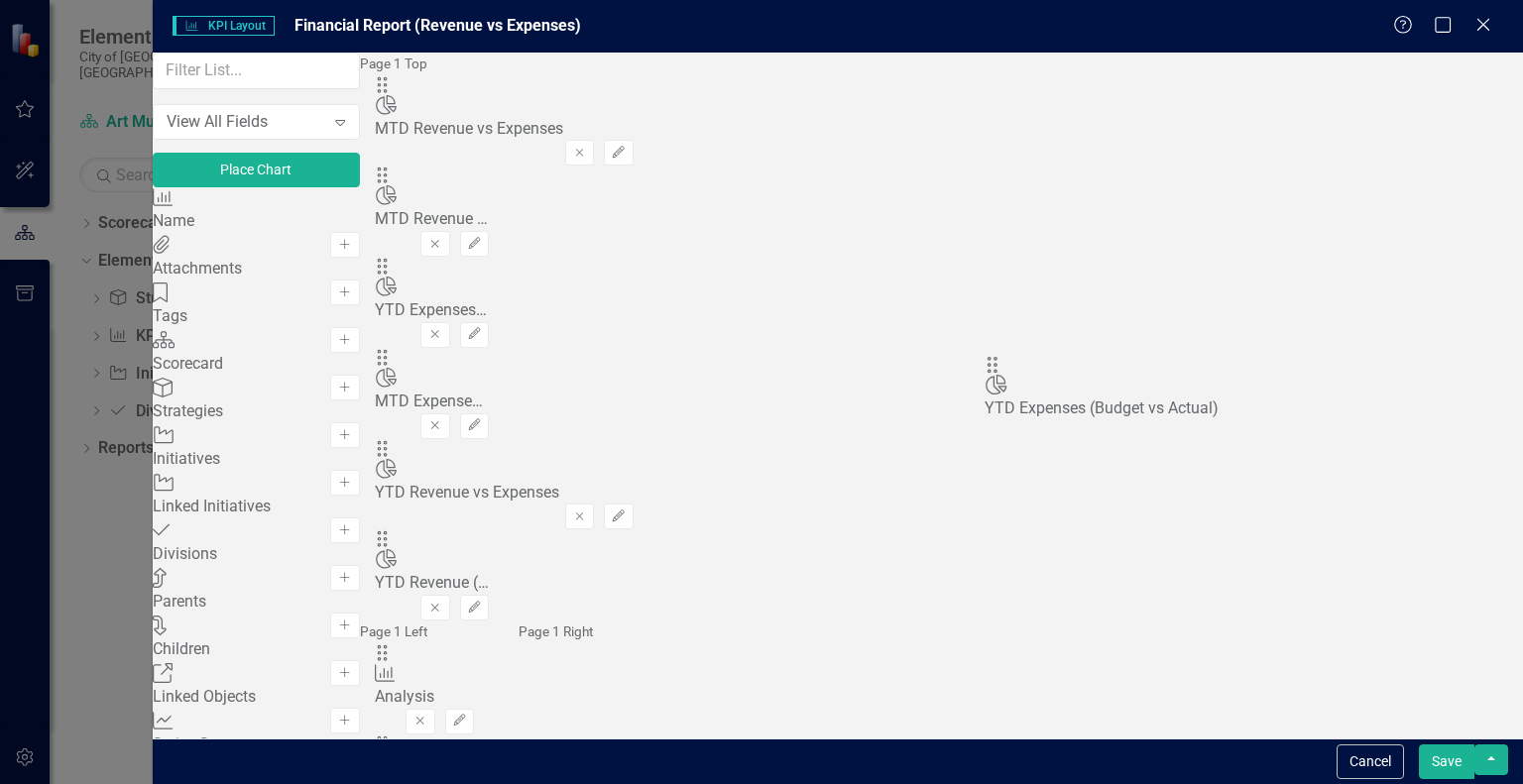 drag, startPoint x: 1033, startPoint y: 191, endPoint x: 1016, endPoint y: 379, distance: 188.76705 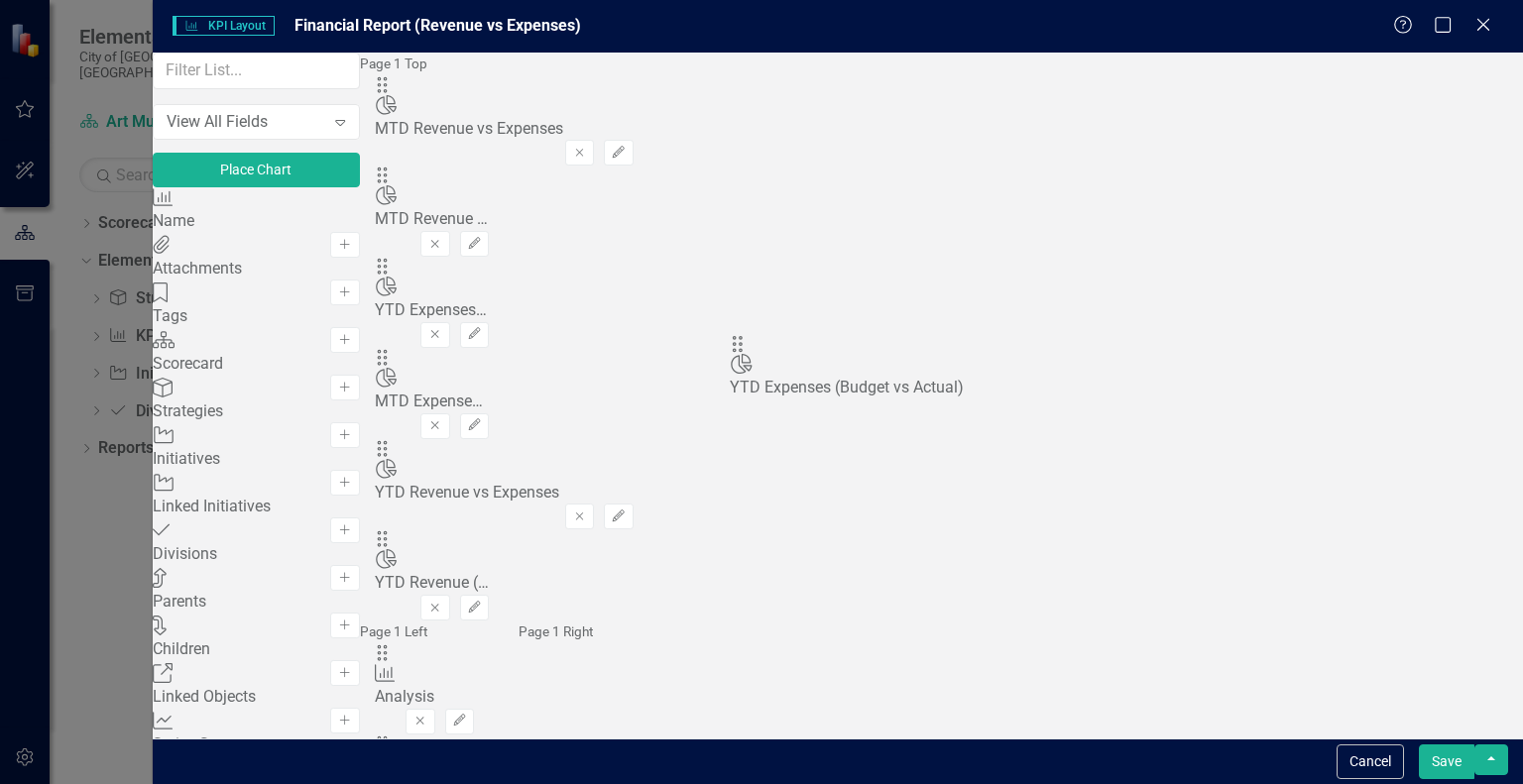 drag, startPoint x: 1035, startPoint y: 193, endPoint x: 763, endPoint y: 358, distance: 318.1336 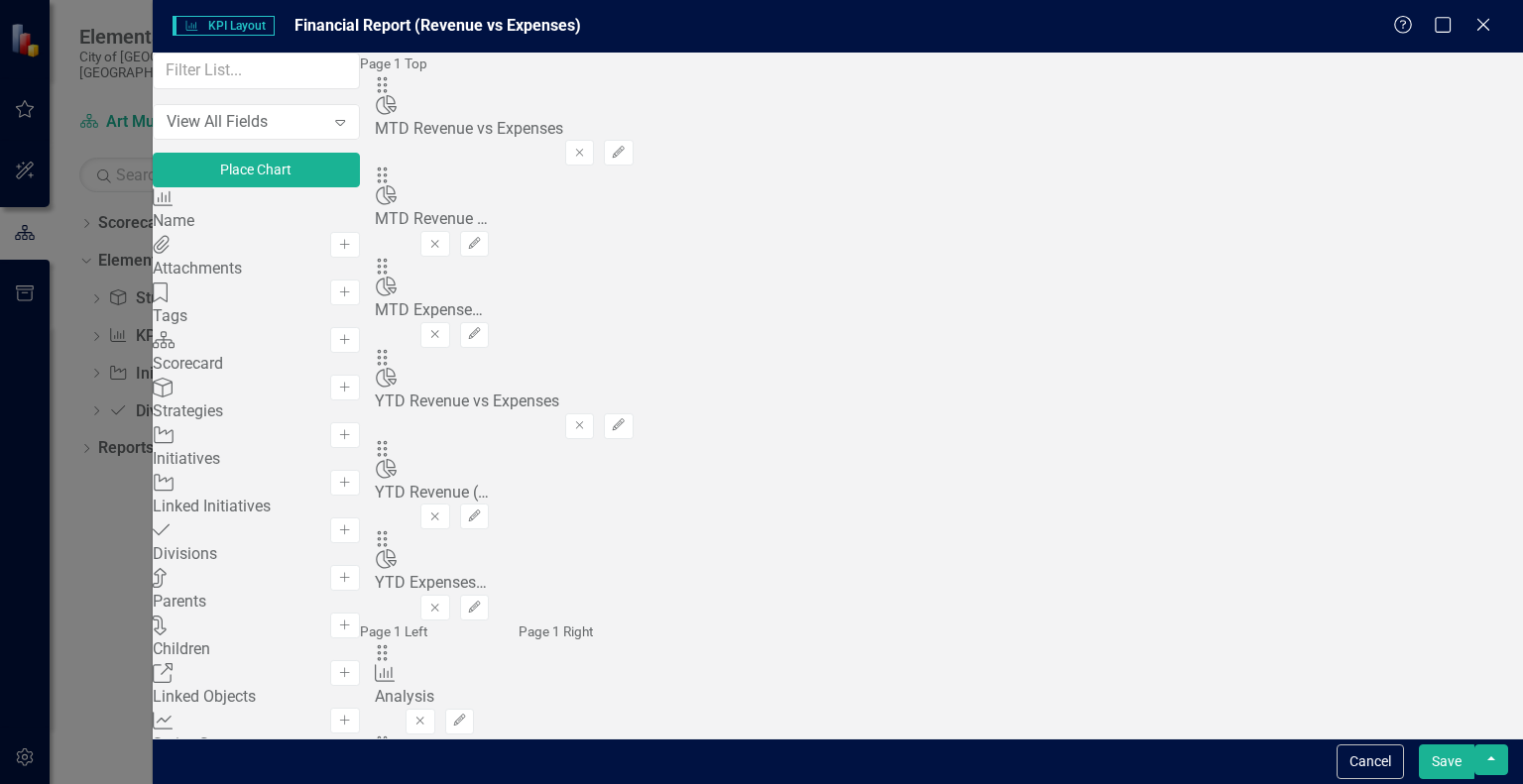 click on "Page 1 Right" at bounding box center [583, 631] 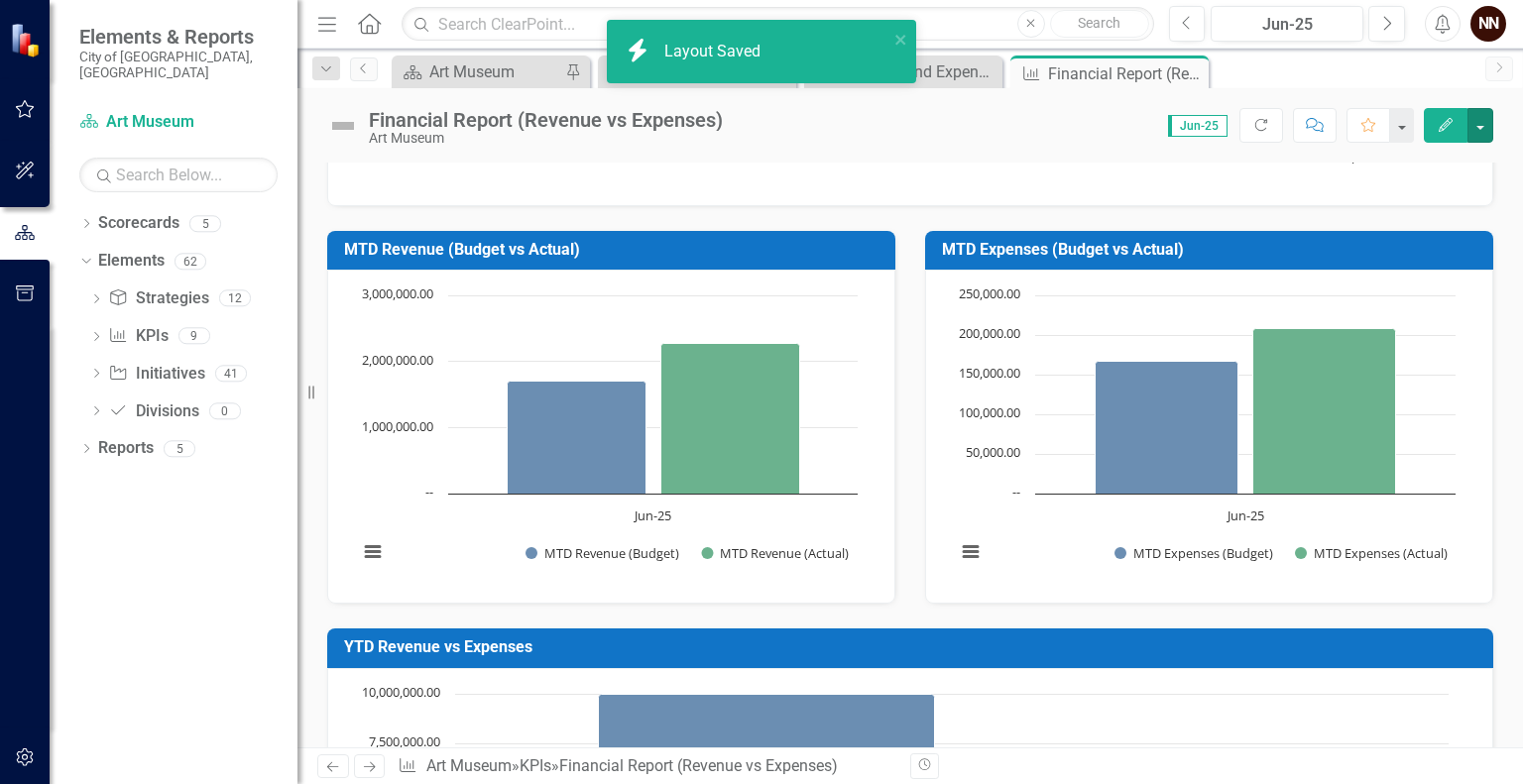 scroll, scrollTop: 1921, scrollLeft: 0, axis: vertical 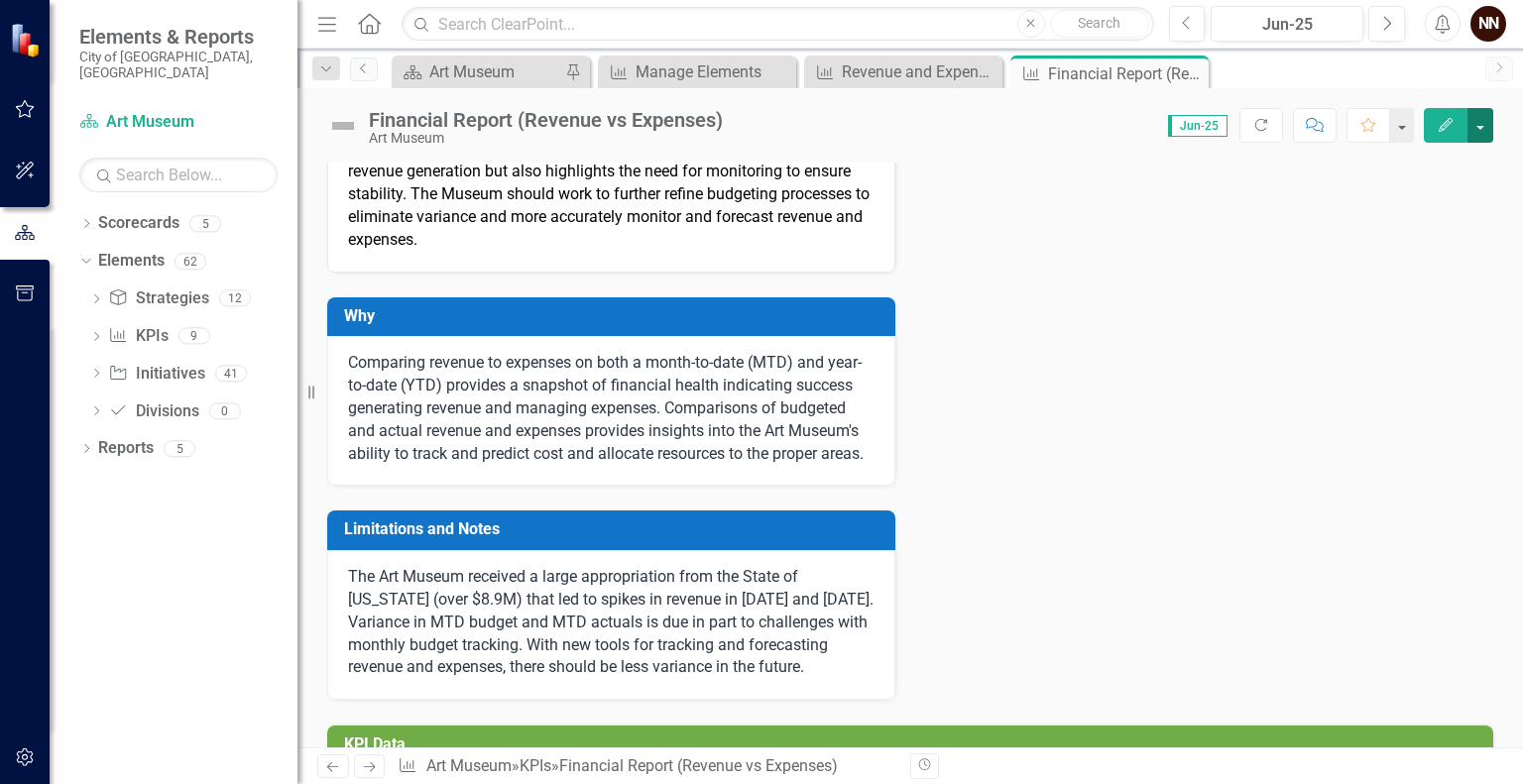 click at bounding box center (1480, 125) 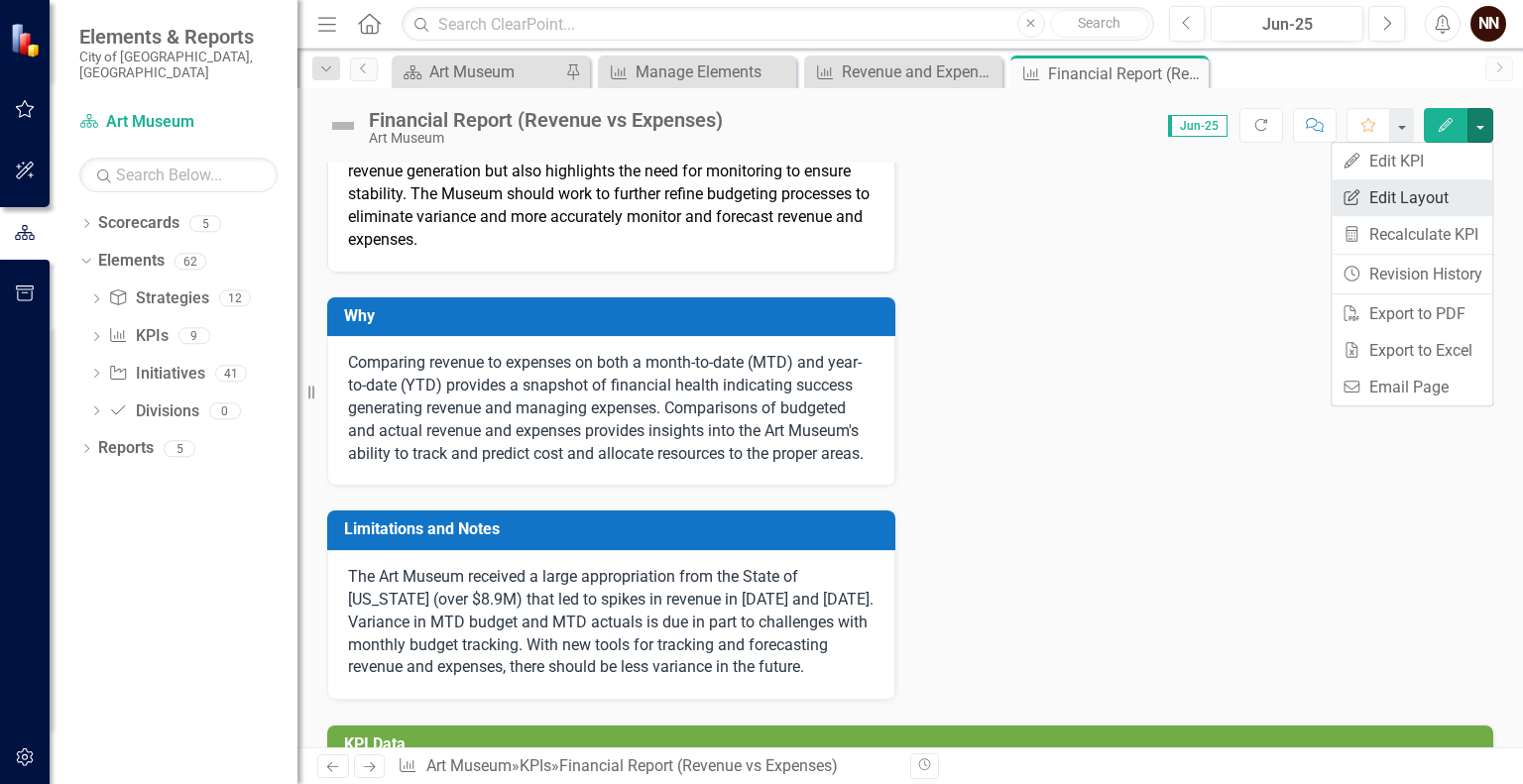 click on "Edit Report Edit Layout" at bounding box center [1412, 197] 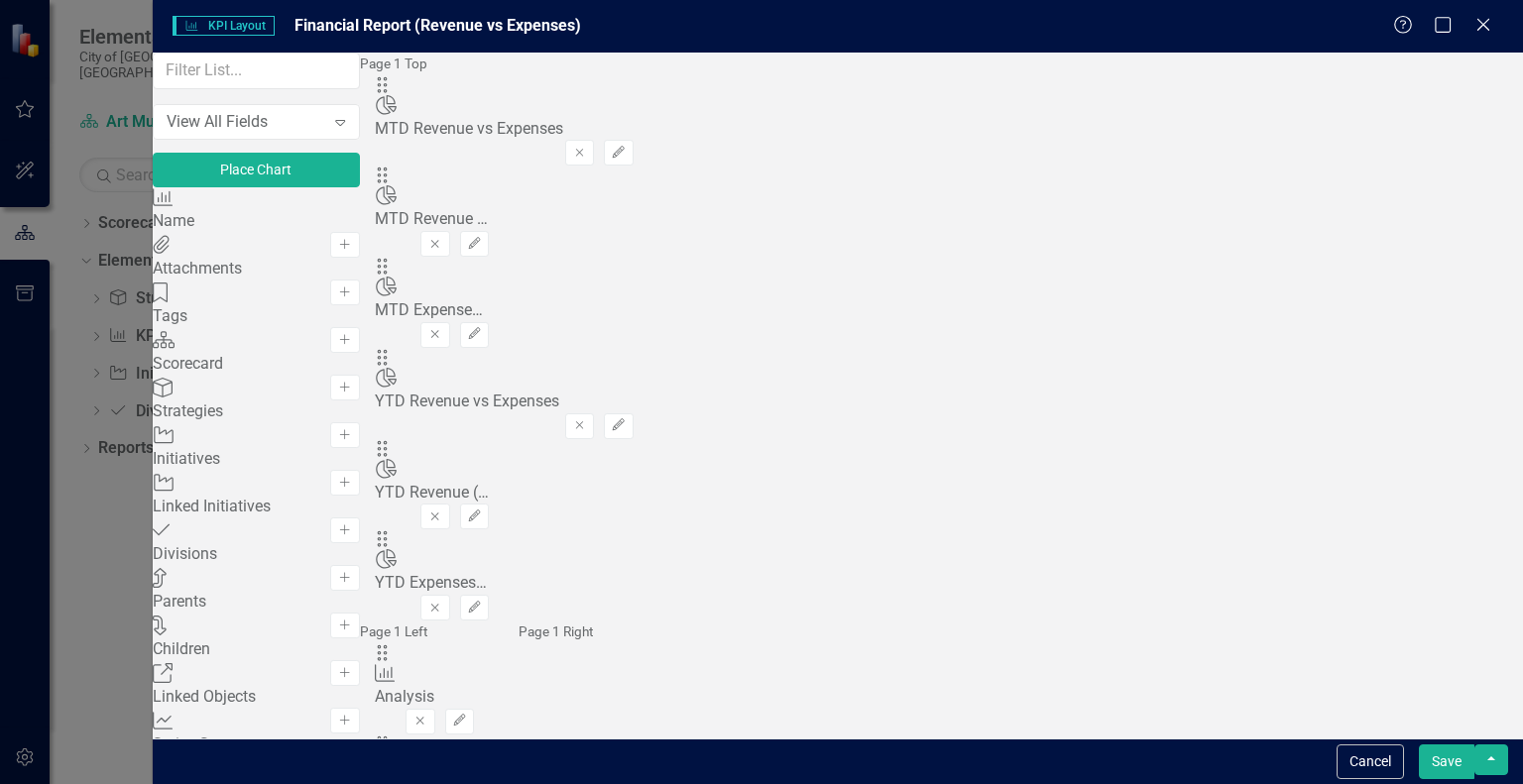 scroll, scrollTop: 176, scrollLeft: 0, axis: vertical 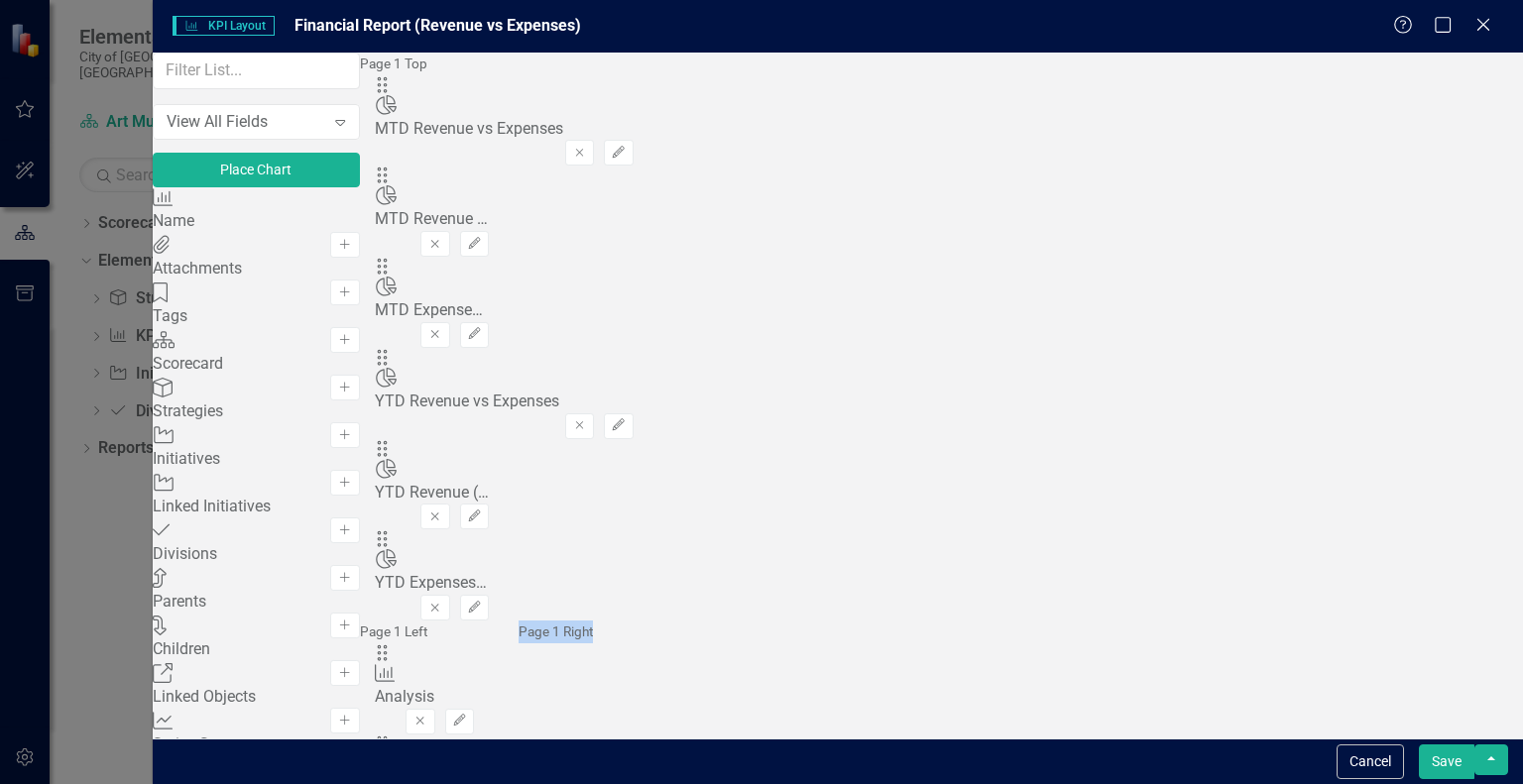 drag, startPoint x: 1400, startPoint y: 285, endPoint x: 1391, endPoint y: 293, distance: 12.0415946 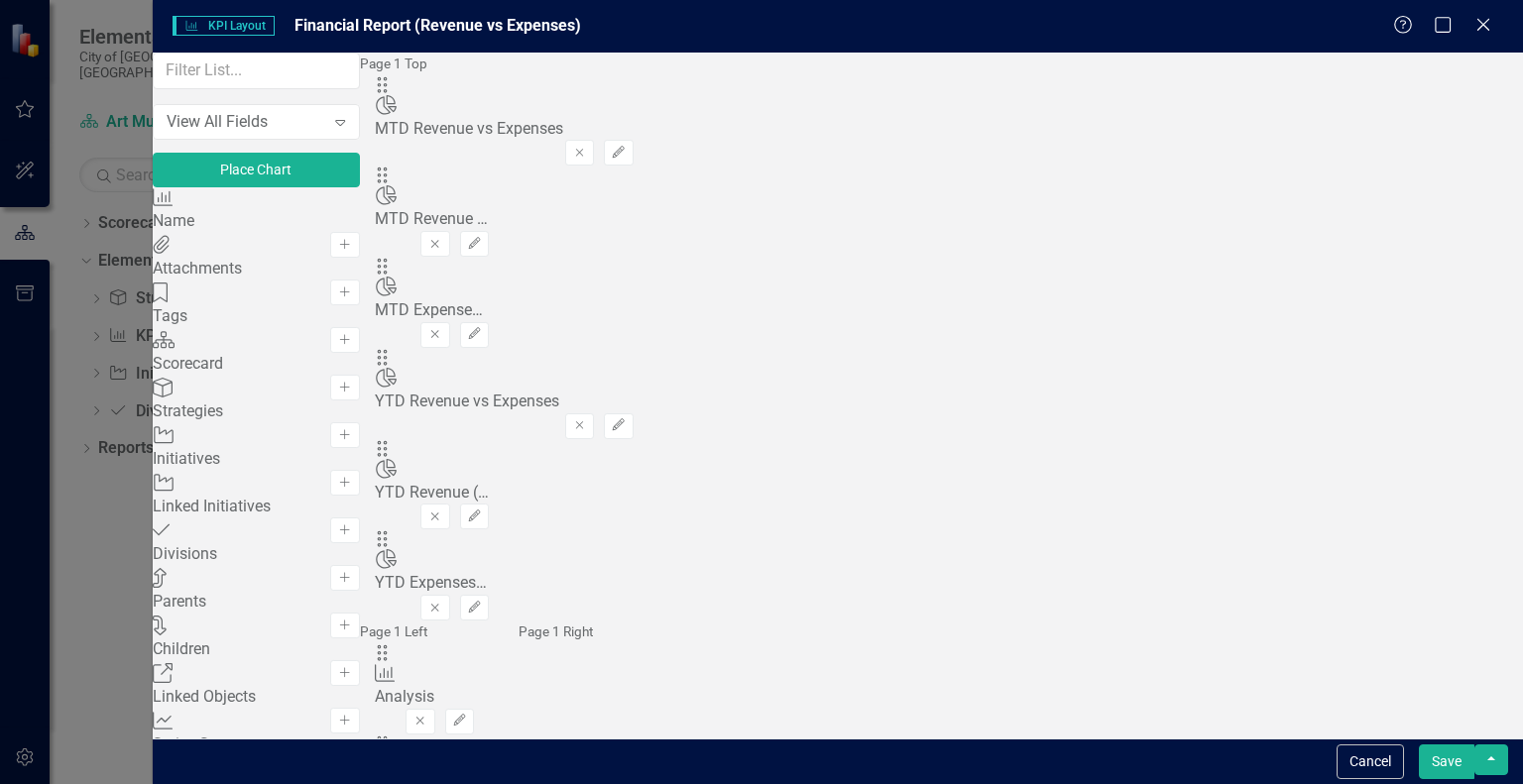 click on "Page 1 Left Drag KPI Analysis Hidden Pod  Online   Hidden Pod  Printed Hidden Pod  Published Remove Edit Drag KPI Recommendations Hidden Pod  Online   Hidden Pod  Printed Hidden Pod  Published Remove Edit Drag Custom Why Hidden Pod  Online   Hidden Pod  Printed Hidden Pod  Published Remove Edit Drag Custom Limitations and Notes Hidden Pod  Online   Hidden Pod  Printed Hidden Pod  Published Remove Edit Page 1 Right" at bounding box center (504, 814) 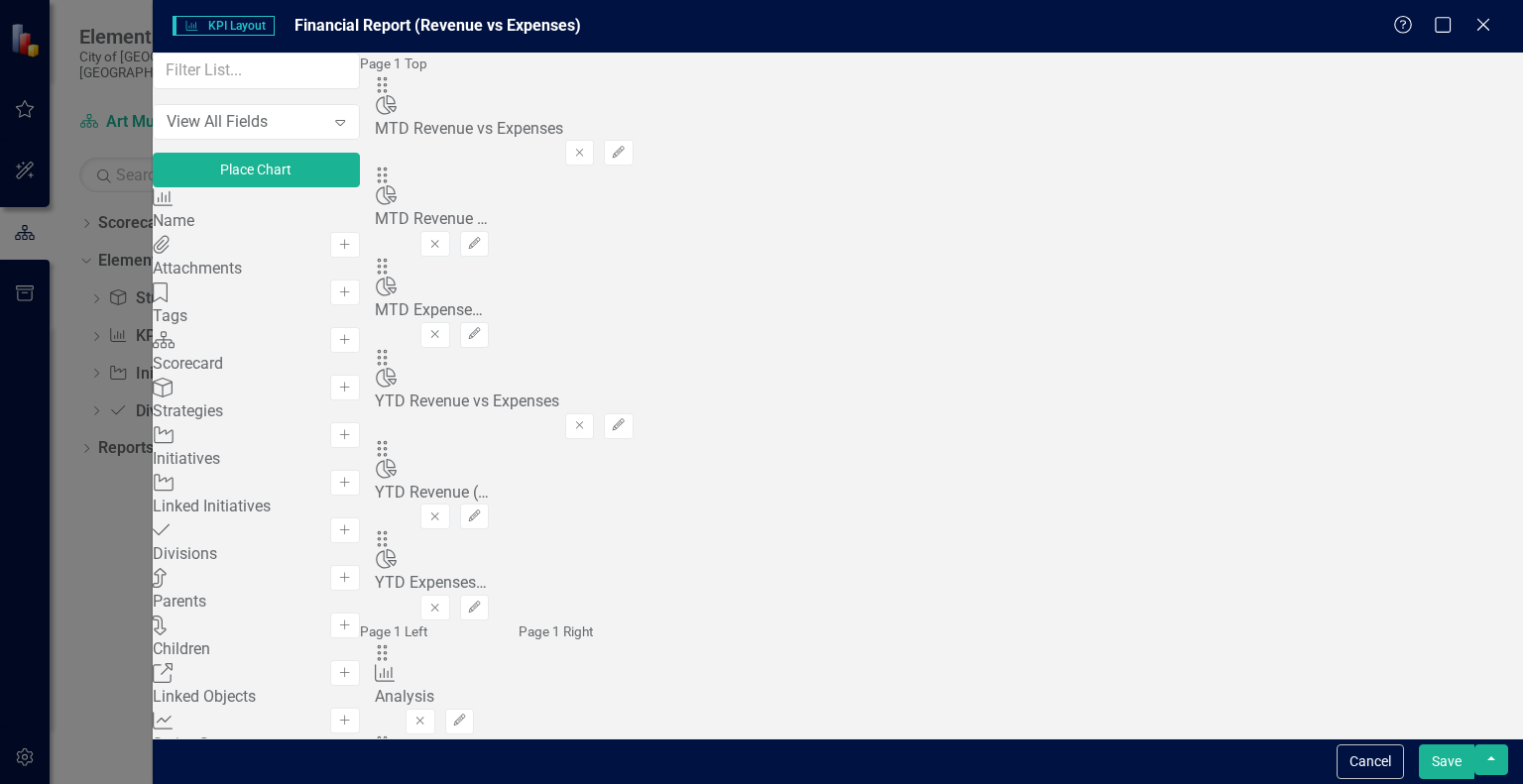 scroll, scrollTop: 0, scrollLeft: 0, axis: both 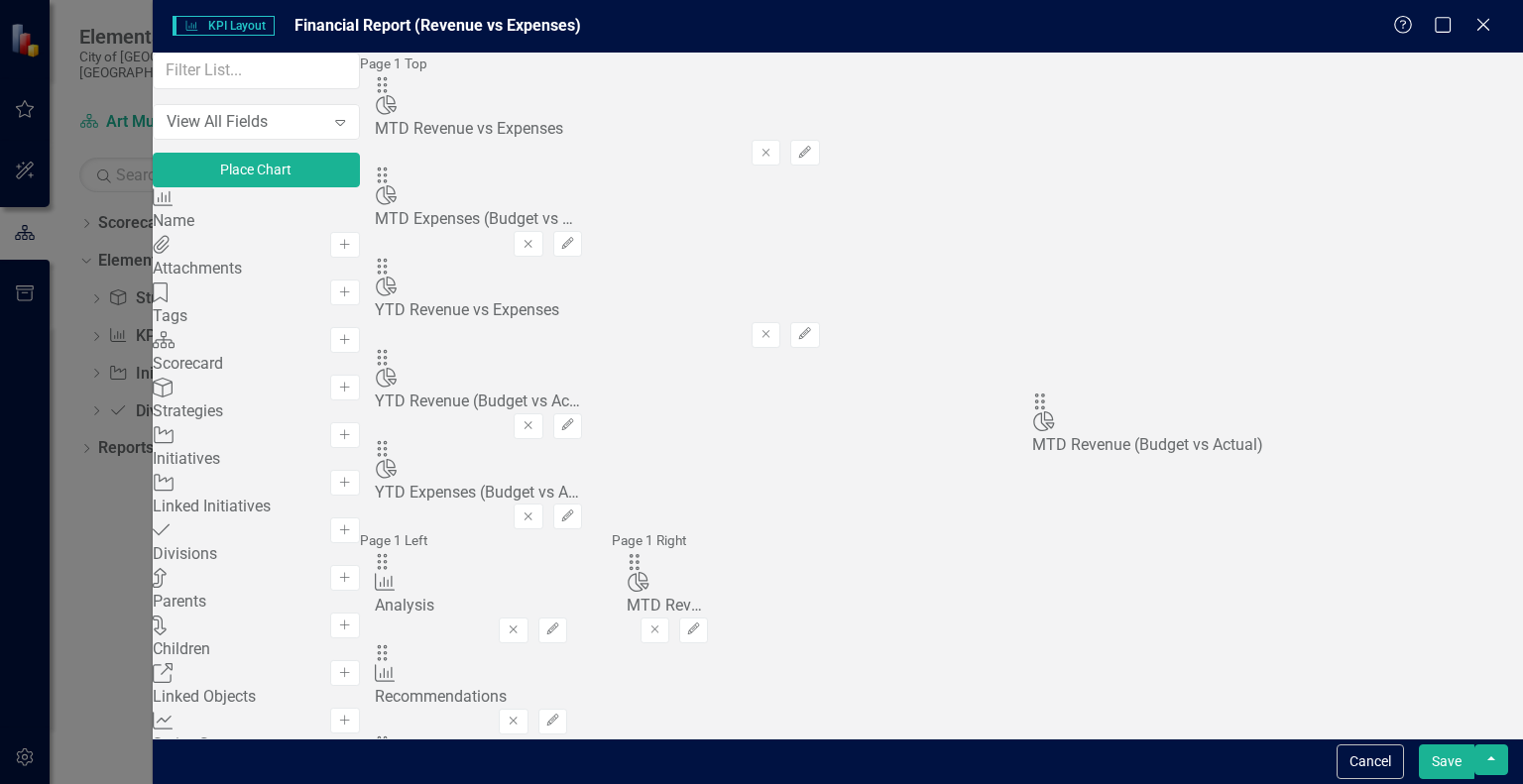 drag, startPoint x: 555, startPoint y: 195, endPoint x: 1068, endPoint y: 416, distance: 558.5786 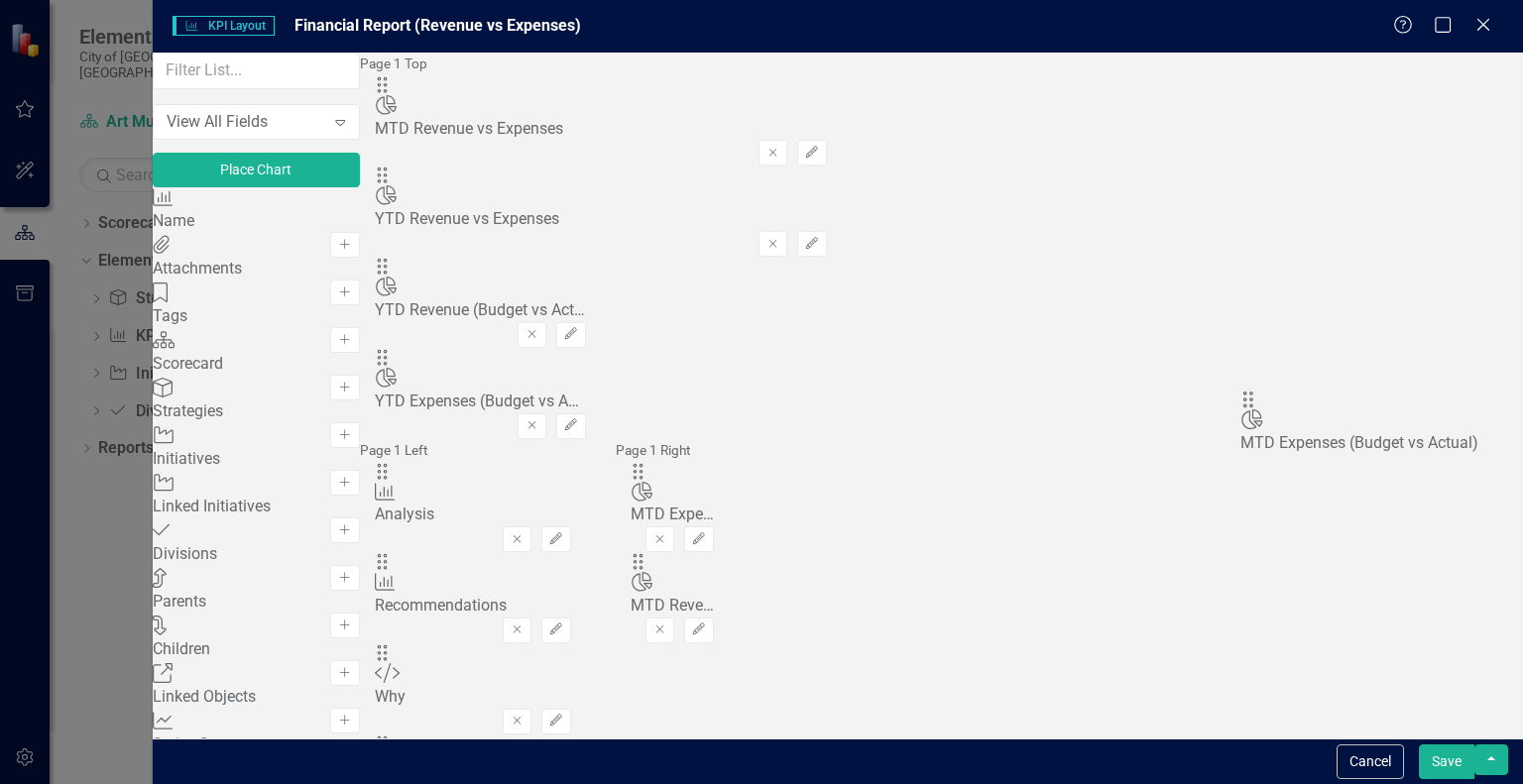 drag, startPoint x: 557, startPoint y: 199, endPoint x: 1278, endPoint y: 419, distance: 753.81762 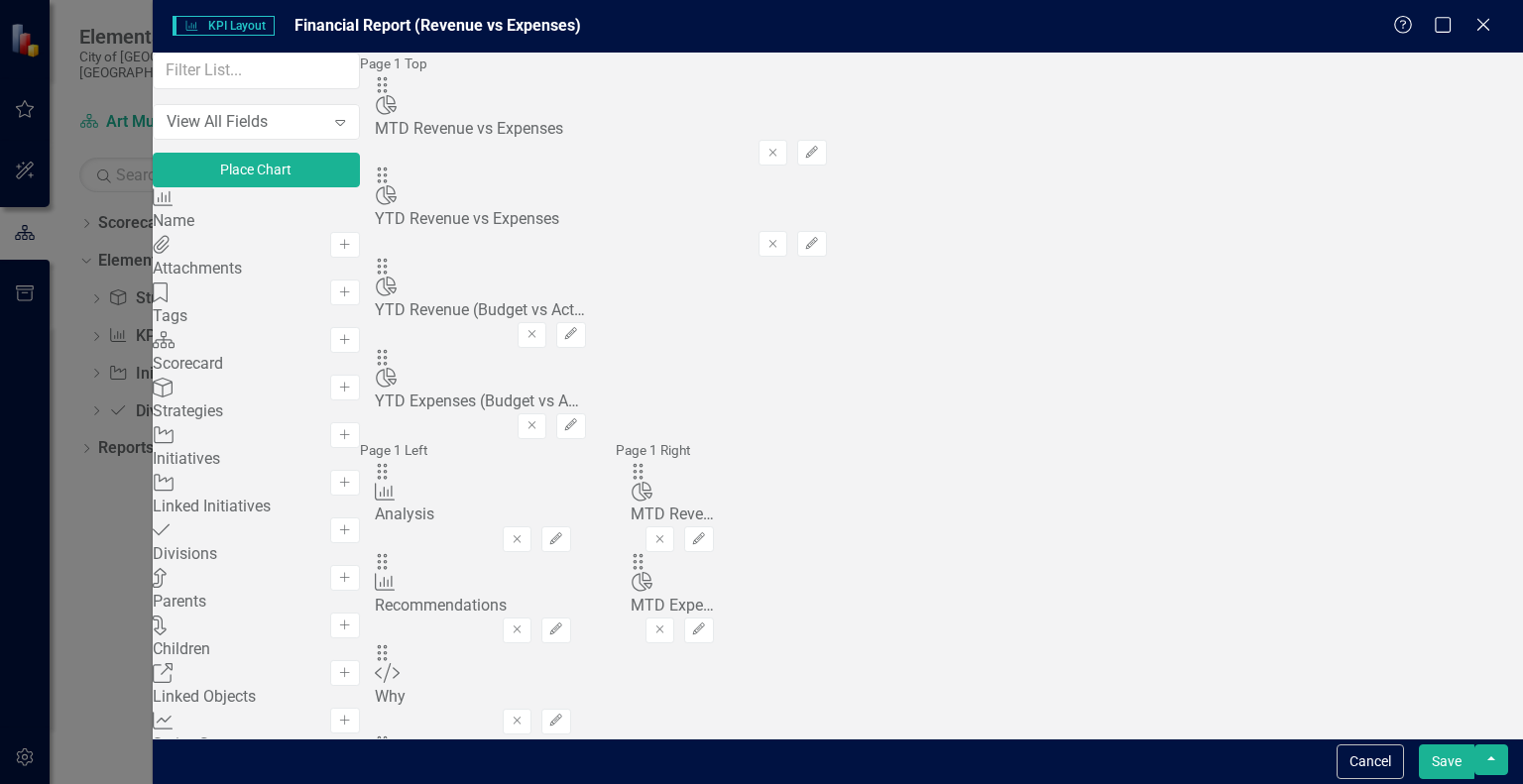 click on "Save" at bounding box center (1447, 761) 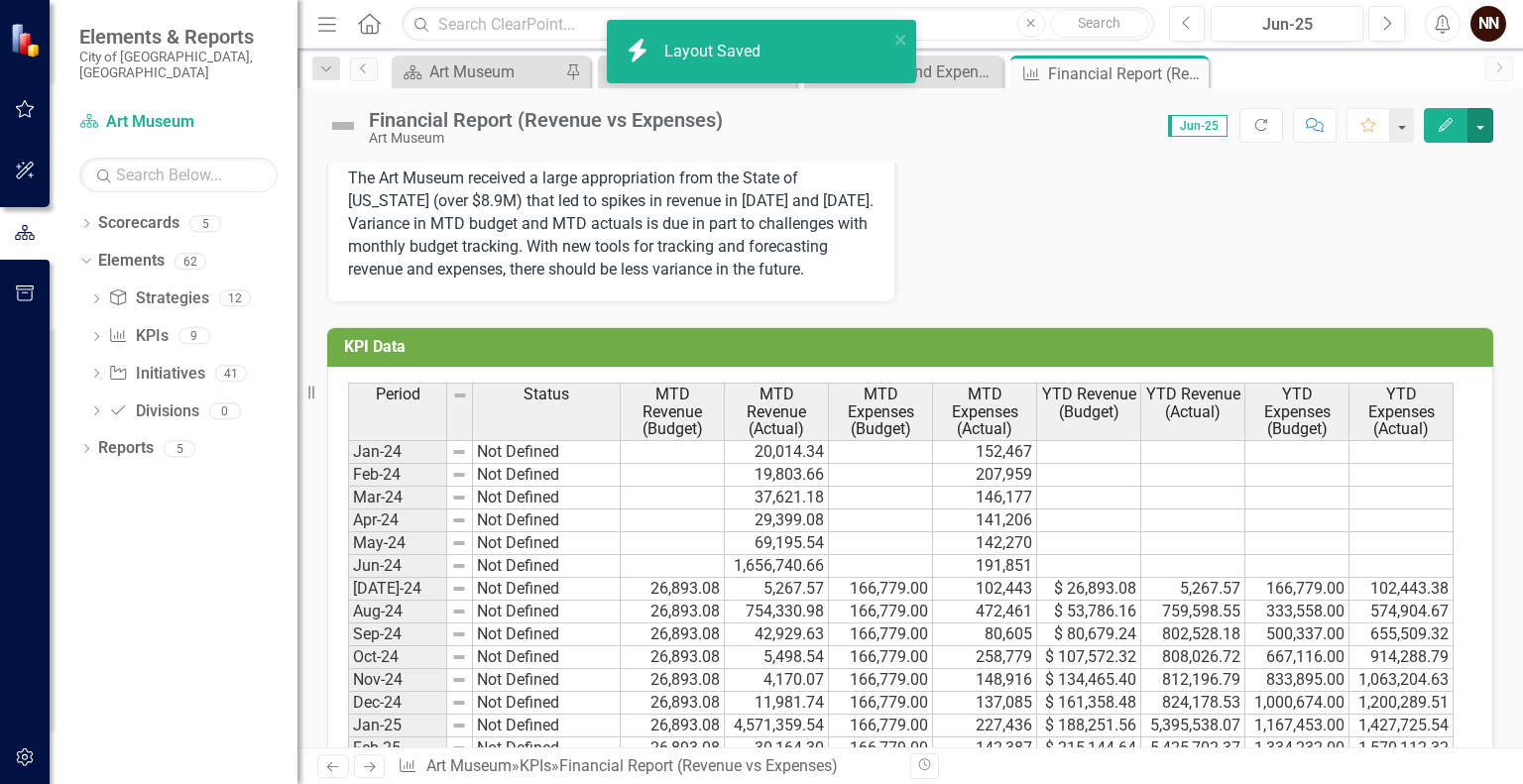 scroll, scrollTop: 1693, scrollLeft: 0, axis: vertical 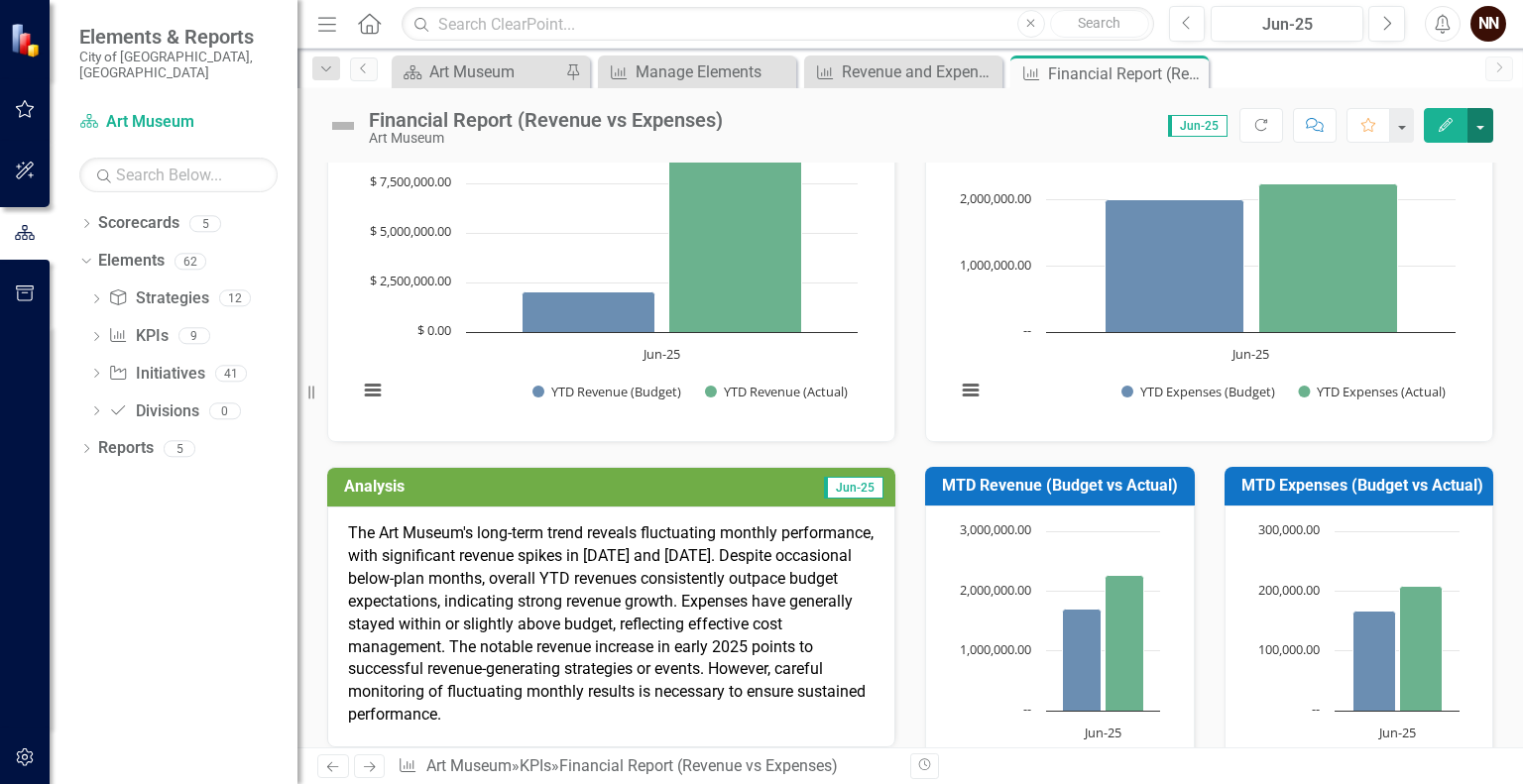 click at bounding box center [1480, 125] 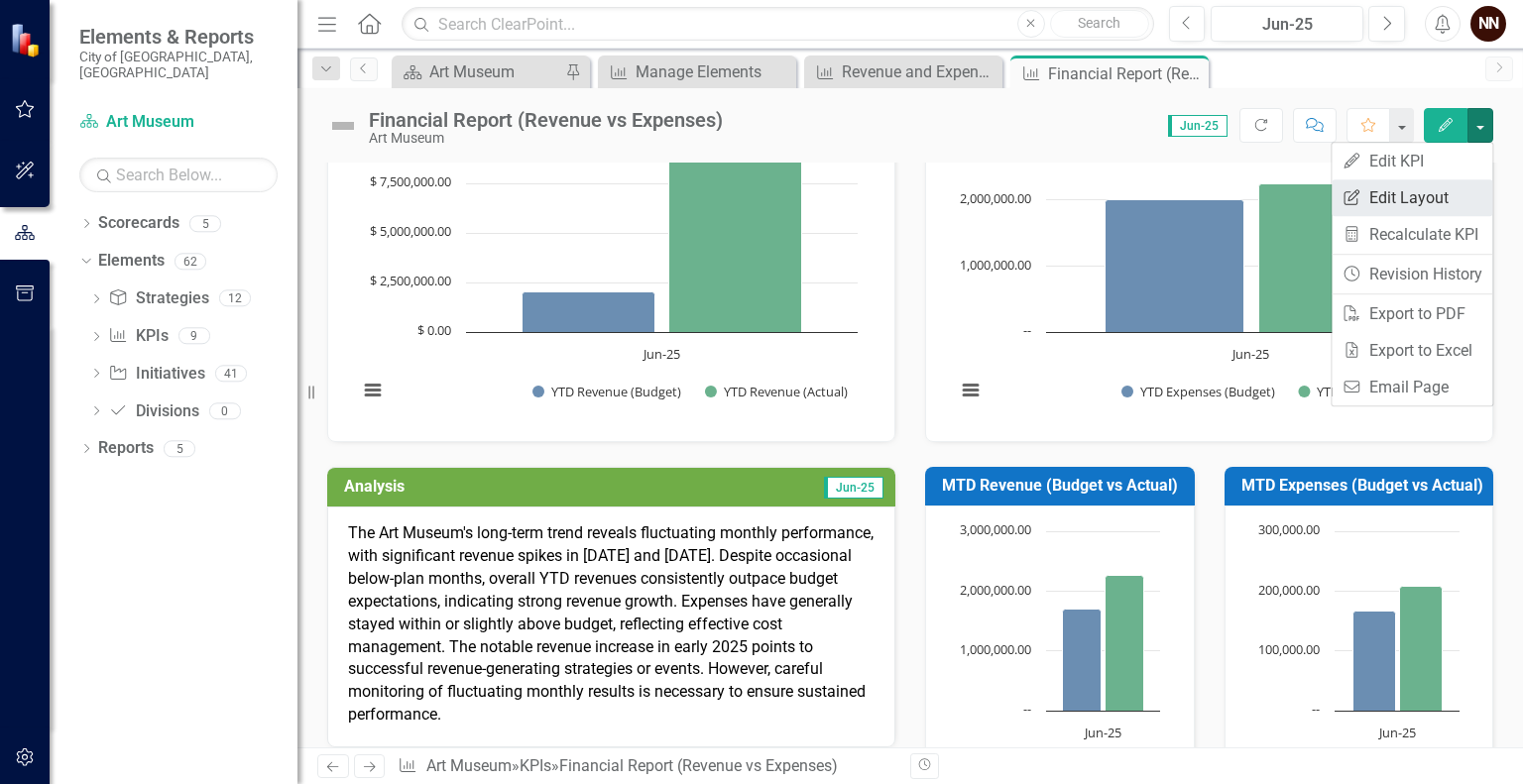 click on "Edit Report Edit Layout" at bounding box center [1412, 197] 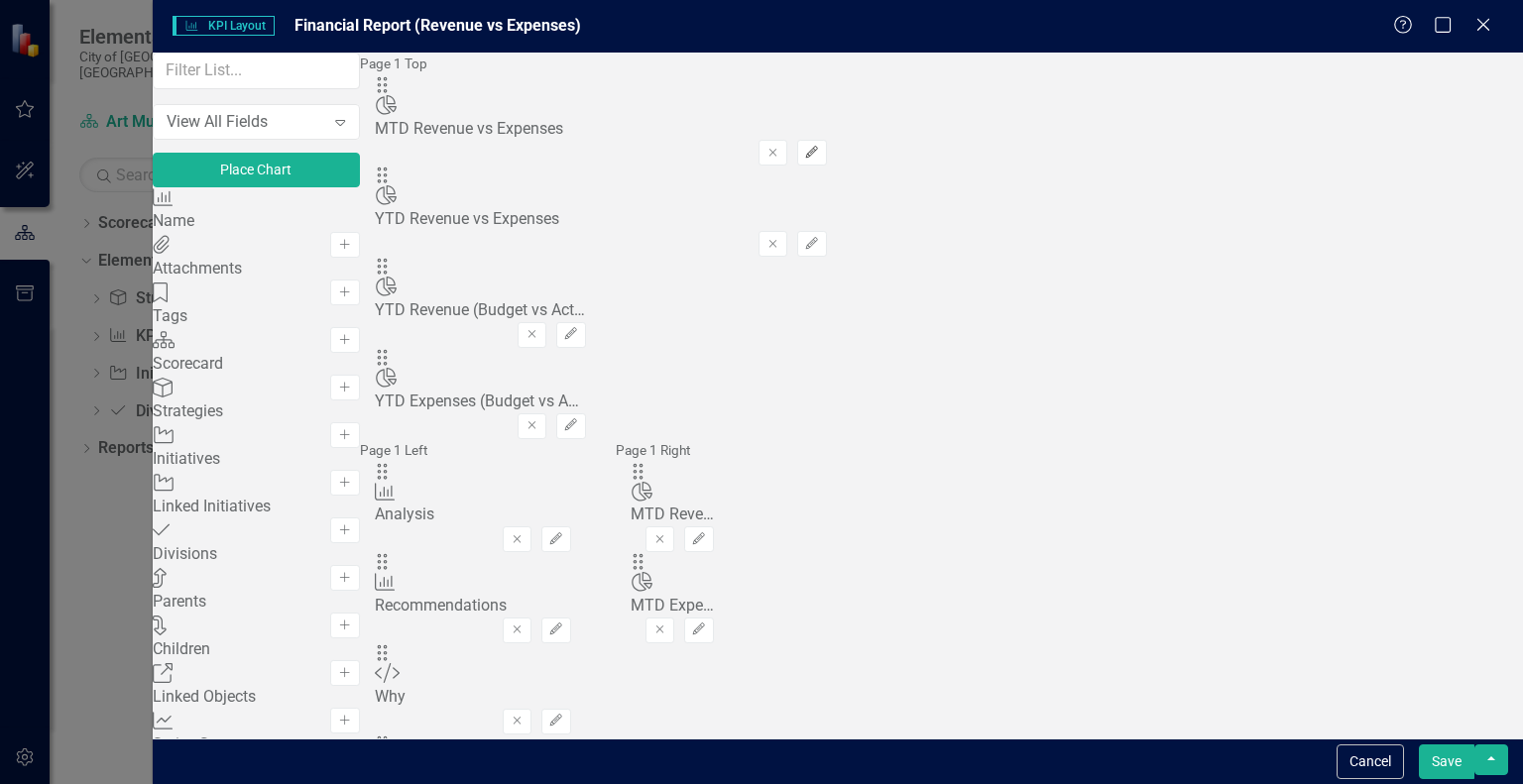 click on "Edit" 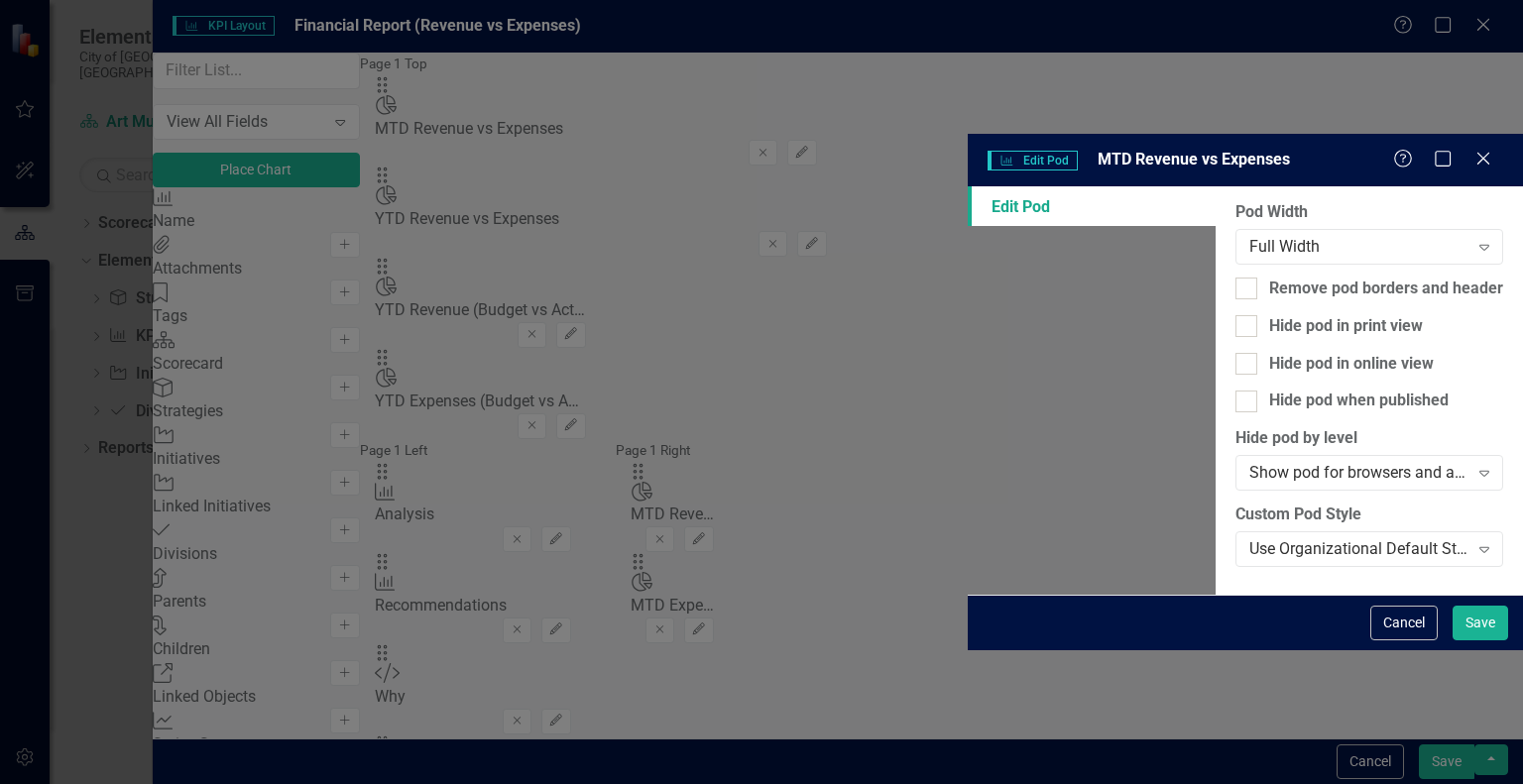 drag, startPoint x: 1404, startPoint y: 760, endPoint x: 1442, endPoint y: 699, distance: 71.867934 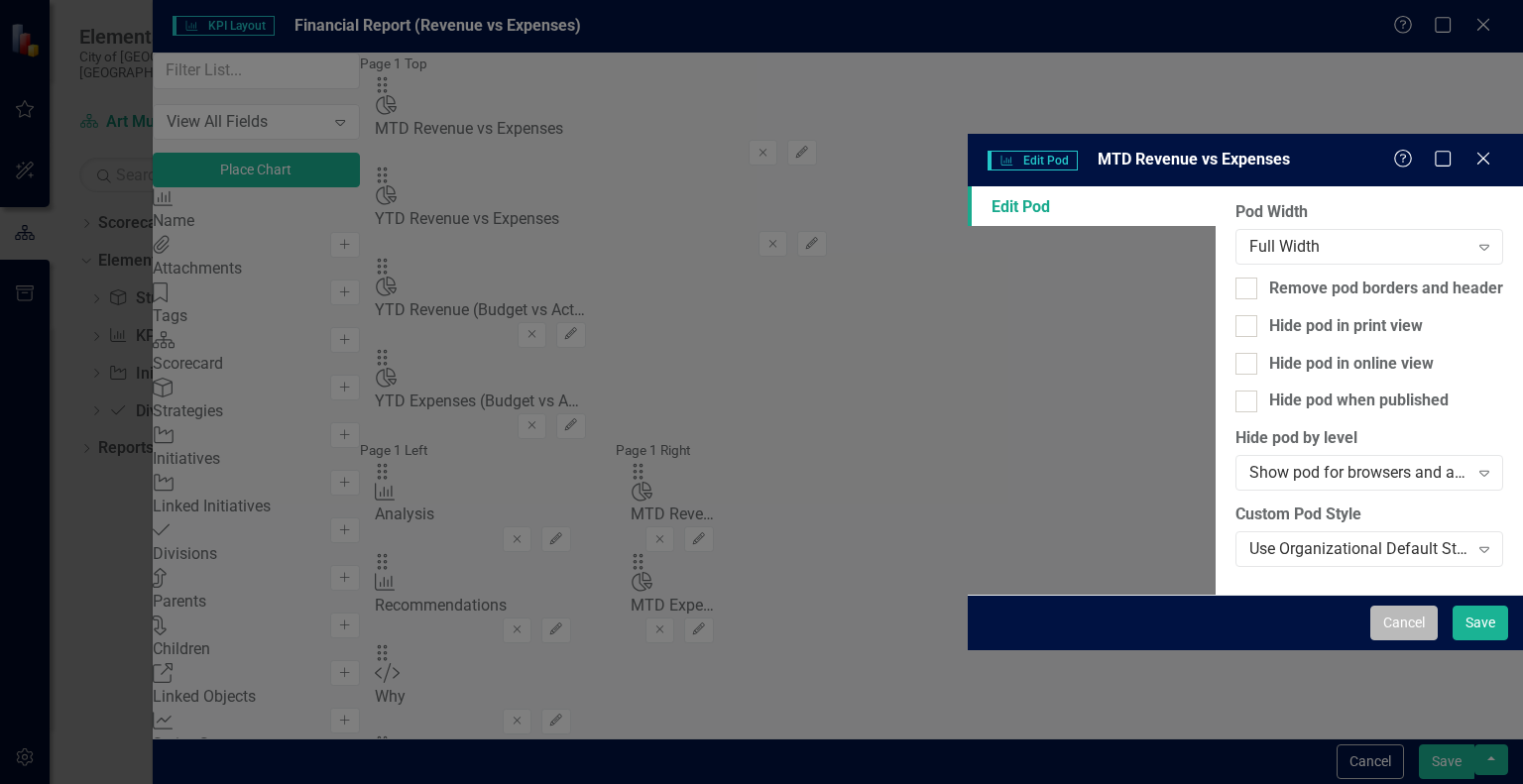 drag, startPoint x: 1442, startPoint y: 699, endPoint x: 1409, endPoint y: 756, distance: 65.863495 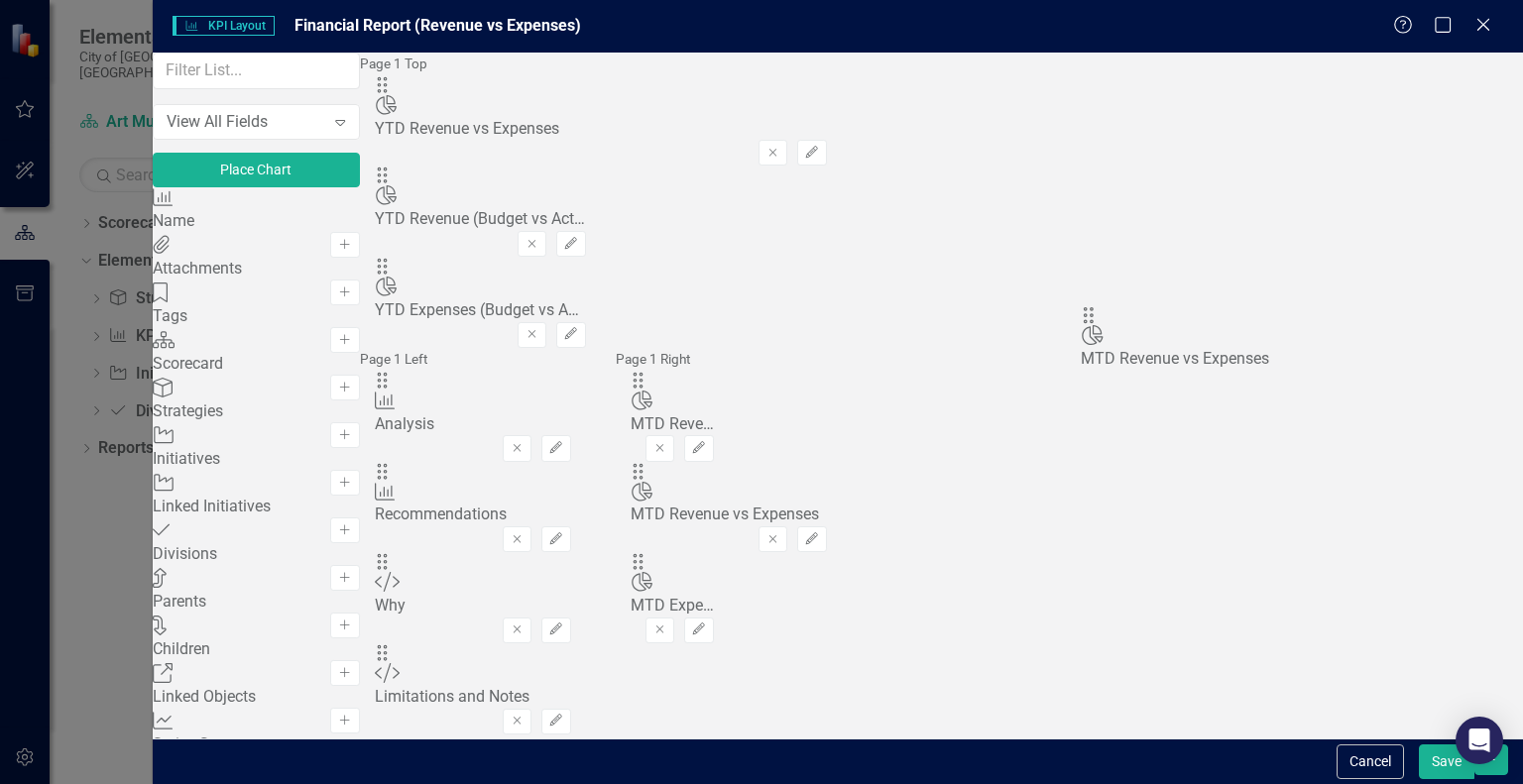 drag, startPoint x: 557, startPoint y: 126, endPoint x: 1118, endPoint y: 323, distance: 594.5839 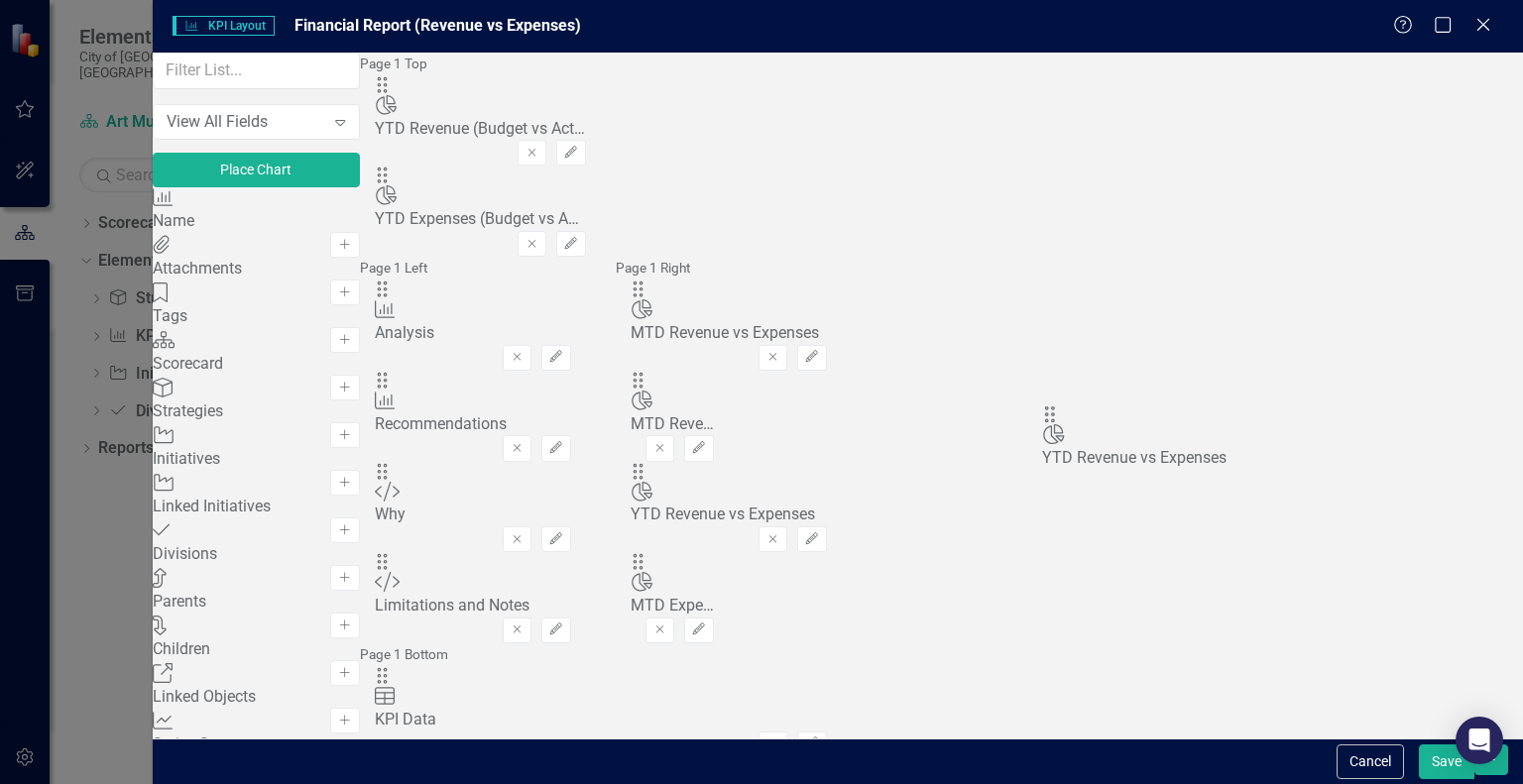 drag, startPoint x: 556, startPoint y: 129, endPoint x: 1079, endPoint y: 426, distance: 601.4466 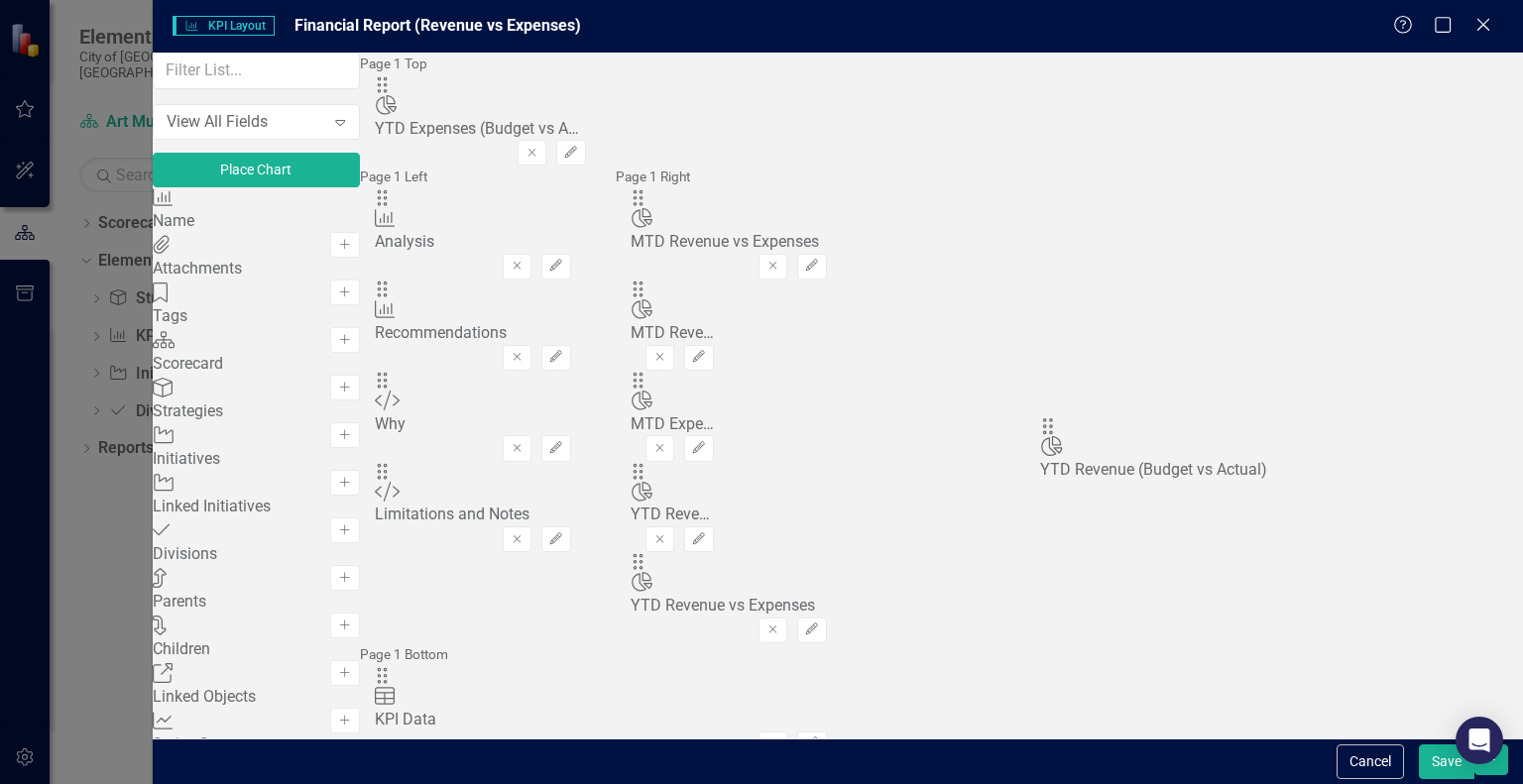drag, startPoint x: 554, startPoint y: 127, endPoint x: 1075, endPoint y: 436, distance: 605.74087 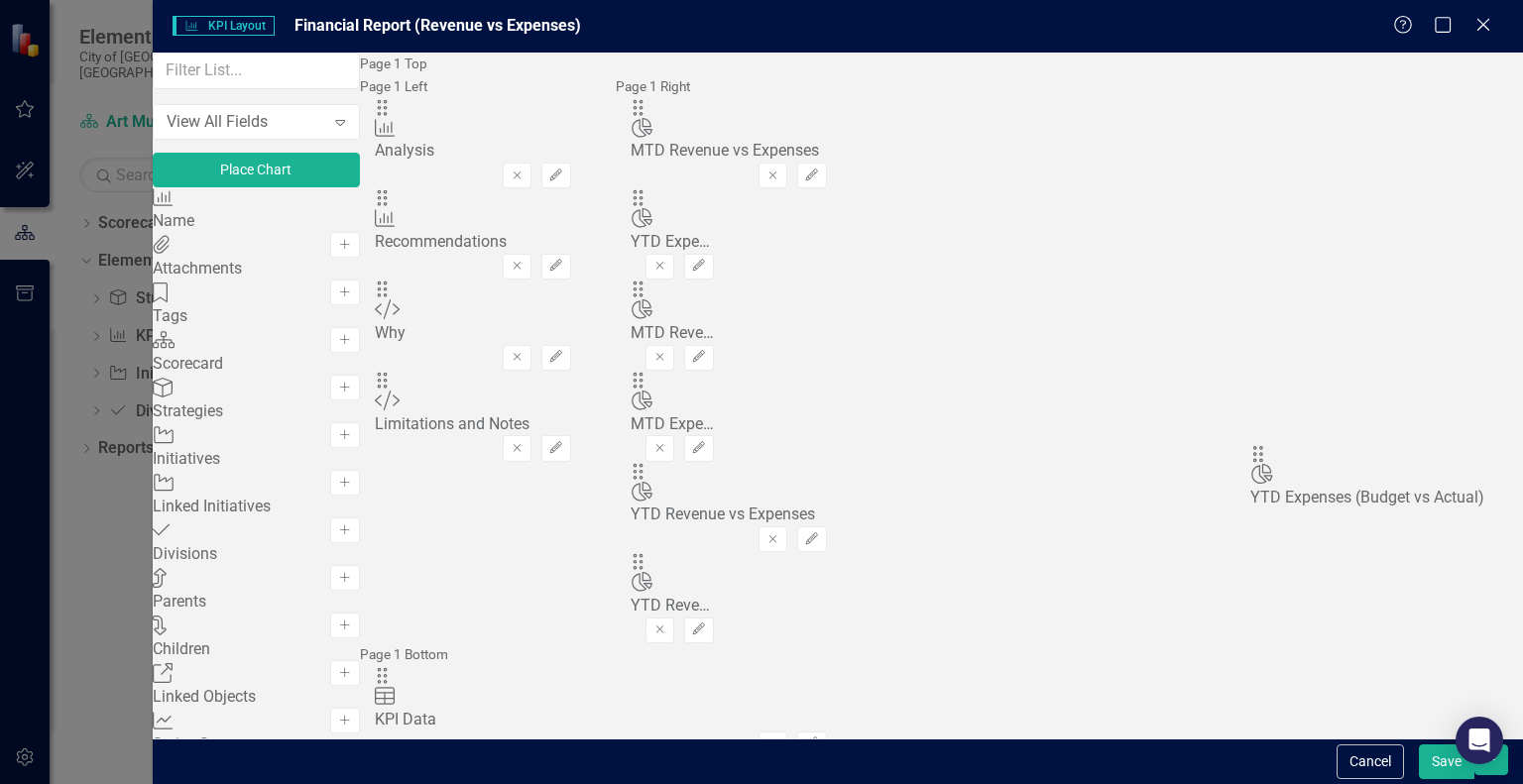 drag, startPoint x: 564, startPoint y: 135, endPoint x: 1295, endPoint y: 475, distance: 806.2016 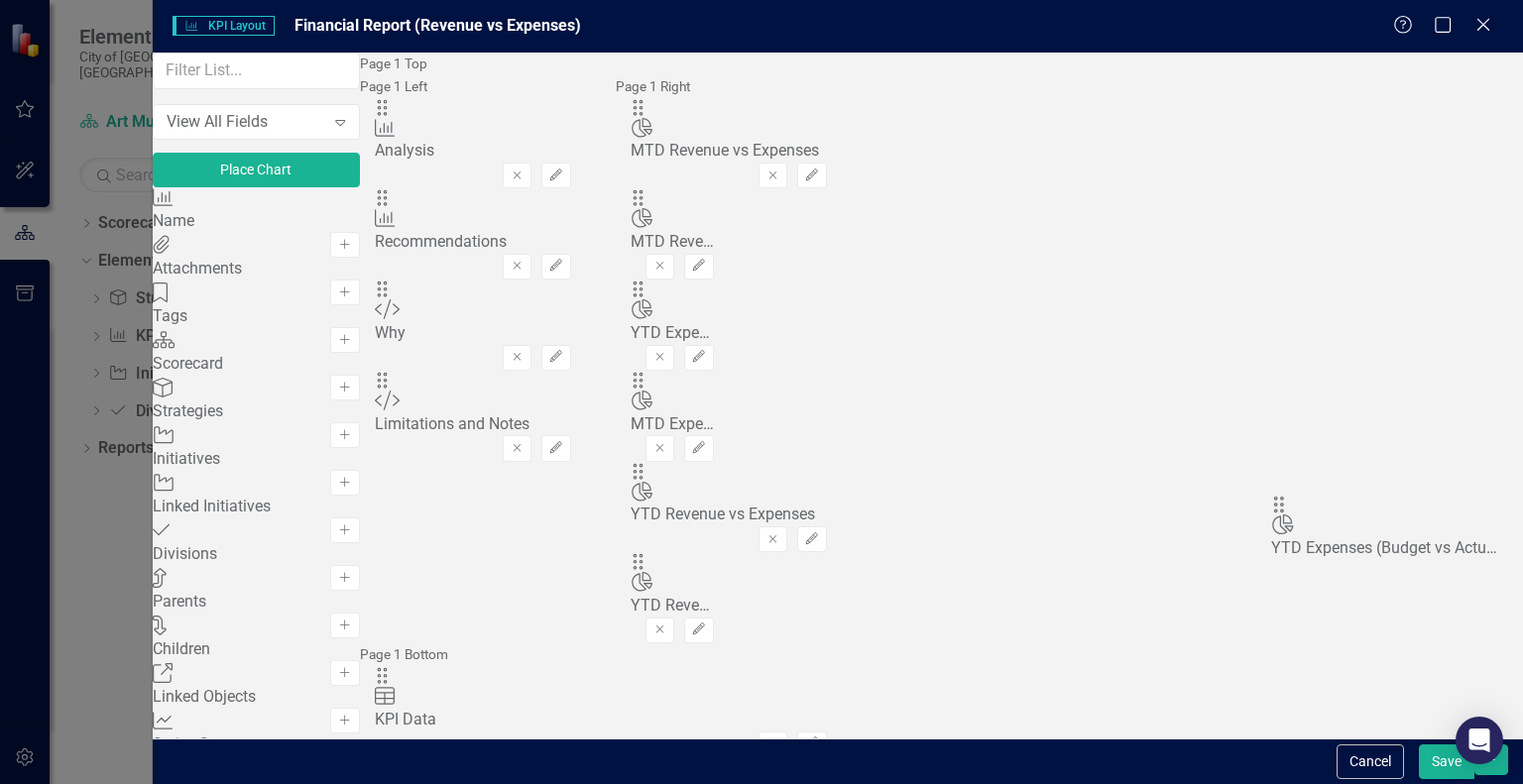 drag, startPoint x: 1290, startPoint y: 312, endPoint x: 1311, endPoint y: 520, distance: 209.0574 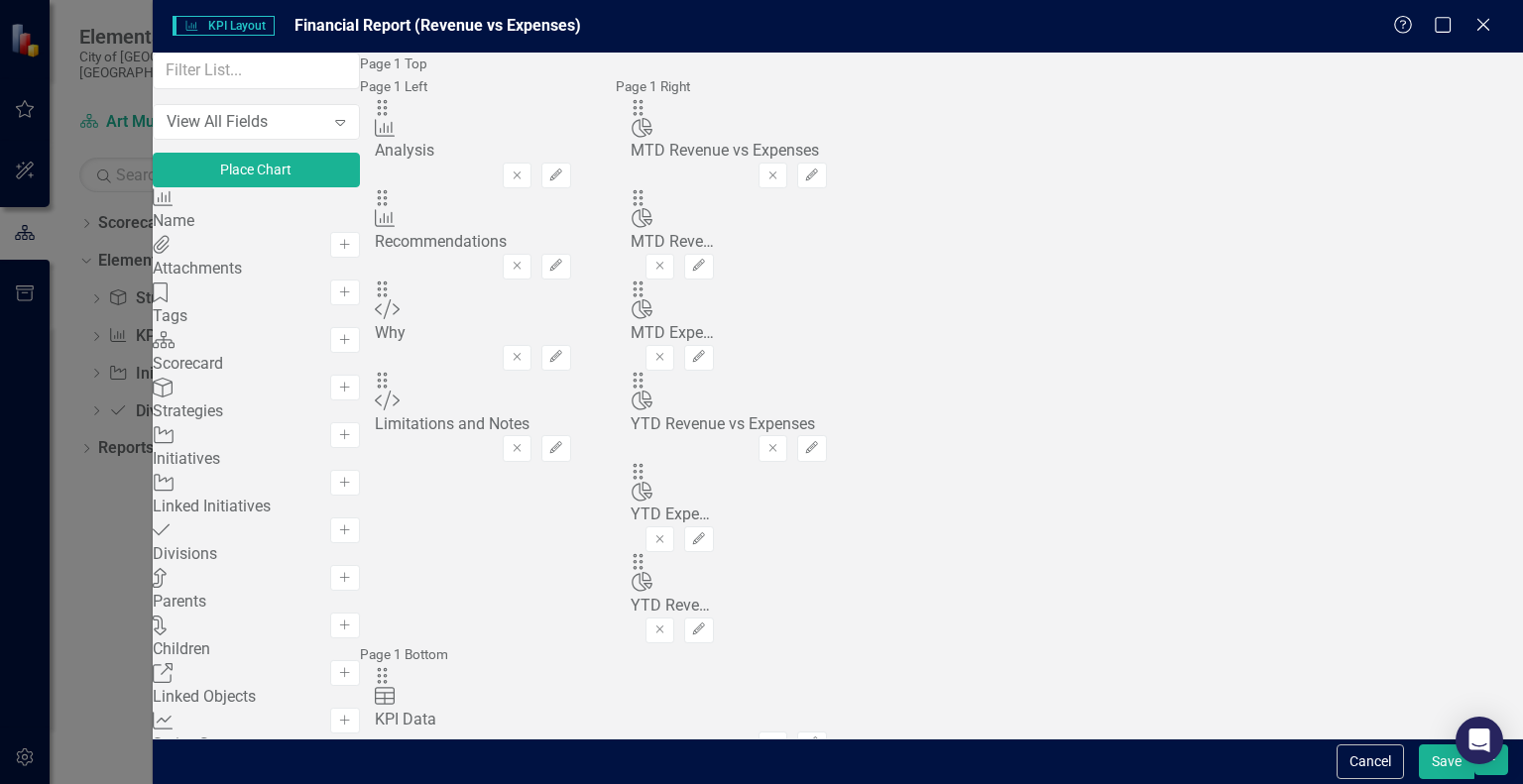 click on "Save" at bounding box center [1447, 761] 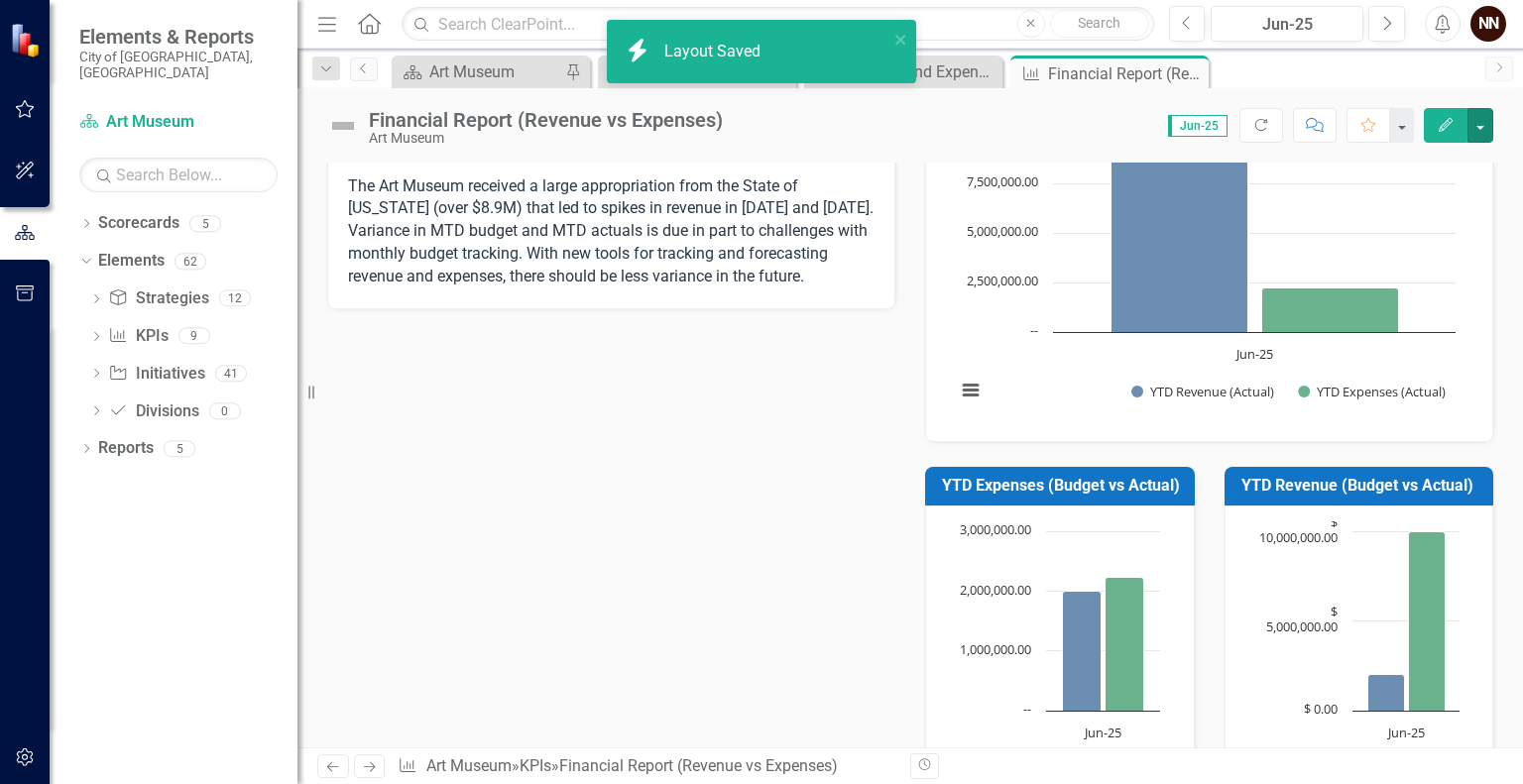 scroll, scrollTop: 0, scrollLeft: 0, axis: both 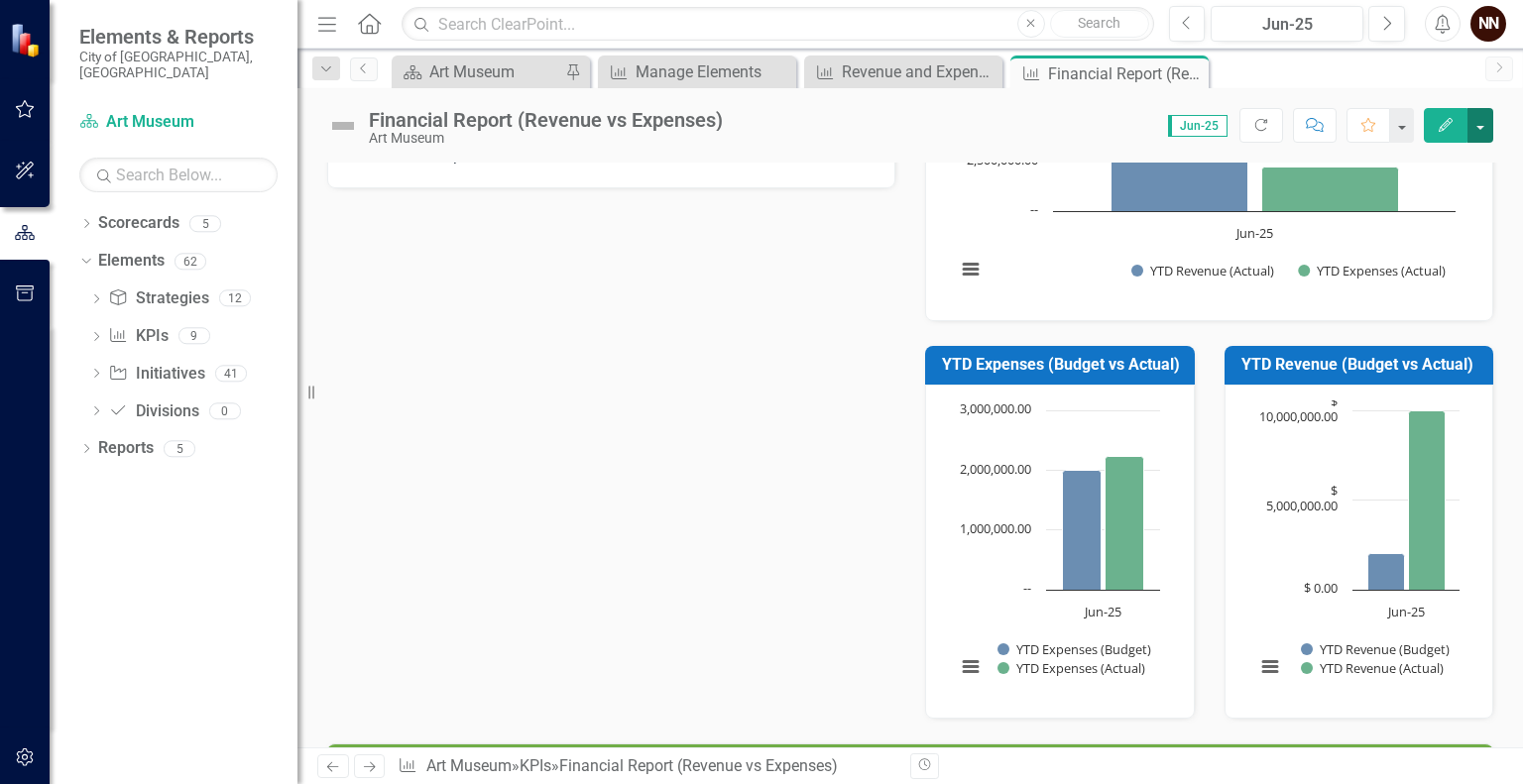 click at bounding box center [1480, 125] 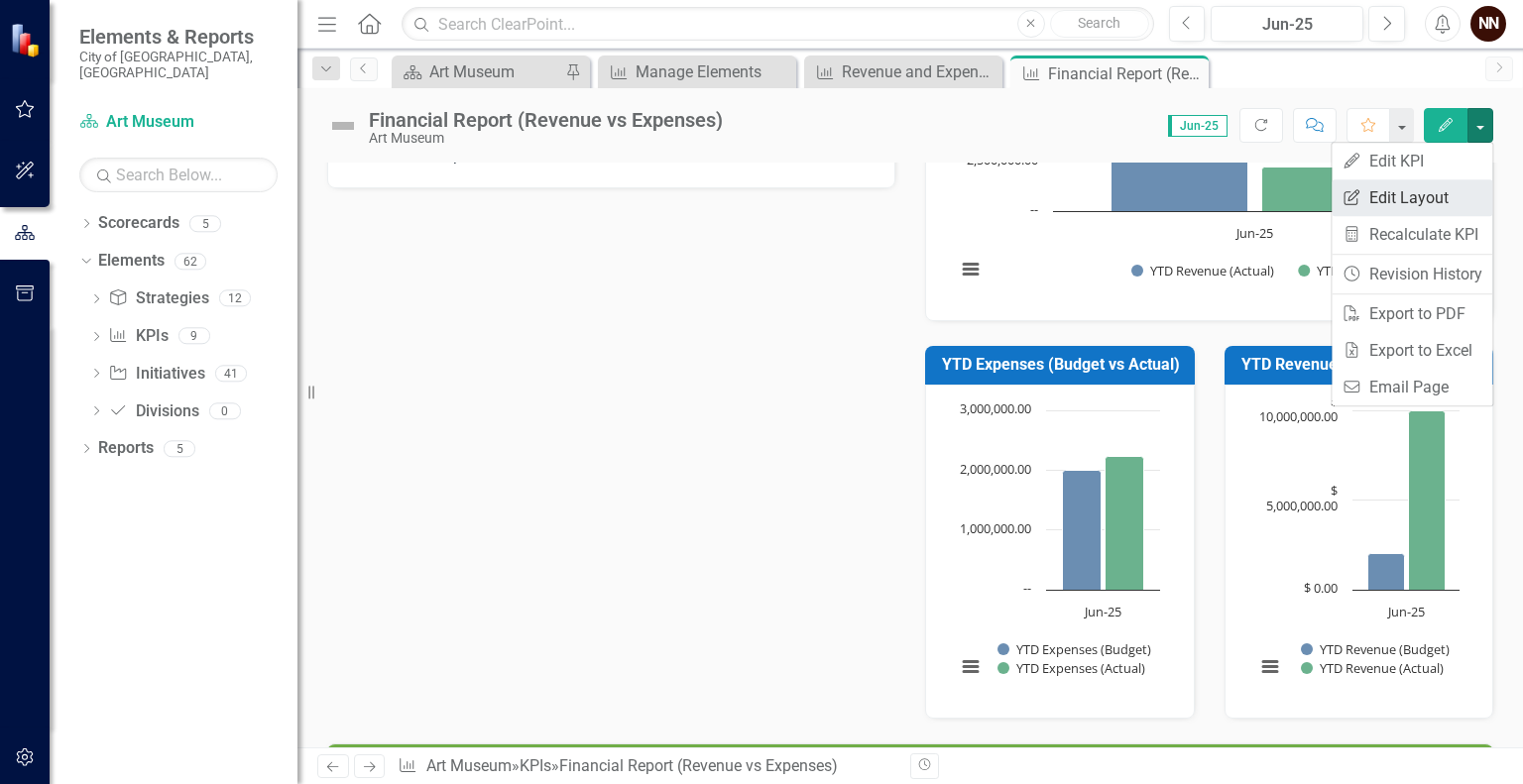 click on "Edit Report Edit Layout" at bounding box center (1412, 197) 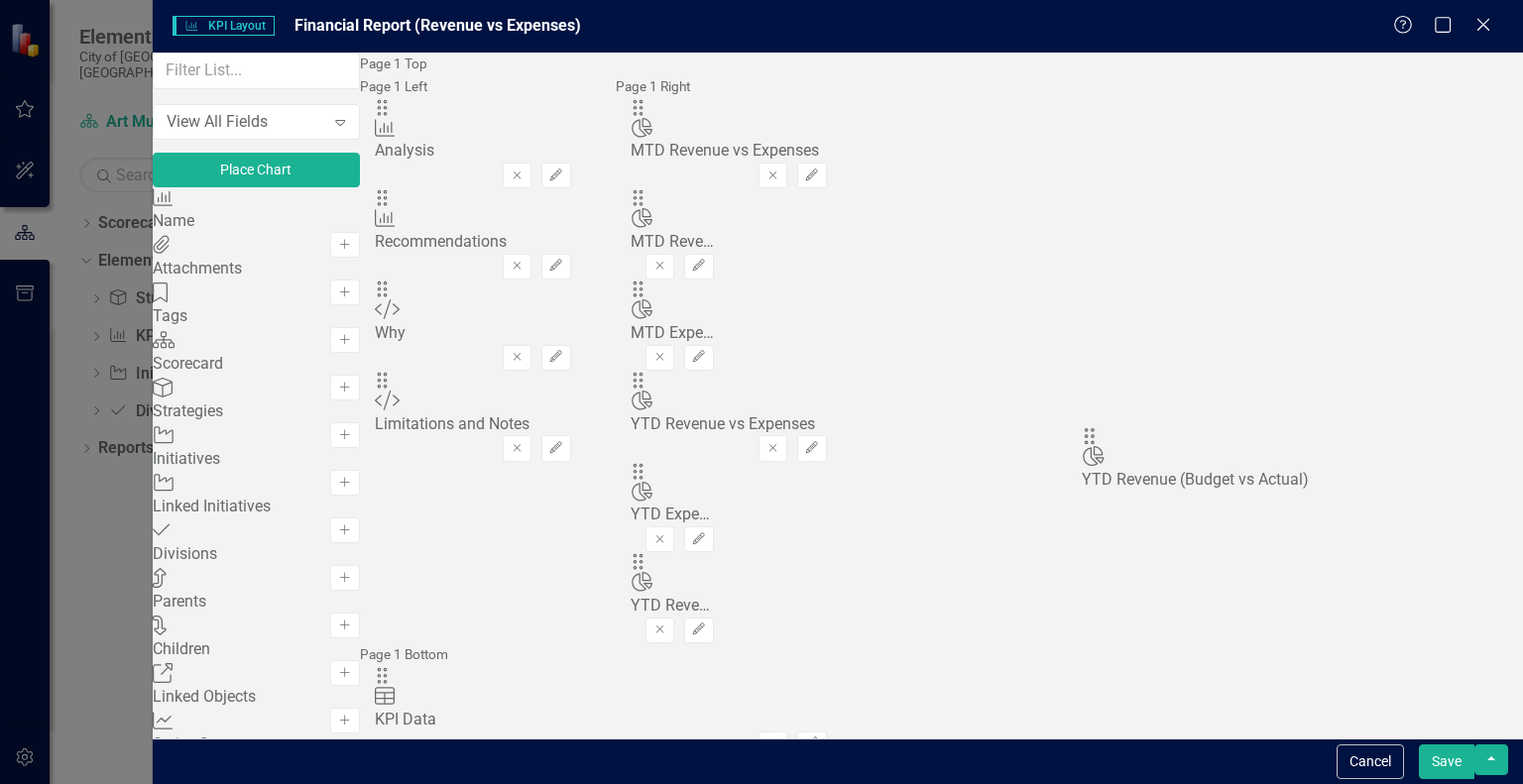 drag, startPoint x: 1287, startPoint y: 436, endPoint x: 1117, endPoint y: 451, distance: 170.66048 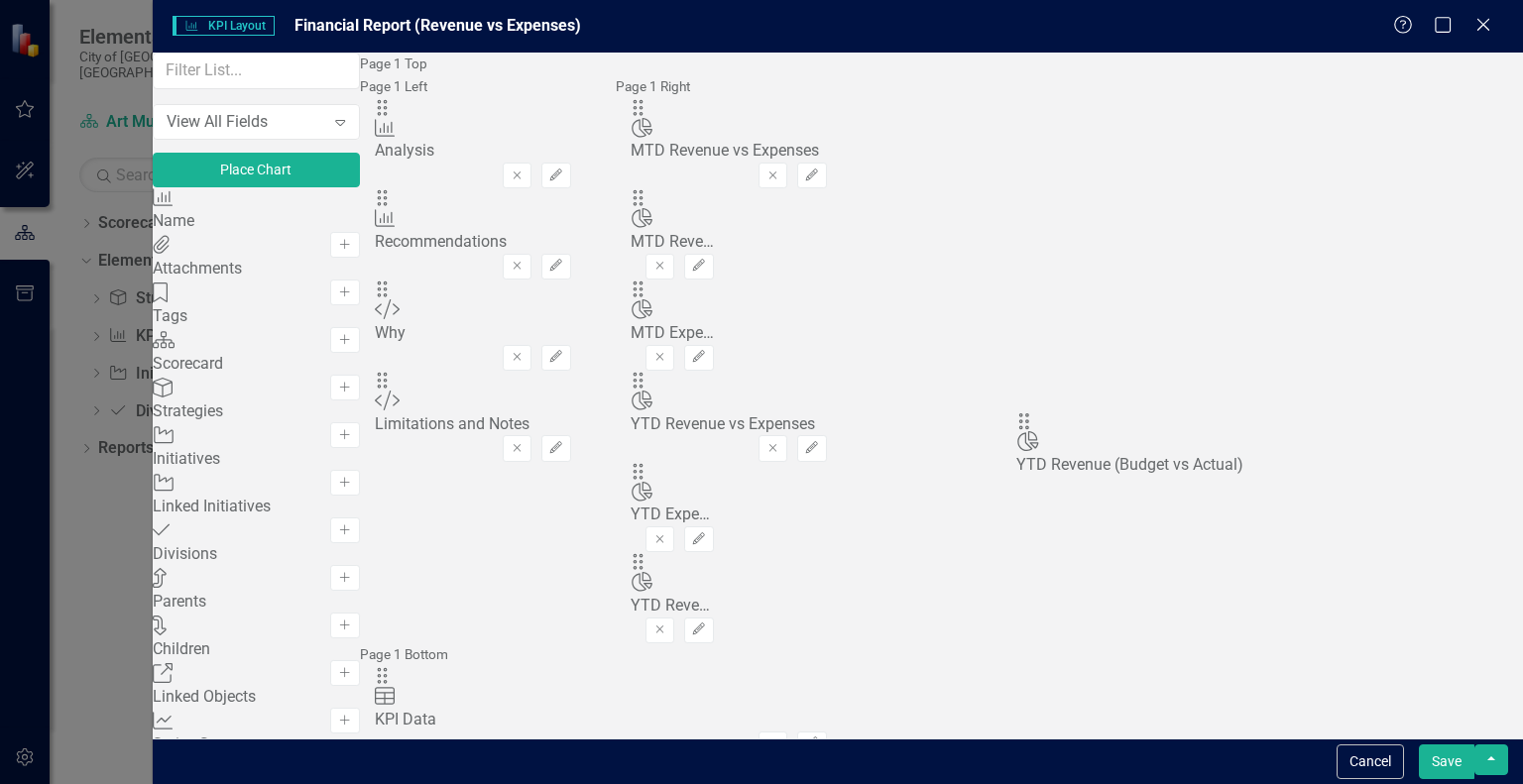 click on "The fields (or pods) that are available for you to include on the detail page are listed to the left. You can simply drag and drop to add or arrange the page to meet your needs.   Learn more in the ClearPoint Support Center. Close Help Page 1 Top Page 1 Left Drag KPI Analysis Hidden Pod  Online   Hidden Pod  Printed Hidden Pod  Published Remove Edit Drag KPI Recommendations Hidden Pod  Online   Hidden Pod  Printed Hidden Pod  Published Remove Edit Drag Custom Why Hidden Pod  Online   Hidden Pod  Printed Hidden Pod  Published Remove Edit Drag Custom Limitations and Notes Hidden Pod  Online   Hidden Pod  Printed Hidden Pod  Published Remove Edit Page 1 Right Drag Chart MTD Revenue vs Expenses Hidden Pod  Online   Hidden Pod  Printed Hidden Pod  Published Remove Edit Drag Chart MTD Revenue (Budget vs Actual) Hidden Pod  Online   Hidden Pod  Printed Hidden Pod  Published Remove Edit Drag Chart MTD Expenses (Budget vs Actual) Hidden Pod  Online   Hidden Pod  Printed Hidden Pod  Published Remove Edit Drag Chart" at bounding box center (601, 603) 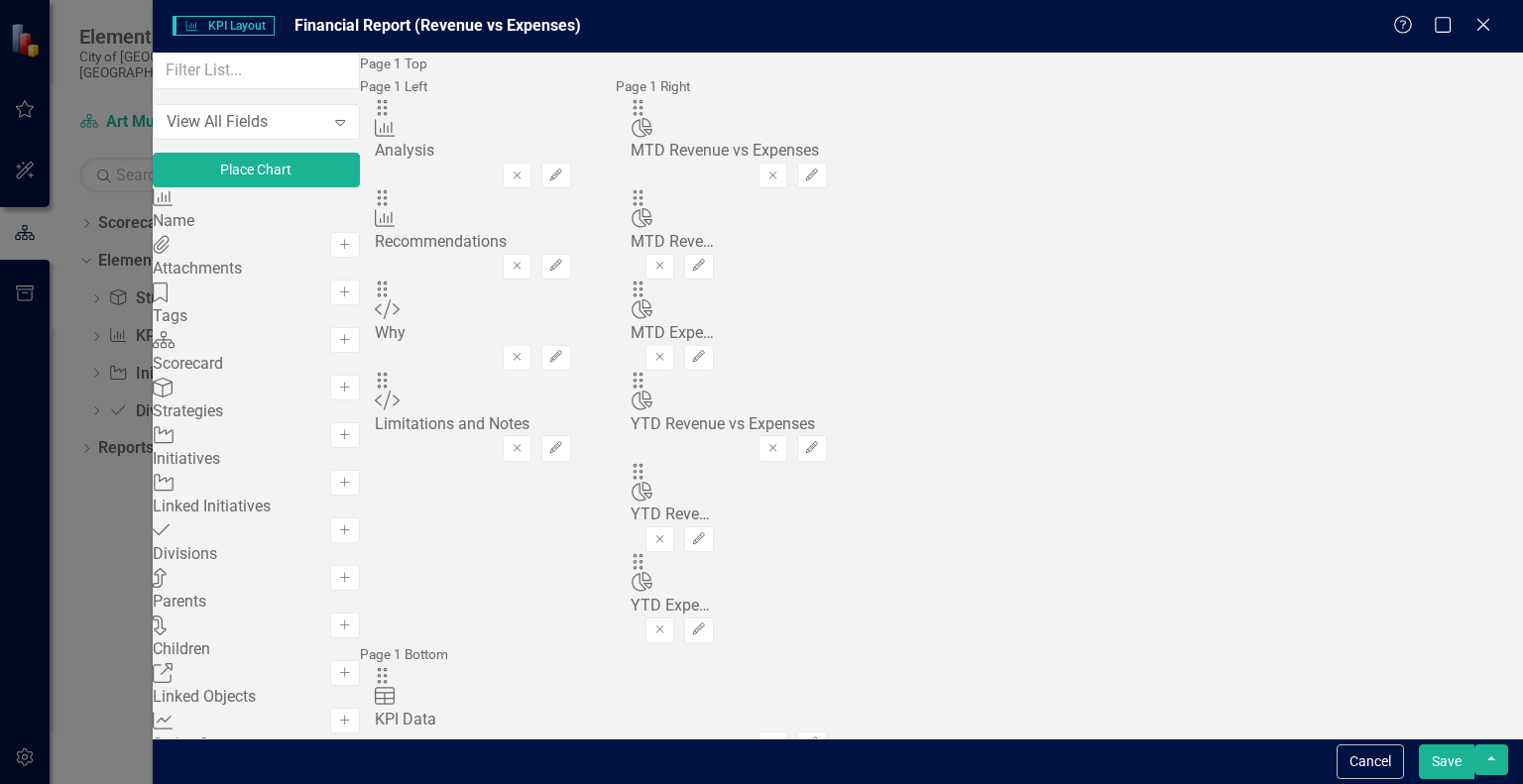 click on "Save" at bounding box center [1447, 761] 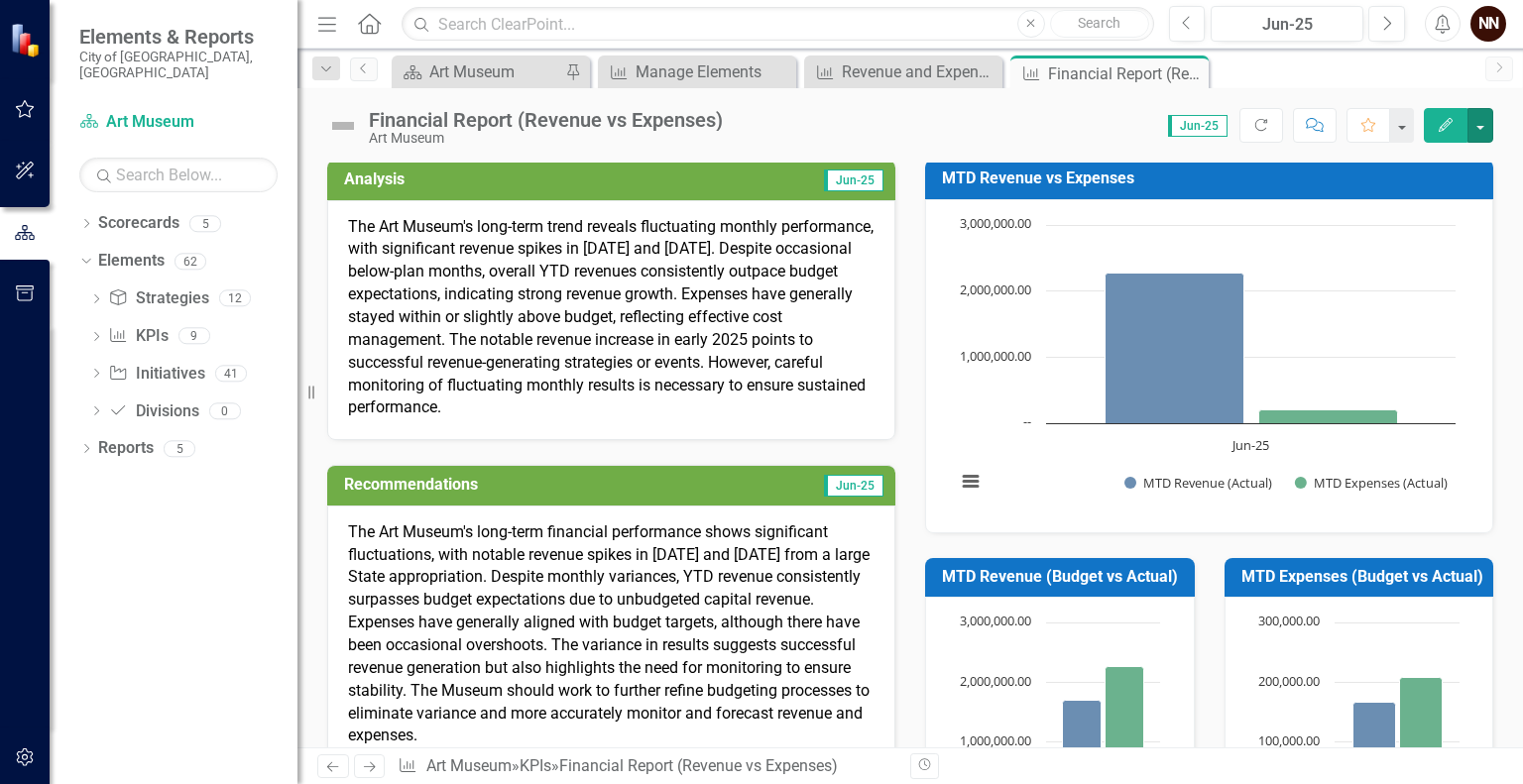 scroll, scrollTop: 0, scrollLeft: 0, axis: both 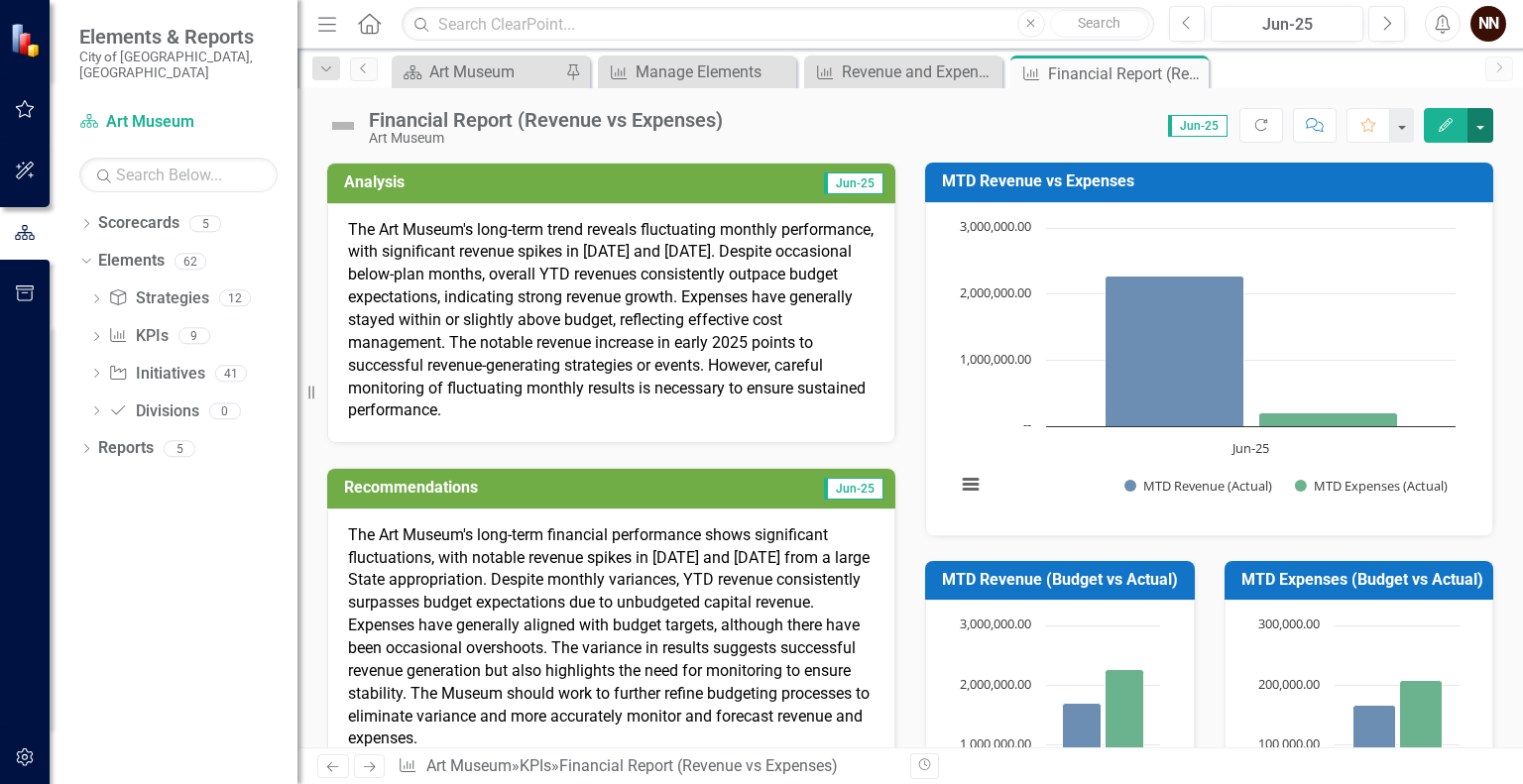 click at bounding box center (1480, 125) 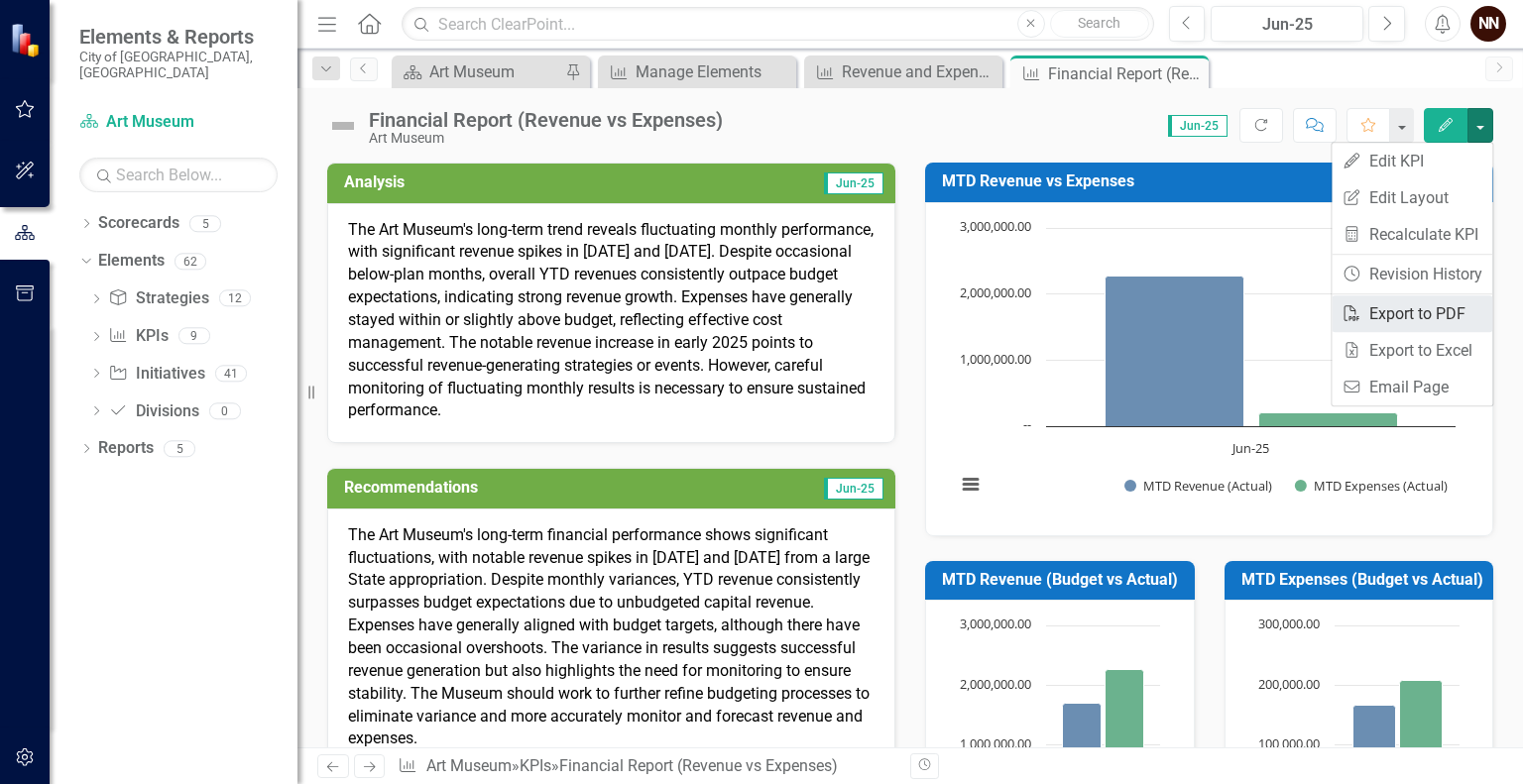 click on "PDF Export to PDF" at bounding box center [1412, 313] 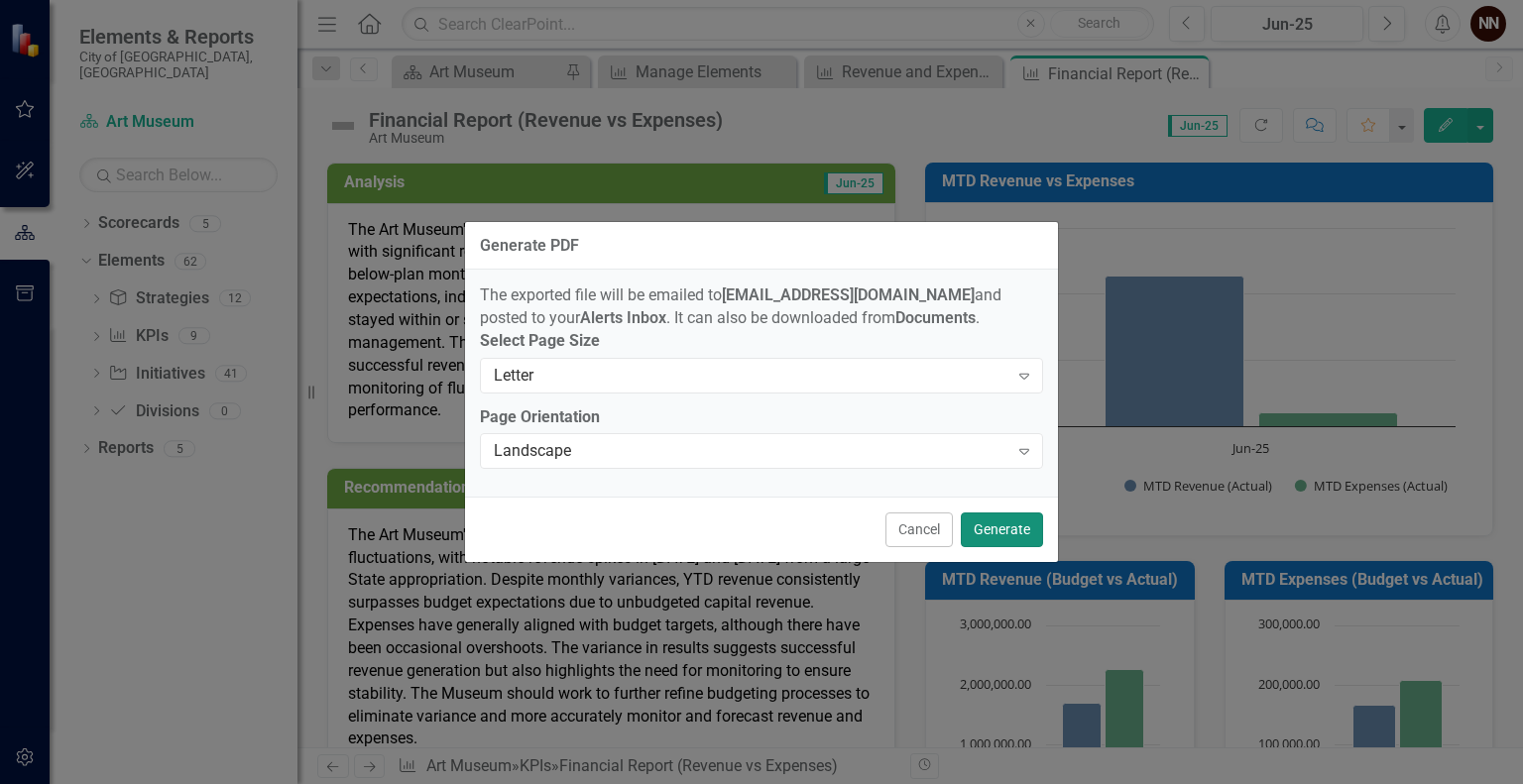 click on "Generate" at bounding box center [1001, 529] 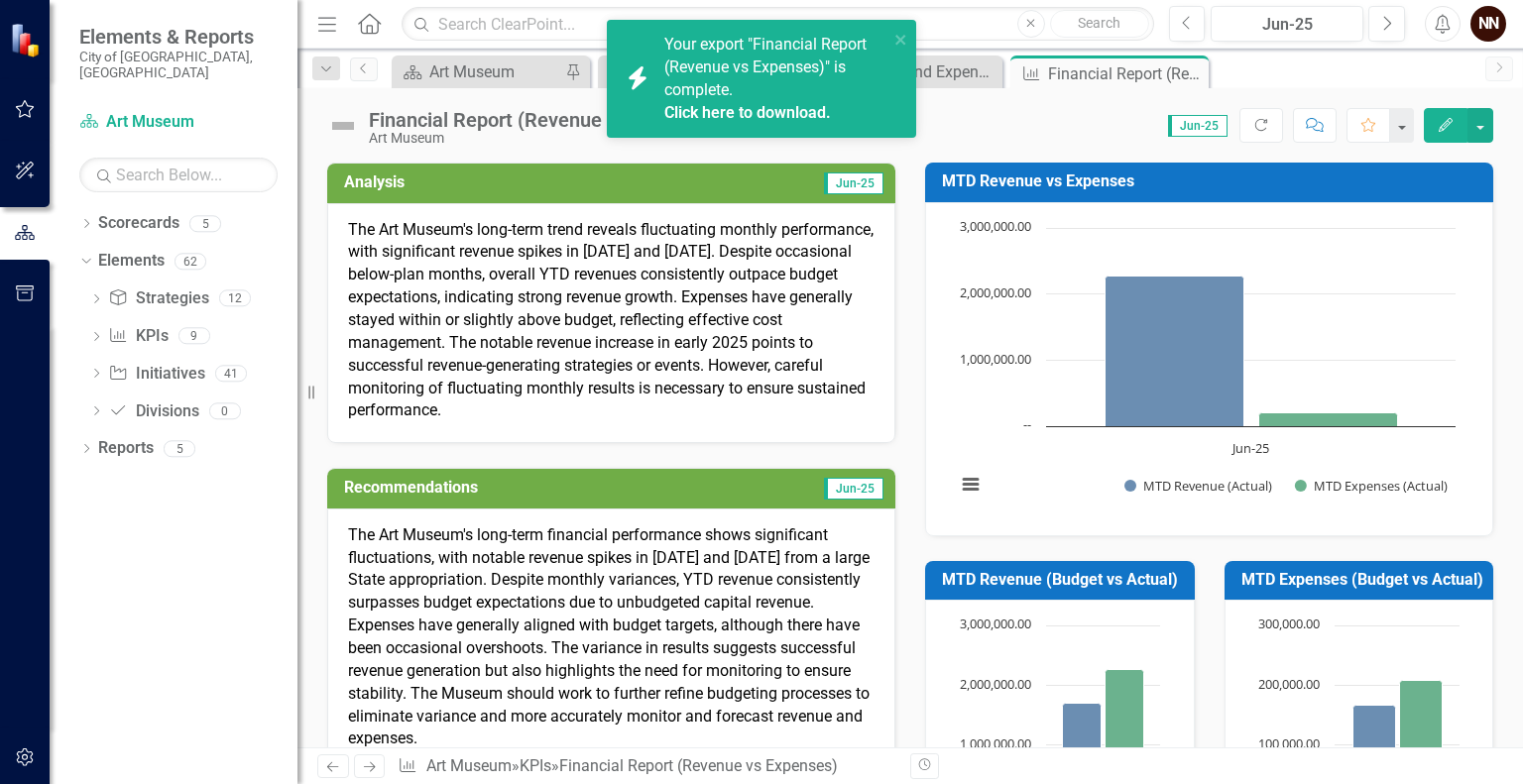 click on "Click here to download." at bounding box center [748, 112] 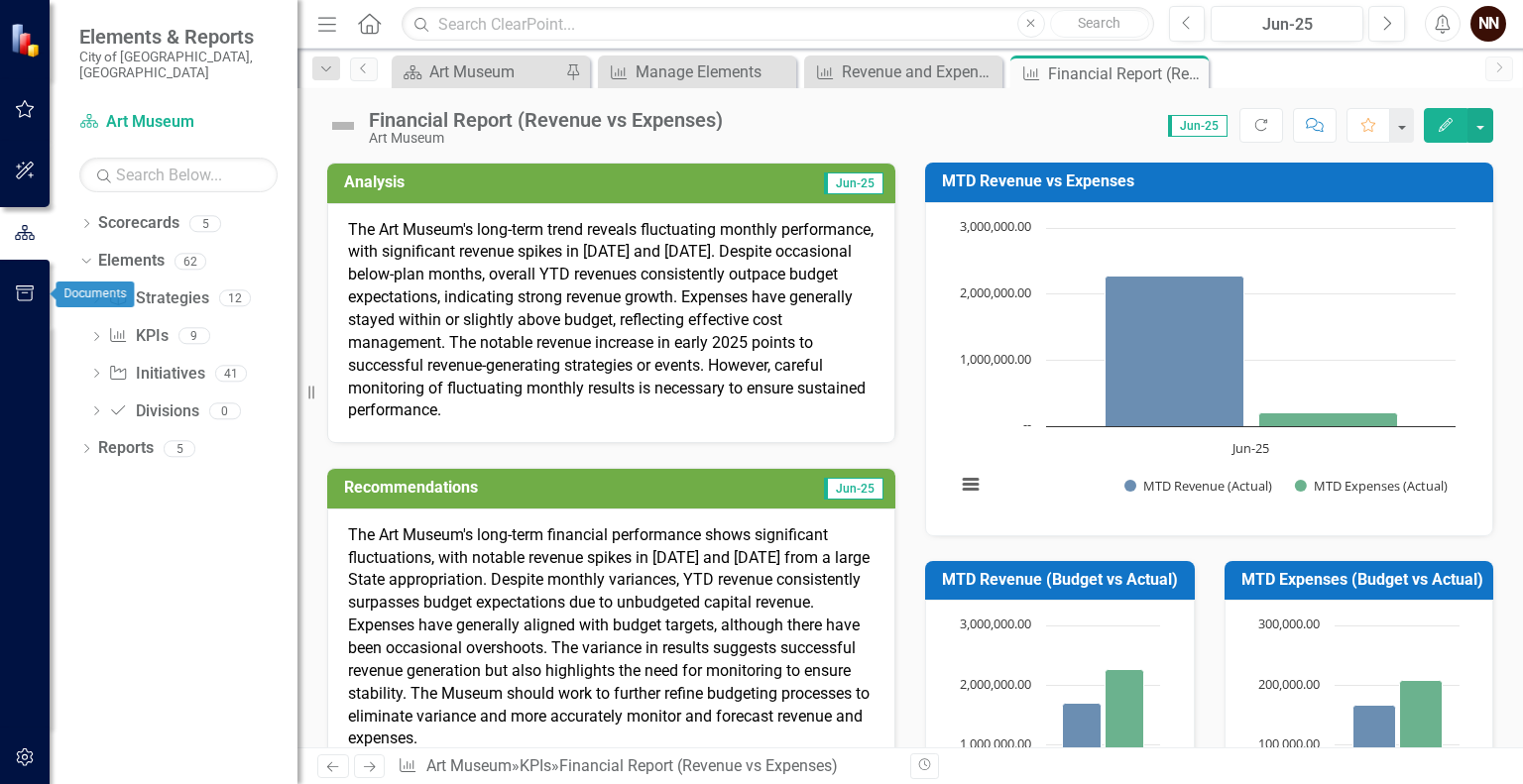 click at bounding box center (25, 294) 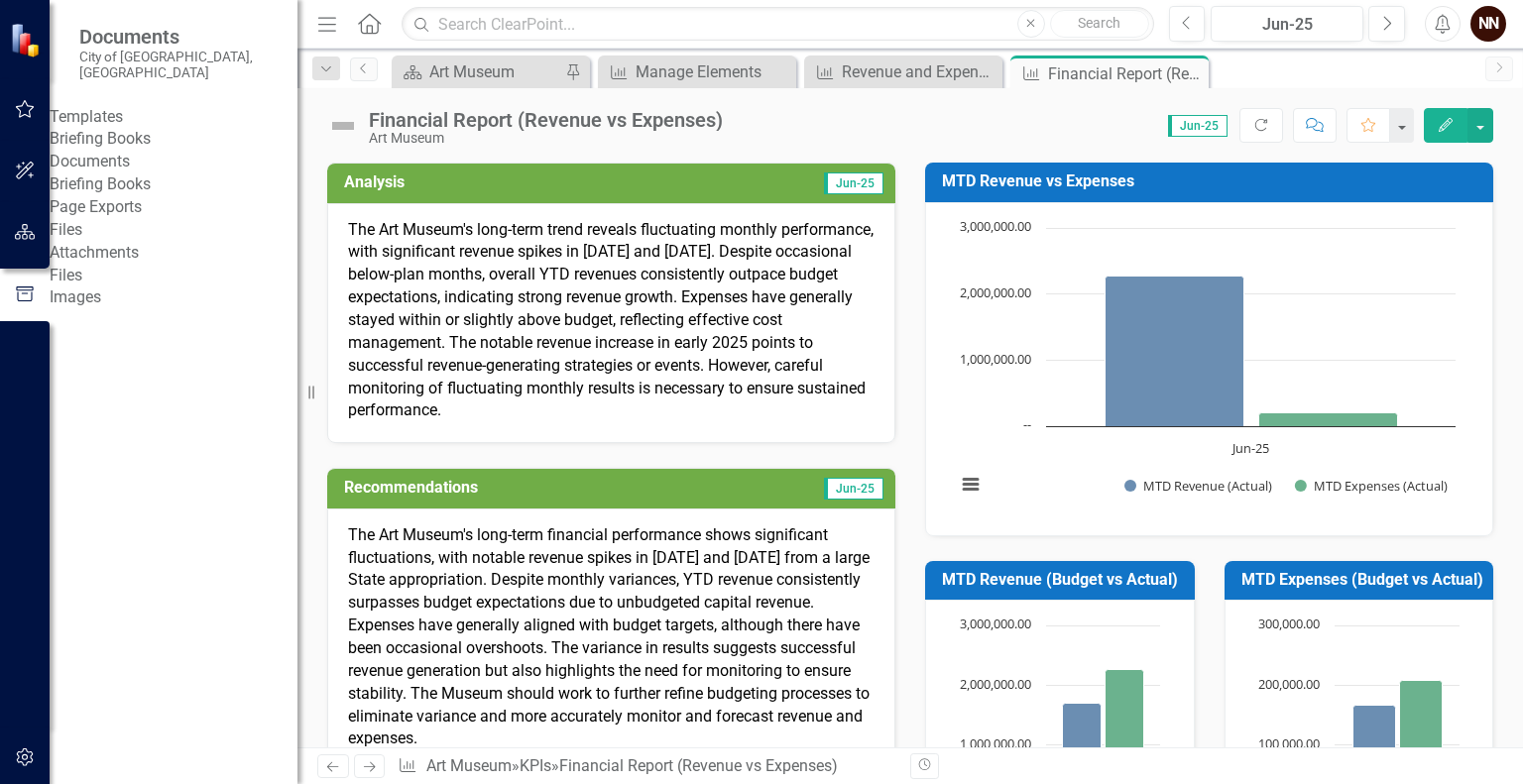 click on "Briefing Books" at bounding box center [174, 139] 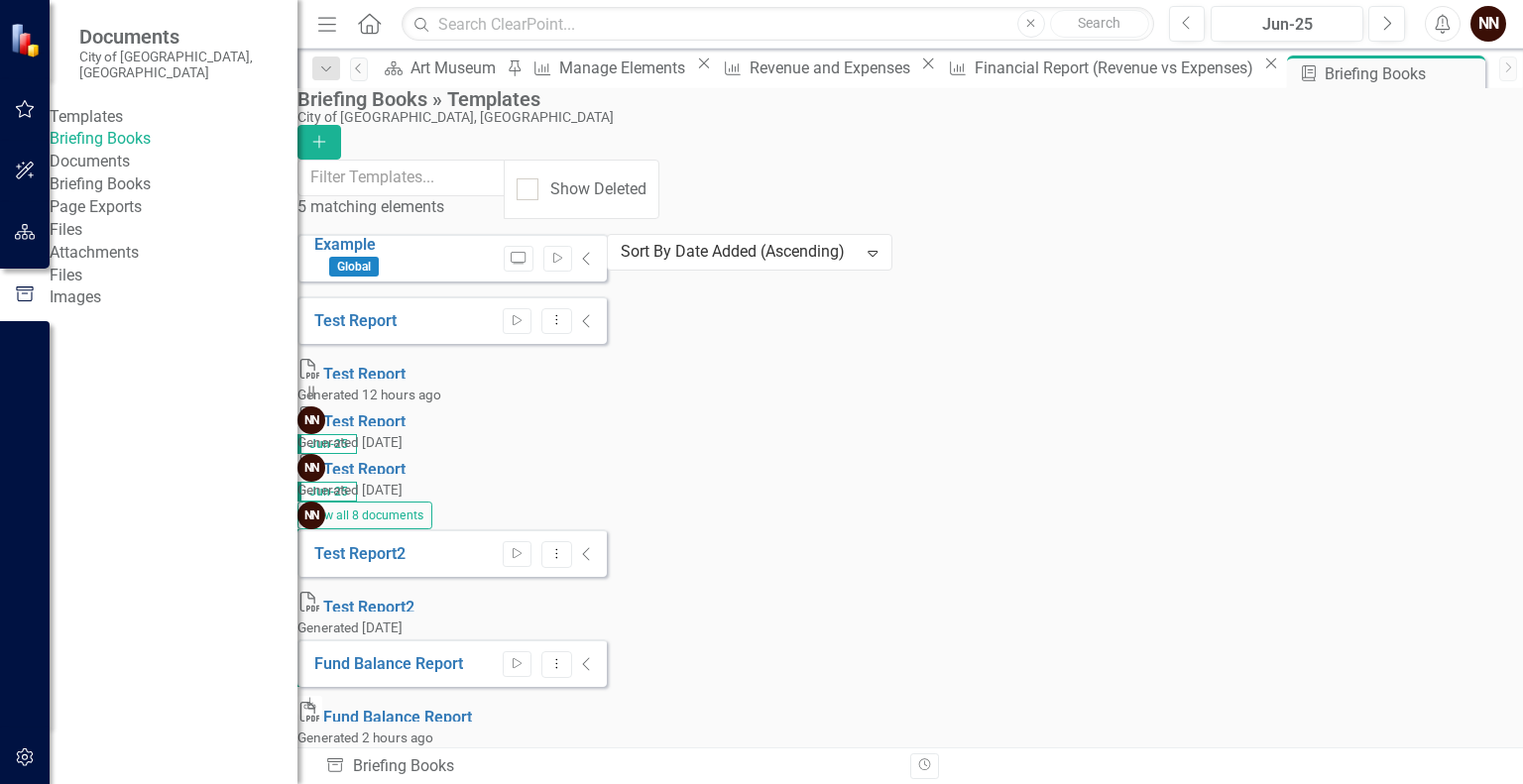 click on "Start" at bounding box center [517, 898] 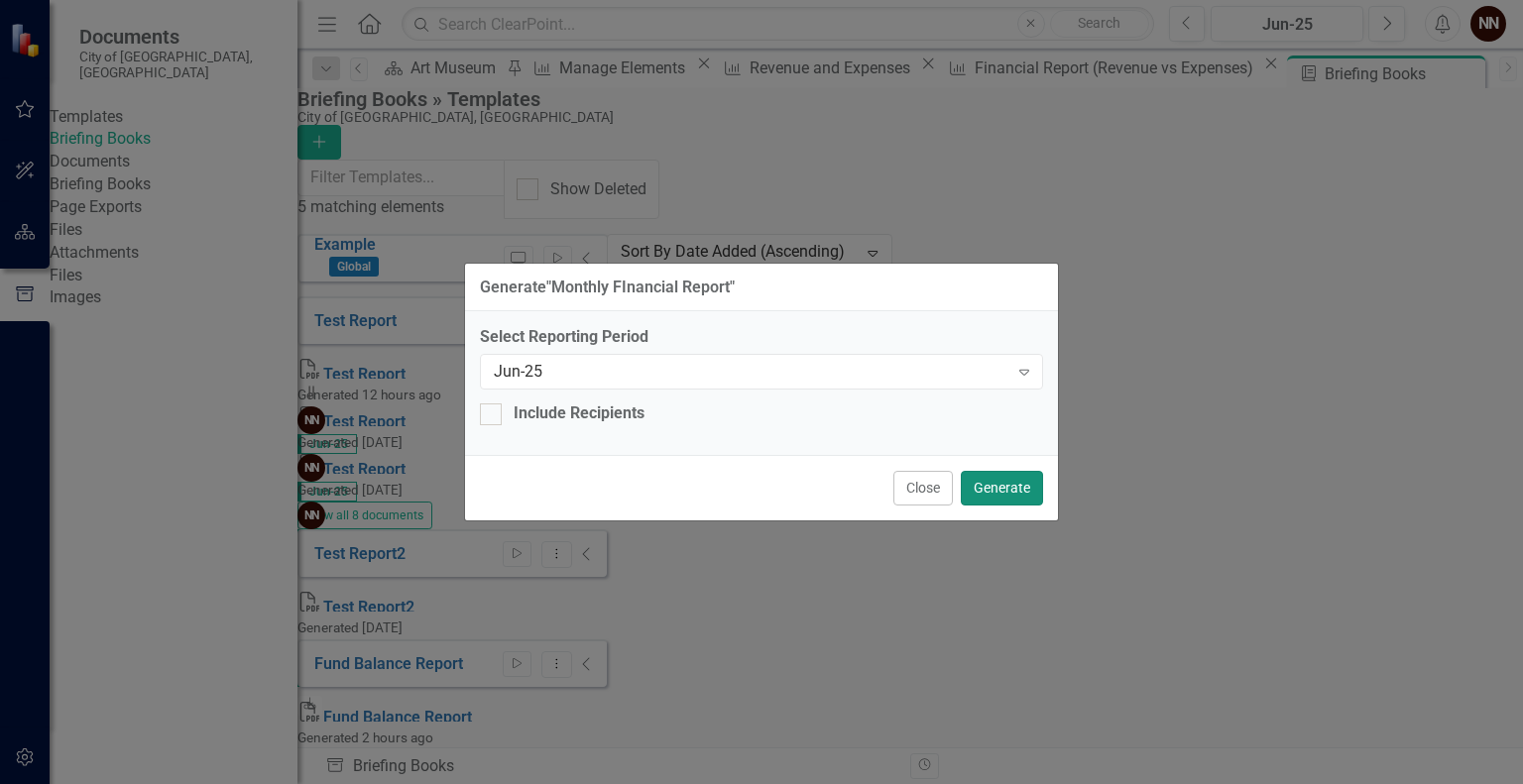 click on "Generate" at bounding box center (1001, 488) 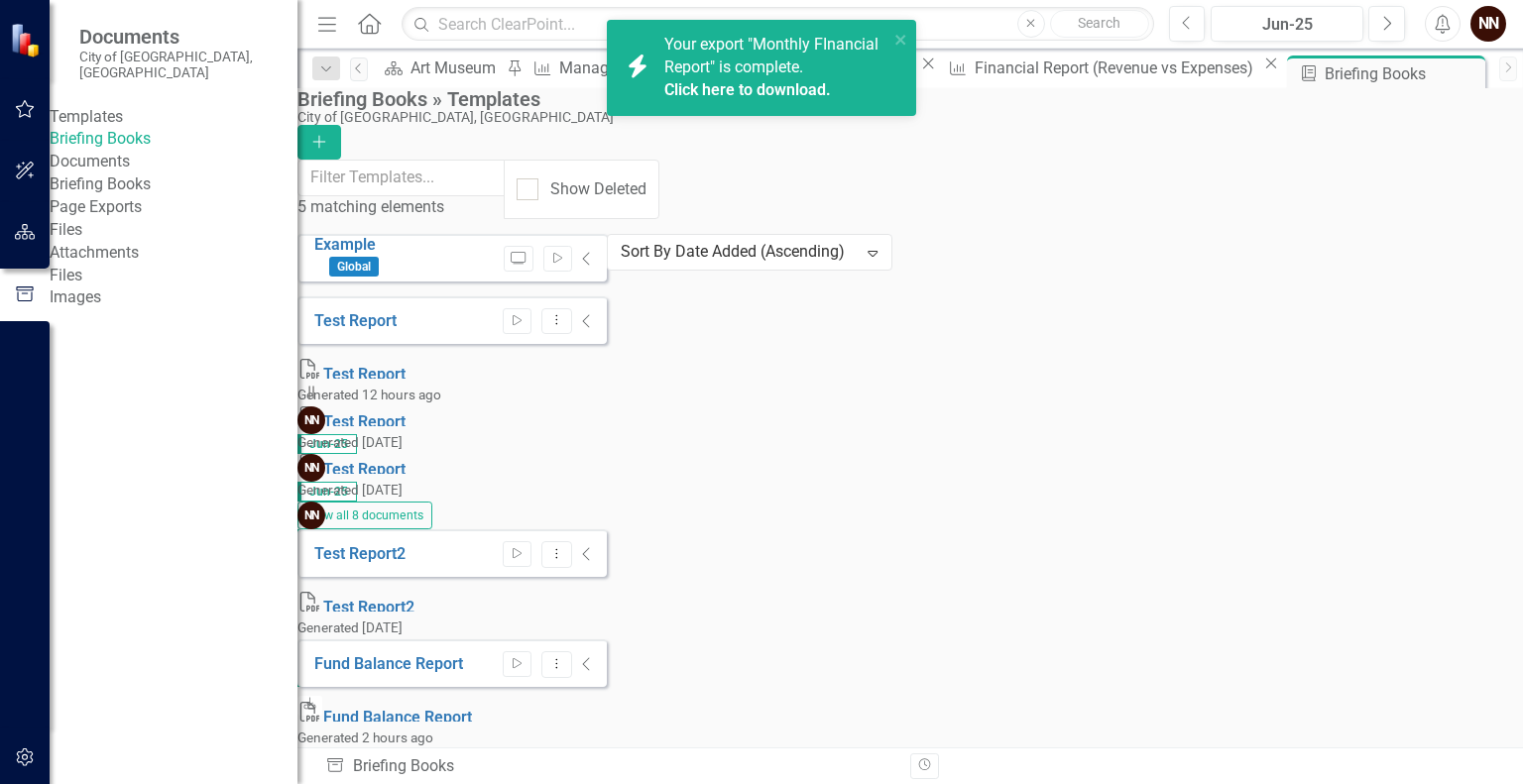 click on "Click here to download." at bounding box center (748, 89) 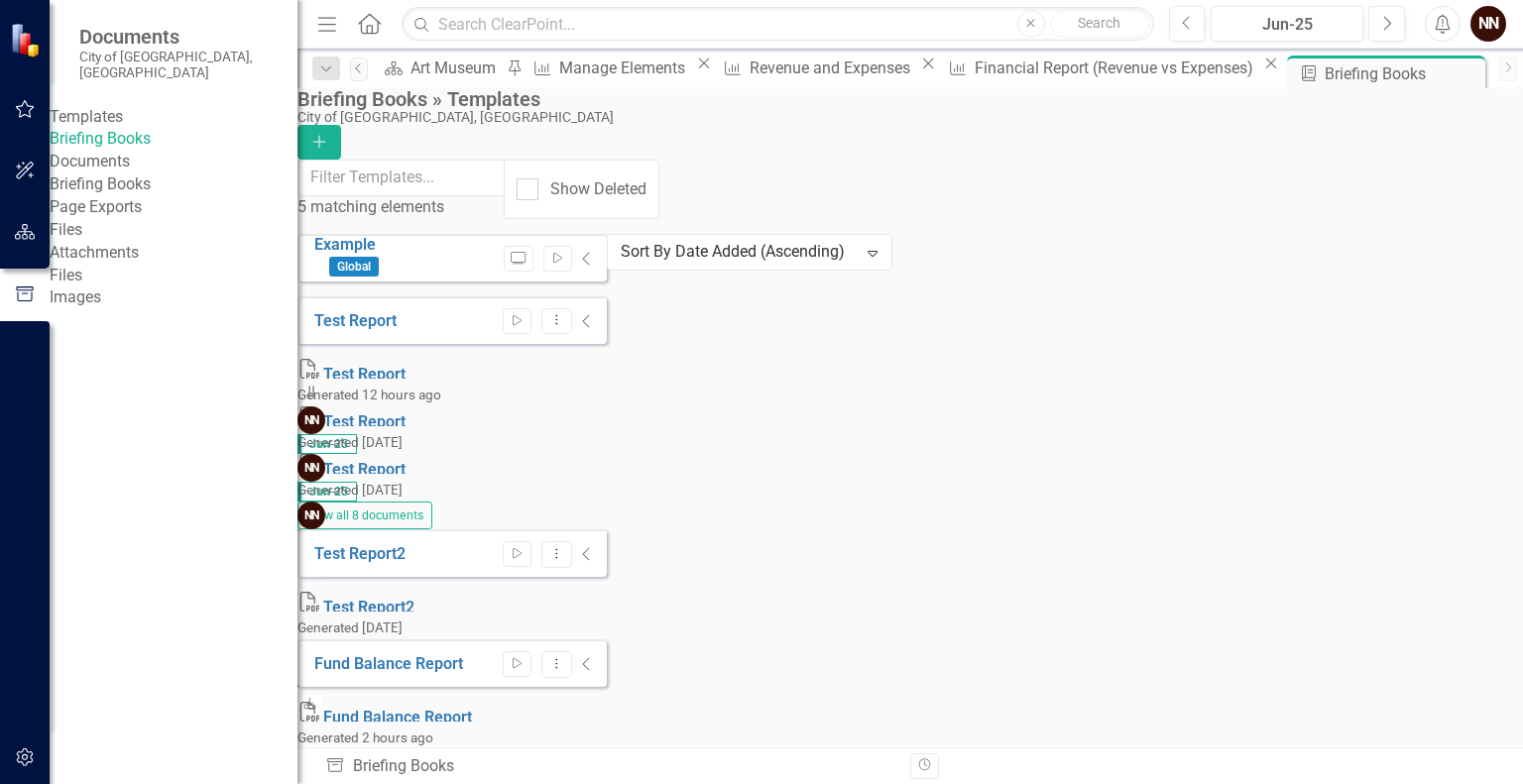 click on "Dropdown Menu" at bounding box center (556, 898) 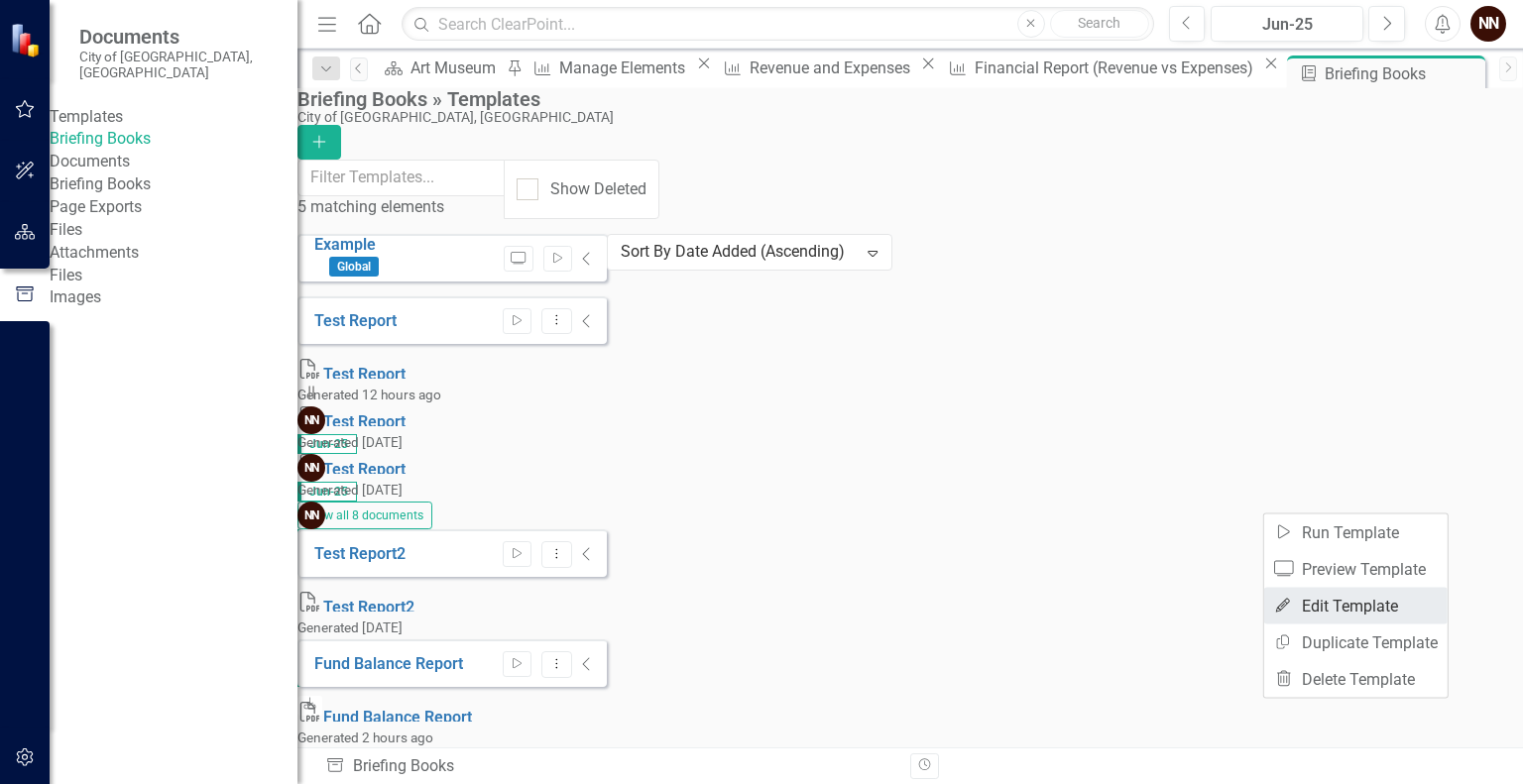 click on "Edit Edit Template" at bounding box center (1355, 606) 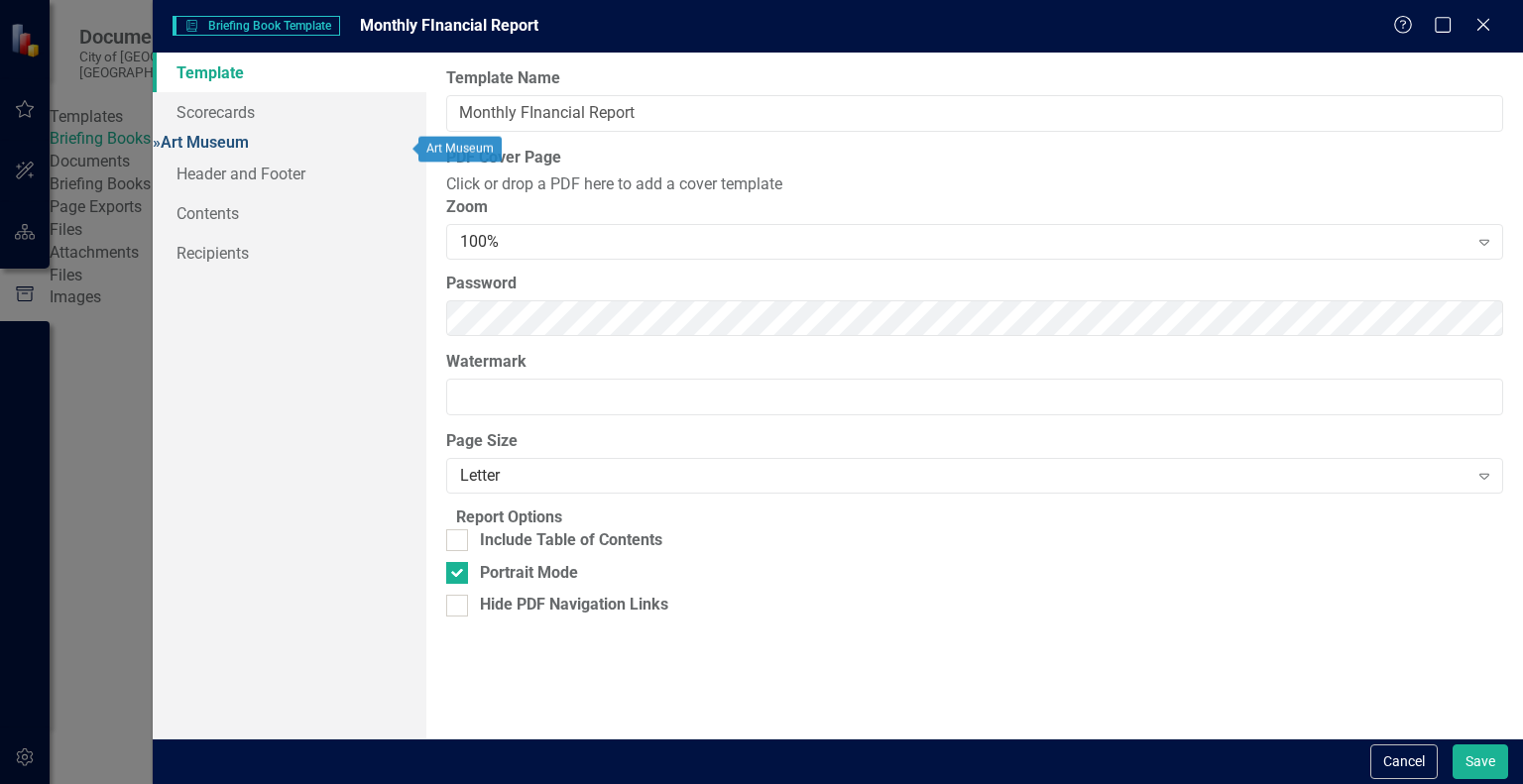 click on "»  Art Museum" at bounding box center [200, 142] 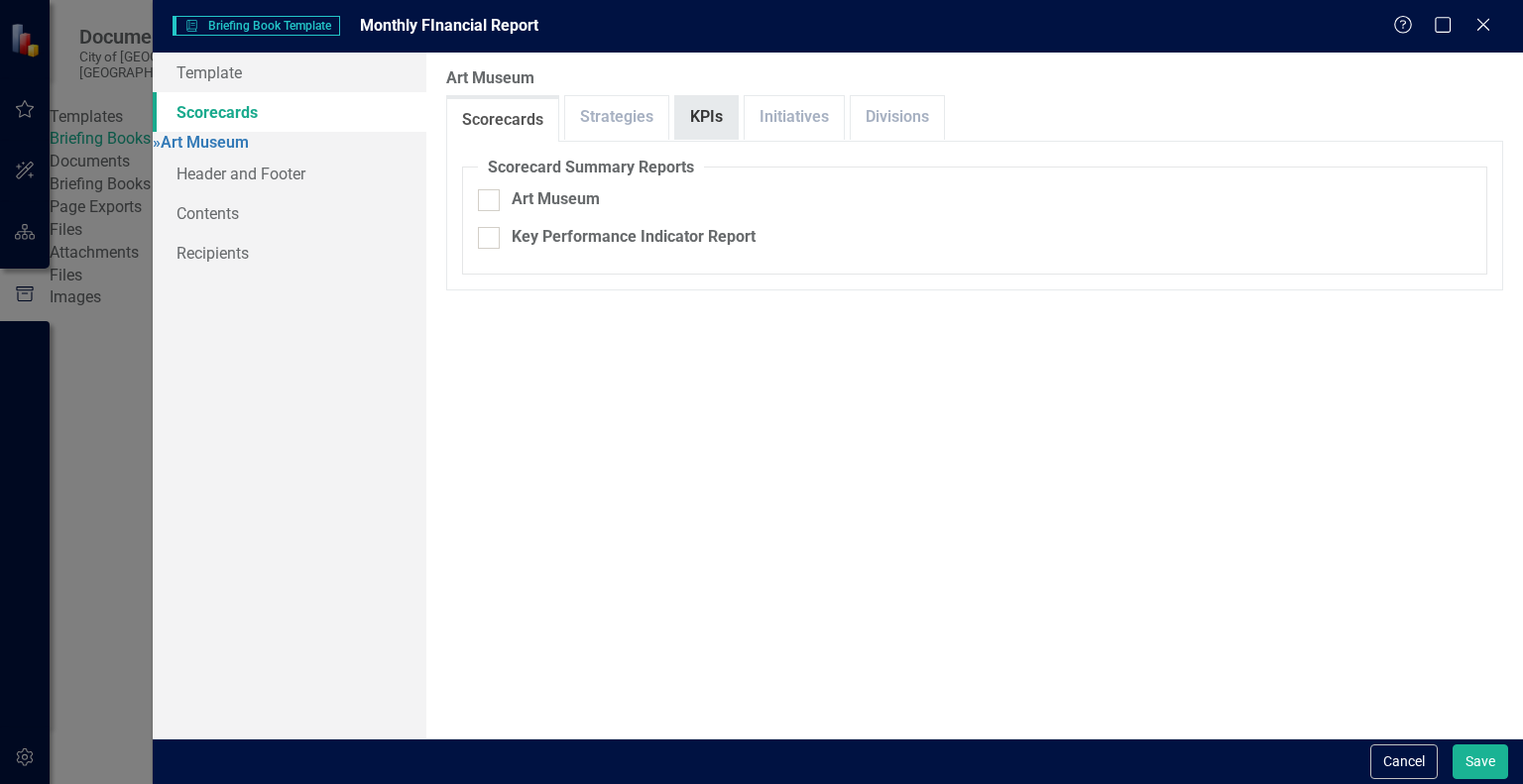 click on "KPIs" at bounding box center (706, 117) 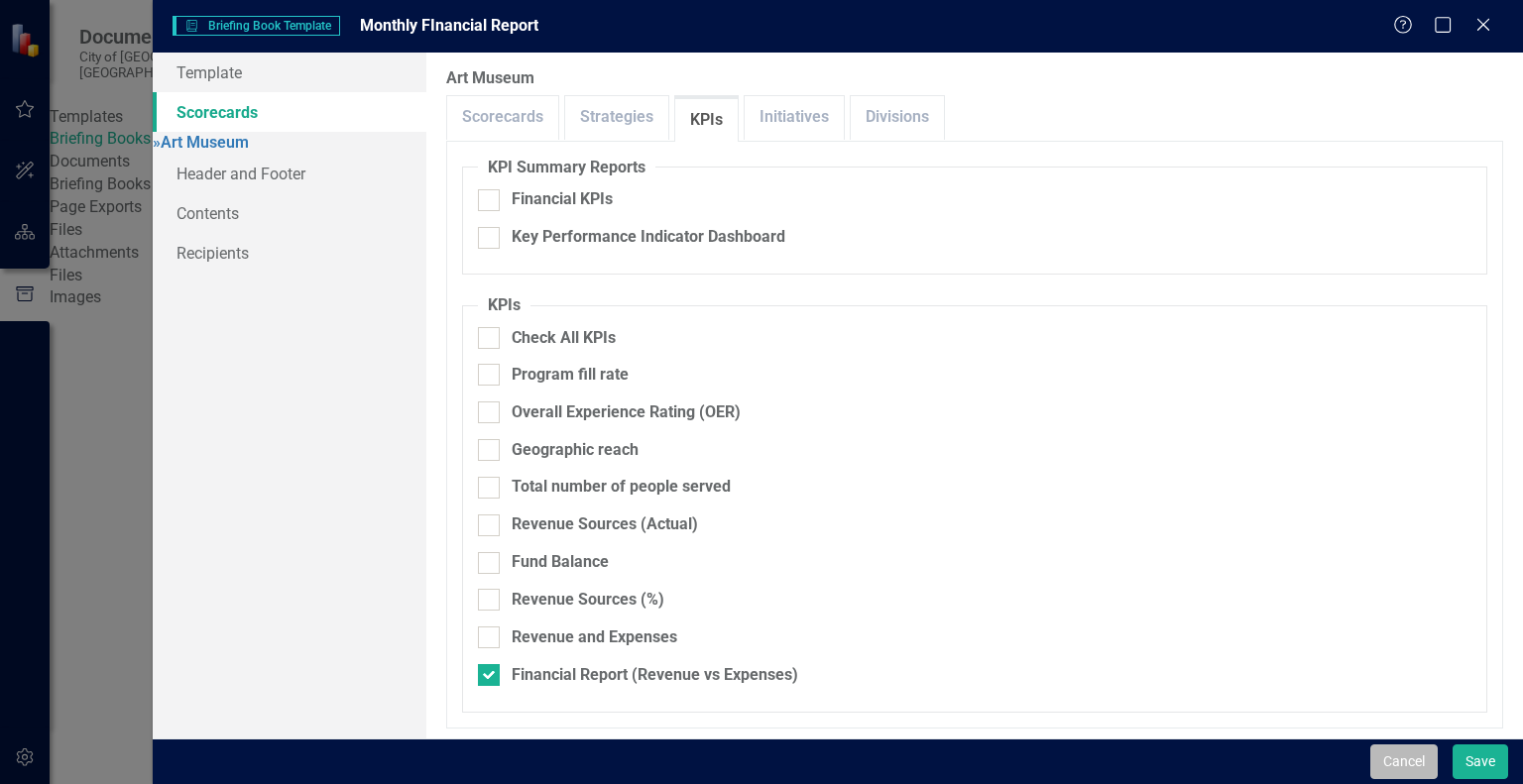 click on "Cancel" at bounding box center (1404, 761) 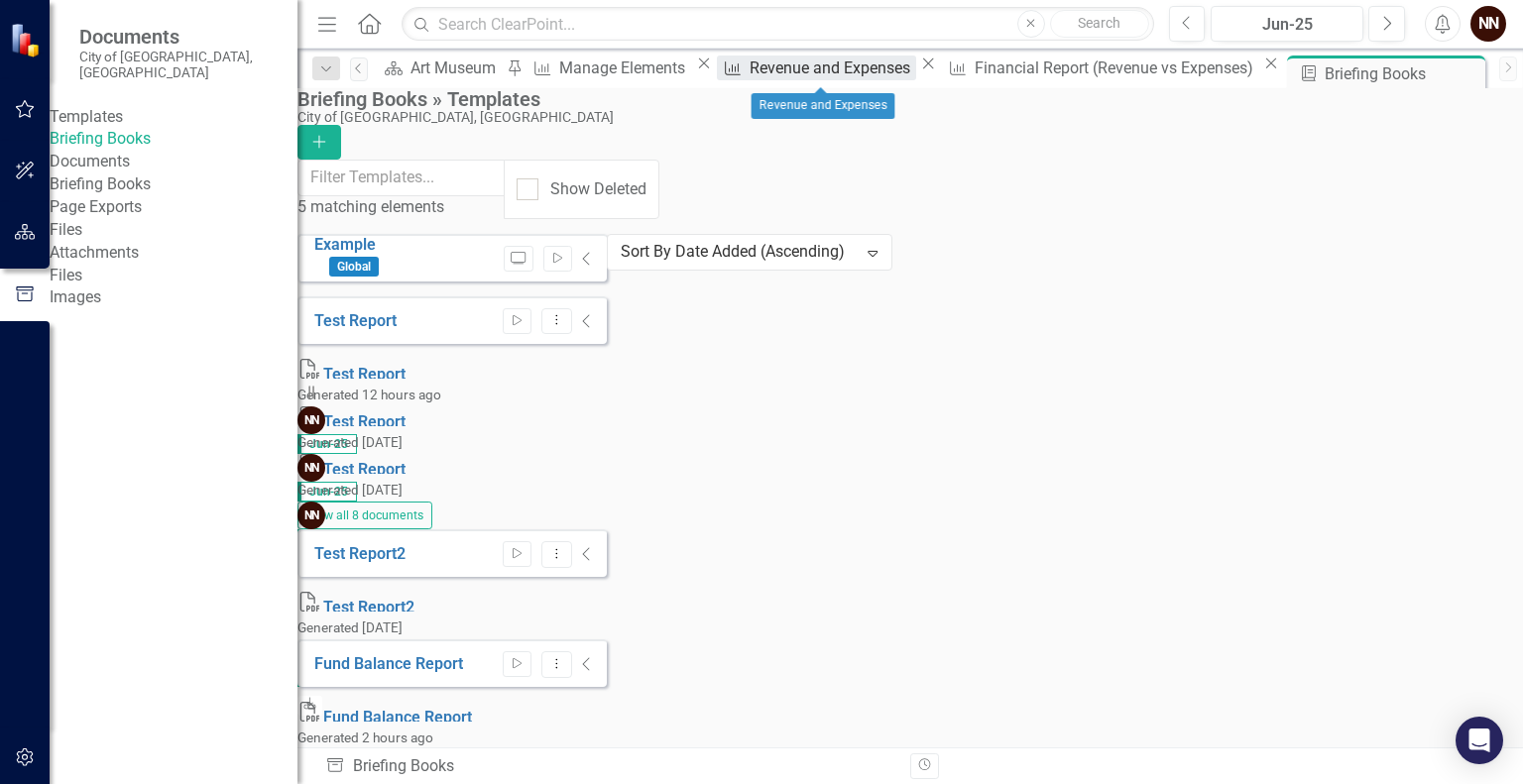 click on "Revenue and Expenses" at bounding box center (833, 67) 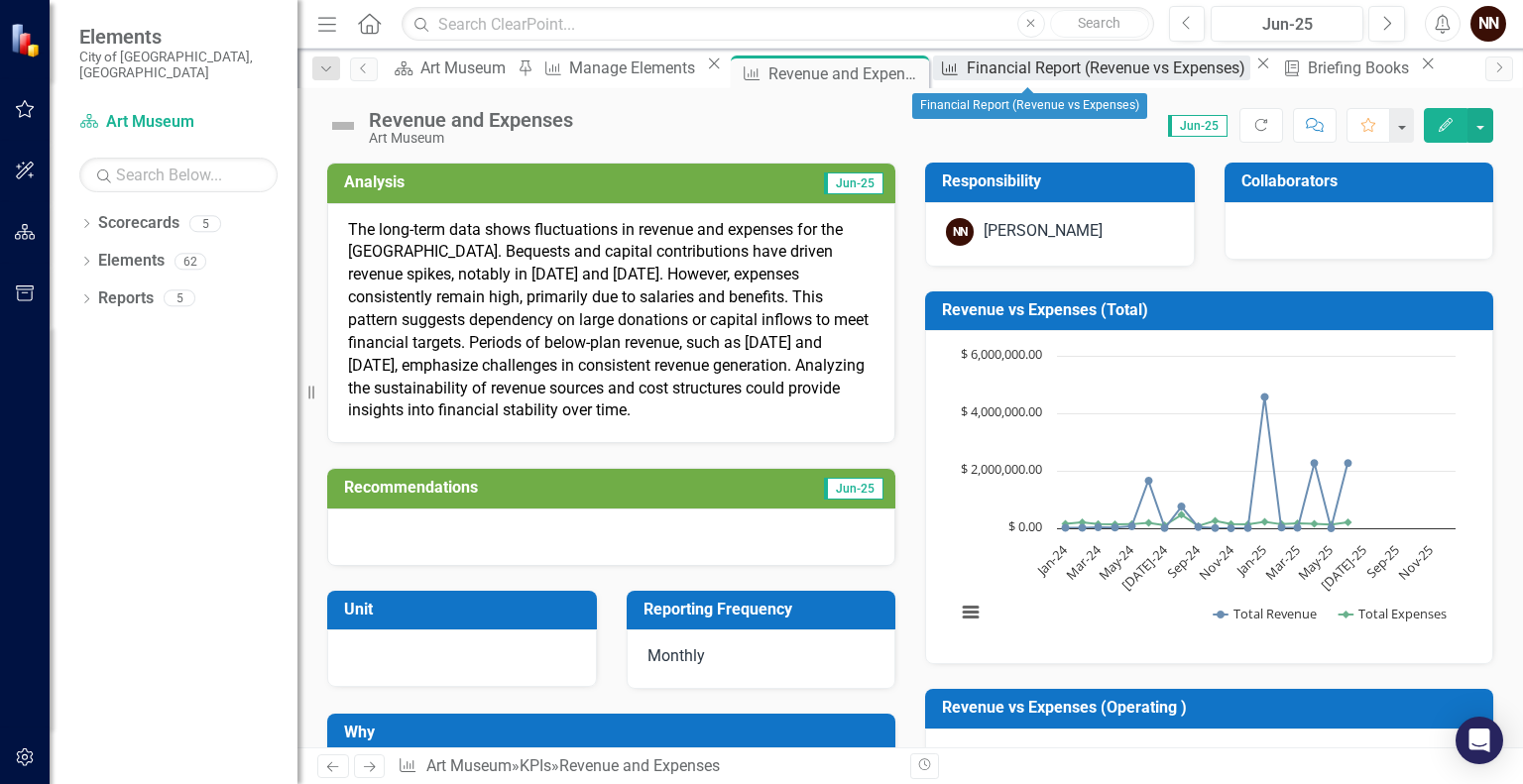click on "Financial Report (Revenue vs Expenses)" at bounding box center (1109, 67) 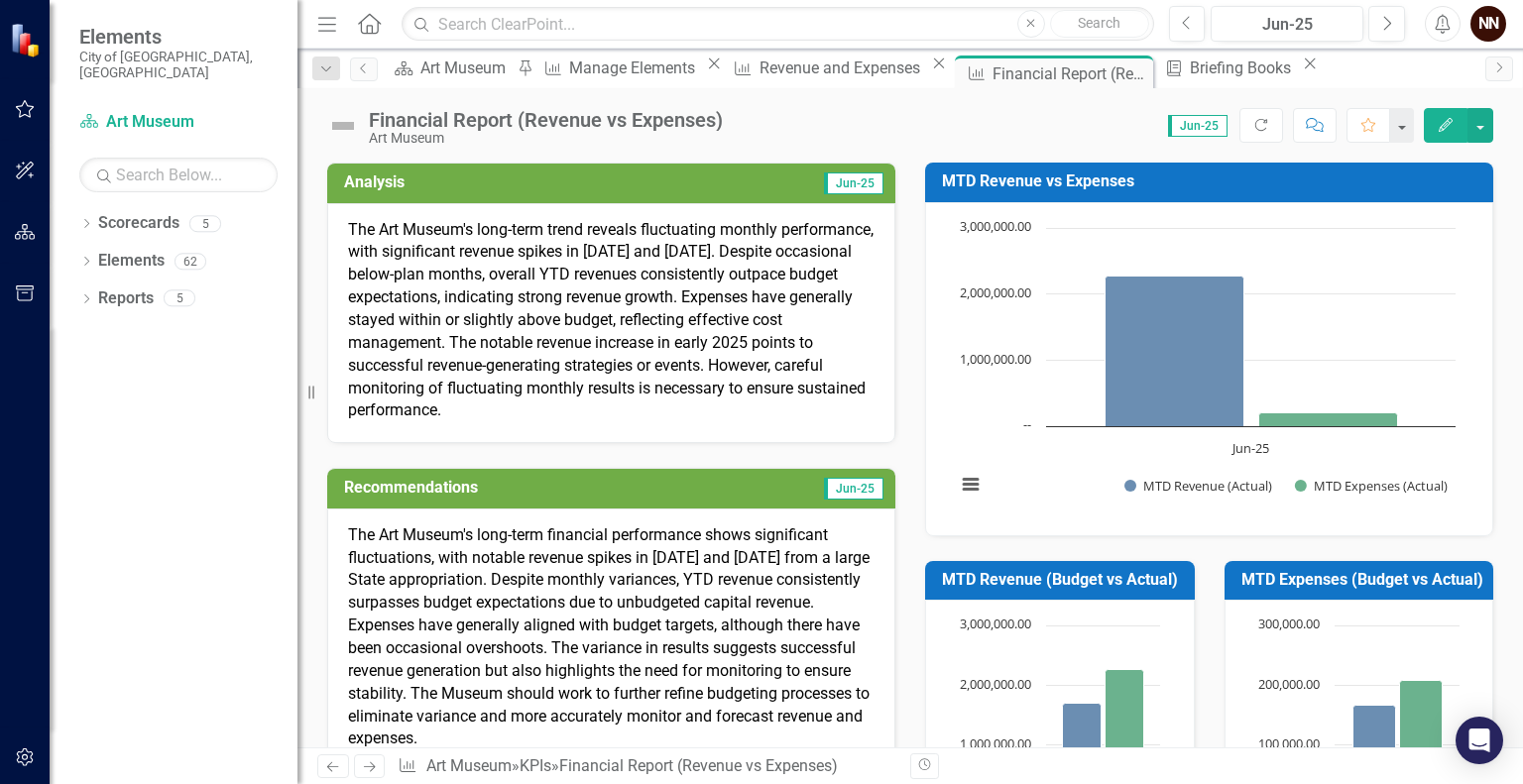 click on "Financial Report (Revenue vs Expenses)" at bounding box center (545, 120) 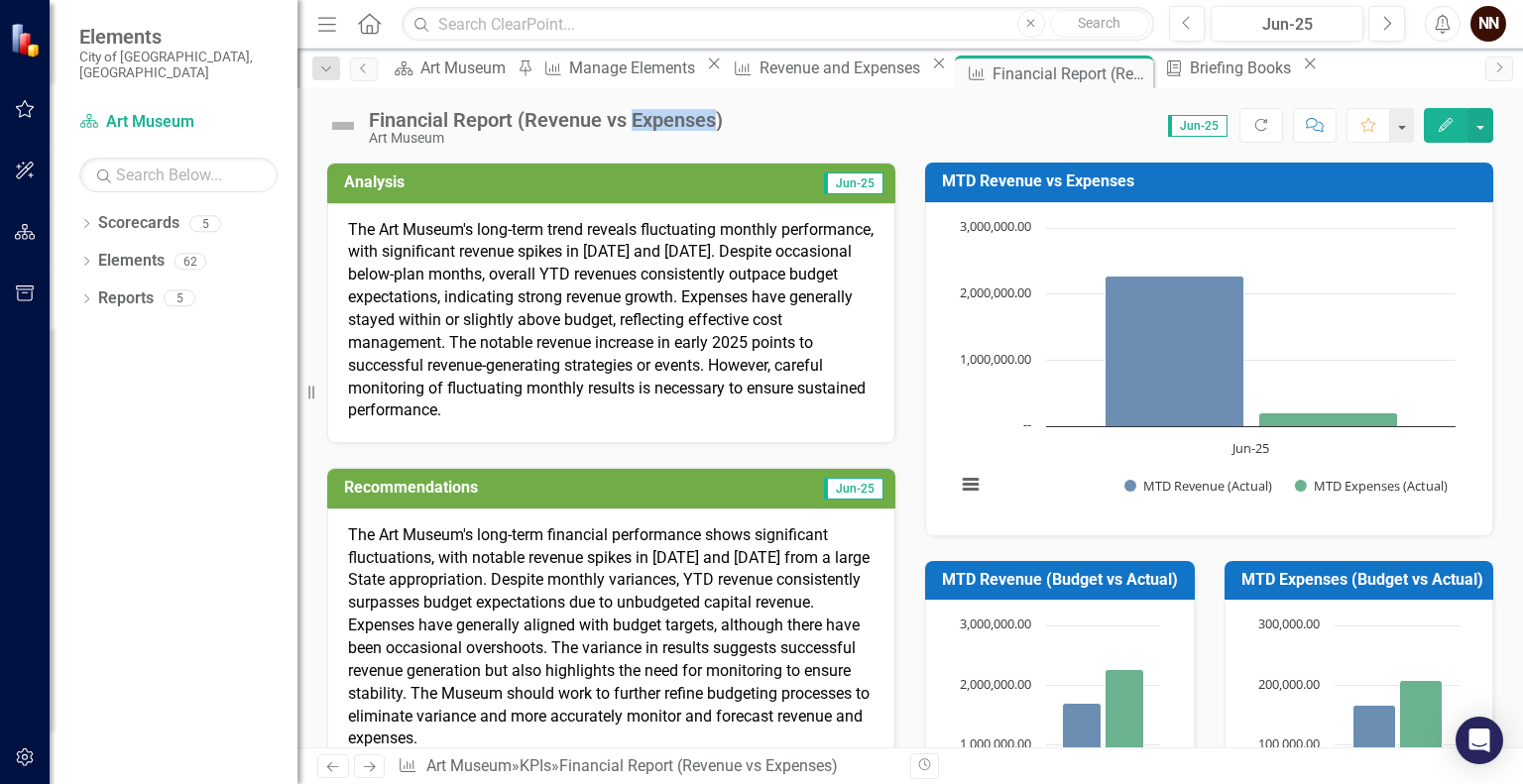 click on "Financial Report (Revenue vs Expenses)" at bounding box center [545, 120] 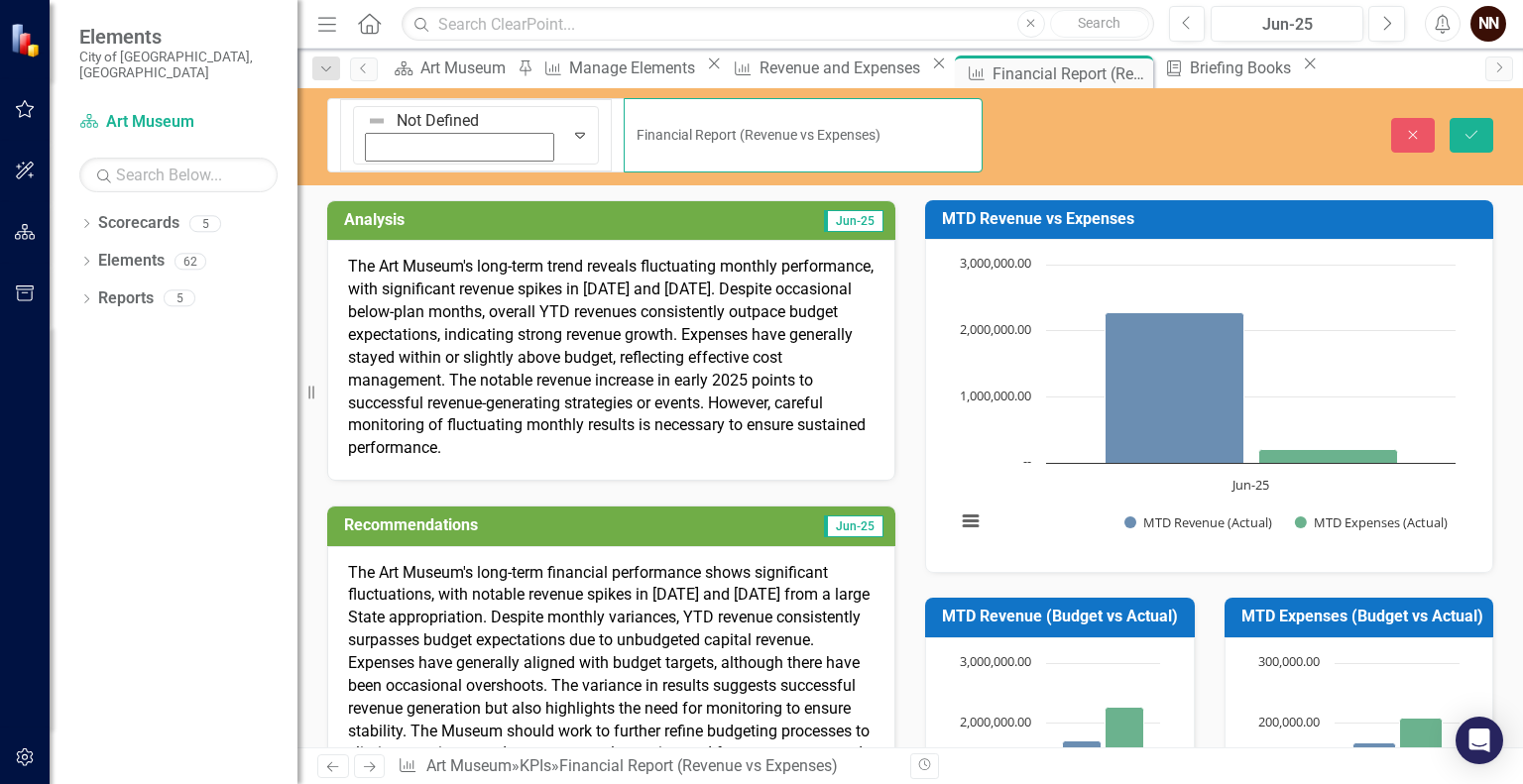drag, startPoint x: 511, startPoint y: 114, endPoint x: 691, endPoint y: 119, distance: 180.06943 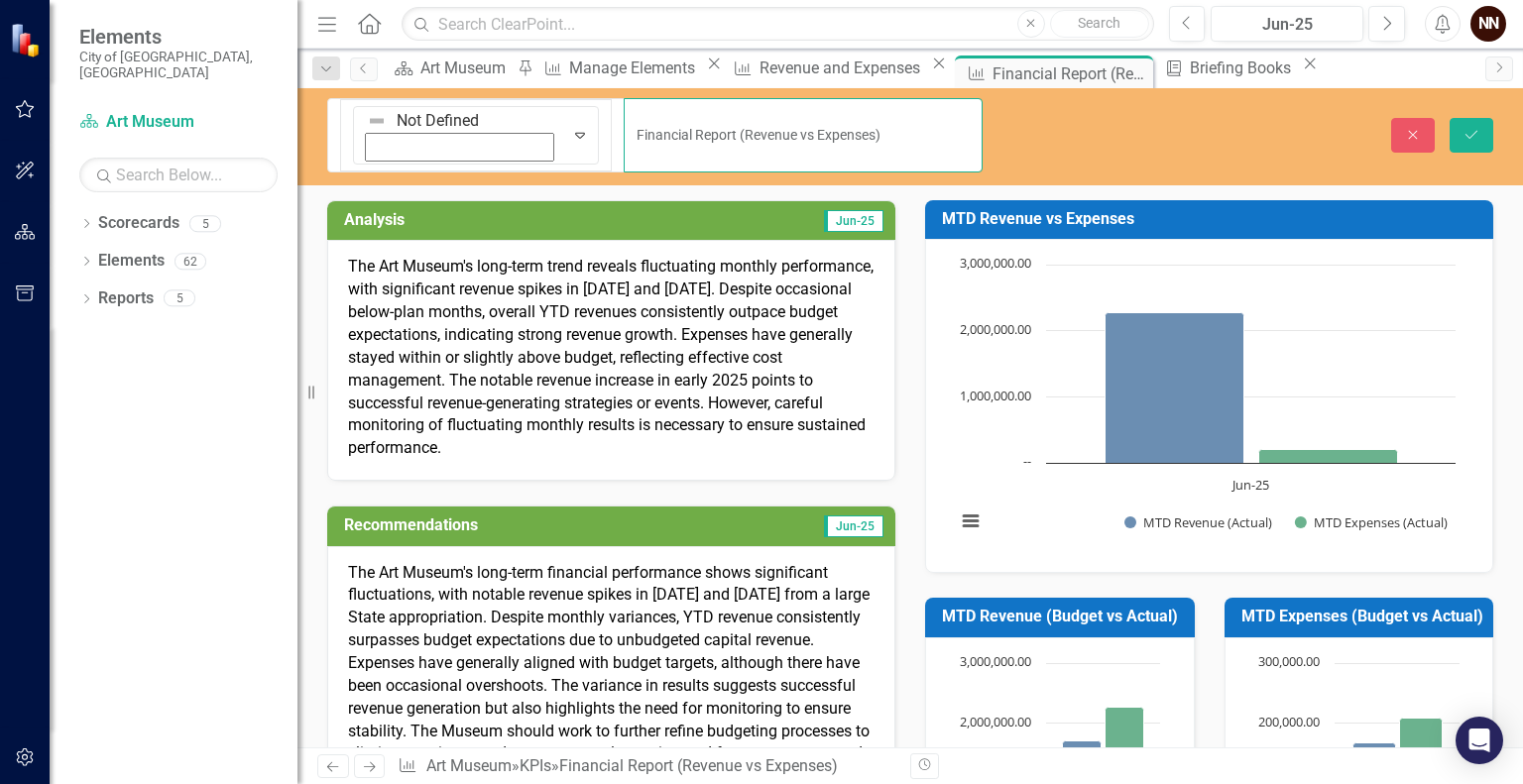 click on "Financial Report (Revenue vs Expenses)" at bounding box center (803, 135) 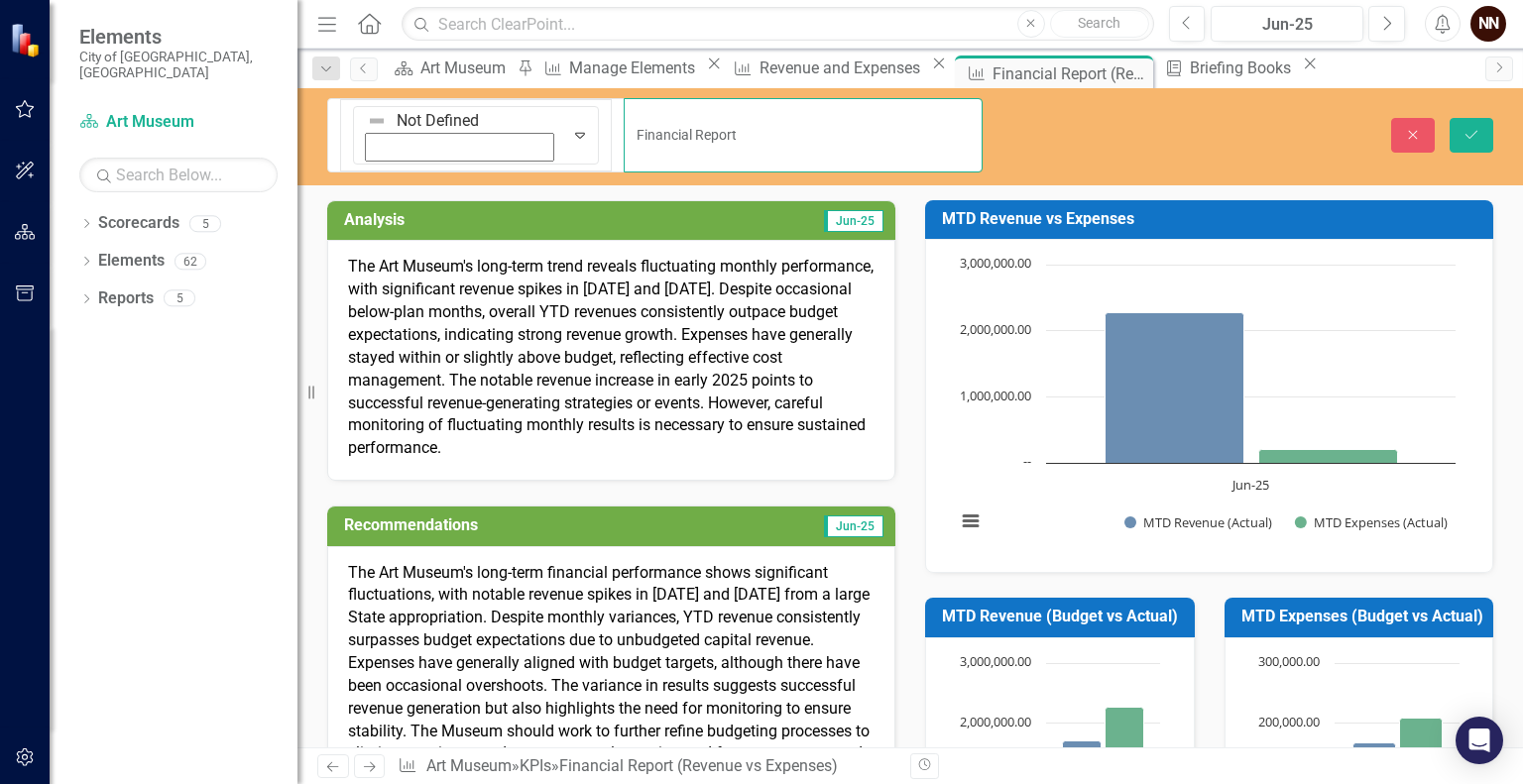 click on "Financial Report" at bounding box center (803, 135) 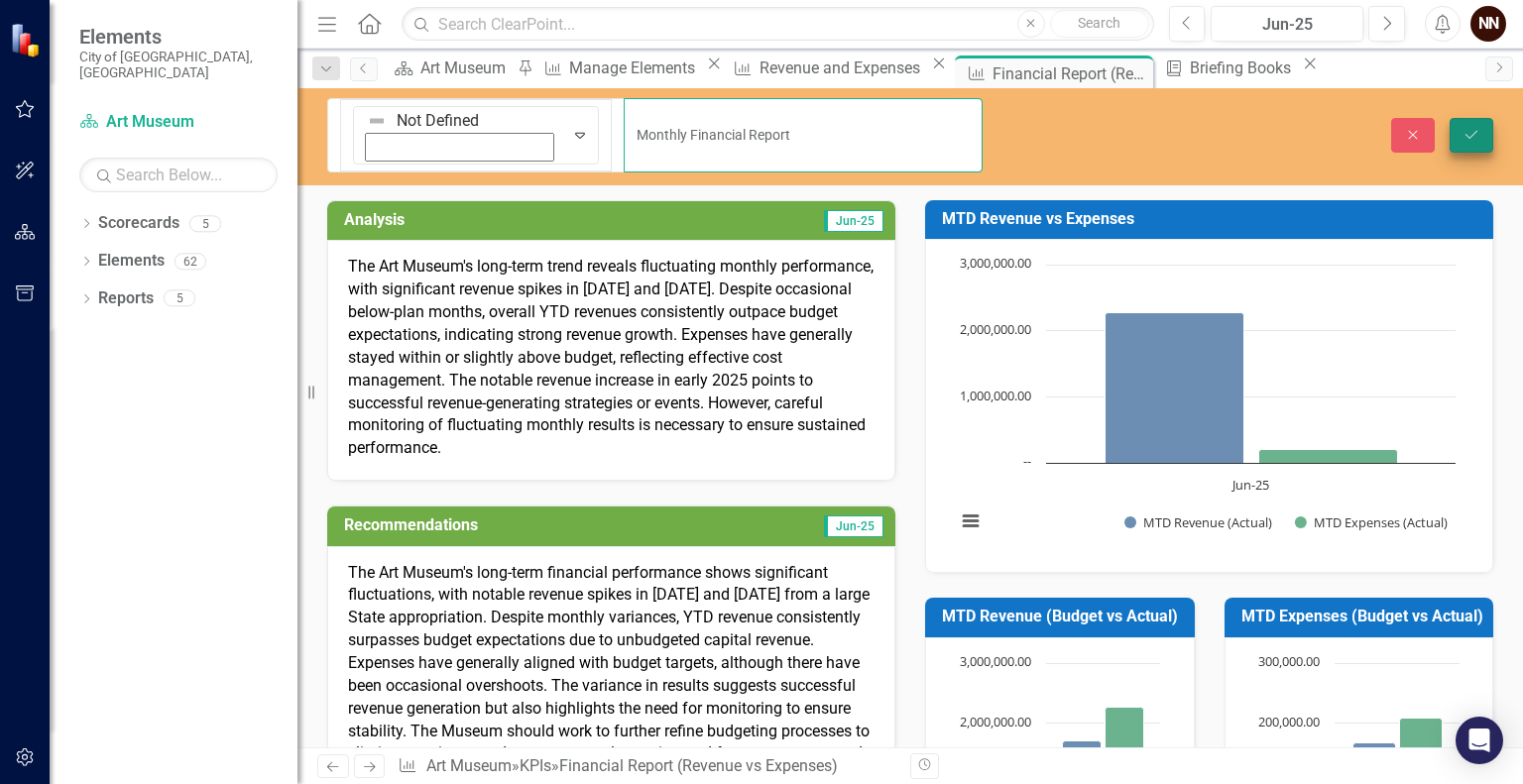 type on "Monthly Financial Report" 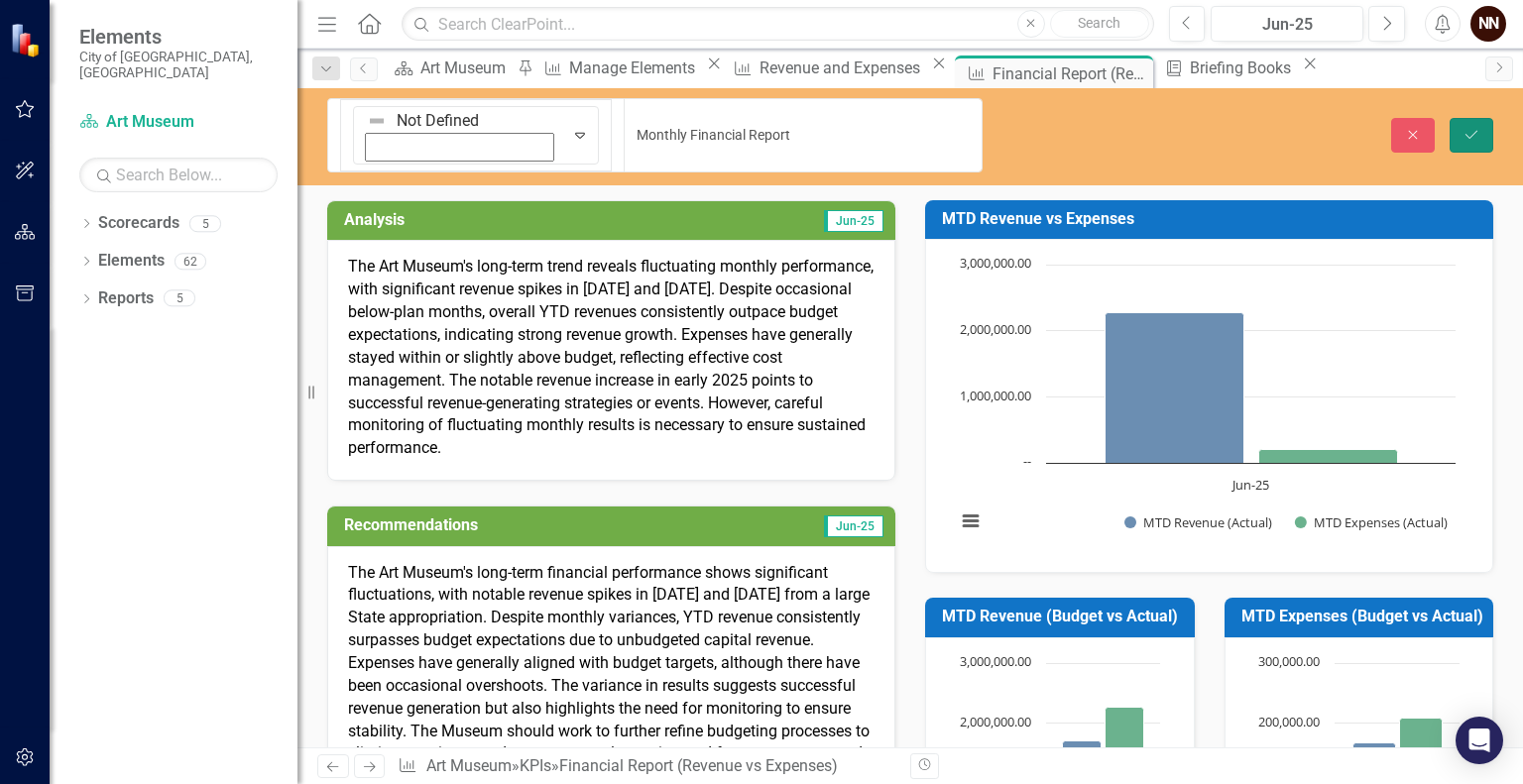 click on "Save" at bounding box center (1471, 135) 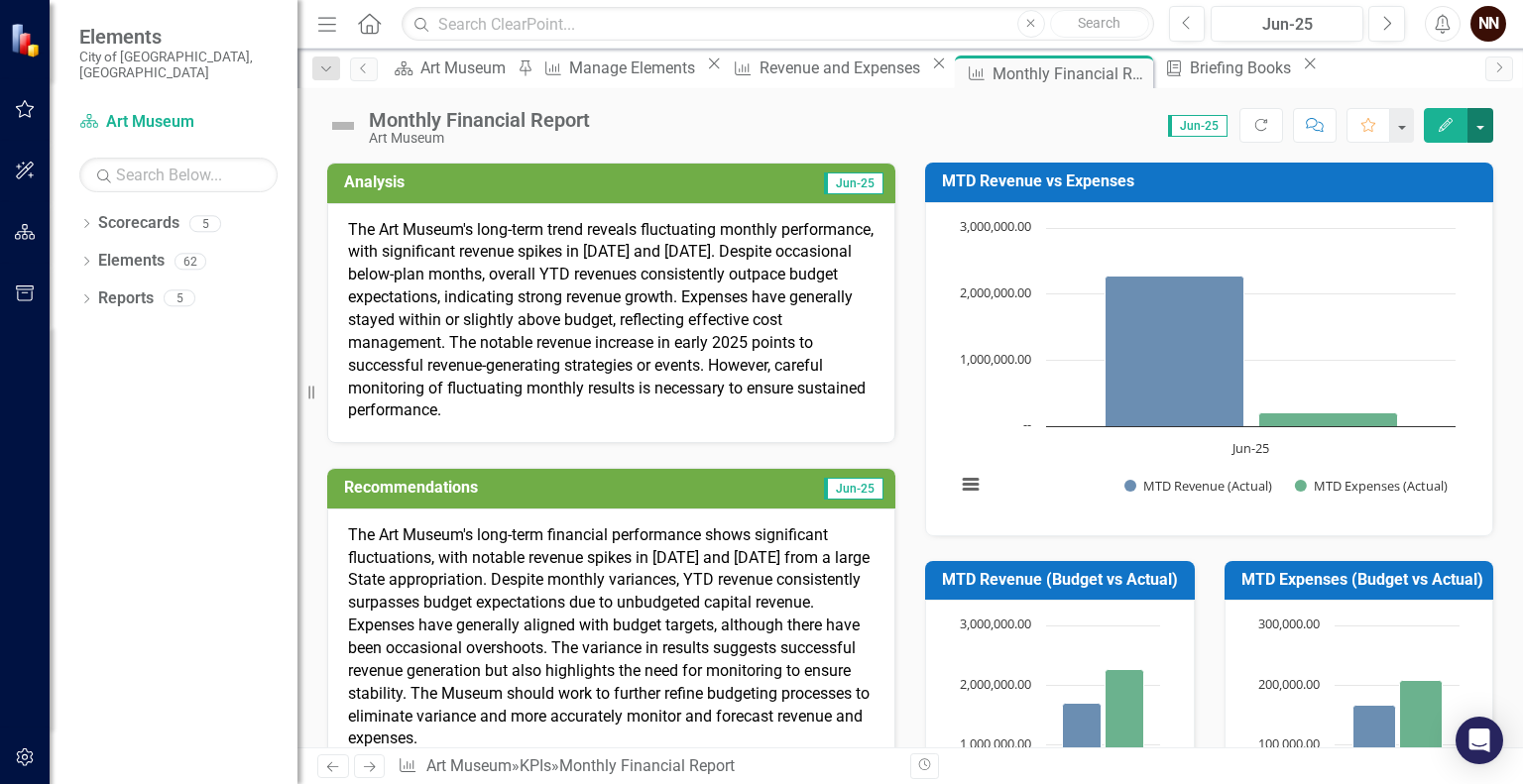 click at bounding box center (1480, 125) 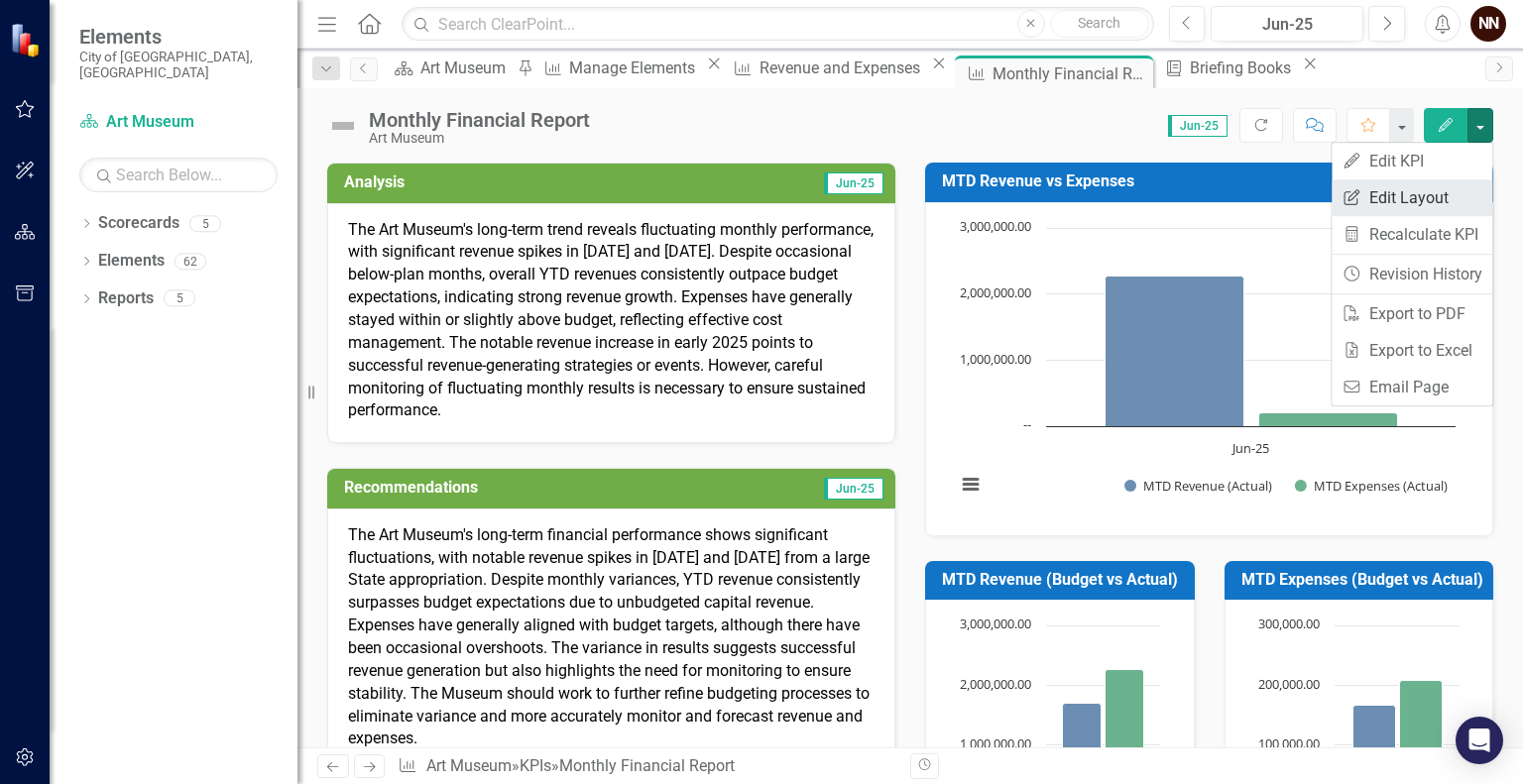 click on "Edit Report Edit Layout" at bounding box center (1412, 197) 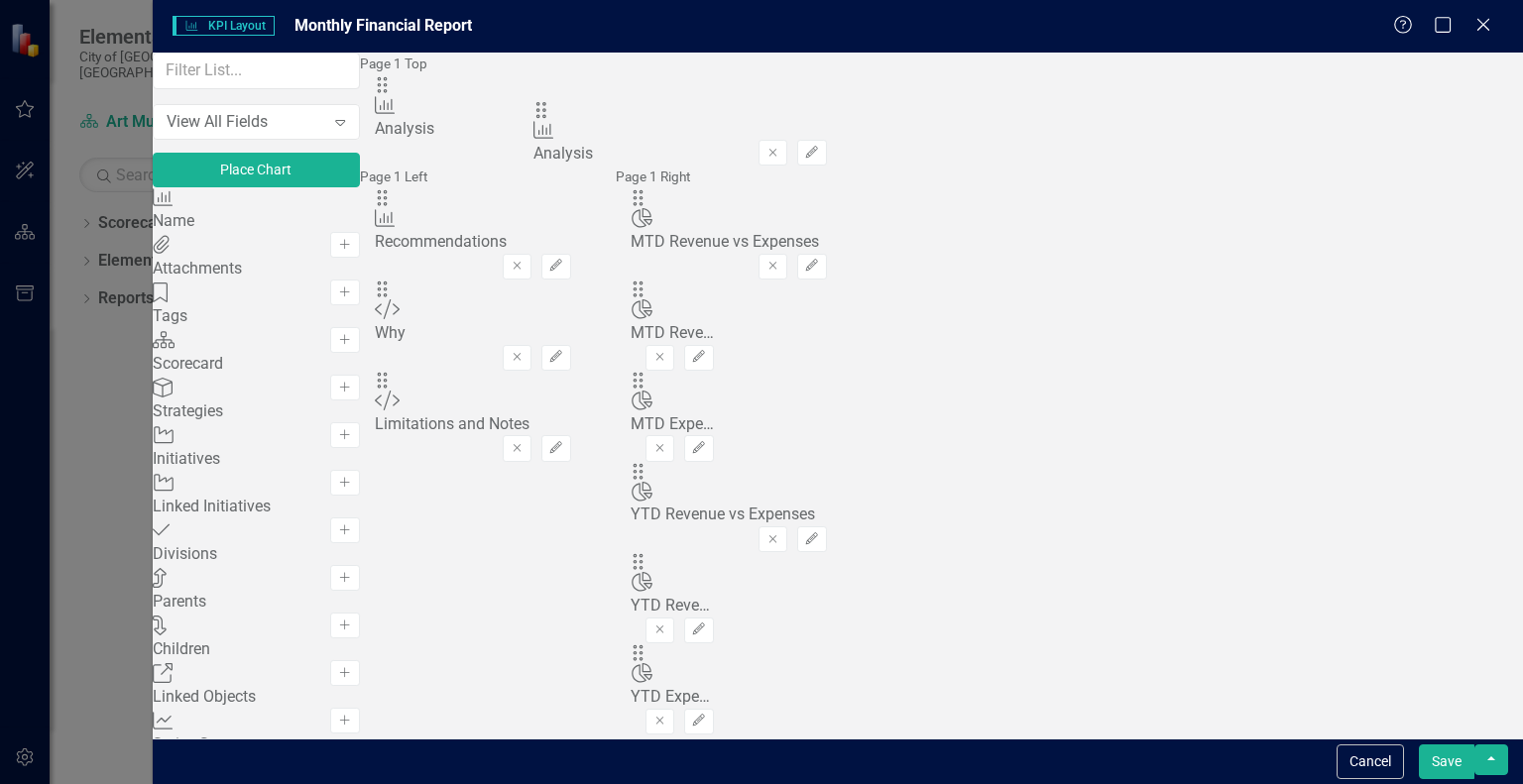 drag, startPoint x: 557, startPoint y: 249, endPoint x: 572, endPoint y: 125, distance: 124.90396 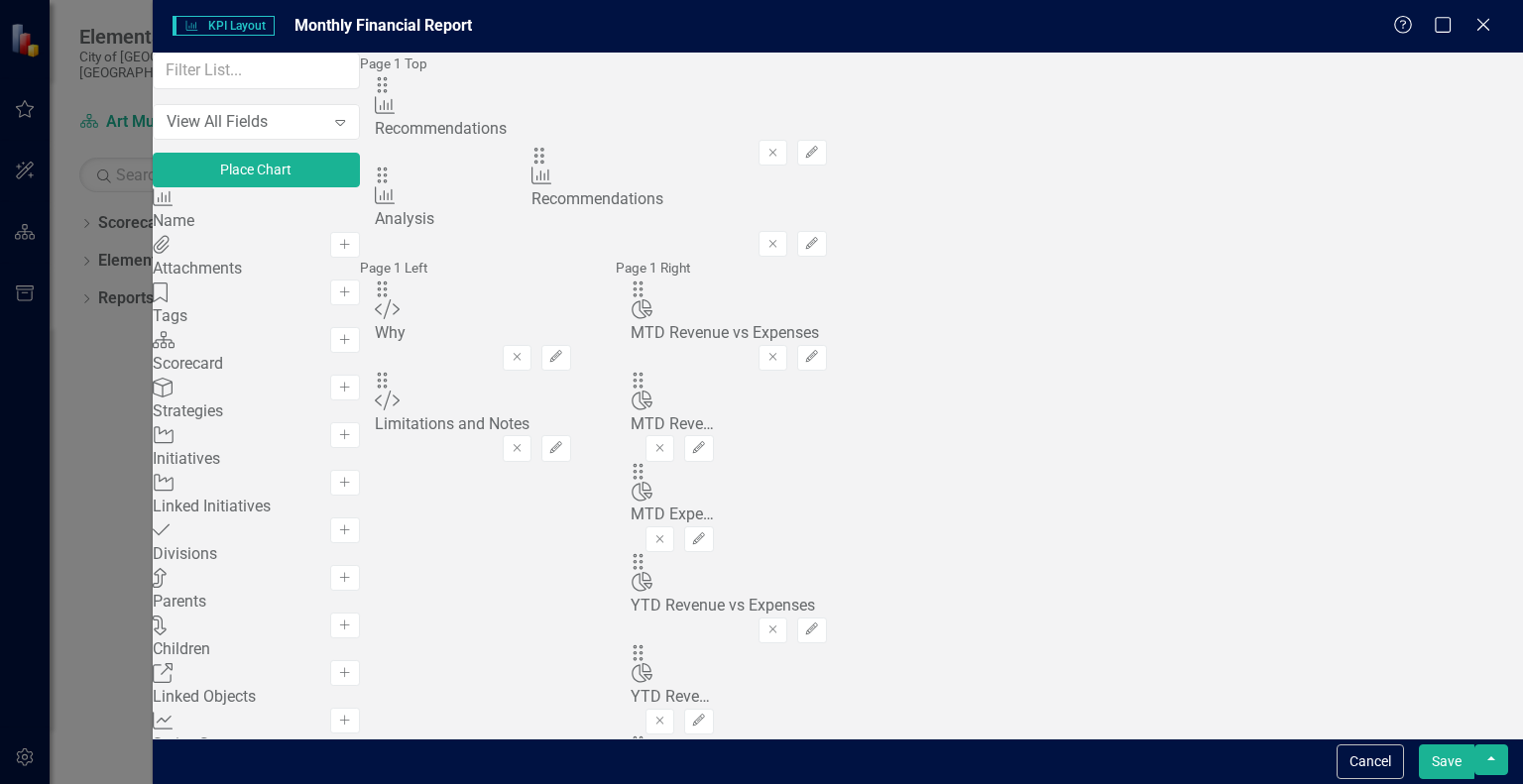 drag, startPoint x: 555, startPoint y: 248, endPoint x: 568, endPoint y: 167, distance: 82.03658 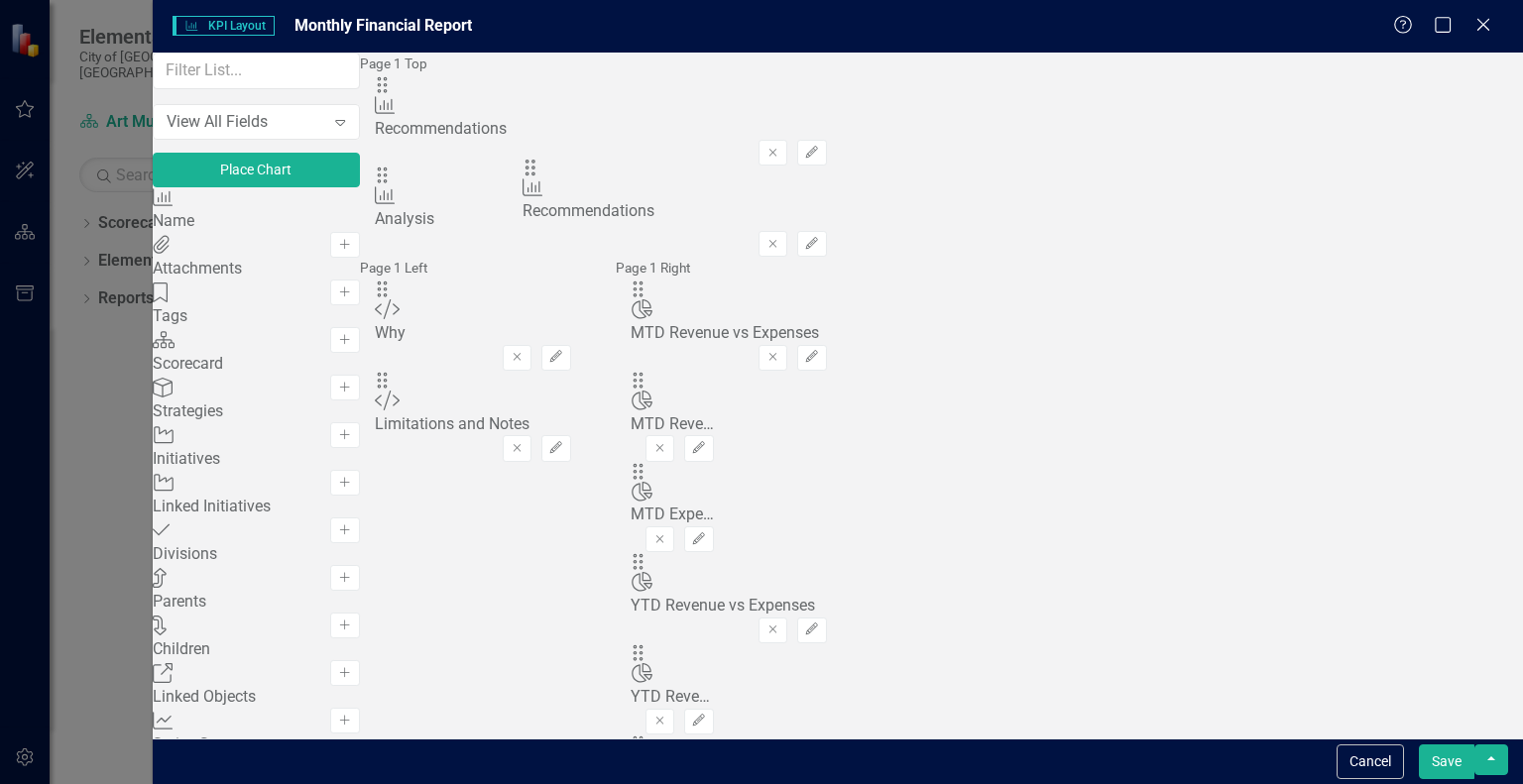 drag, startPoint x: 555, startPoint y: 132, endPoint x: 559, endPoint y: 180, distance: 48.166378 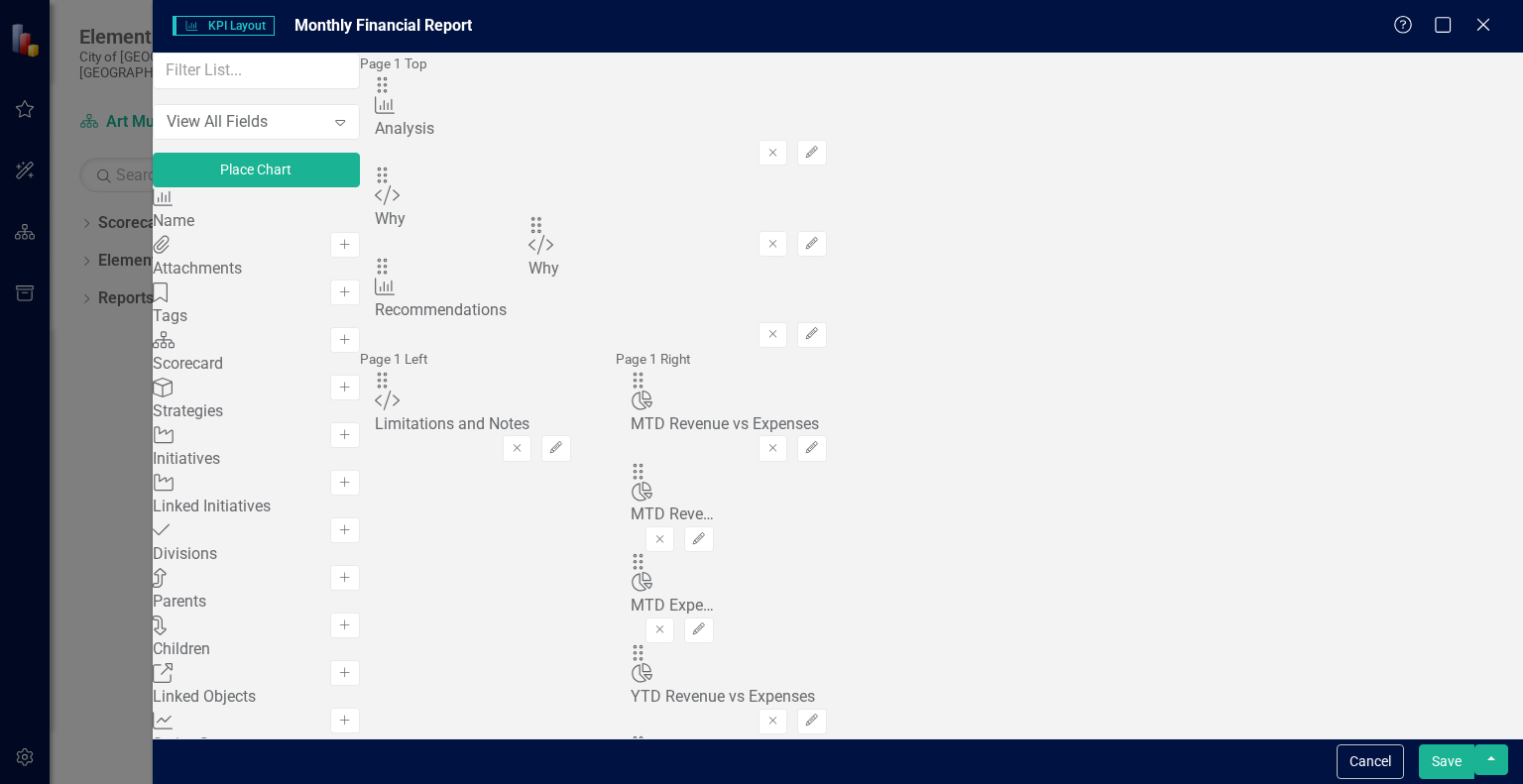 drag, startPoint x: 554, startPoint y: 308, endPoint x: 564, endPoint y: 234, distance: 74.67262 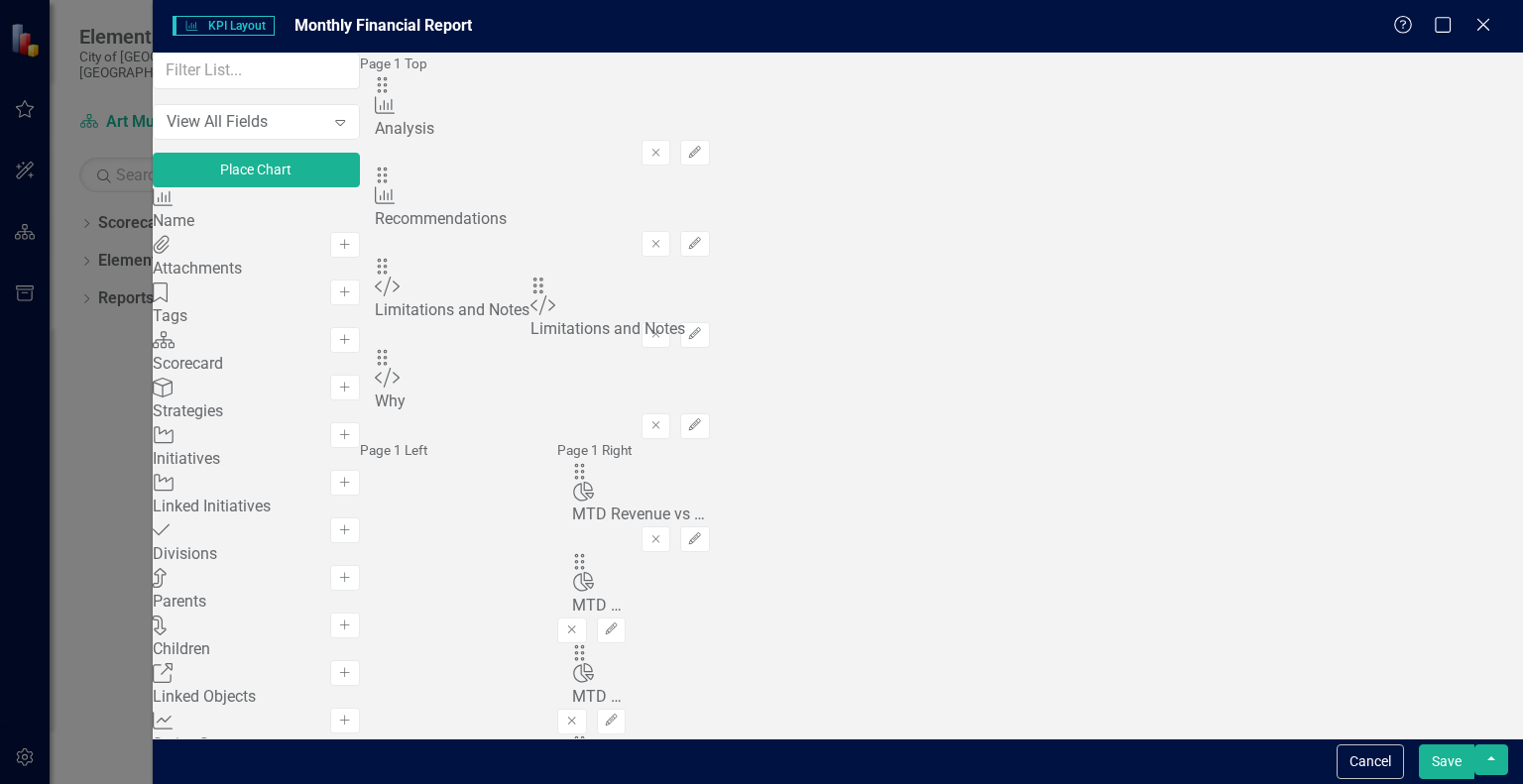 drag, startPoint x: 552, startPoint y: 373, endPoint x: 563, endPoint y: 296, distance: 77.781746 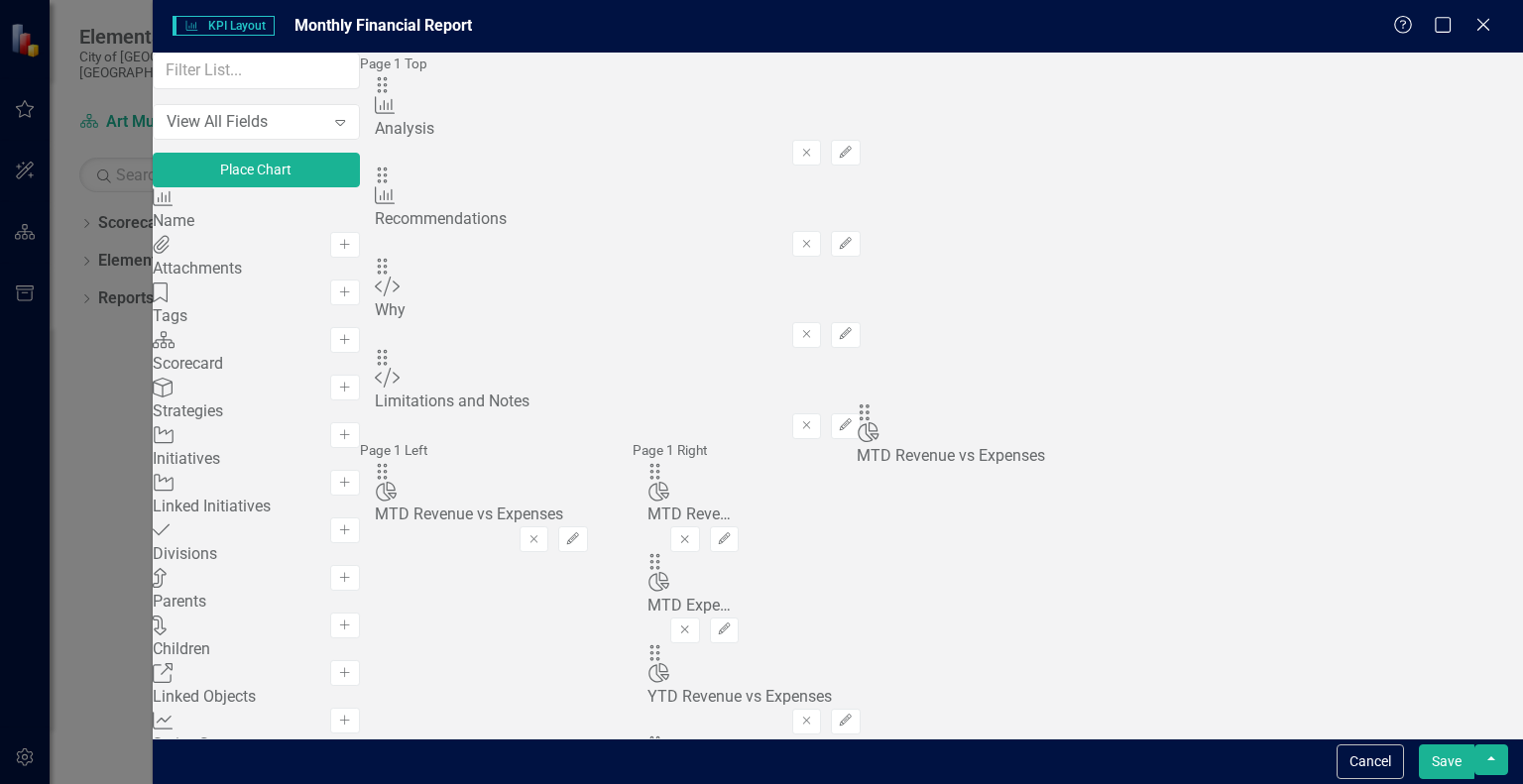 drag, startPoint x: 1056, startPoint y: 441, endPoint x: 894, endPoint y: 428, distance: 162.52077 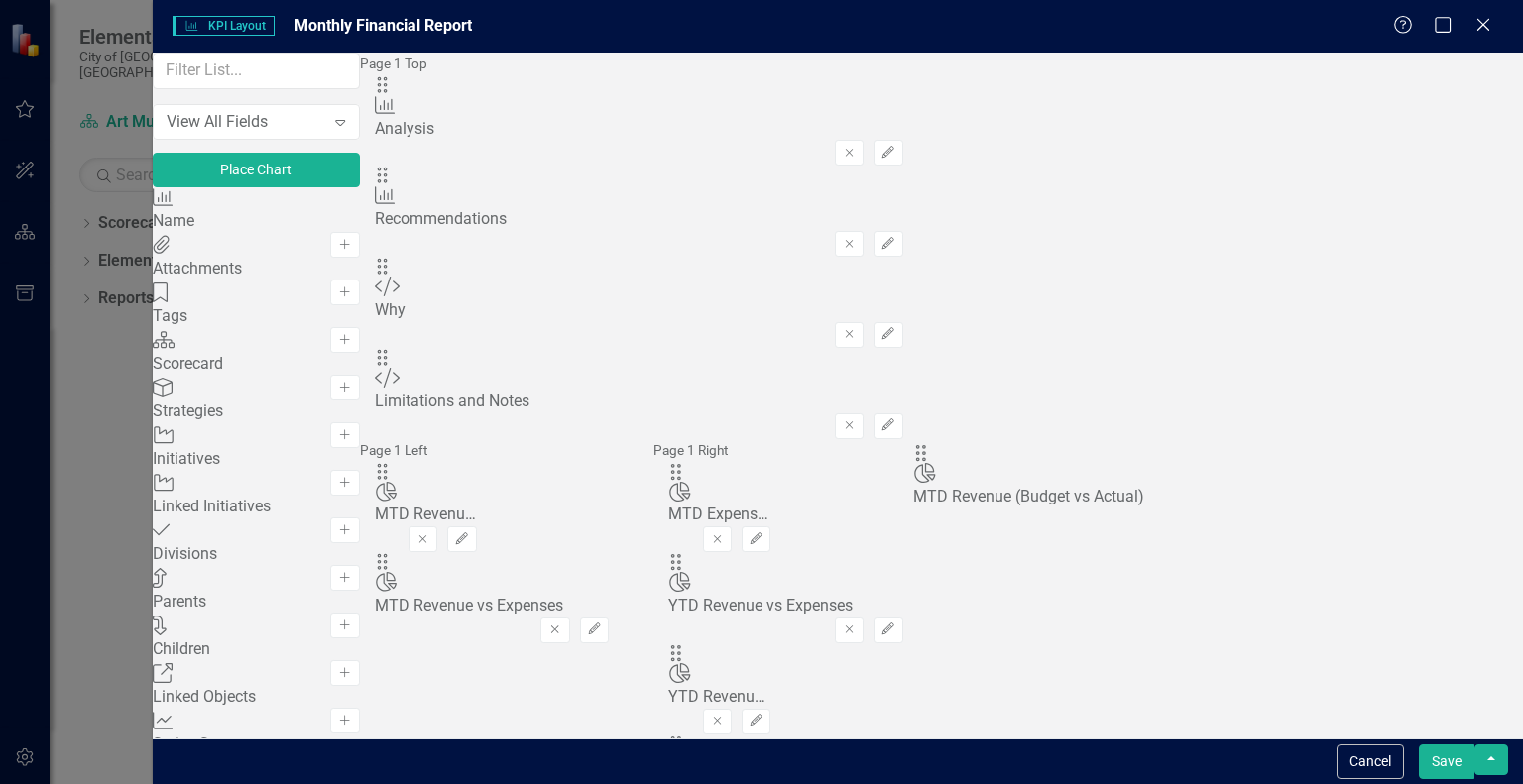 drag, startPoint x: 1059, startPoint y: 442, endPoint x: 956, endPoint y: 471, distance: 107.00467 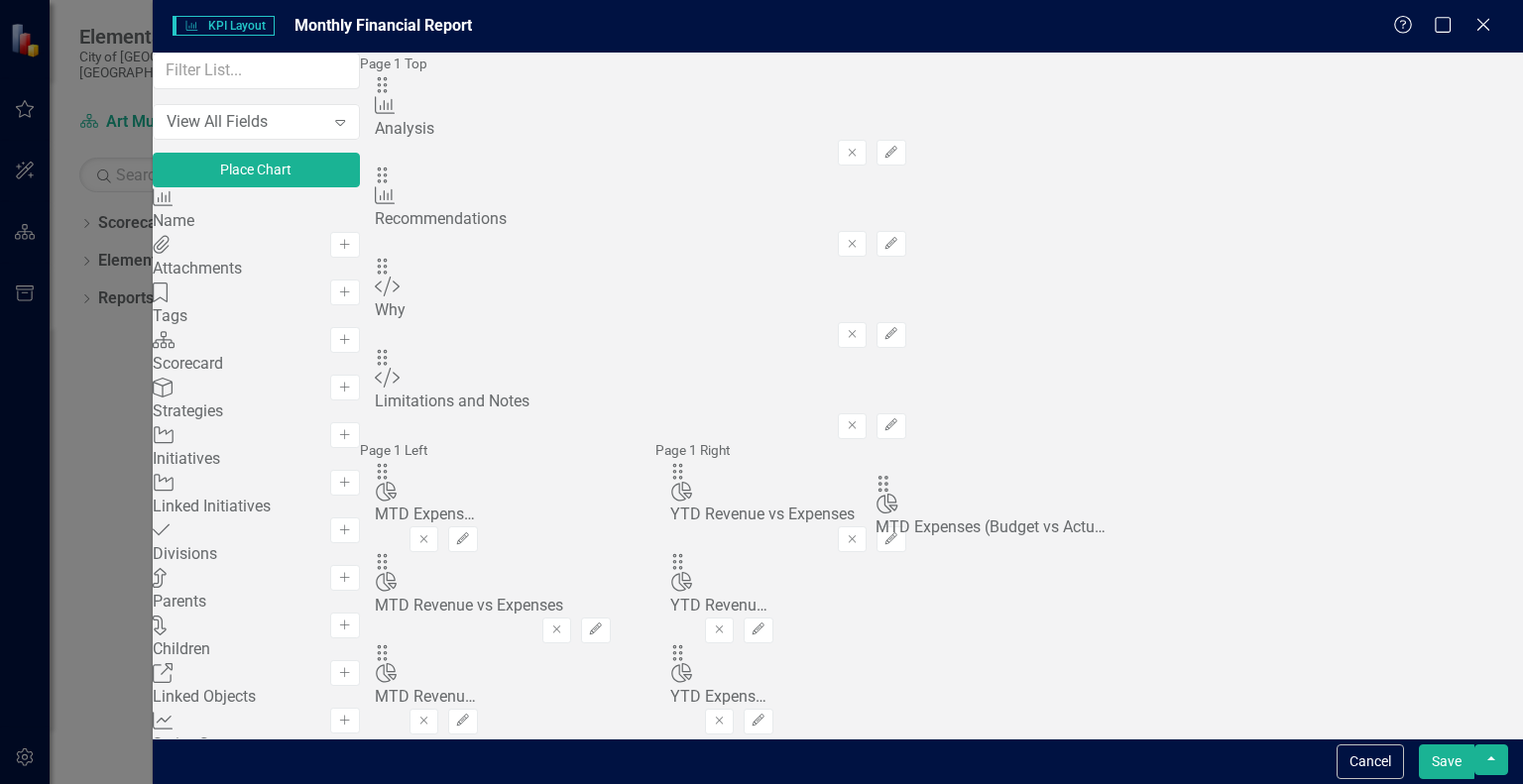drag, startPoint x: 1049, startPoint y: 440, endPoint x: 906, endPoint y: 500, distance: 155 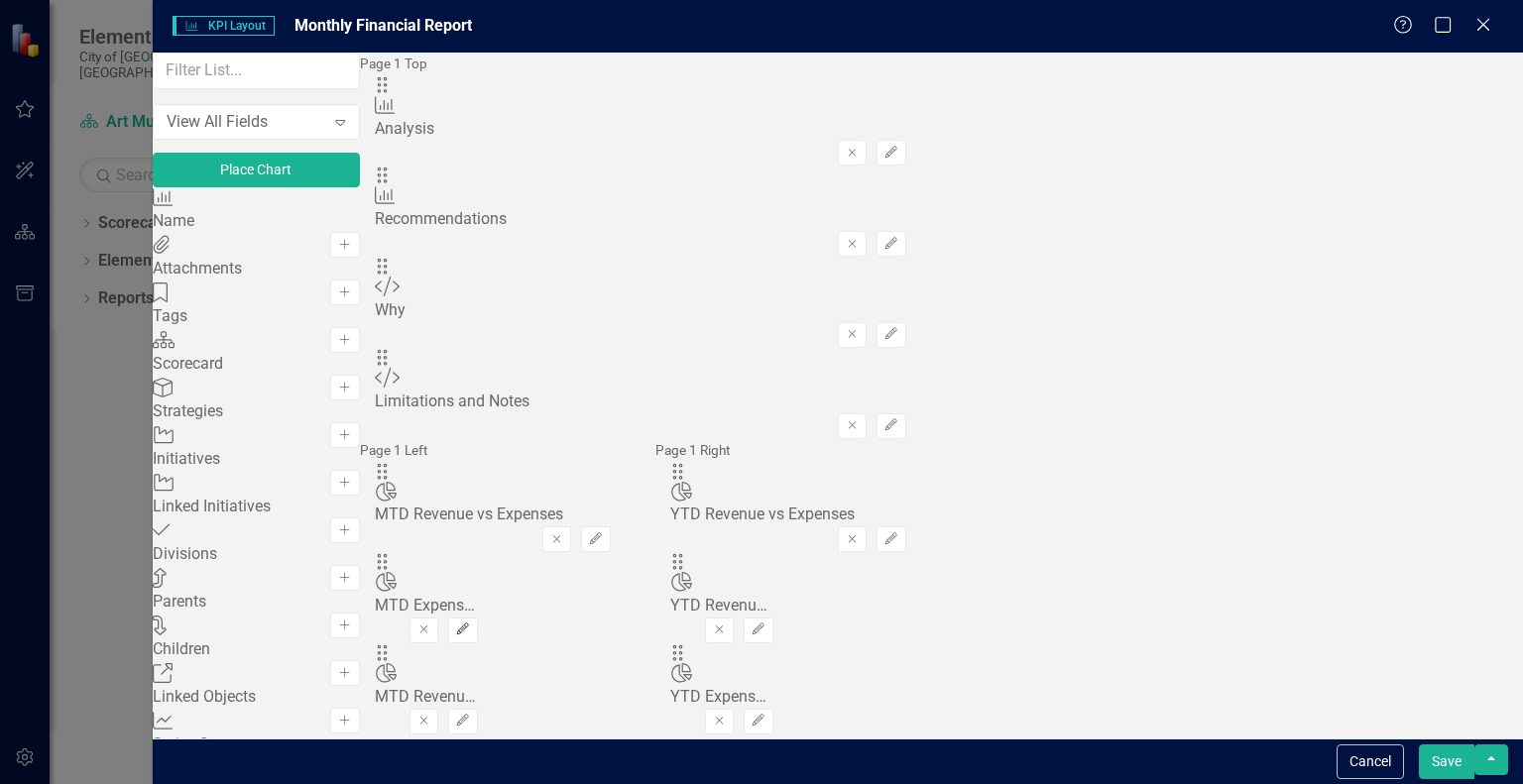 click on "Edit" at bounding box center [462, 630] 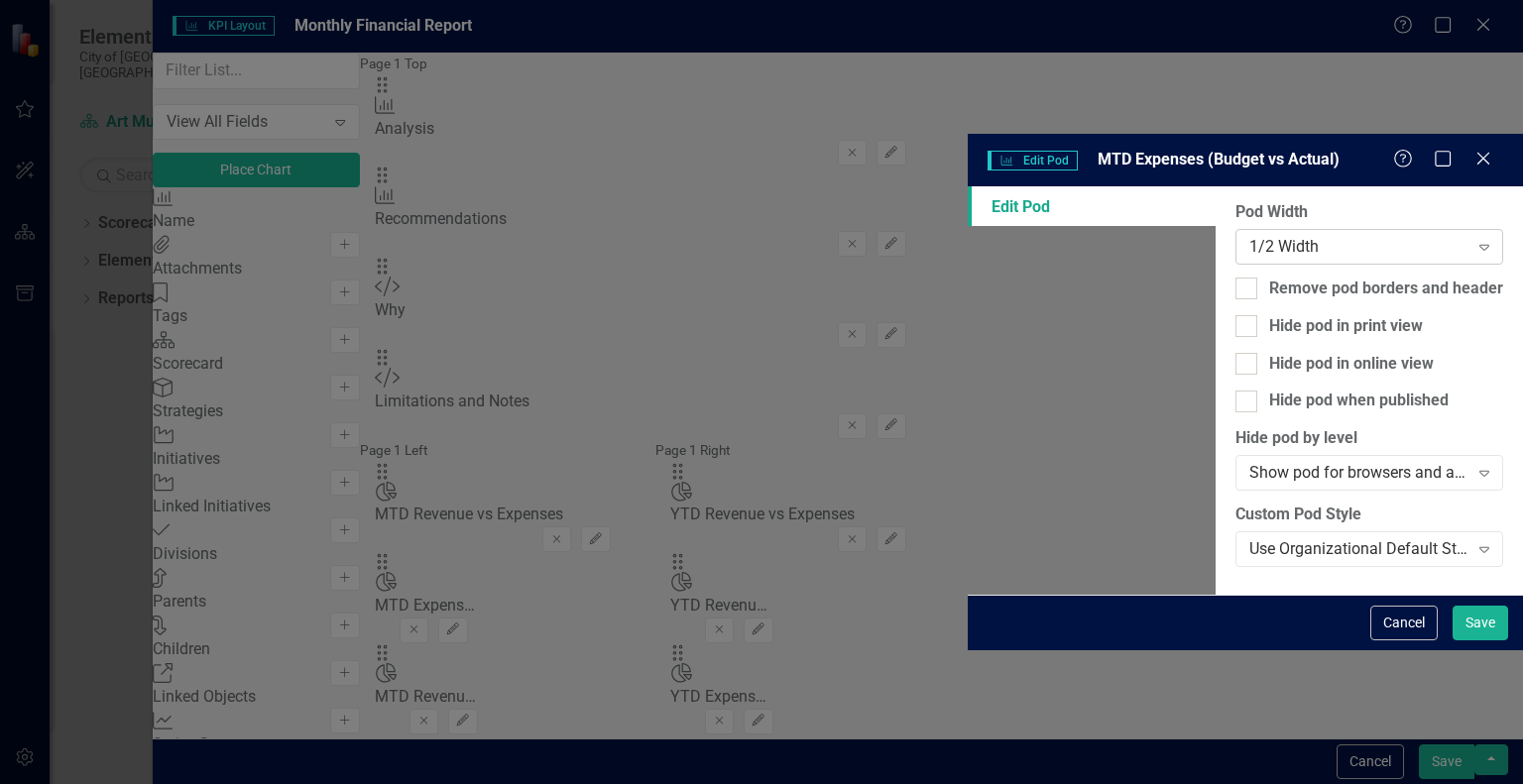 click on "1/2 Width" at bounding box center (1358, 246) 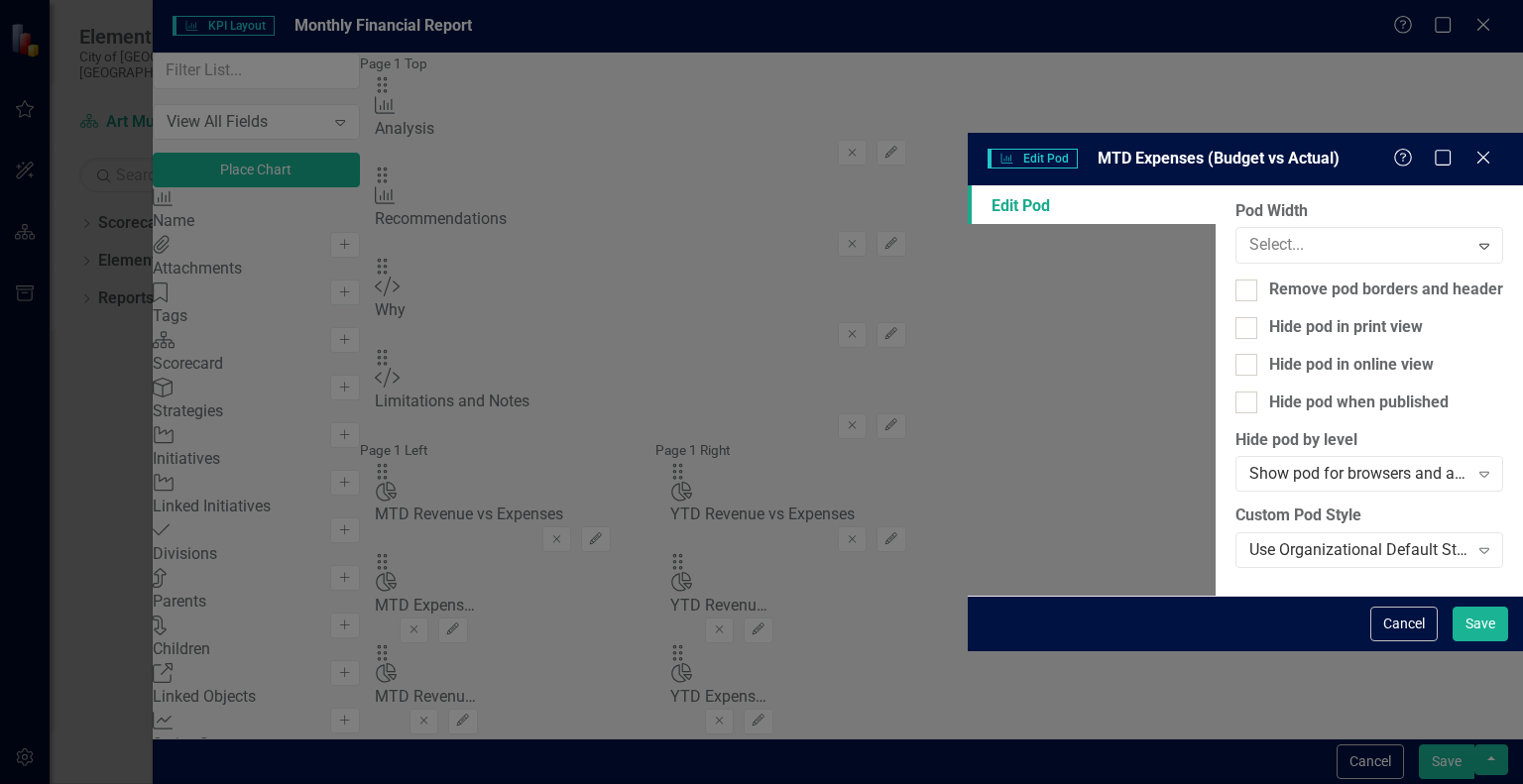 click on "Full Width" at bounding box center [765, 800] 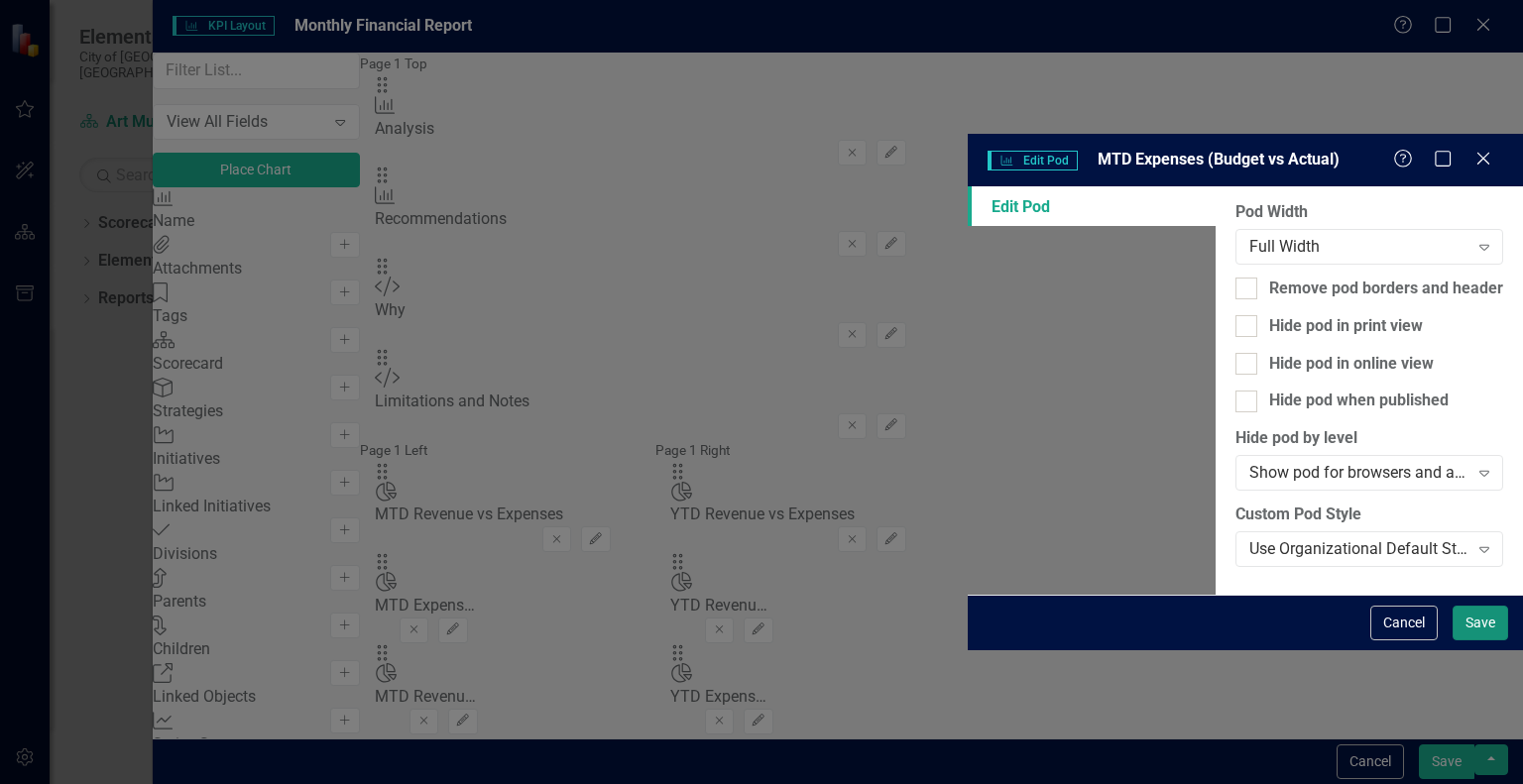click on "Save" at bounding box center (1480, 622) 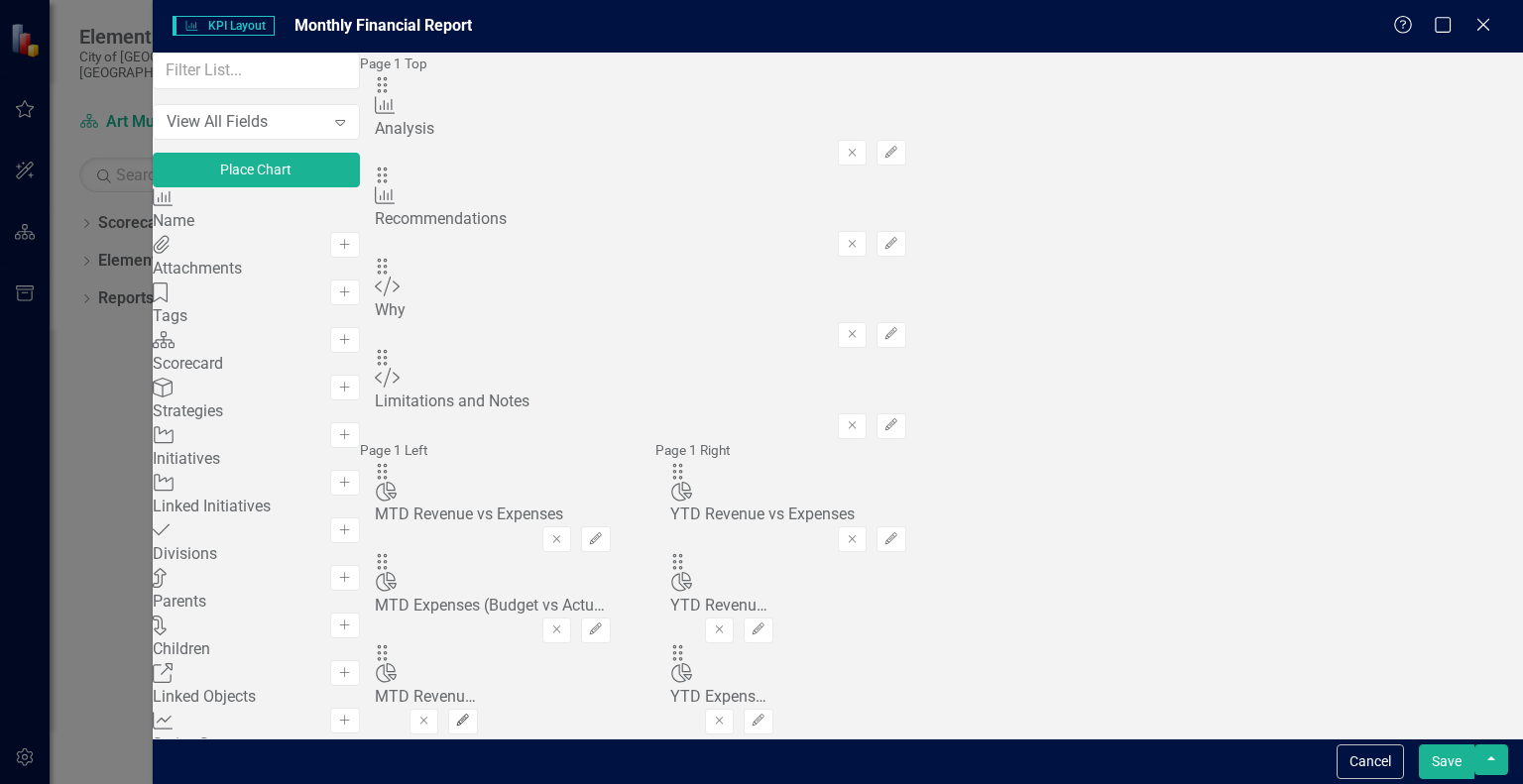 click on "Edit" 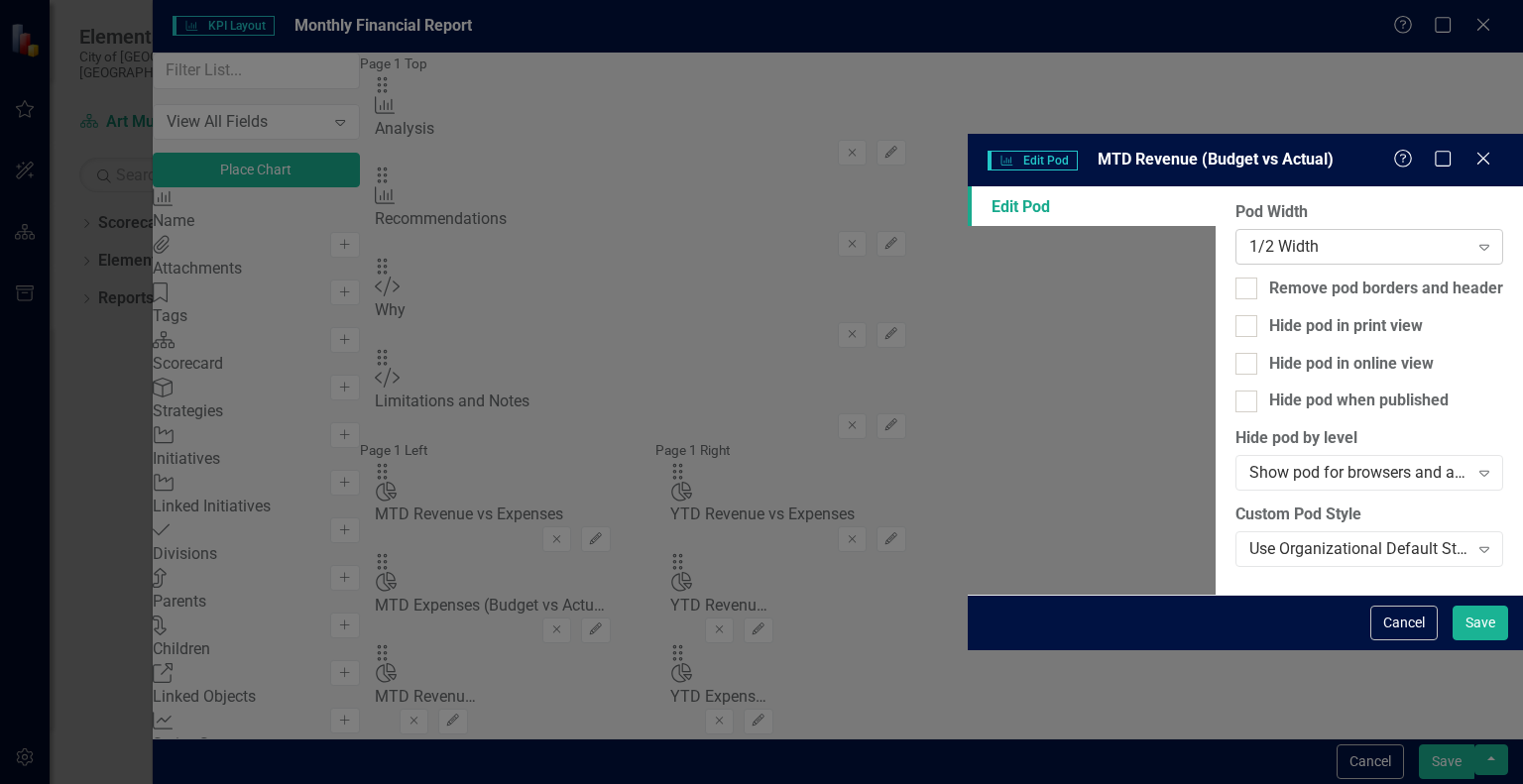 click on "1/2 Width" at bounding box center [1358, 246] 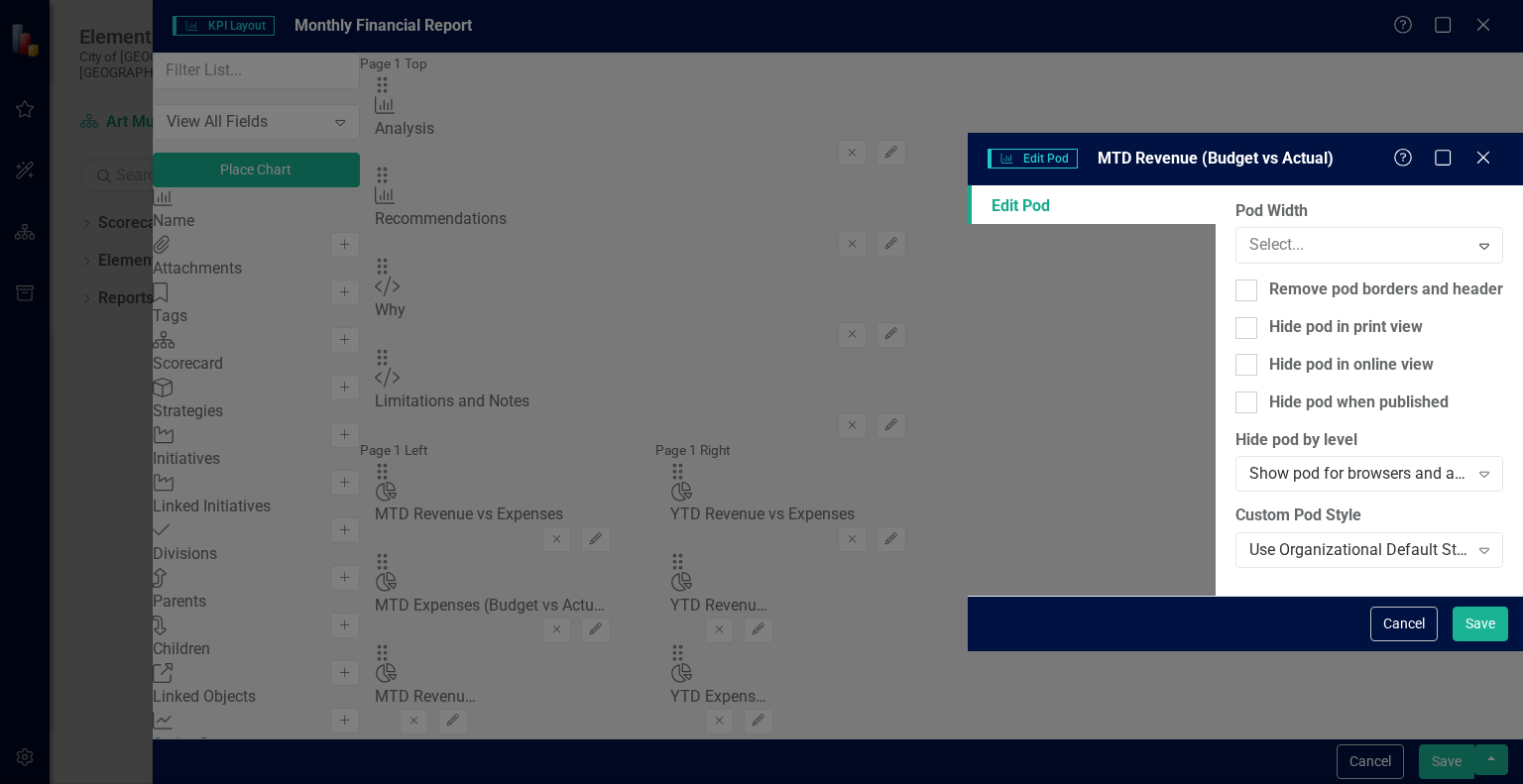click on "Full Width" at bounding box center (762, 800) 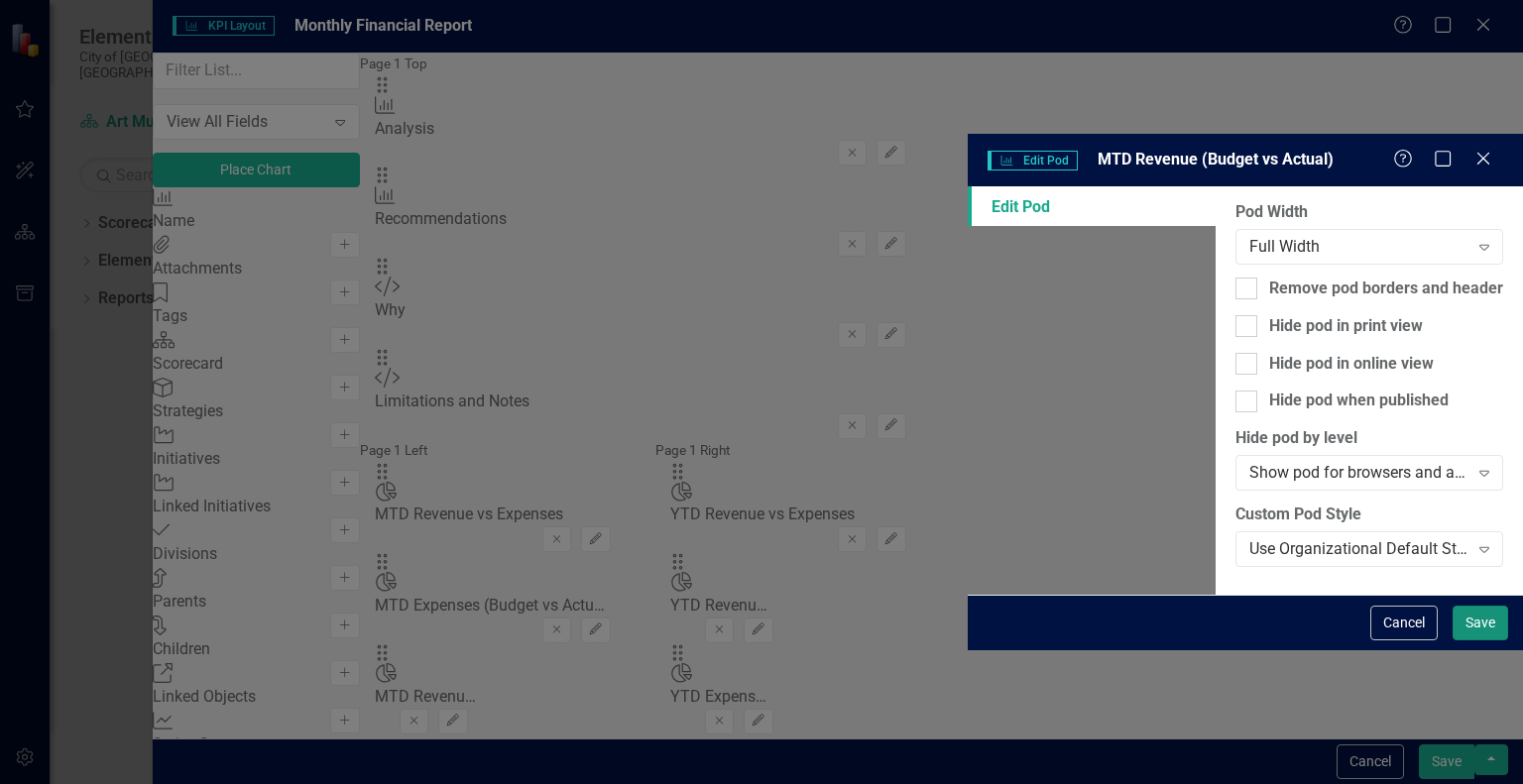 click on "Save" at bounding box center [1480, 622] 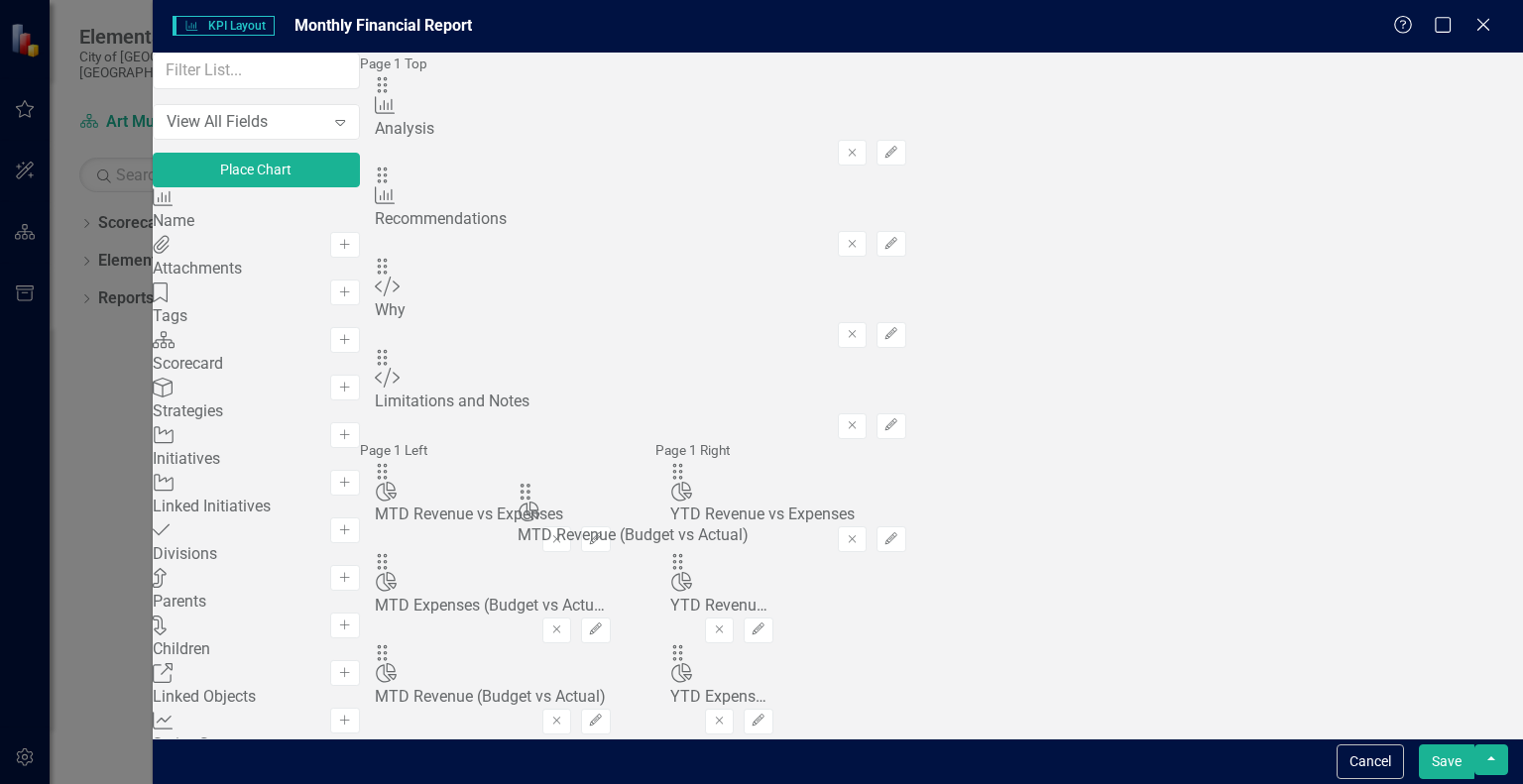 drag, startPoint x: 555, startPoint y: 562, endPoint x: 553, endPoint y: 504, distance: 58.034473 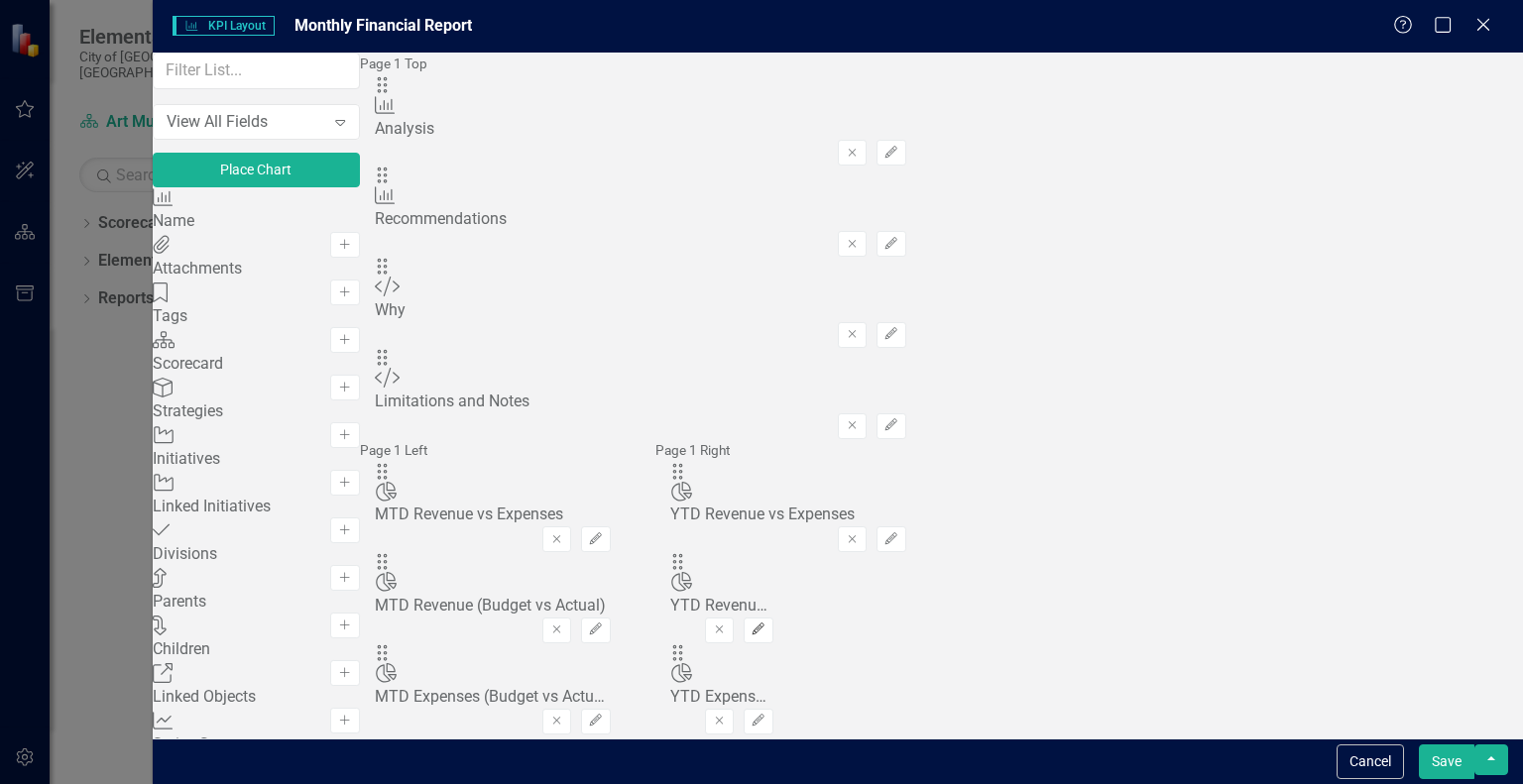 click on "Edit" 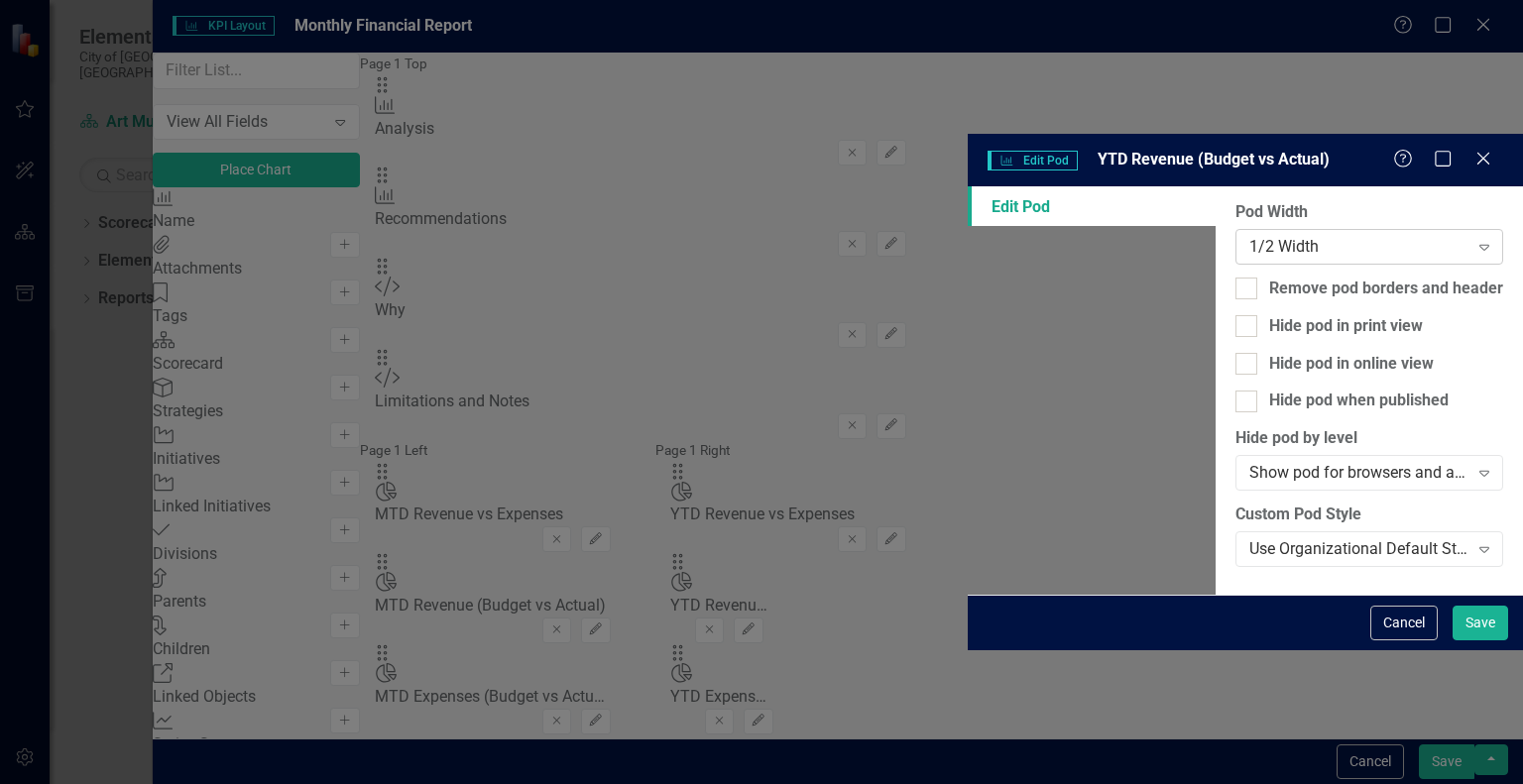 click on "1/2 Width" at bounding box center [1358, 246] 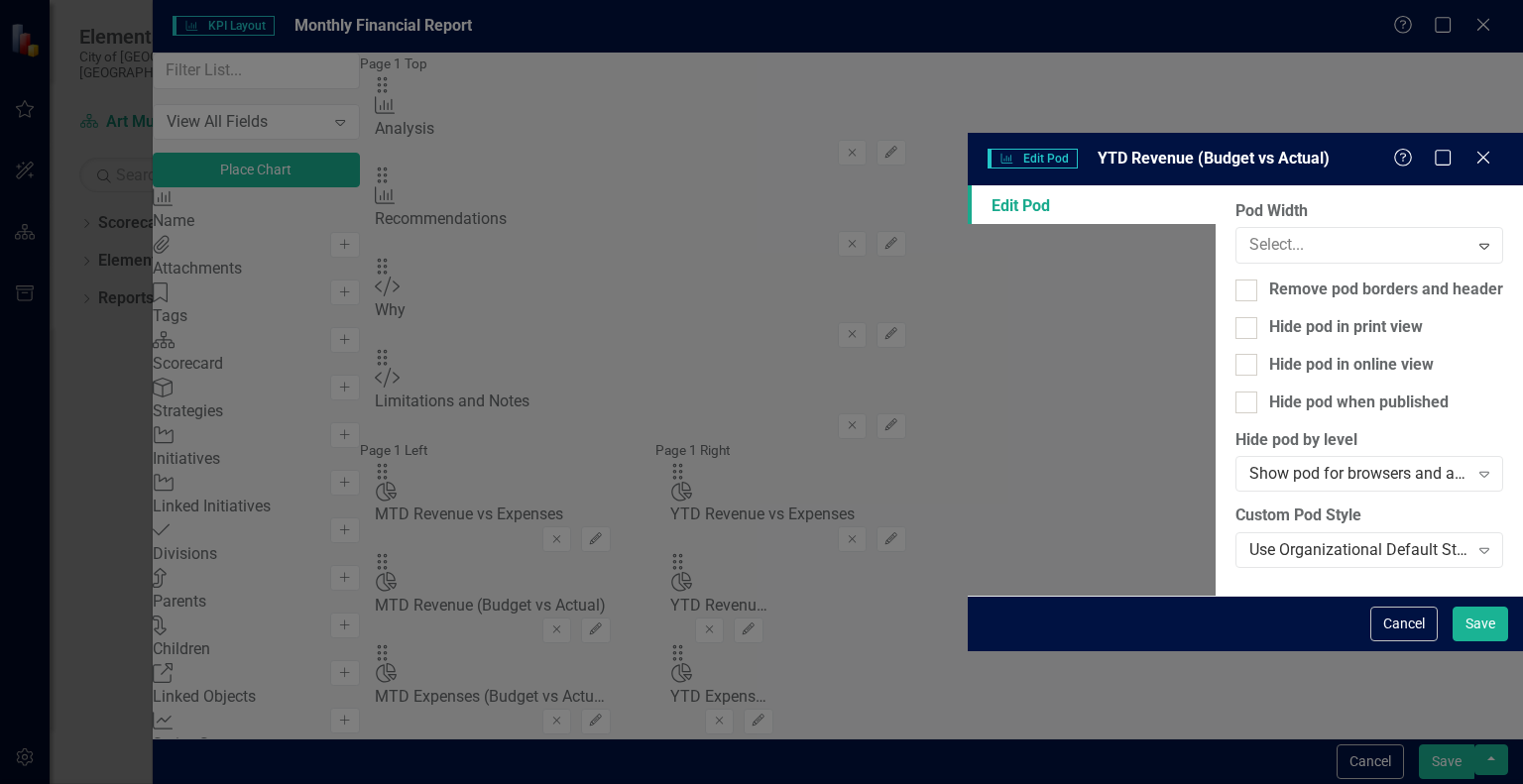 click on "Full Width" at bounding box center (765, 800) 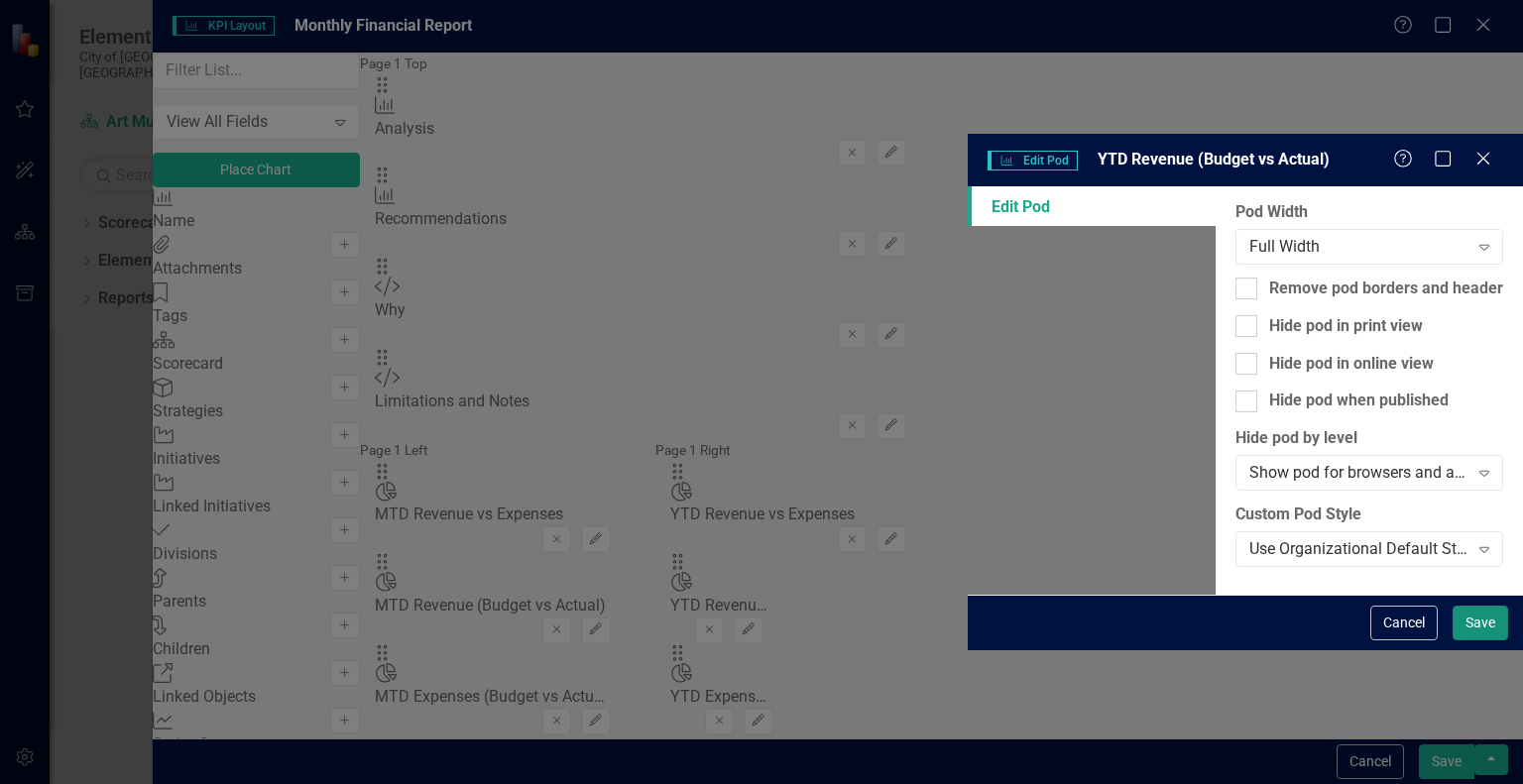 click on "Save" at bounding box center [1480, 622] 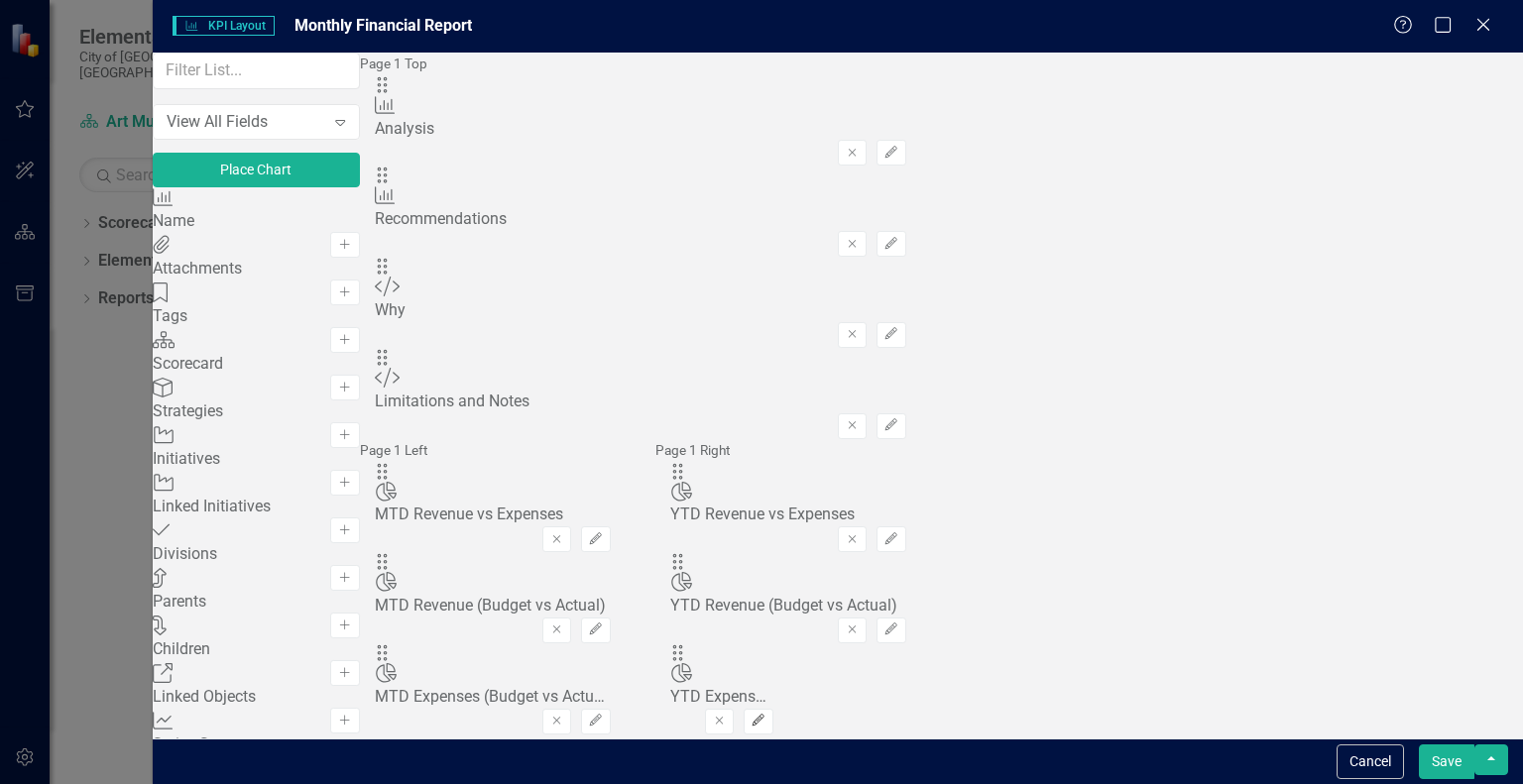 click on "Edit" at bounding box center [758, 722] 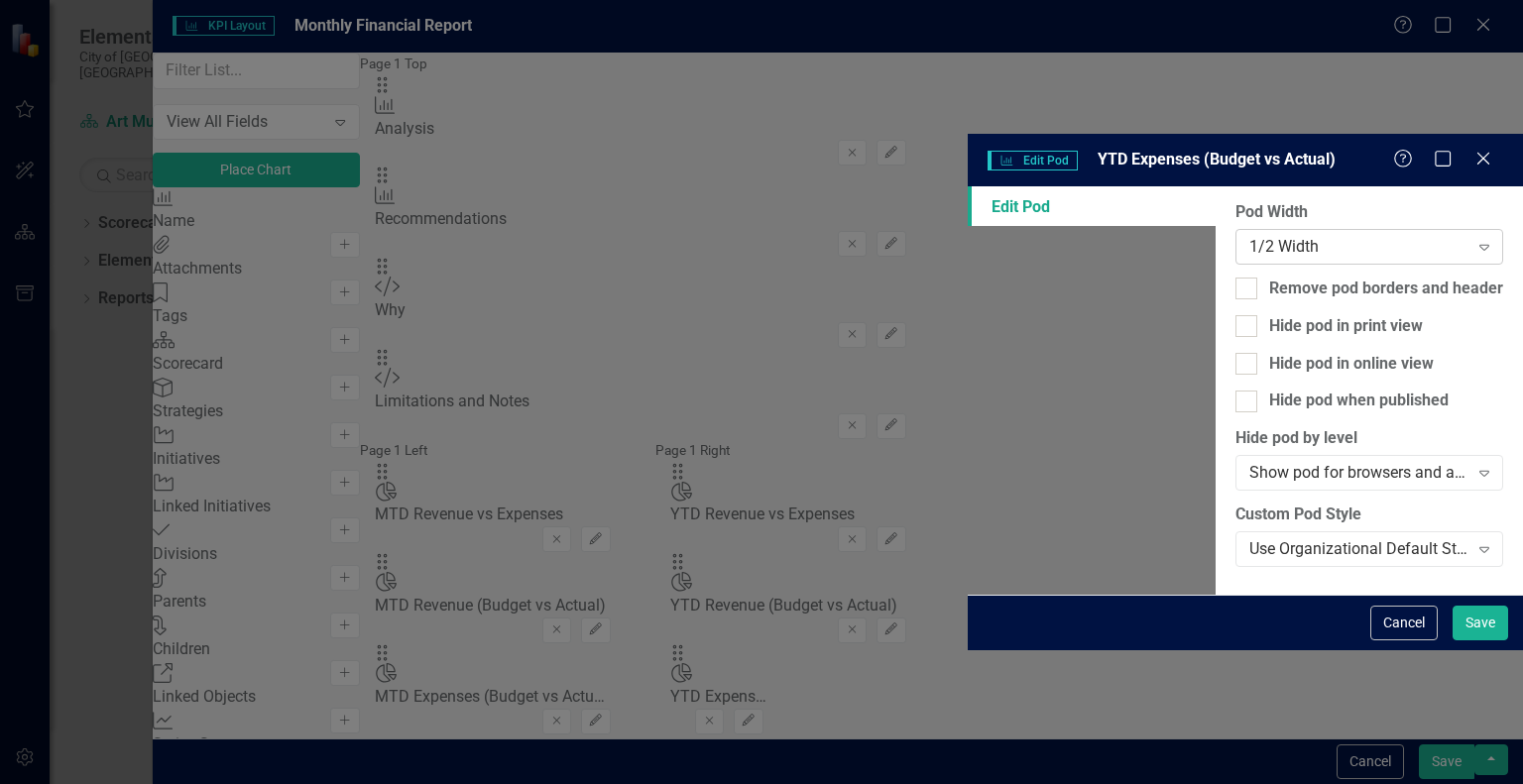 click on "1/2 Width Expand" at bounding box center [1369, 247] 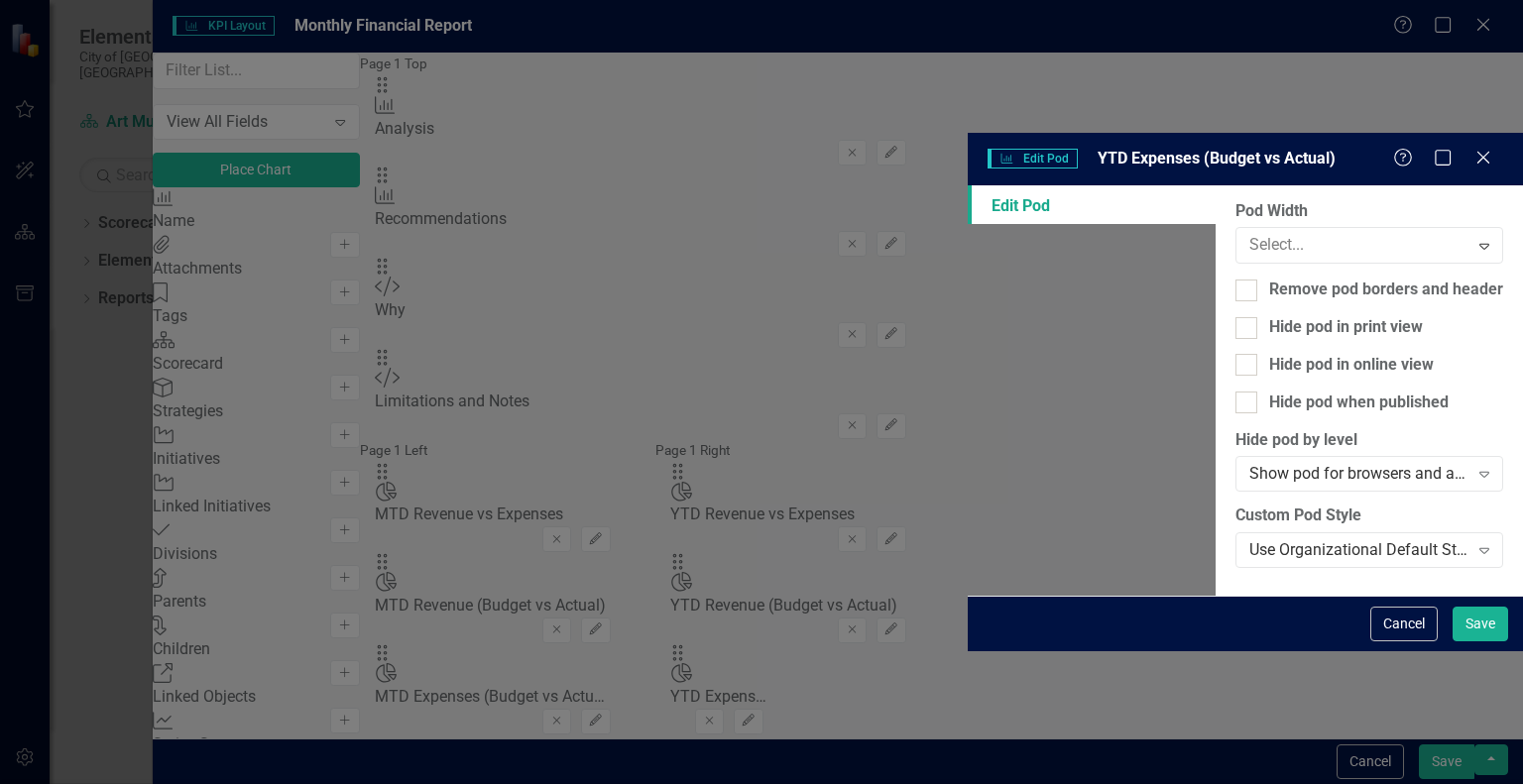 click on "Full Width" at bounding box center (765, 800) 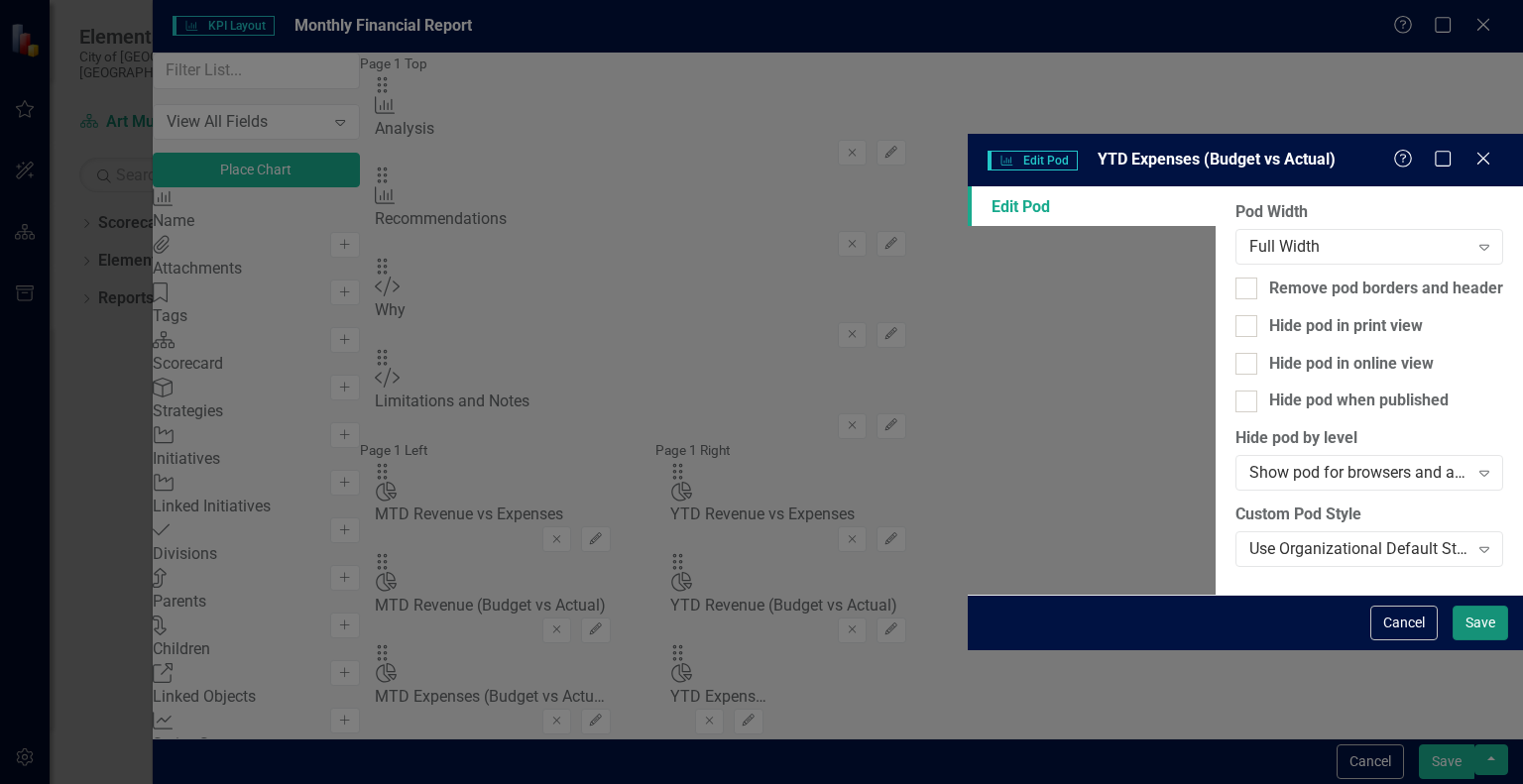 click on "Save" at bounding box center (1480, 622) 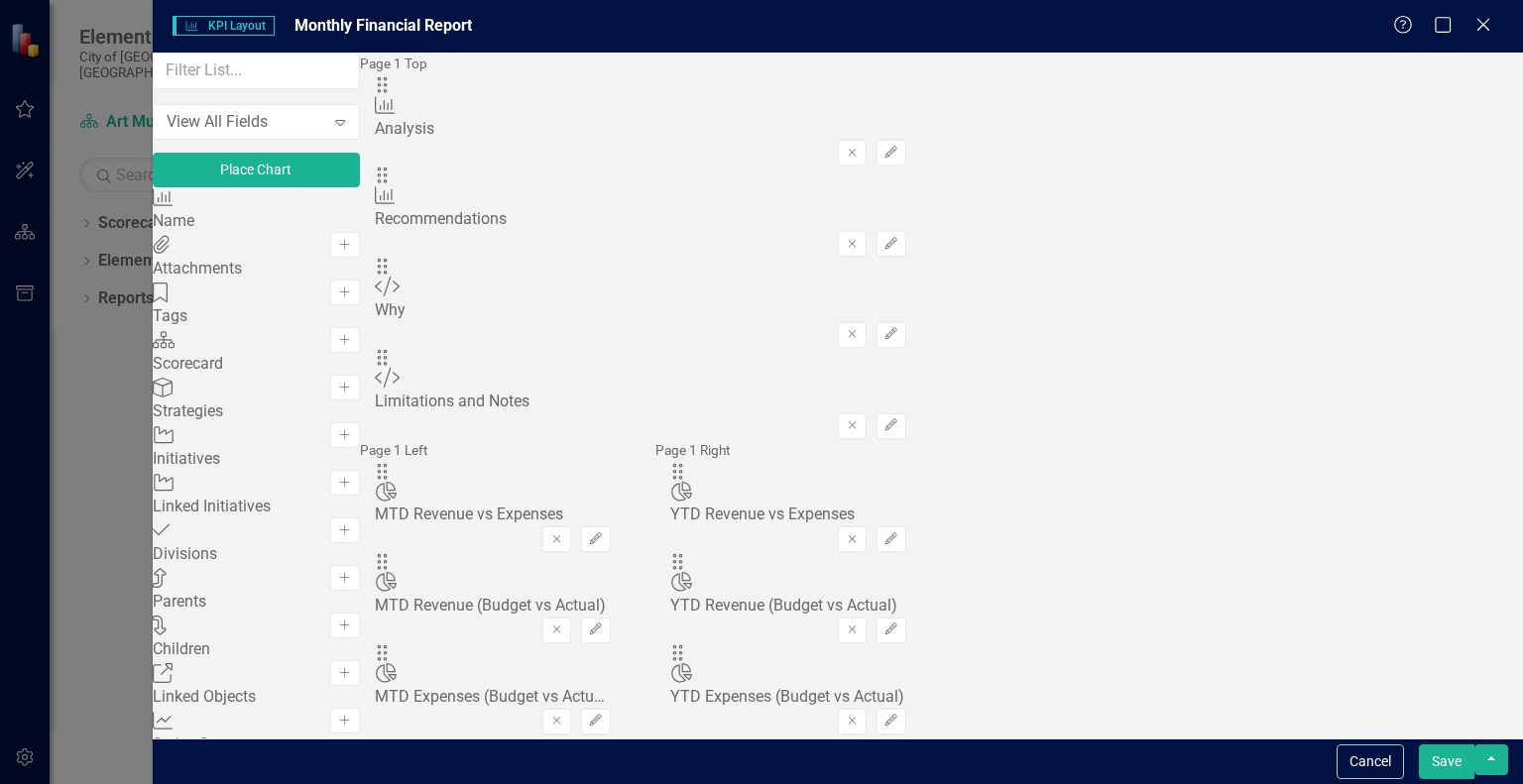 click on "Save" at bounding box center (1447, 761) 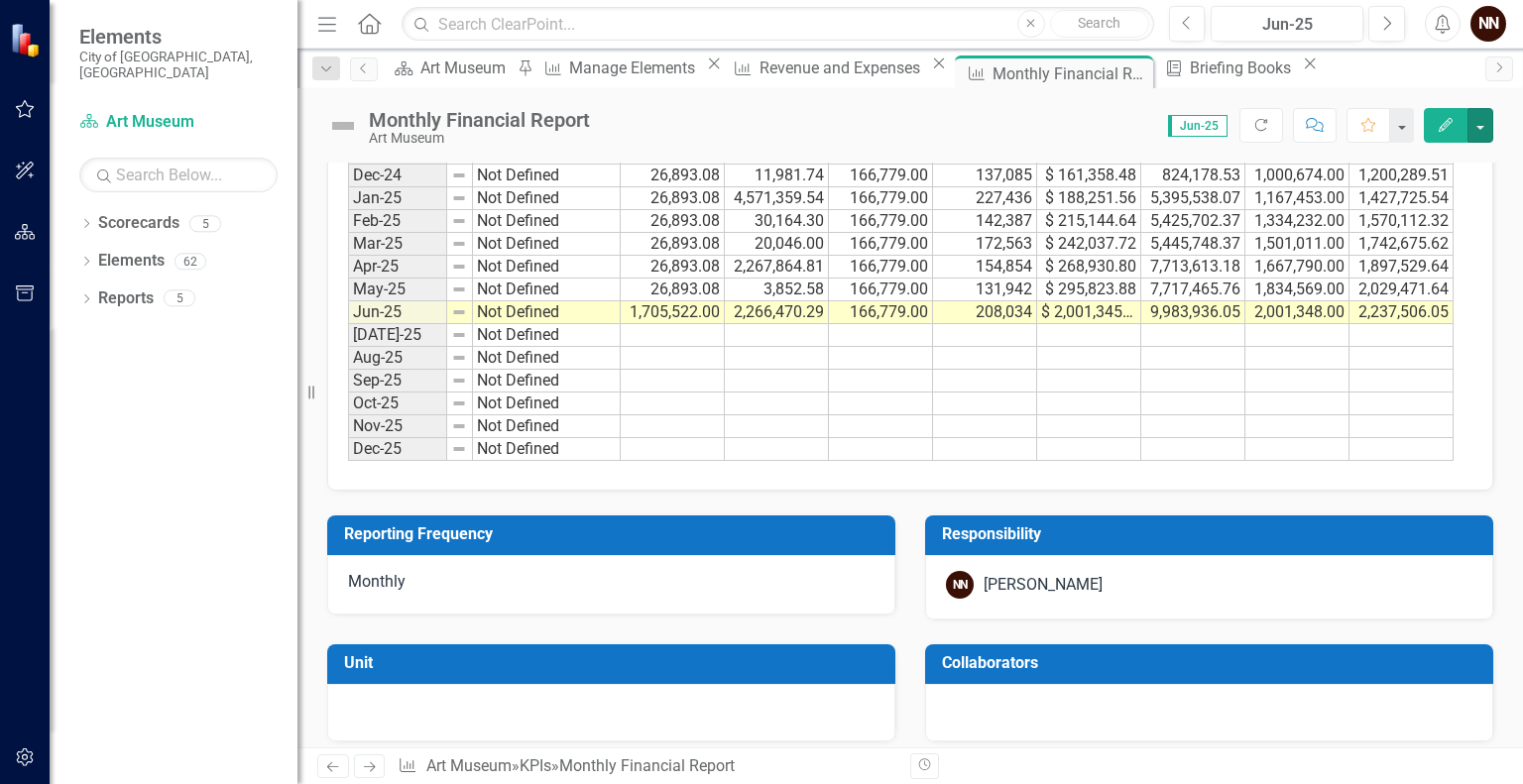 scroll, scrollTop: 2309, scrollLeft: 0, axis: vertical 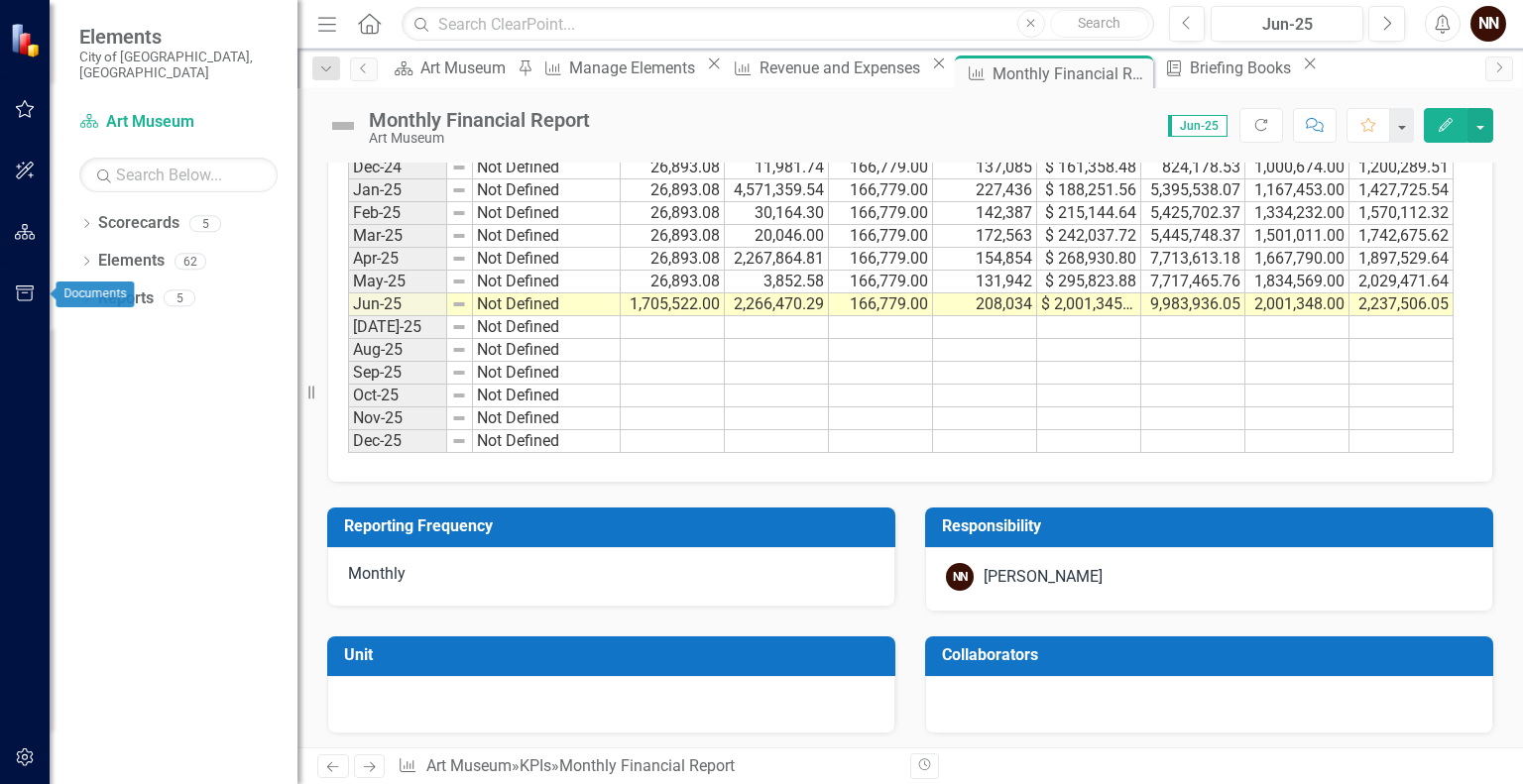 click at bounding box center (25, 294) 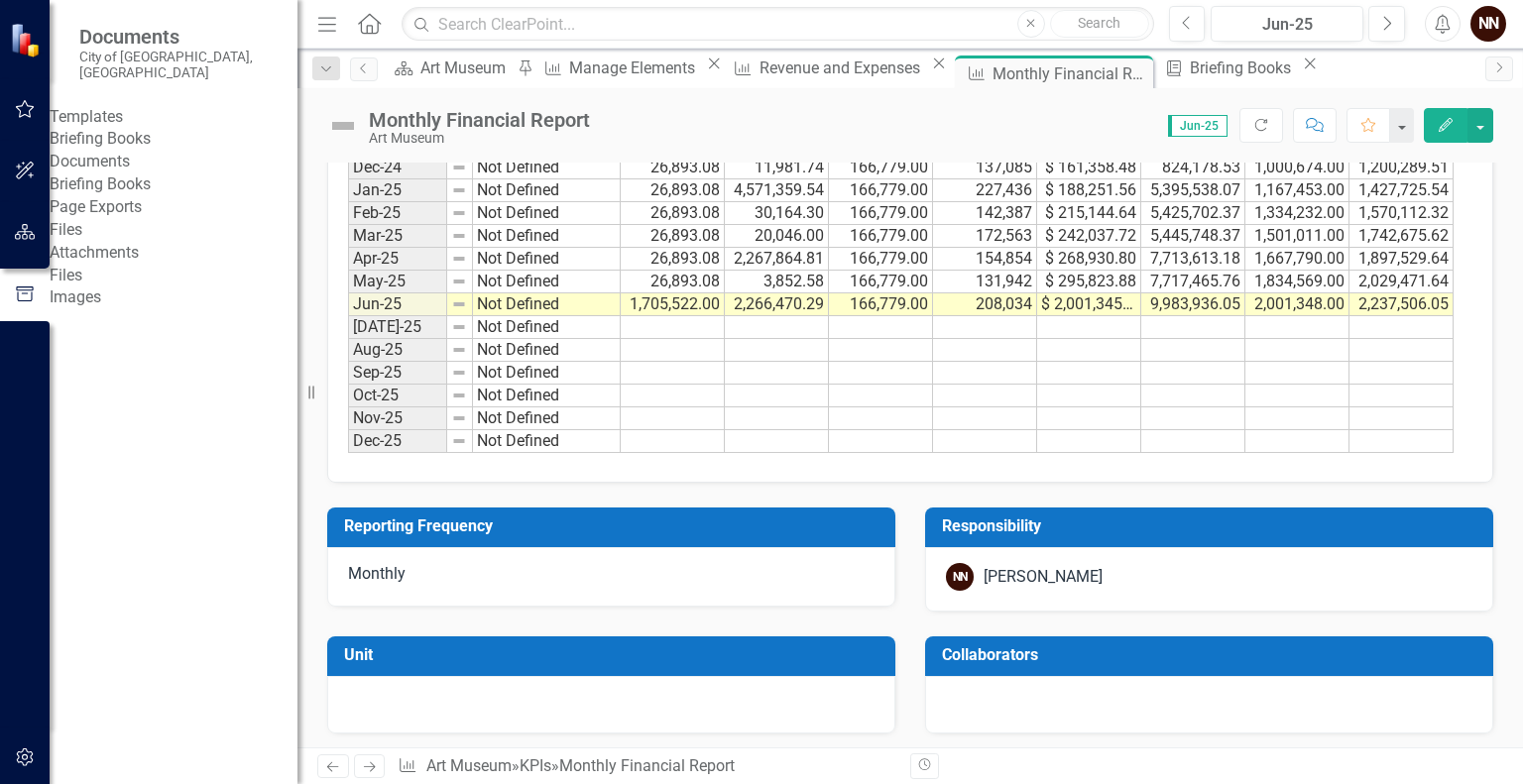 click on "Briefing Books" at bounding box center (174, 184) 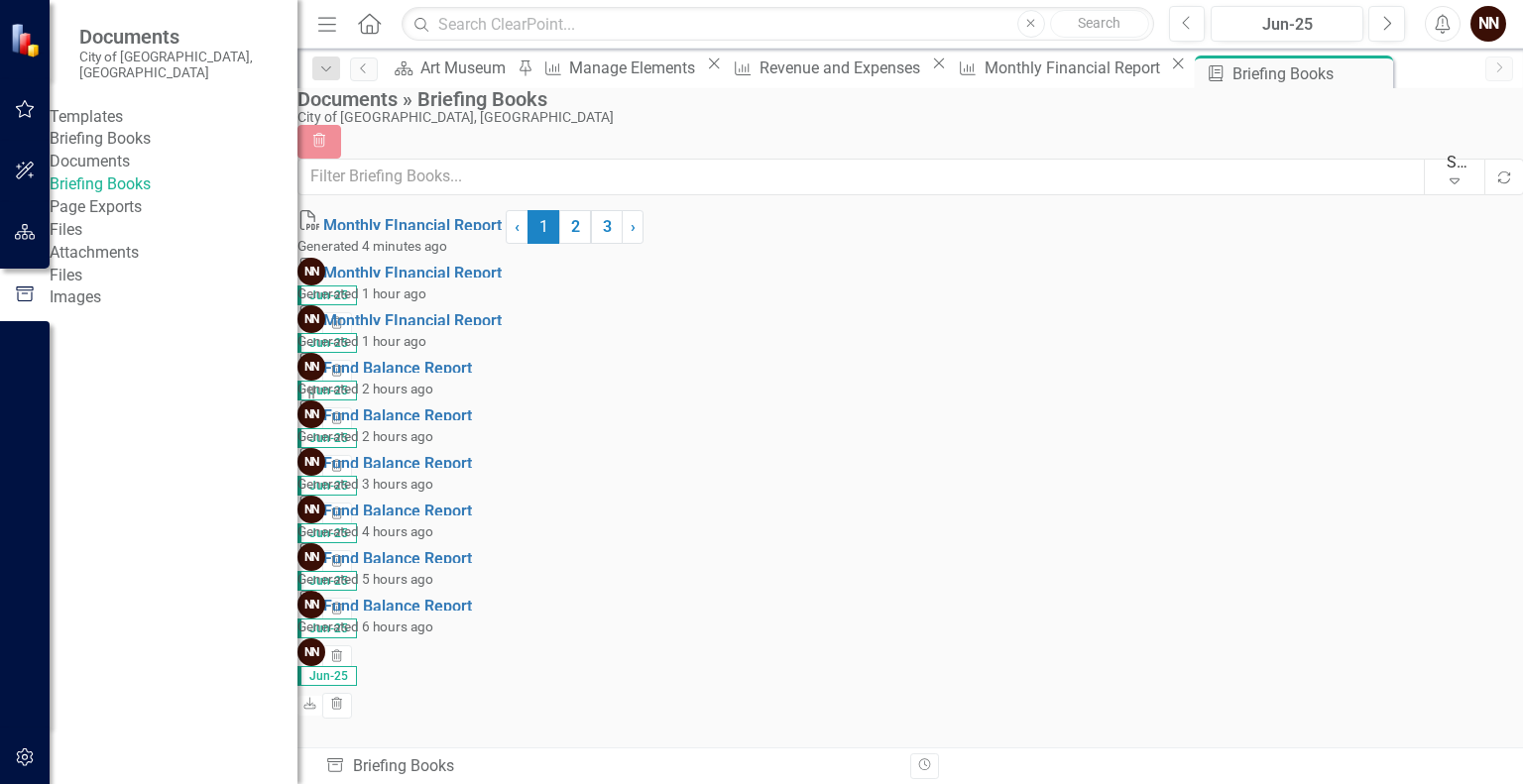 click on "Briefing Books" at bounding box center [174, 139] 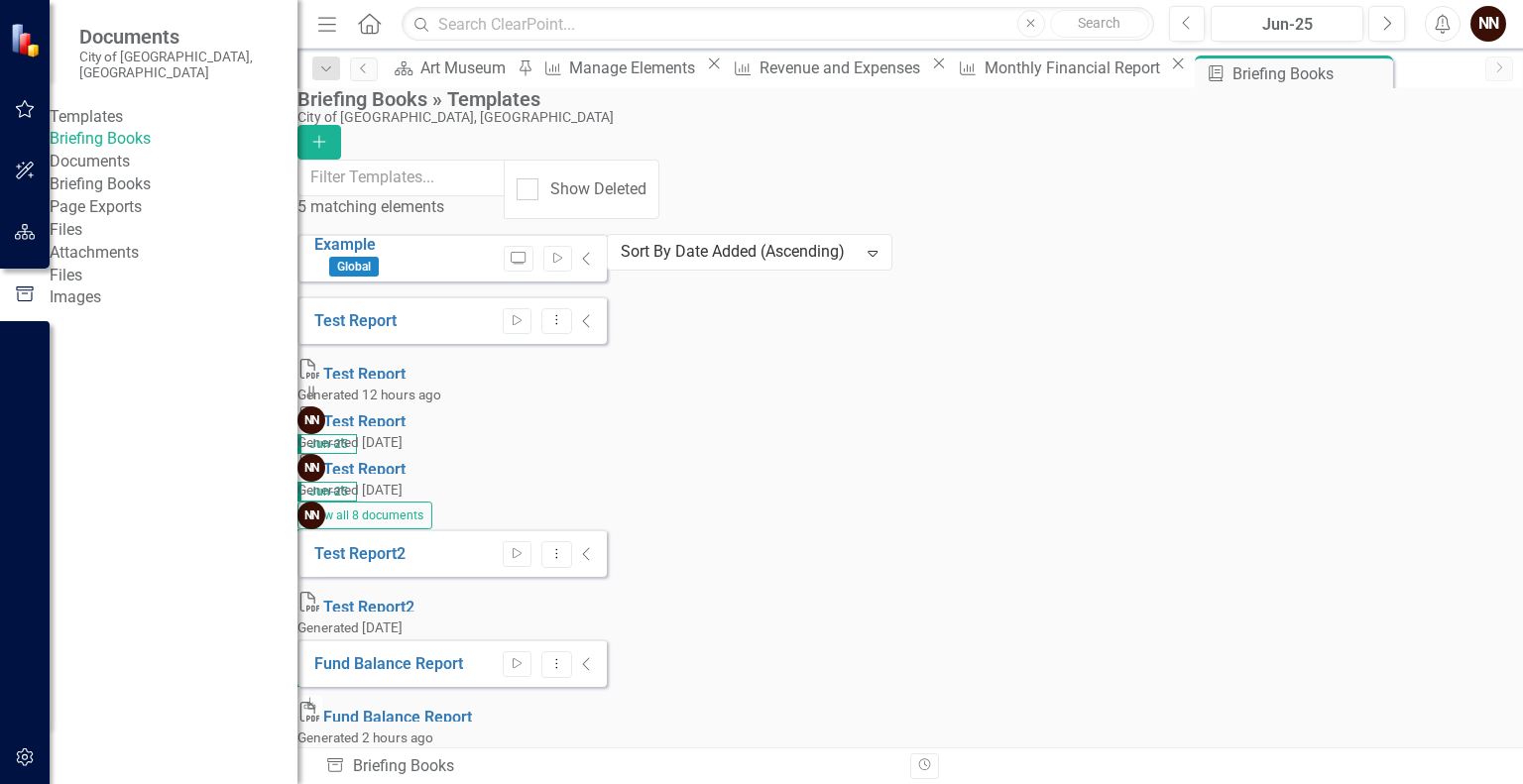 click on "Start" 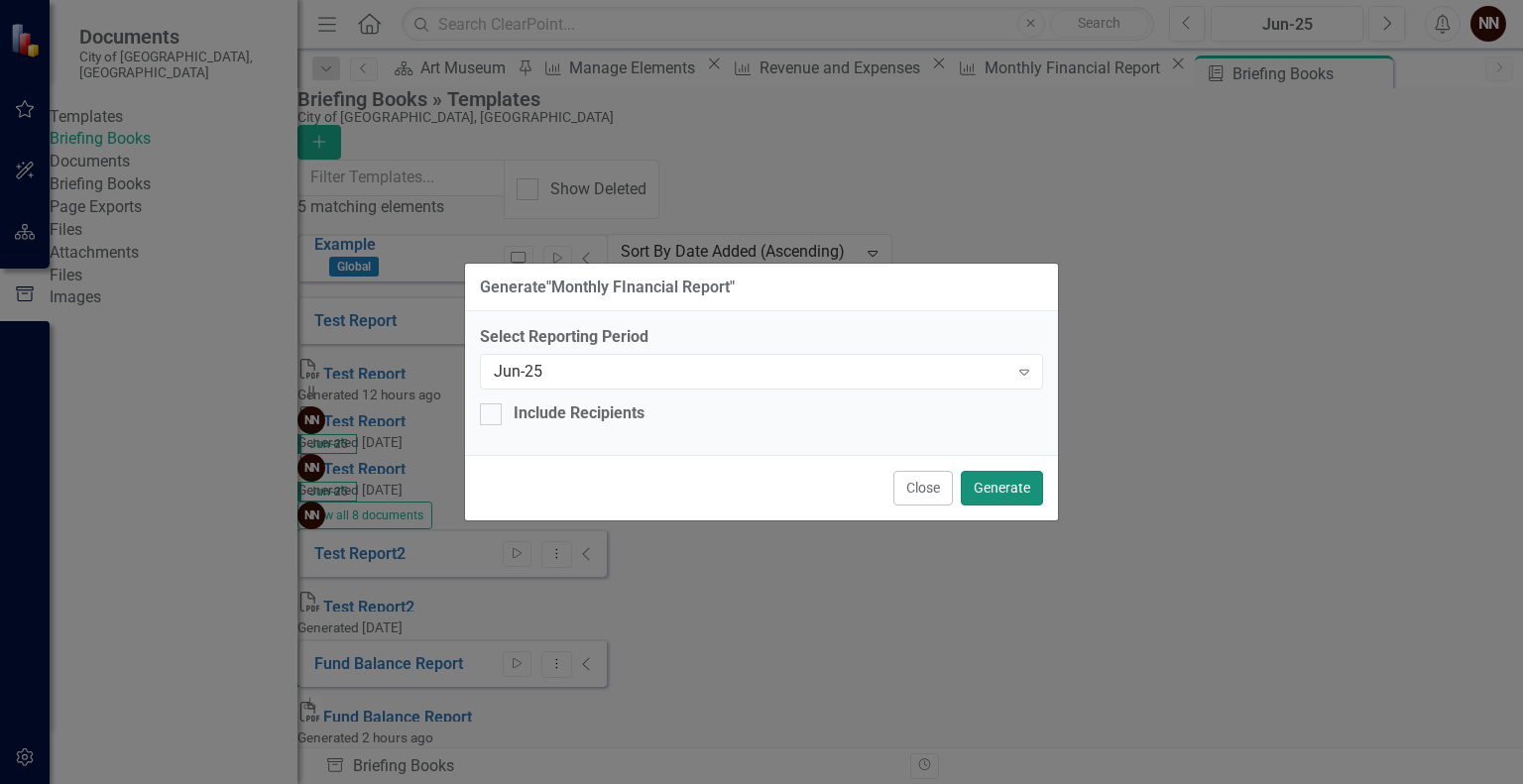 click on "Generate" at bounding box center [1001, 488] 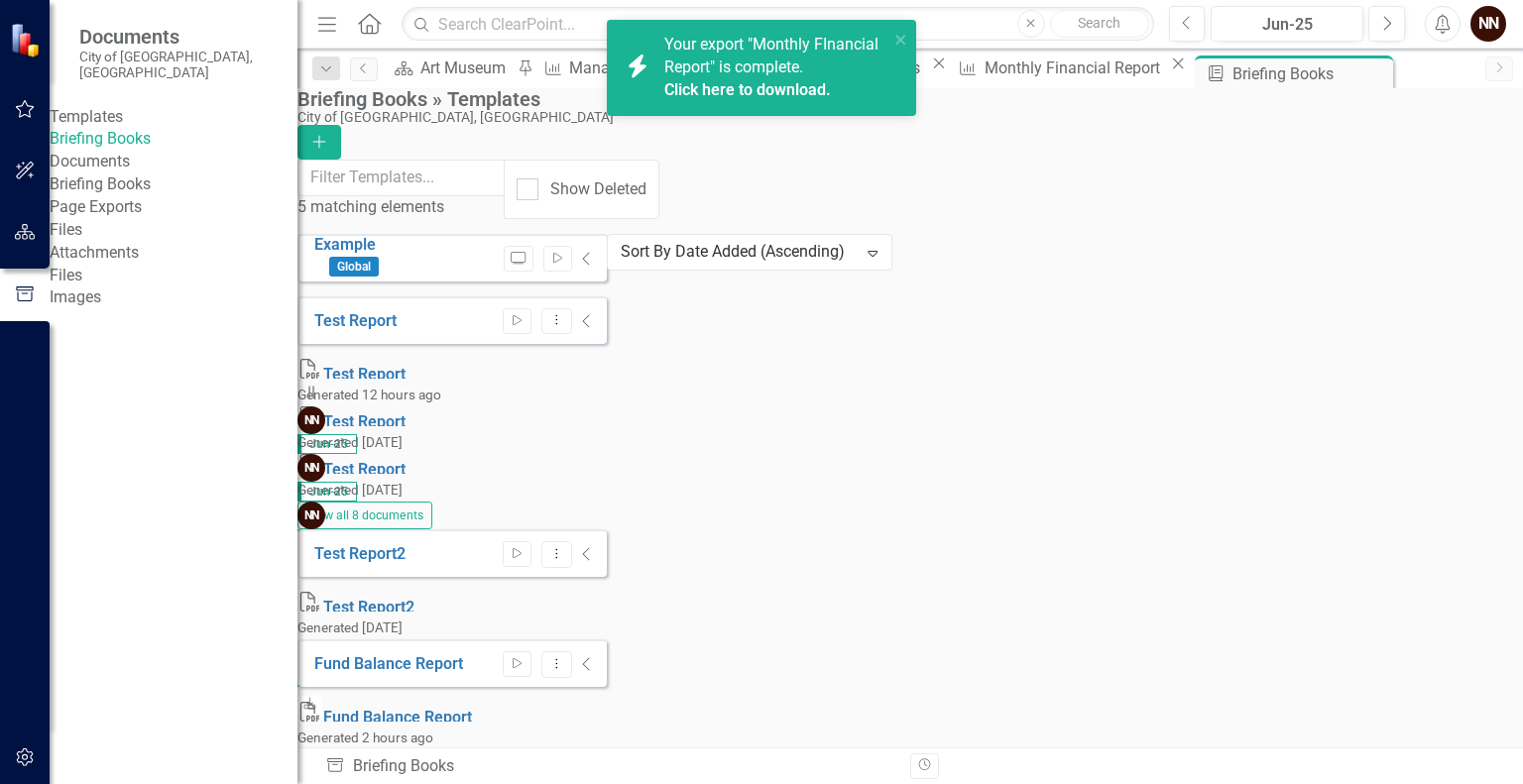 click on "Click here to download." at bounding box center (748, 89) 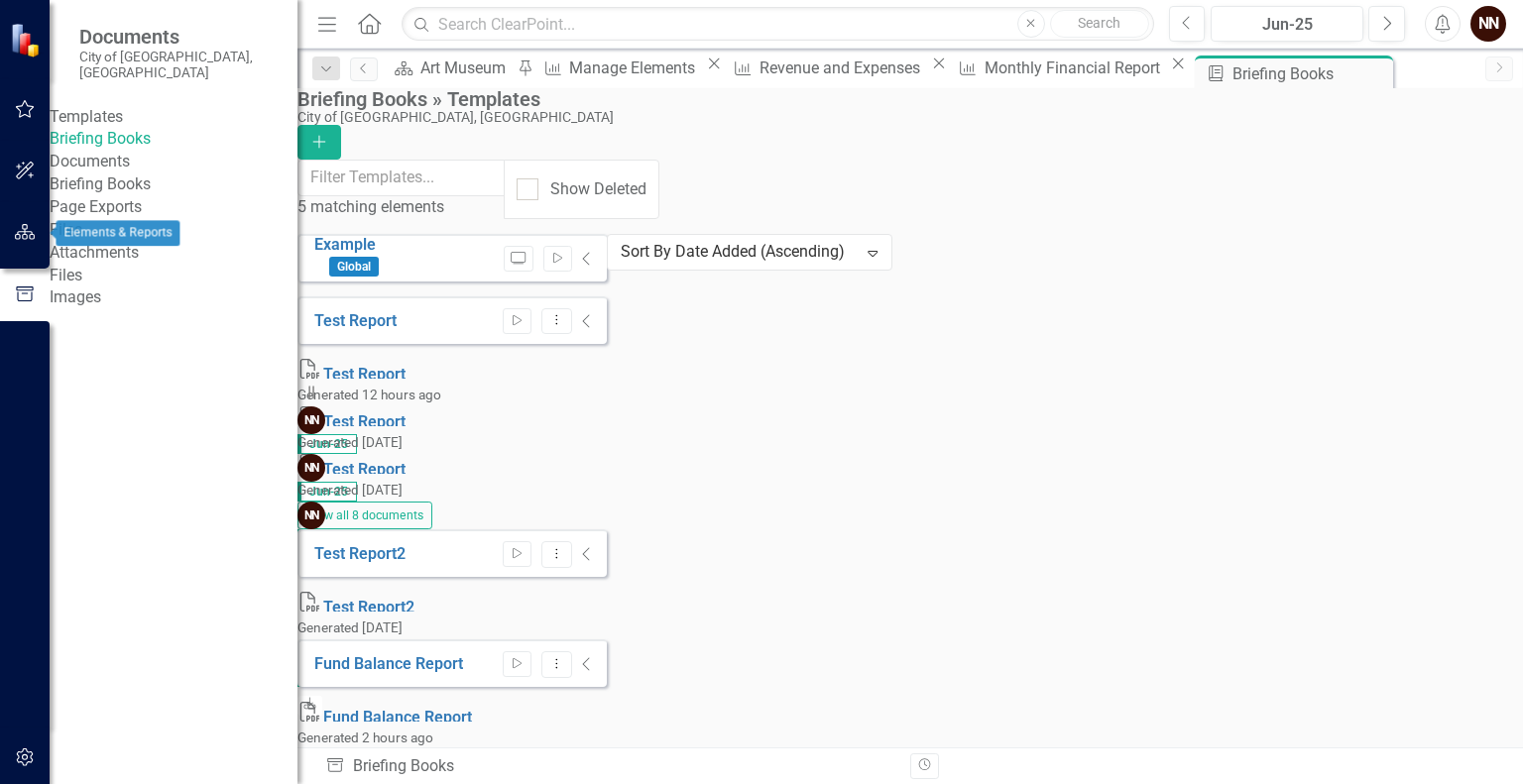 click 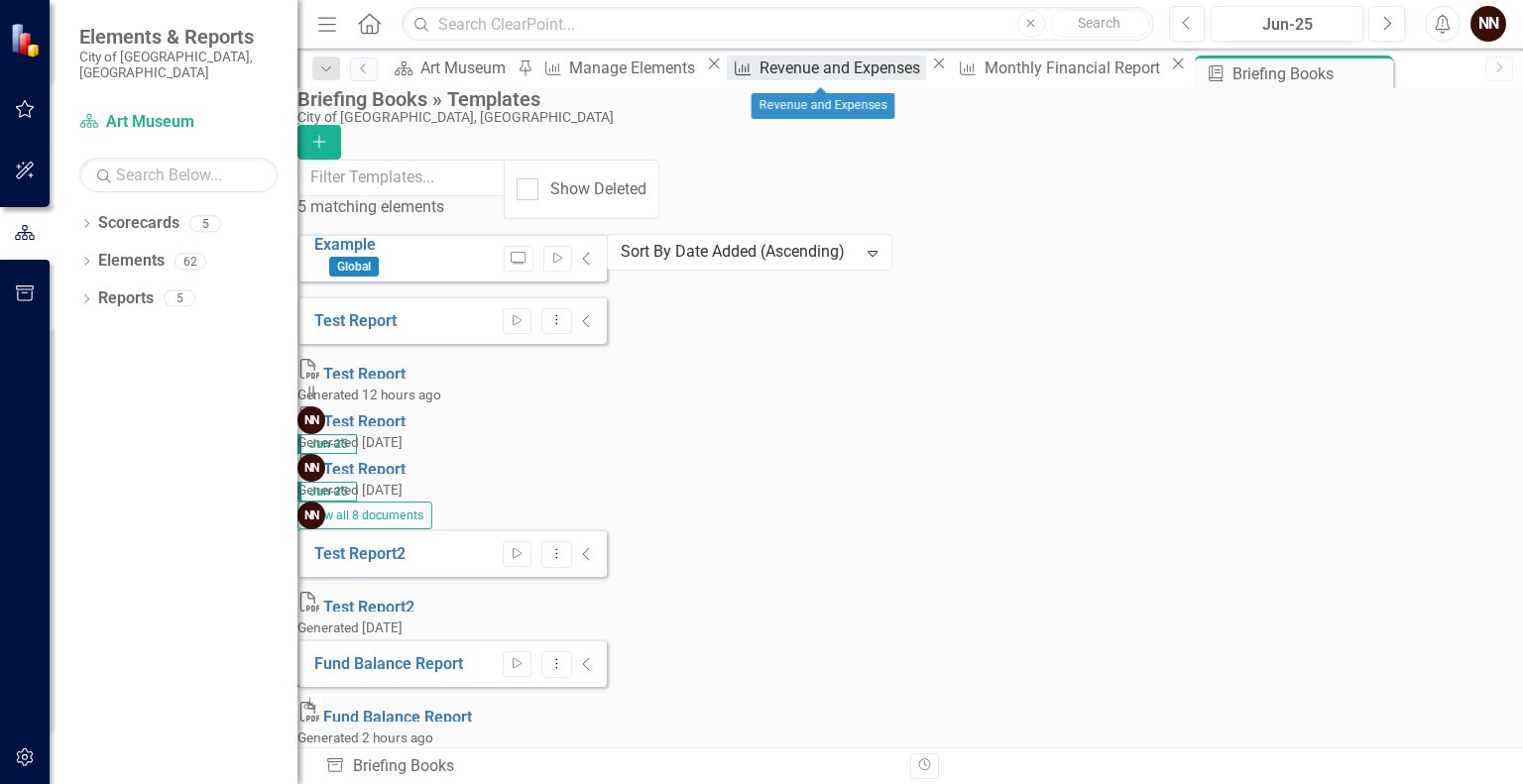 click on "Revenue and Expenses" at bounding box center [843, 67] 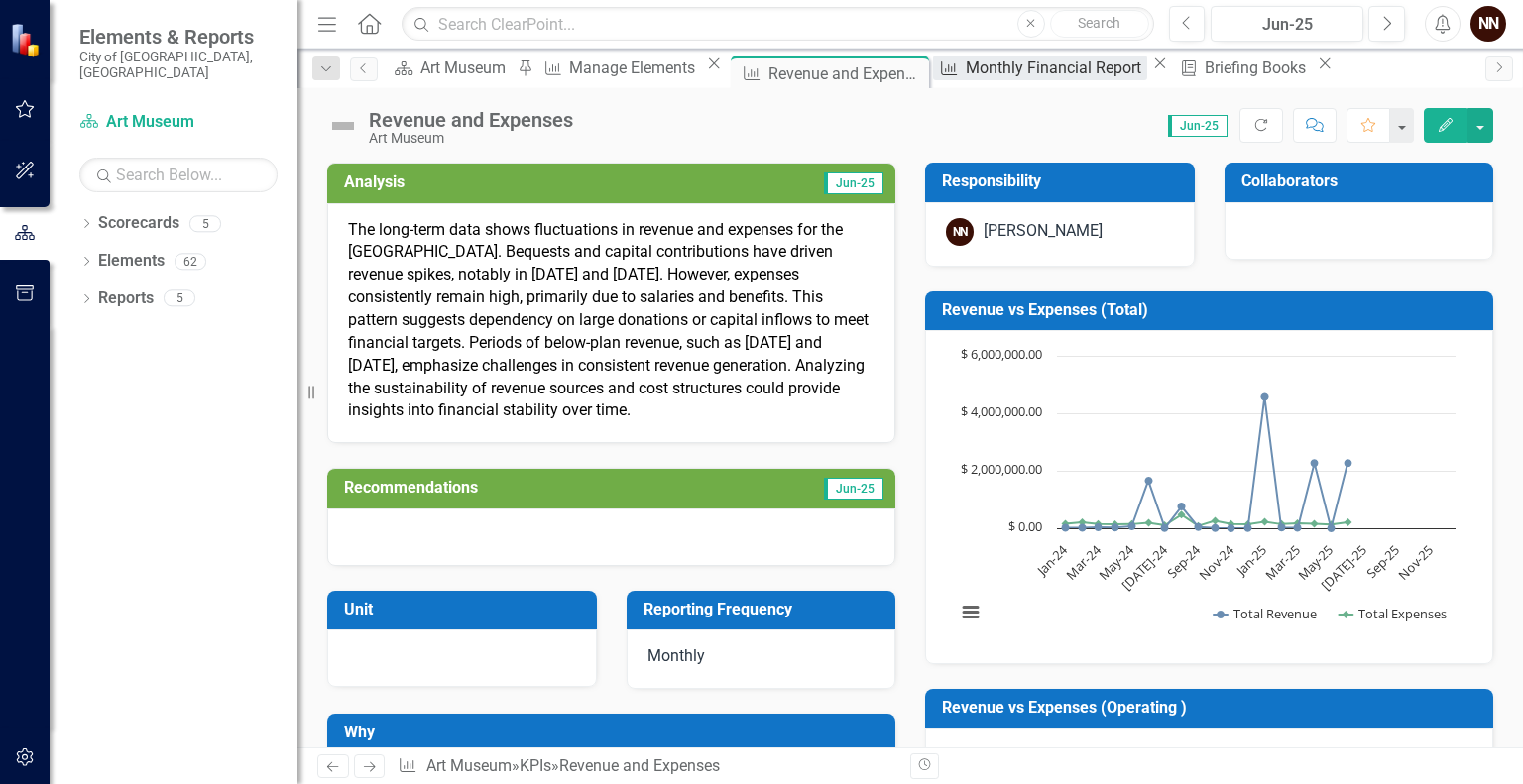 click on "Monthly Financial Report" at bounding box center [1056, 67] 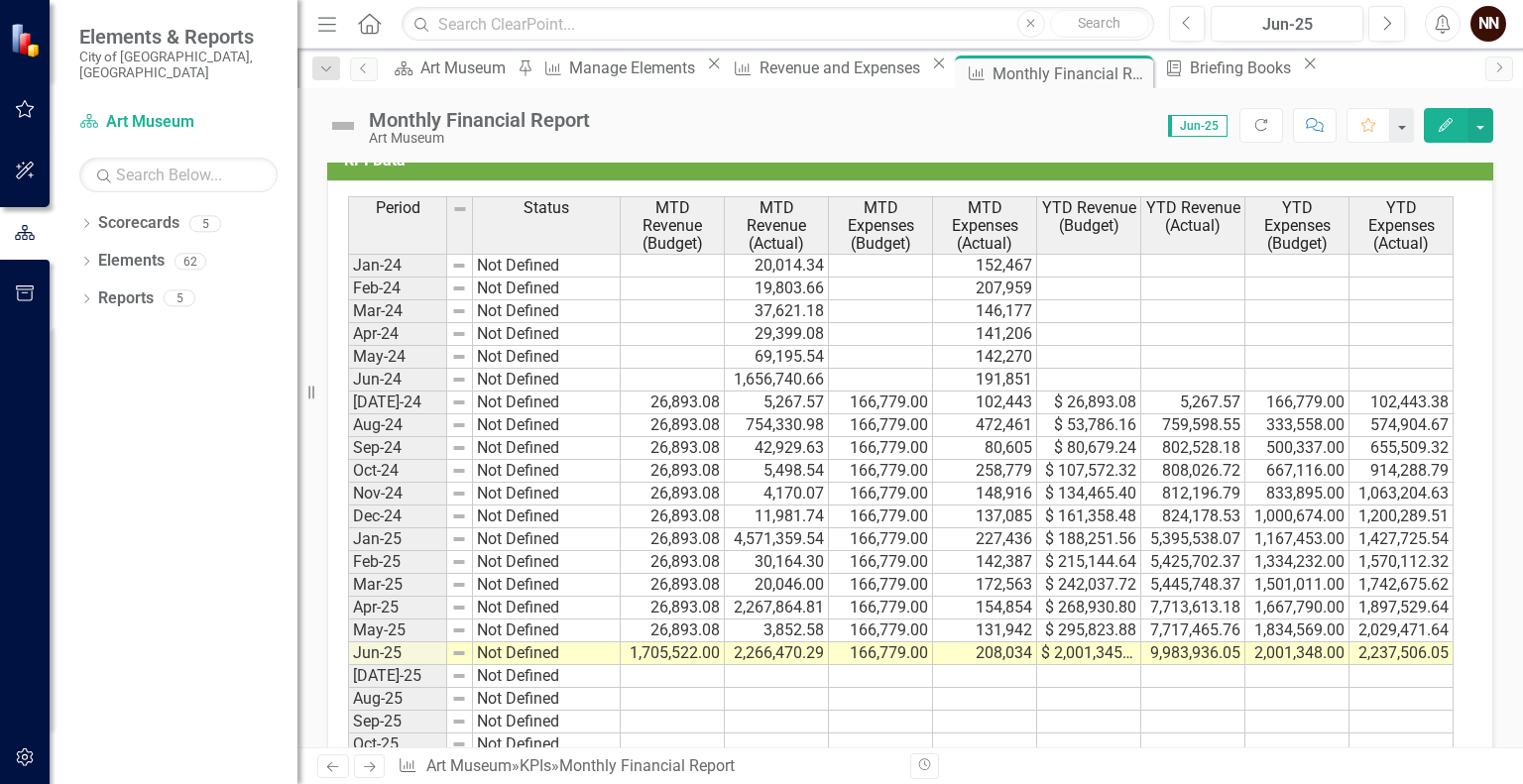 scroll, scrollTop: 1964, scrollLeft: 0, axis: vertical 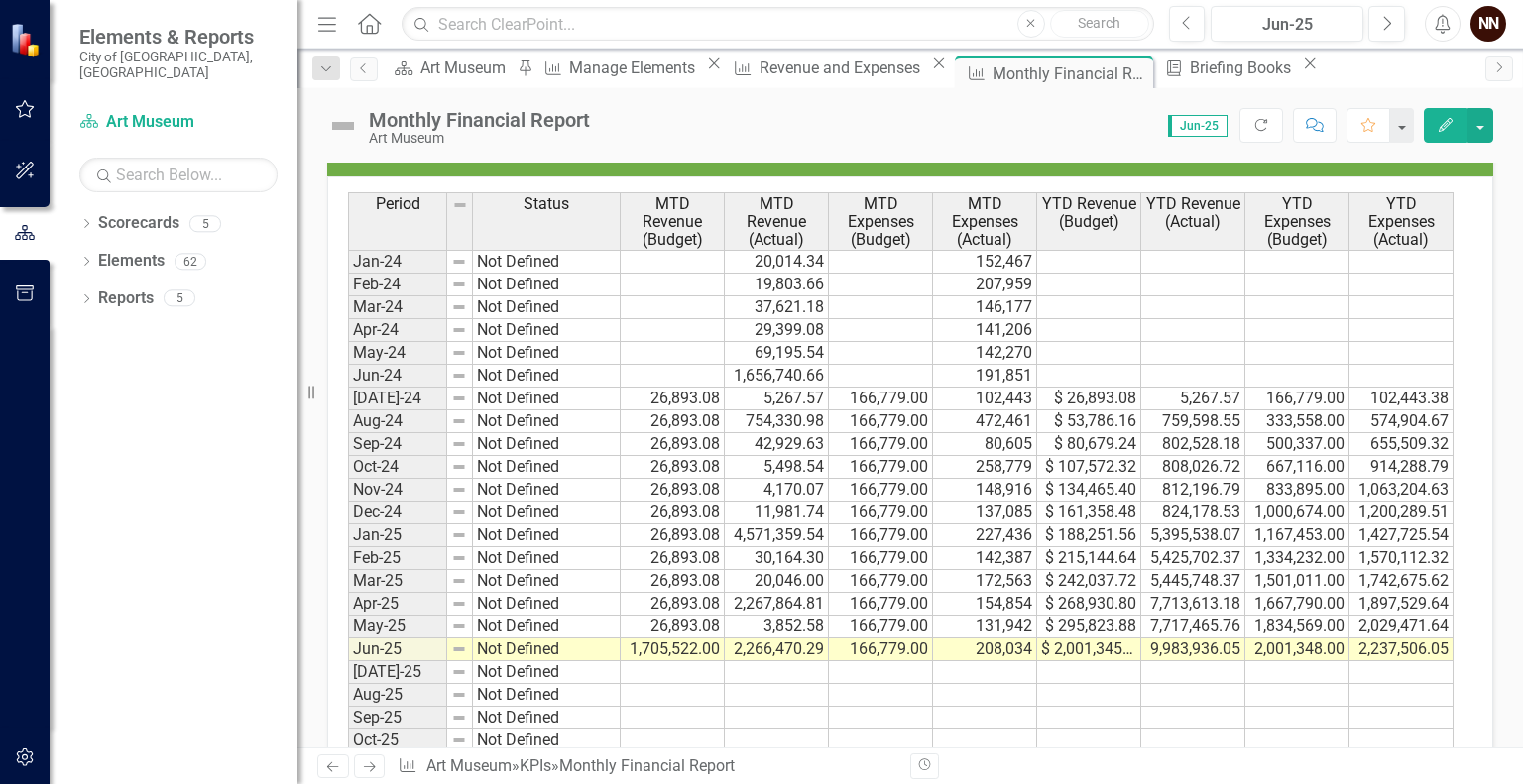 click on "$ 2,001,345.88" at bounding box center [1089, 649] 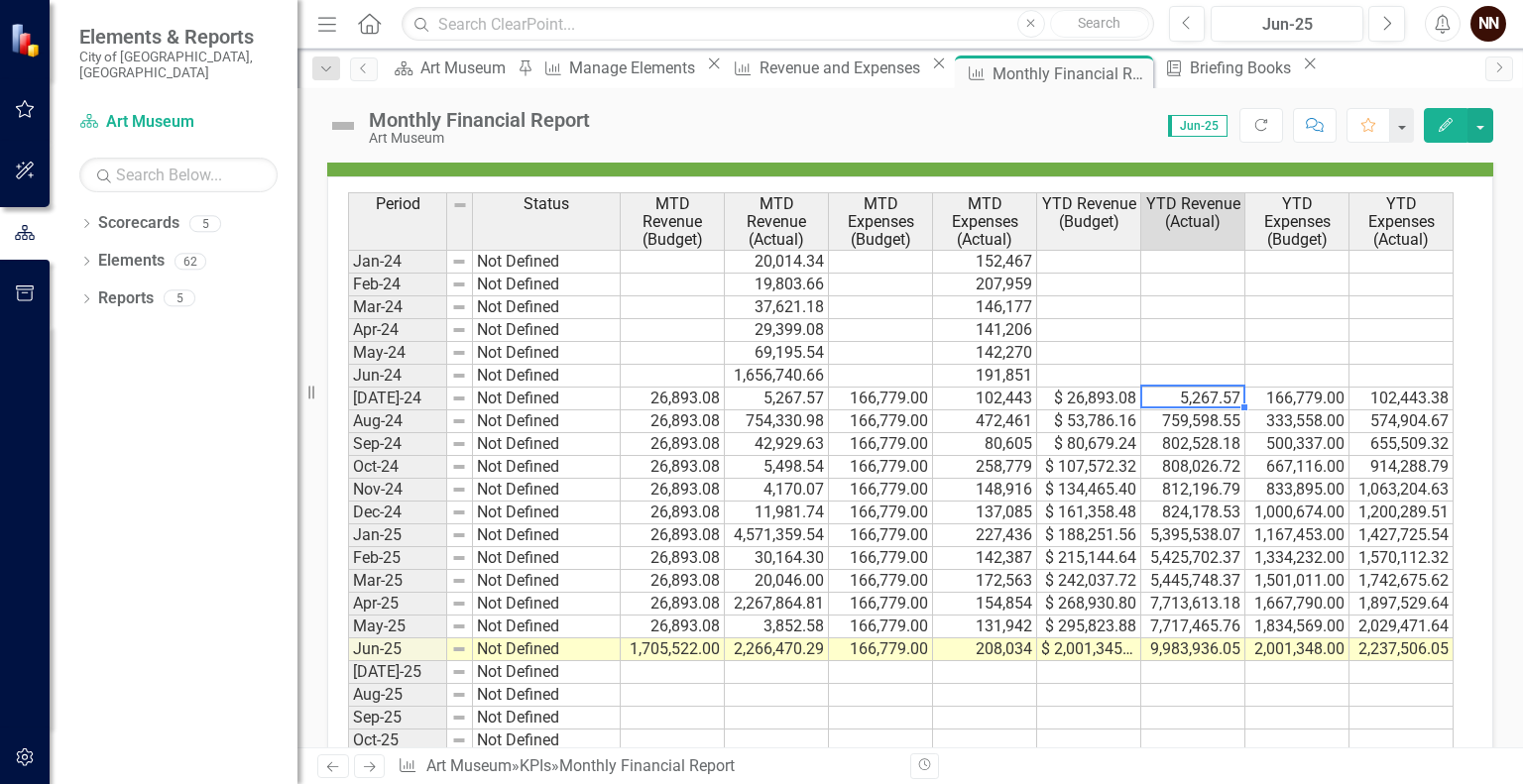 click on "5,267.57" at bounding box center [1193, 398] 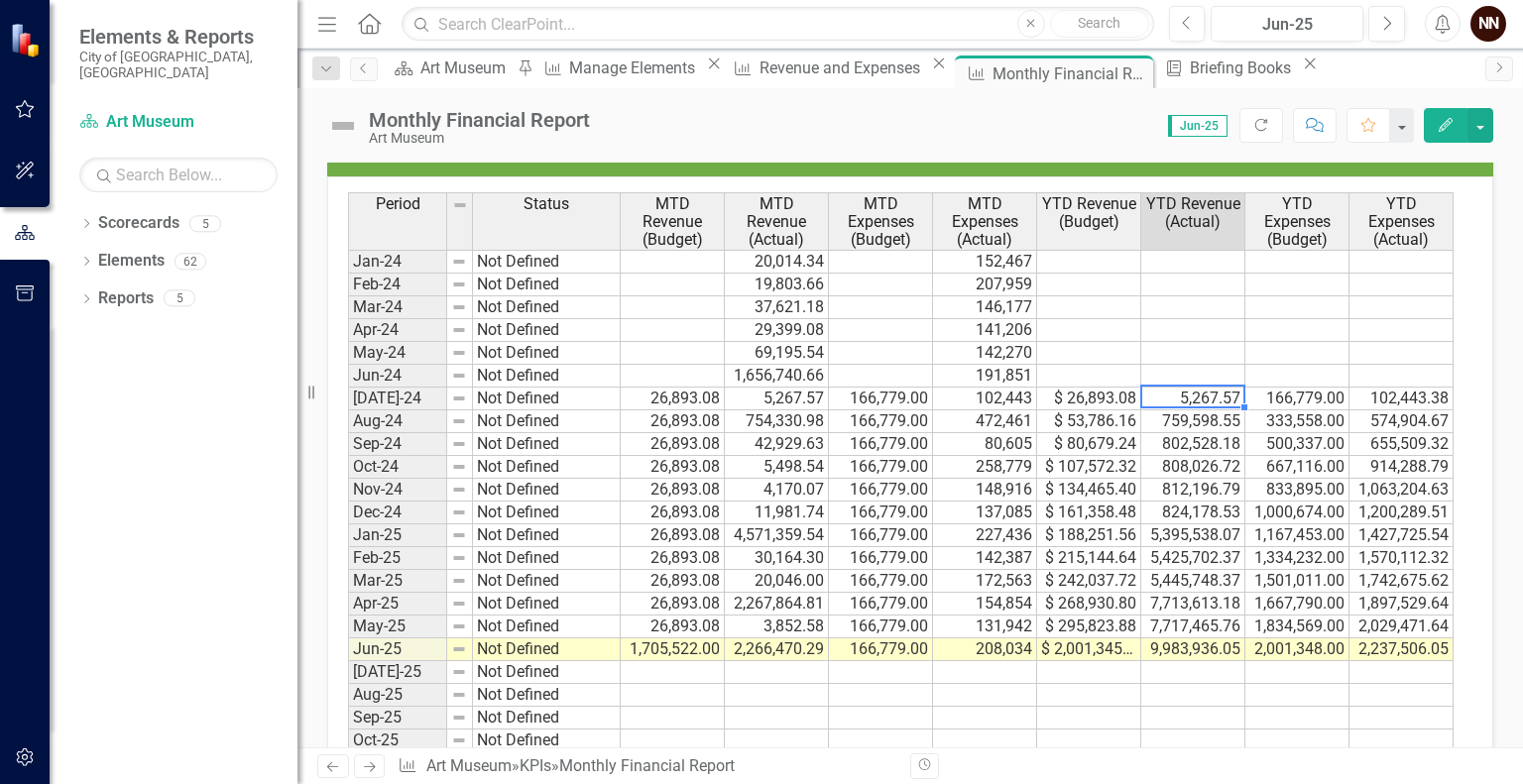click on "YTD Revenue (Actual)" at bounding box center [1193, 212] 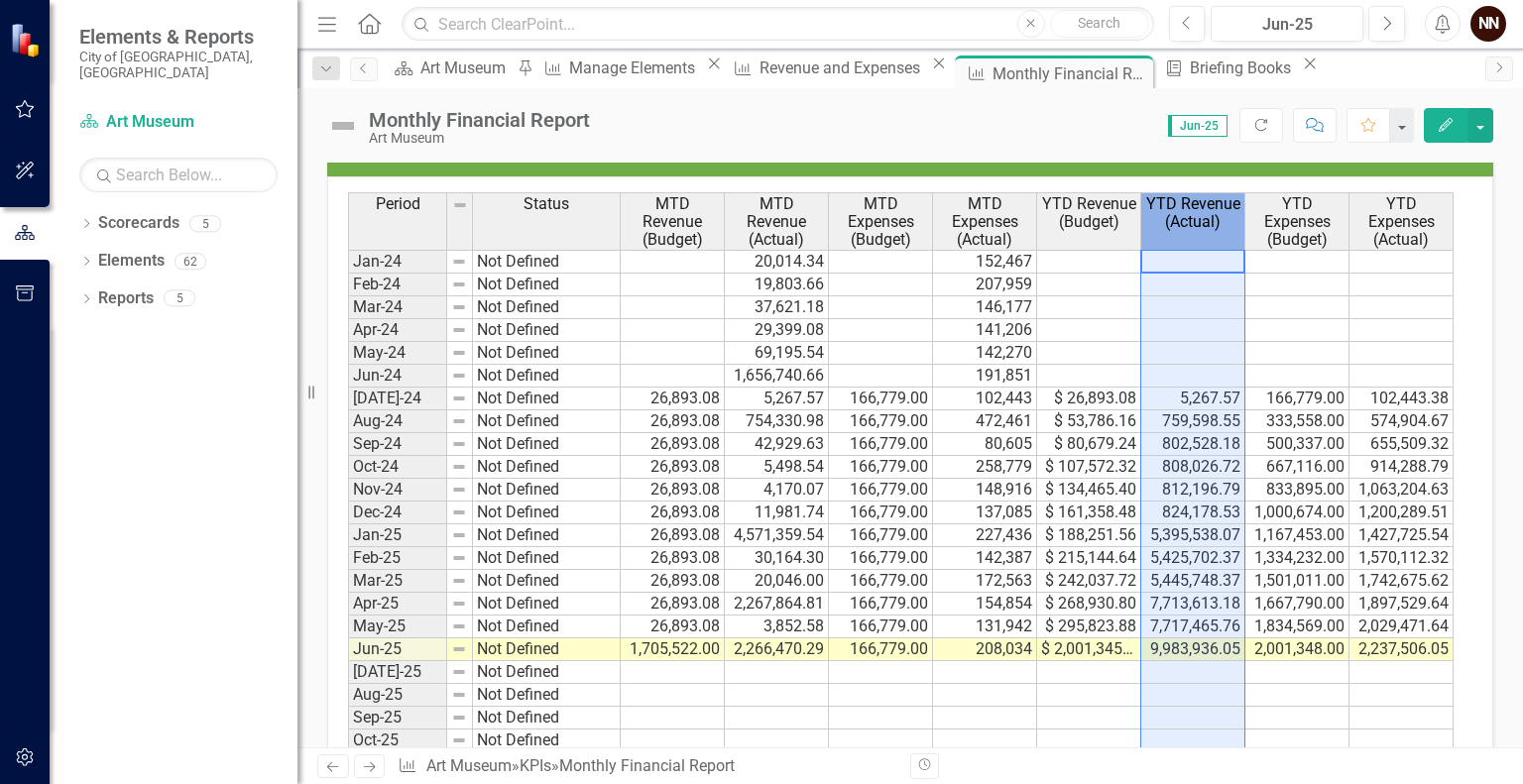 click on "YTD Revenue (Actual)" at bounding box center [1193, 212] 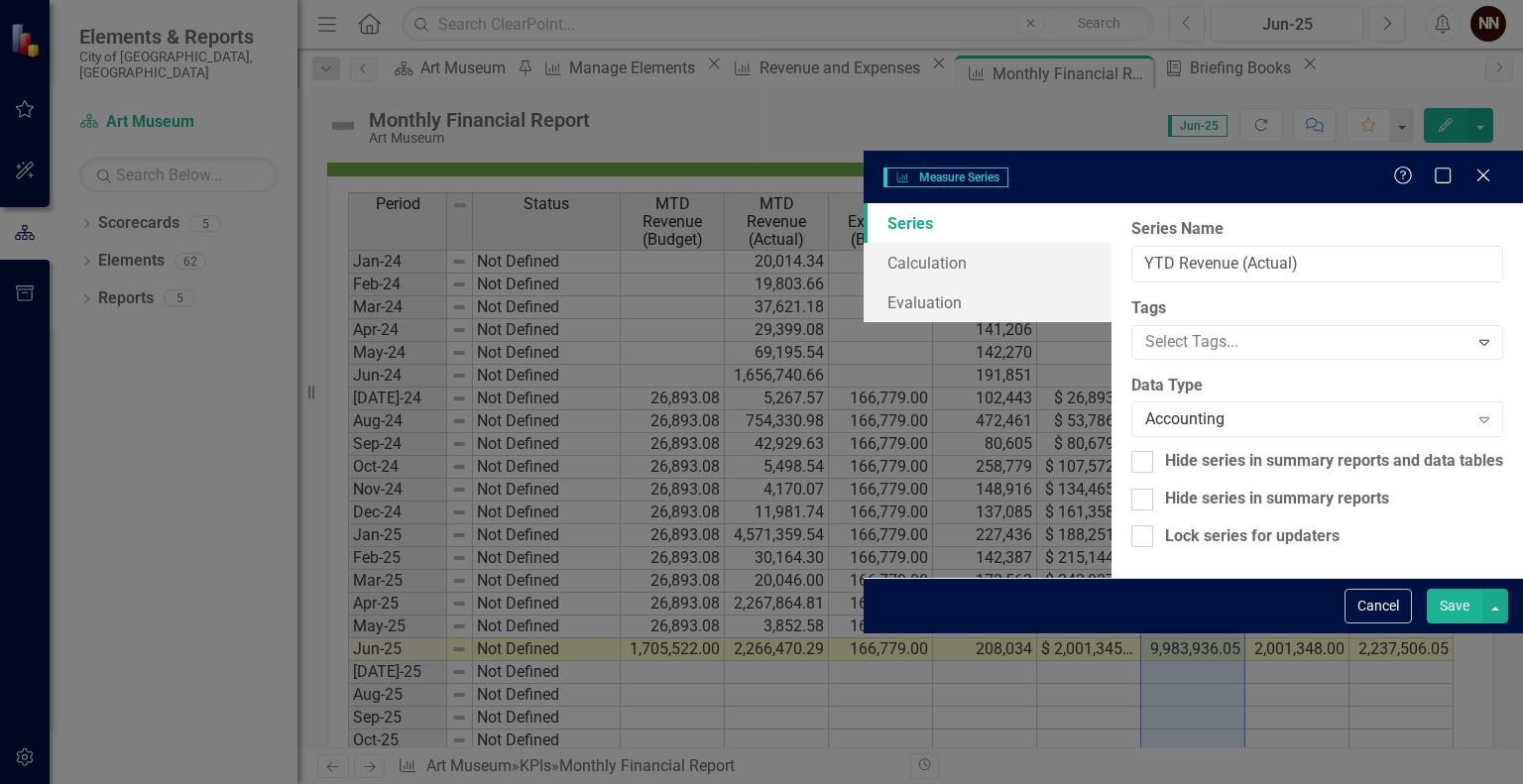 type on "YTD Revenue (Actual)" 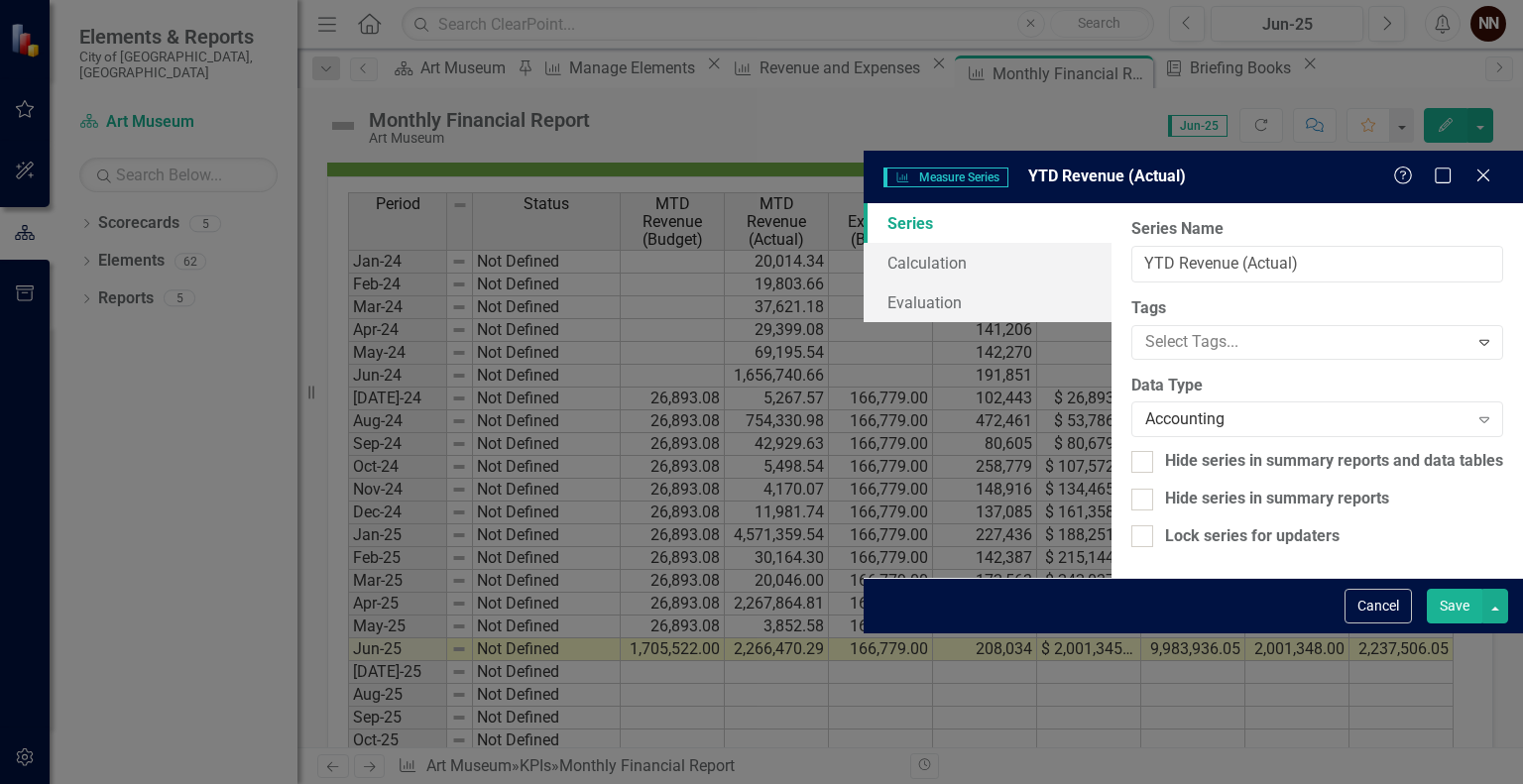 drag, startPoint x: 1456, startPoint y: 759, endPoint x: 1467, endPoint y: 772, distance: 17.029386 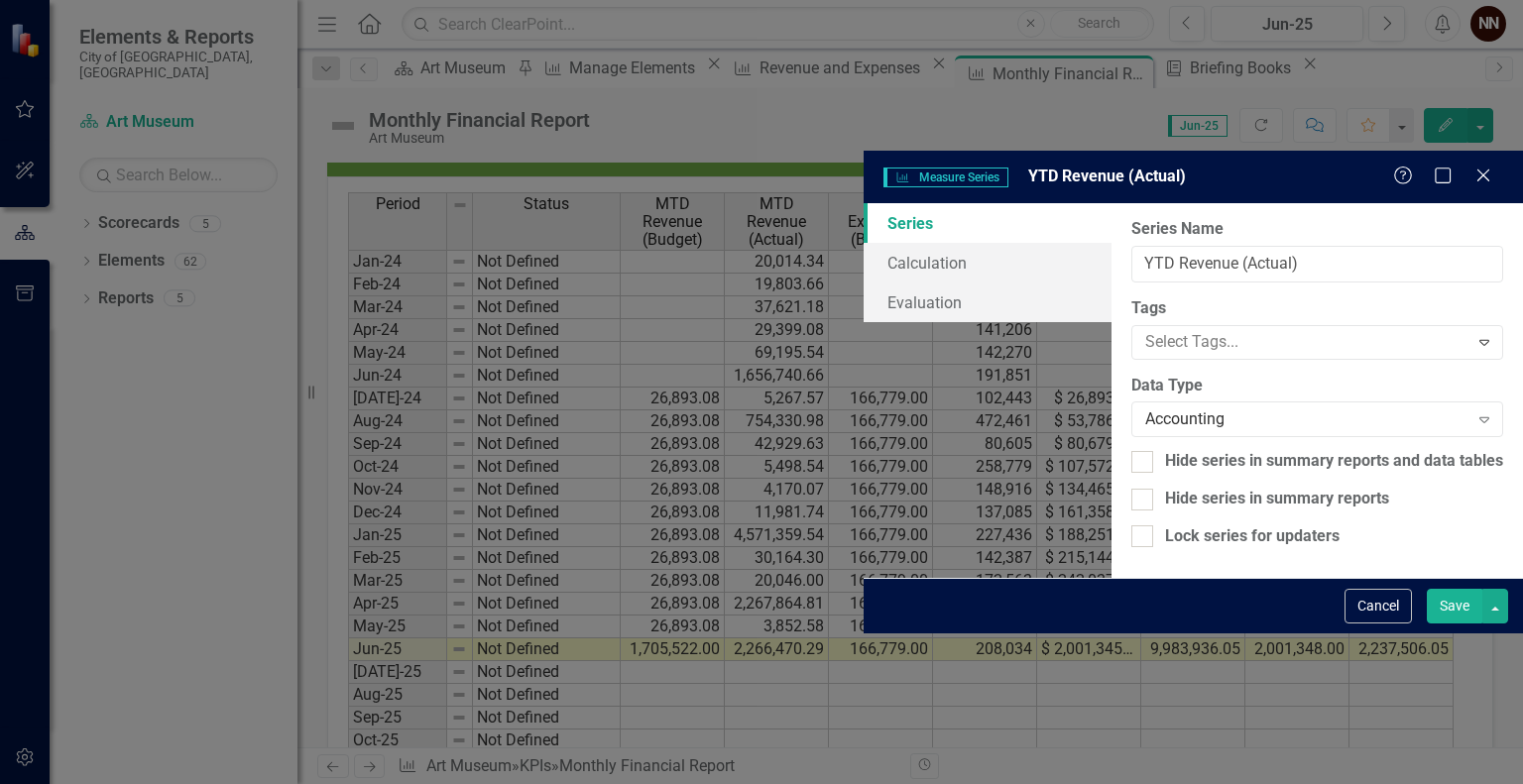 click on "Save" at bounding box center (1455, 606) 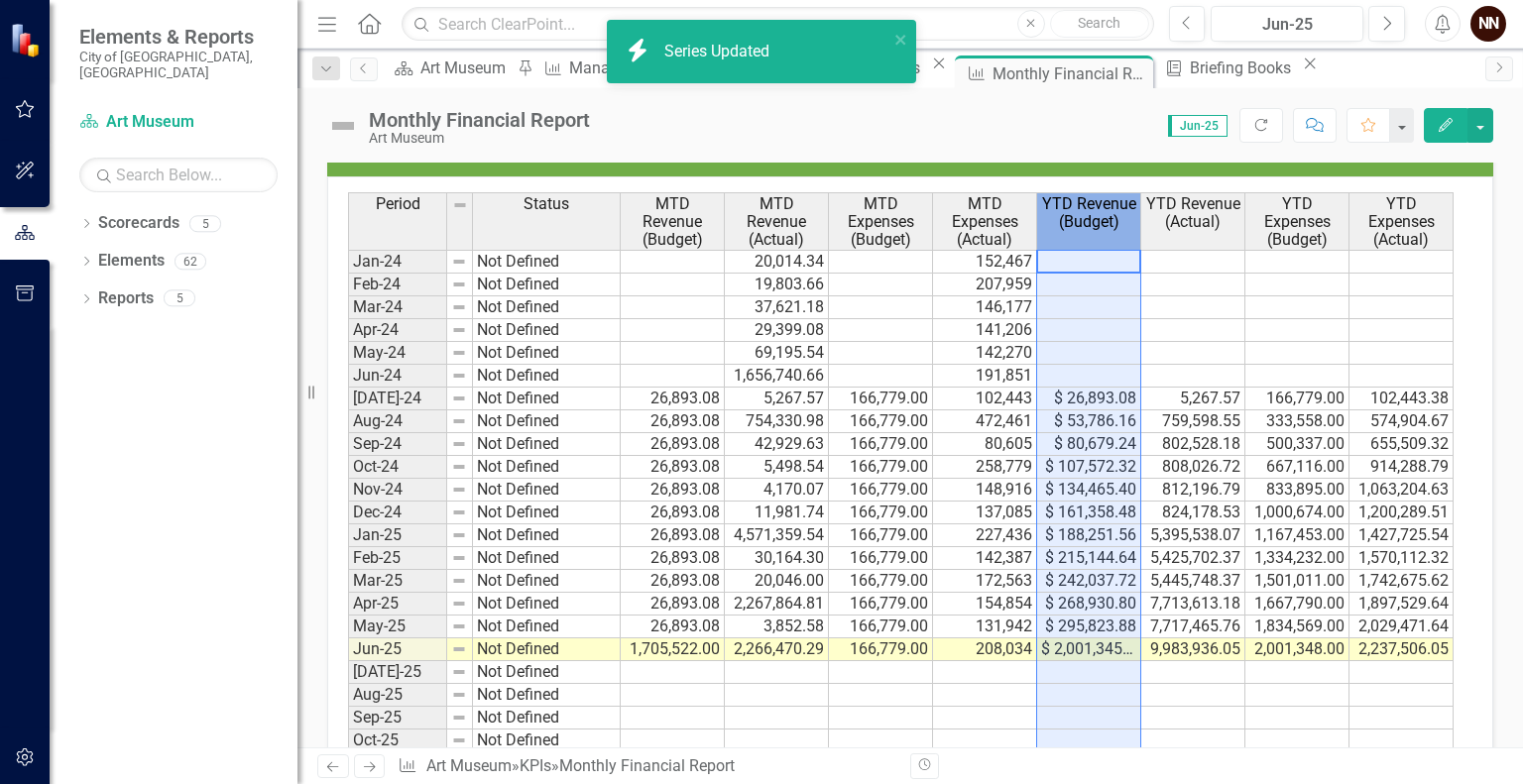 click on "YTD Revenue (Budget)" at bounding box center (1089, 212) 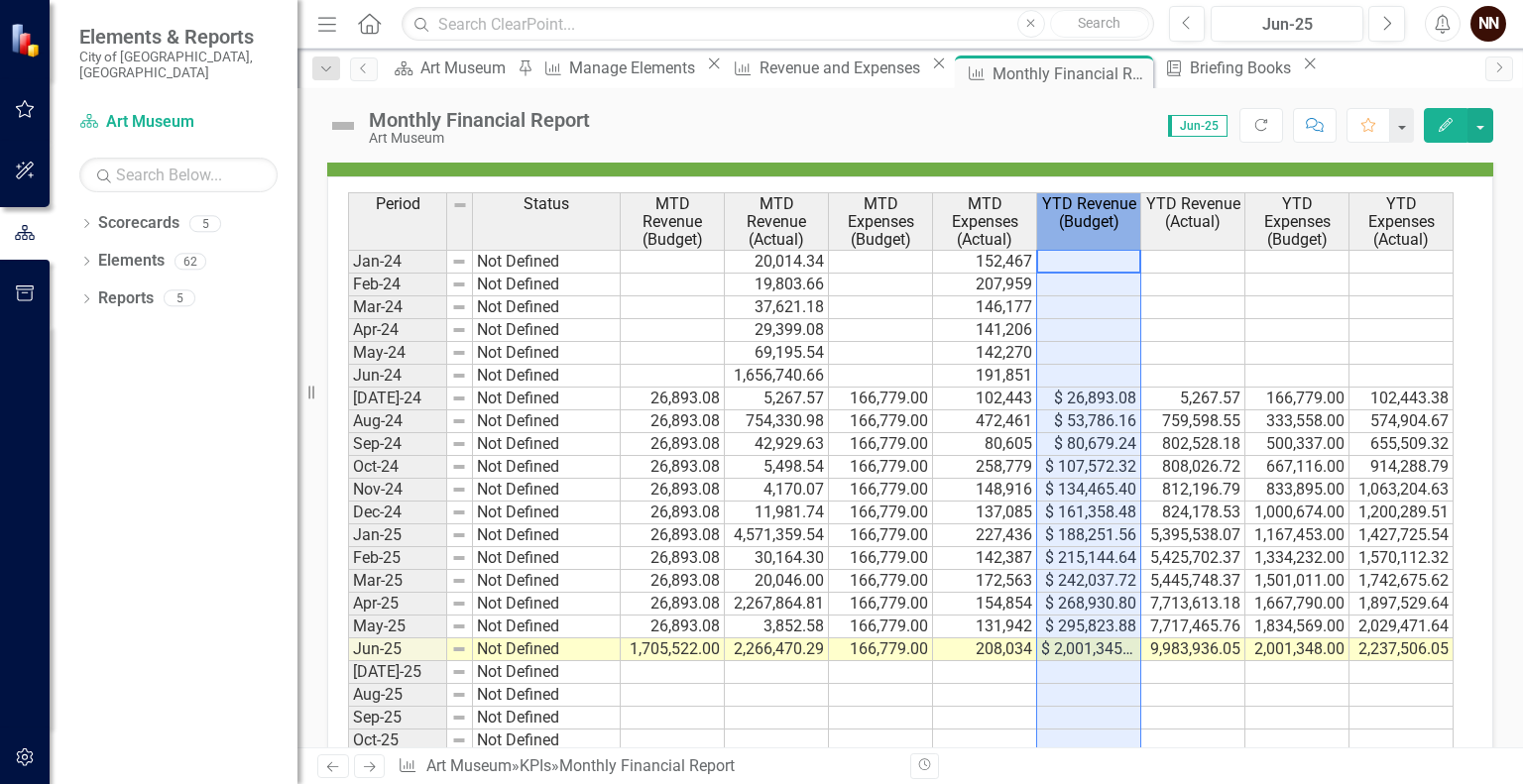 click on "YTD Revenue (Budget)" at bounding box center (1089, 212) 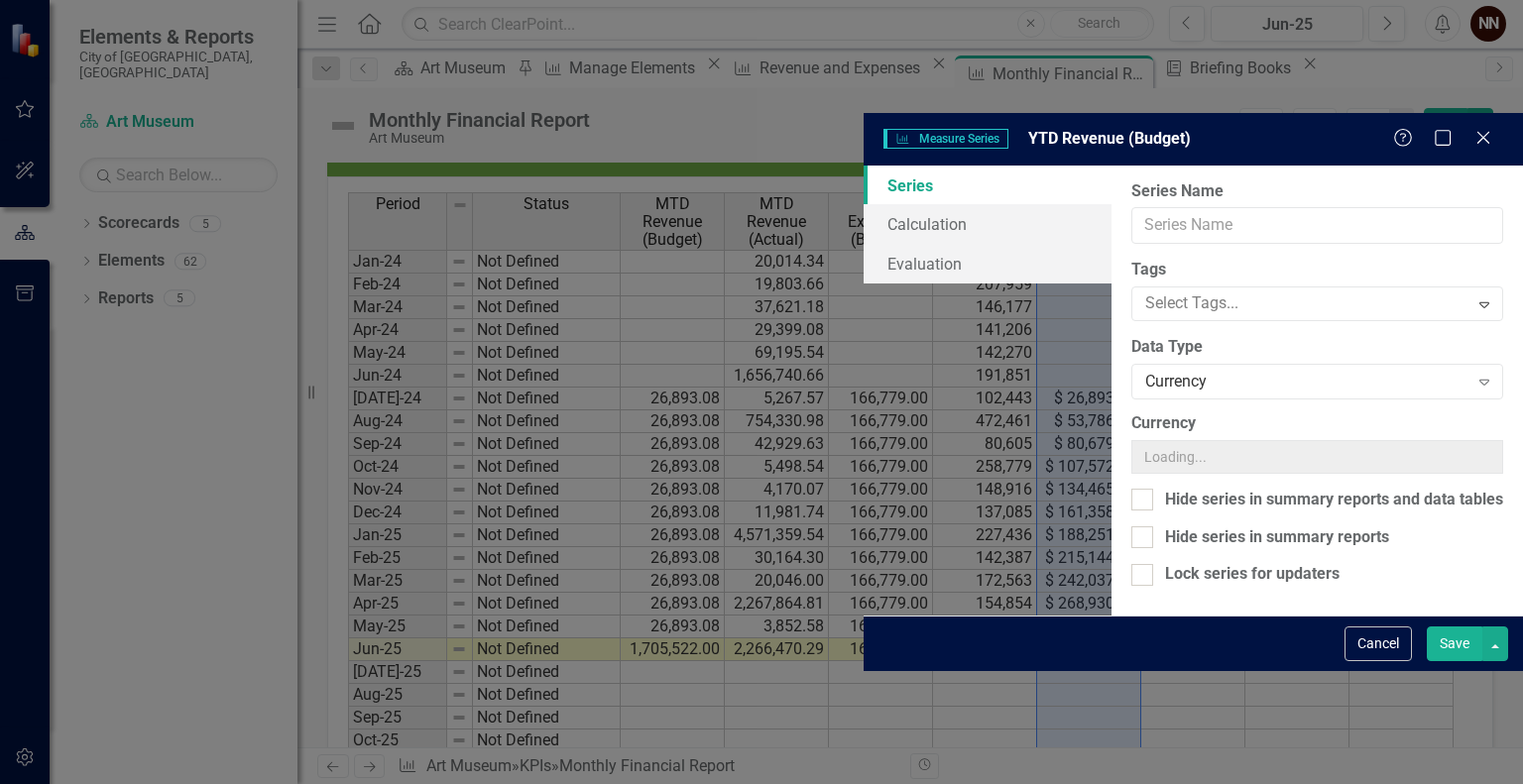 type on "YTD Revenue (Budget)" 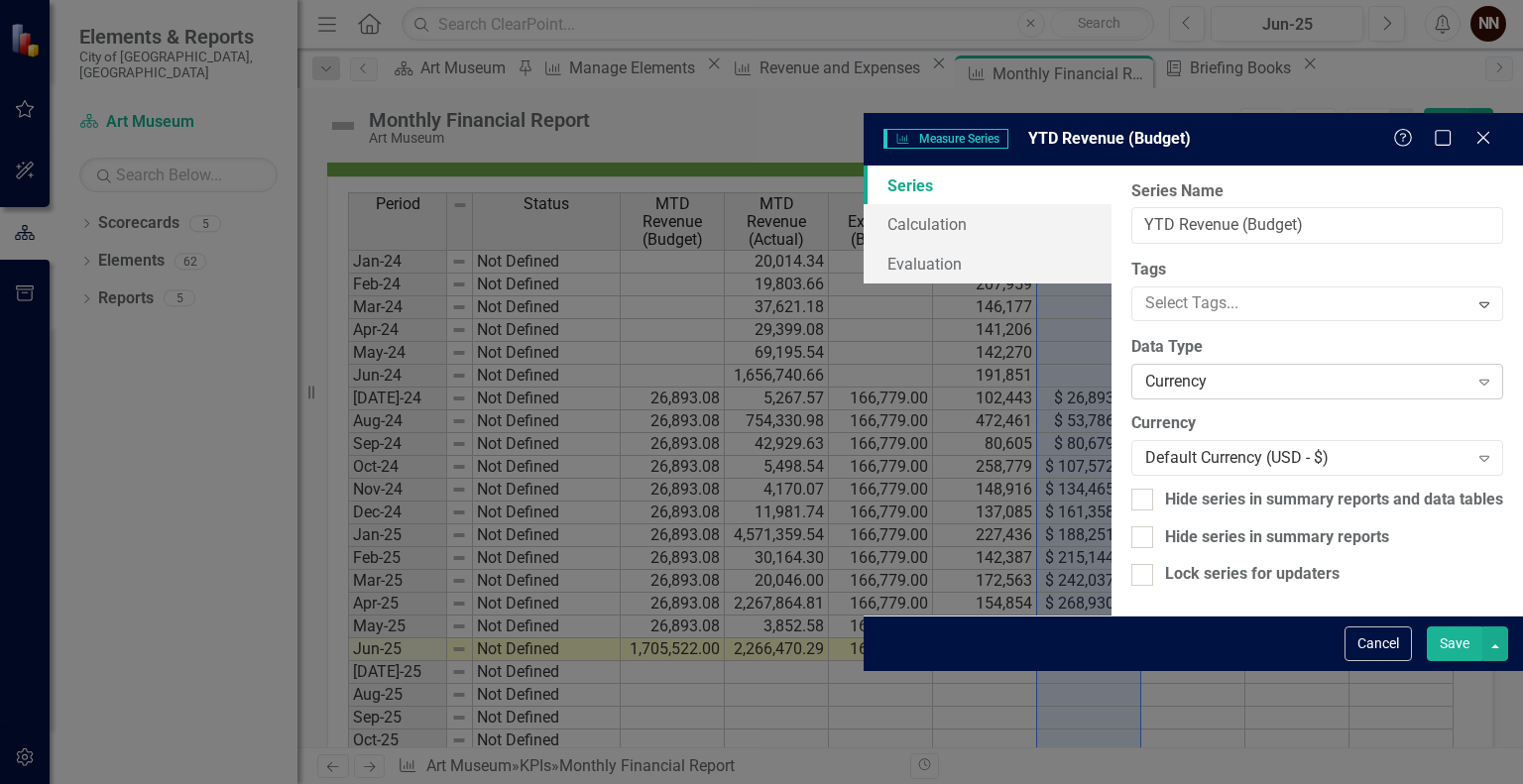 click on "Currency" at bounding box center [1307, 382] 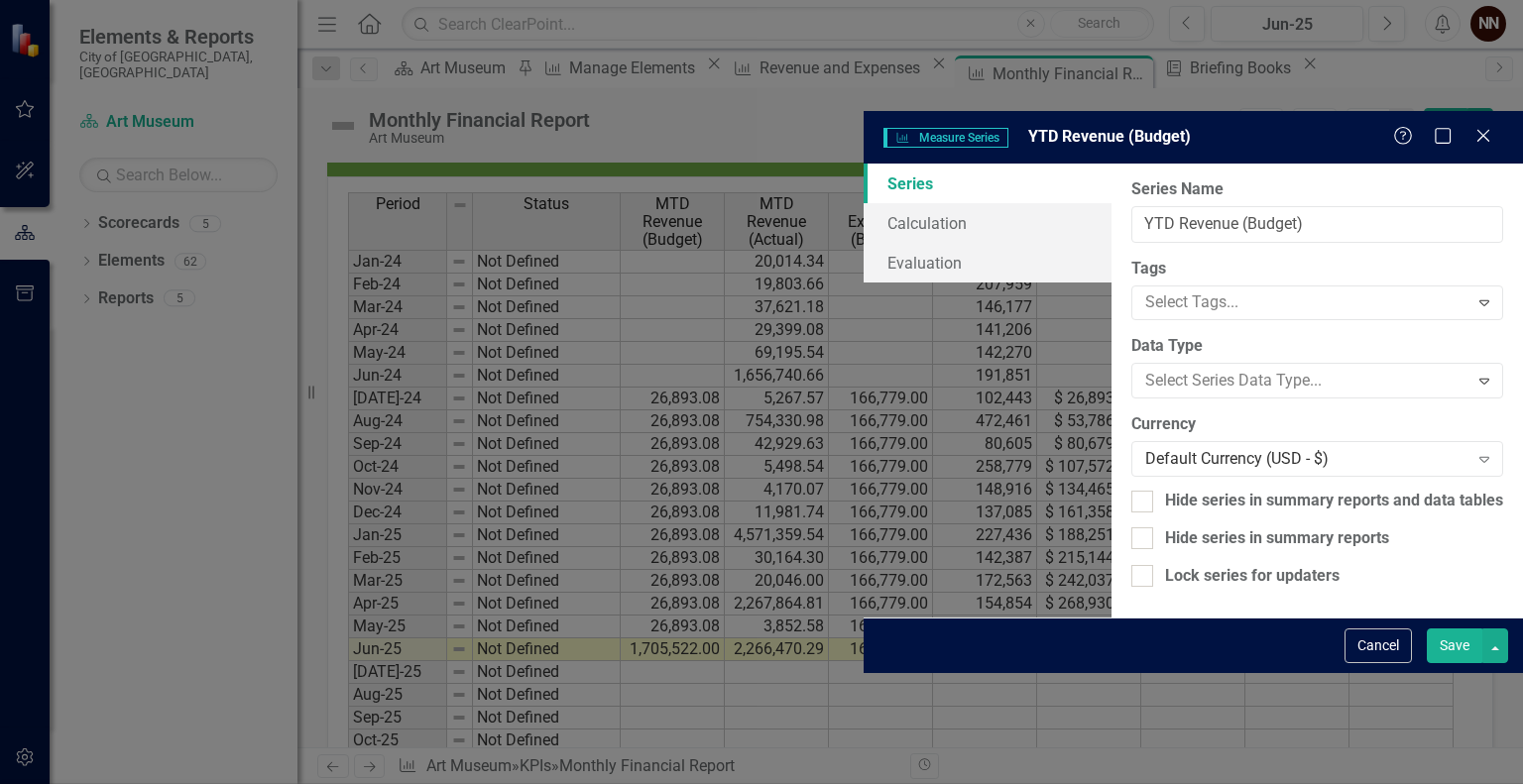 click on "Accounting" at bounding box center [765, 888] 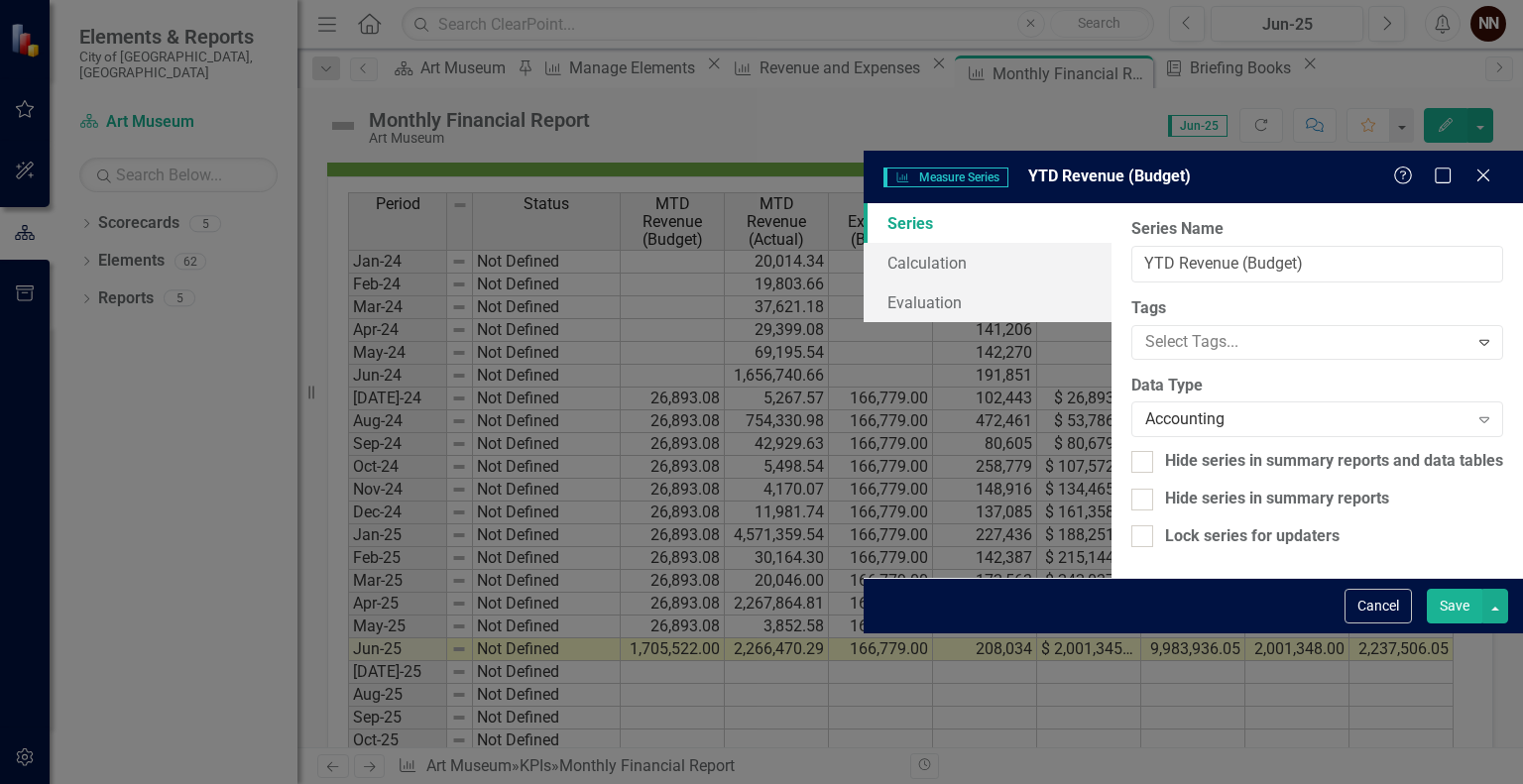 click on "Save" at bounding box center (1455, 606) 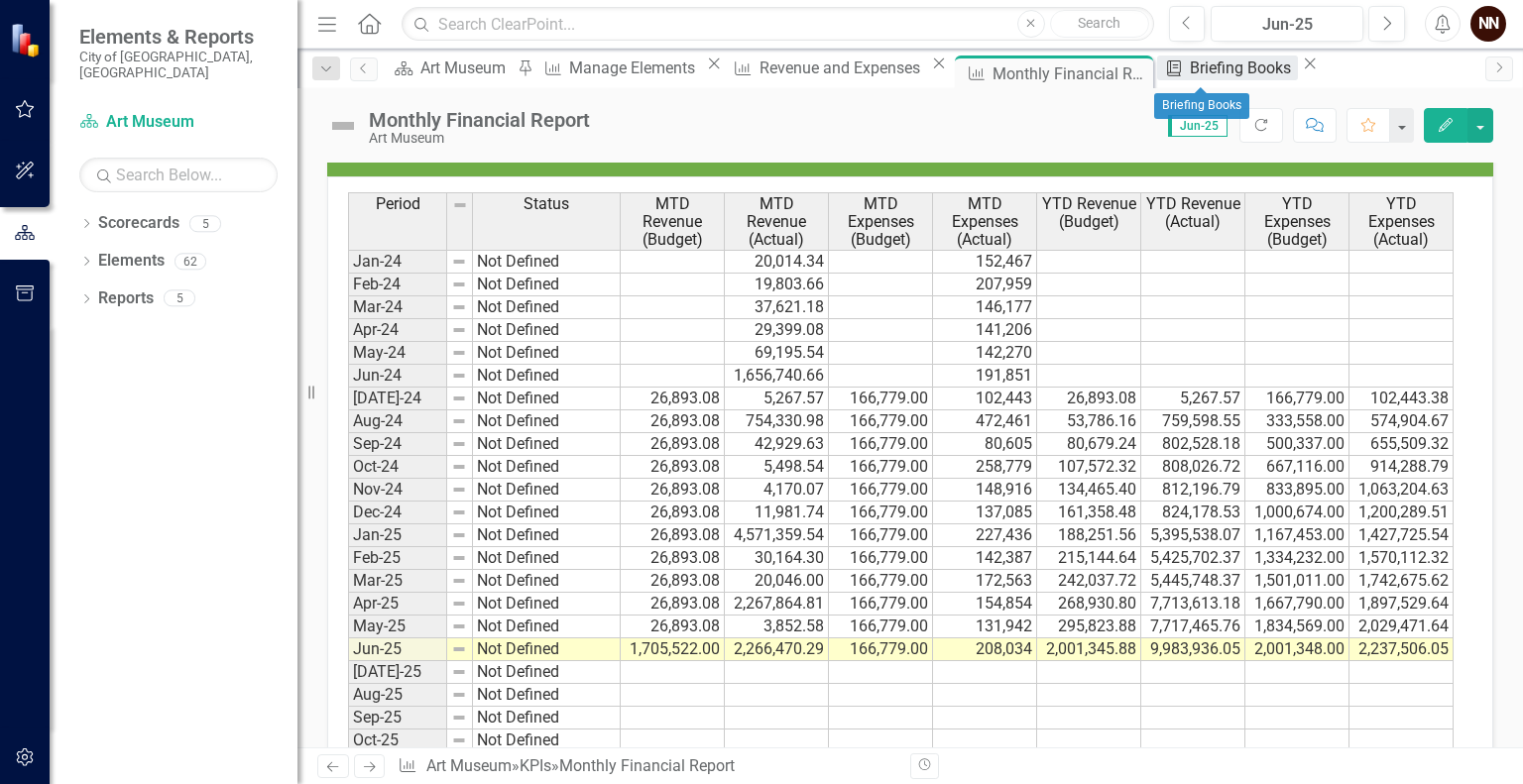 click on "Briefing Books" at bounding box center [1243, 67] 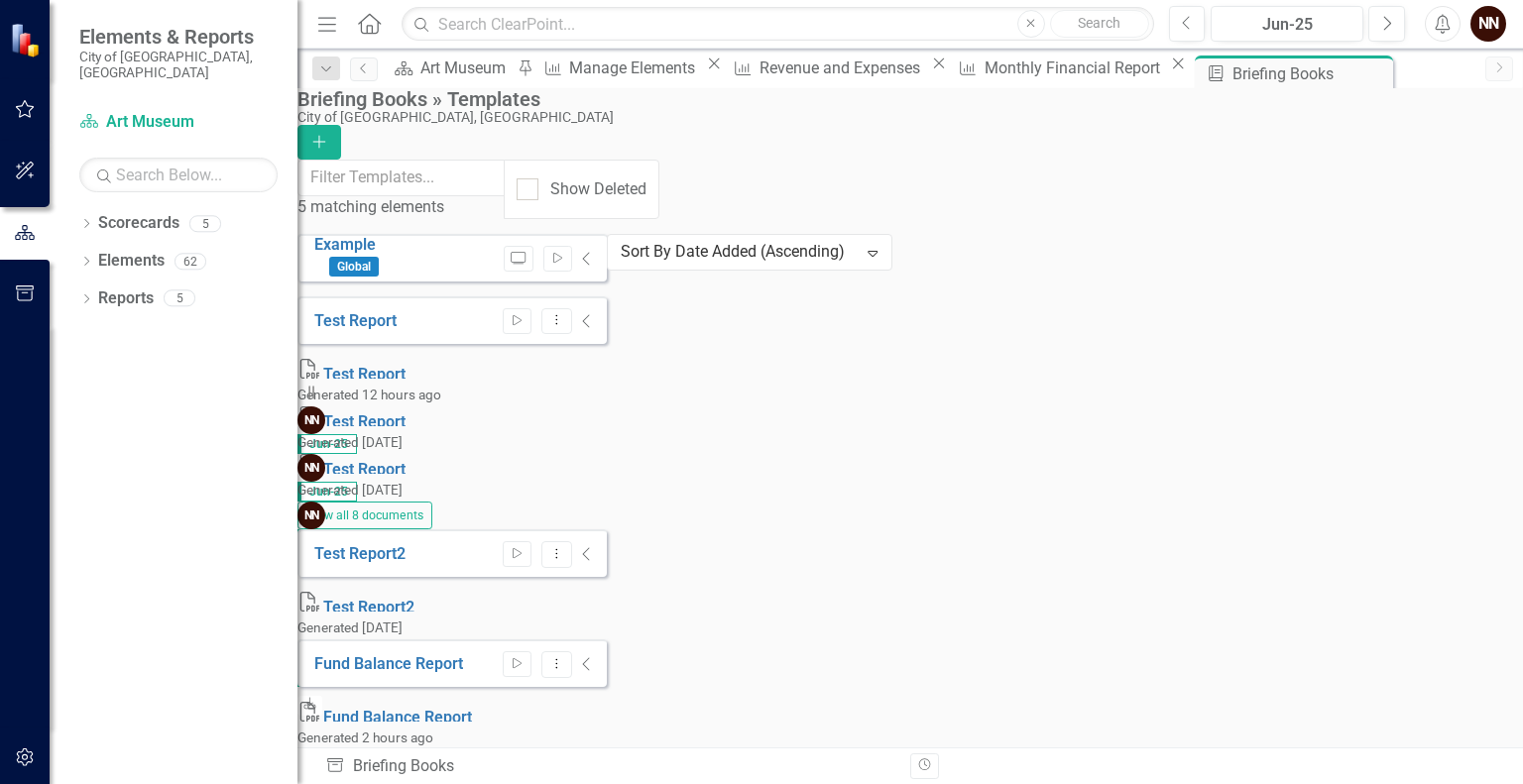 click on "Start" at bounding box center (517, 898) 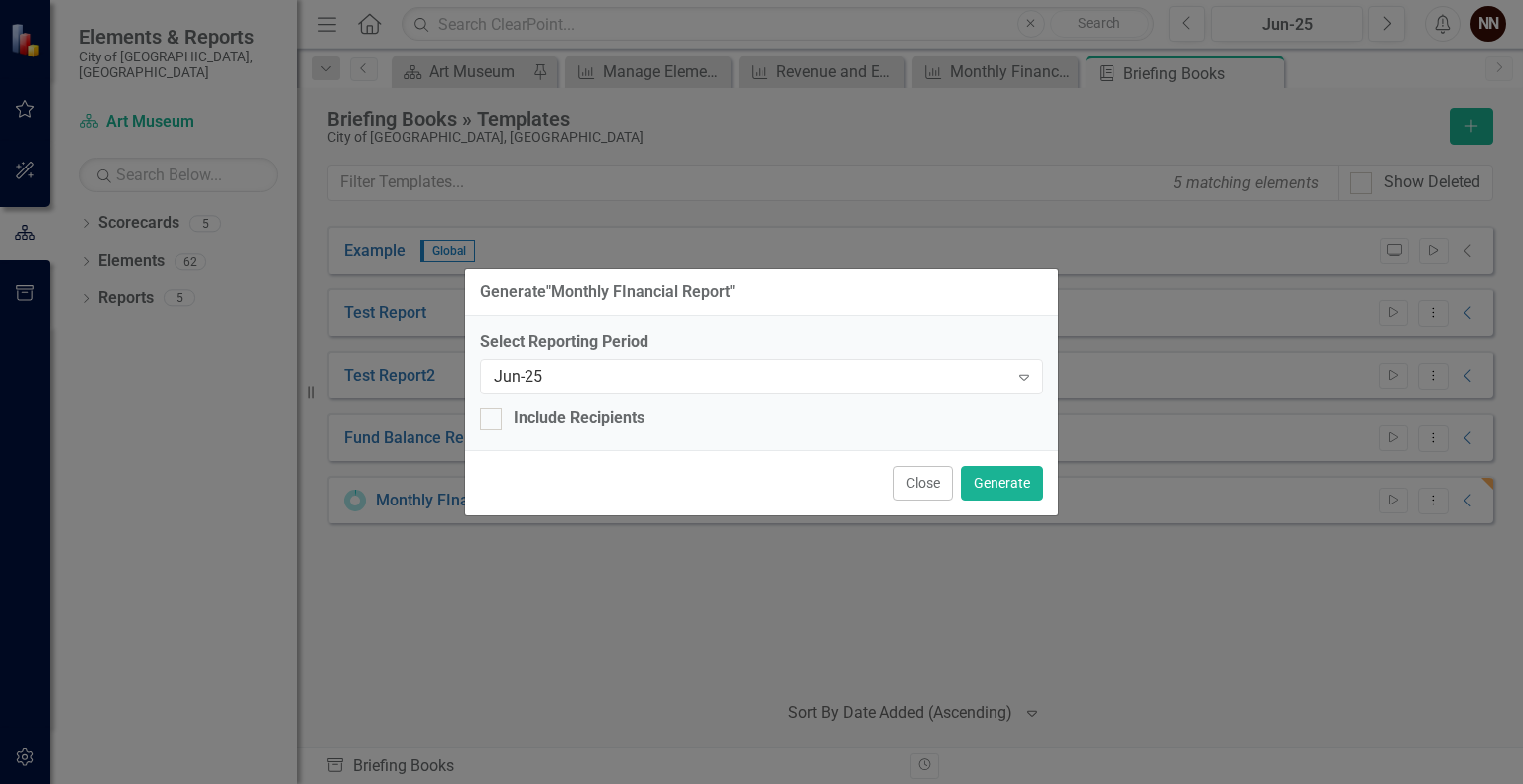 scroll, scrollTop: 0, scrollLeft: 0, axis: both 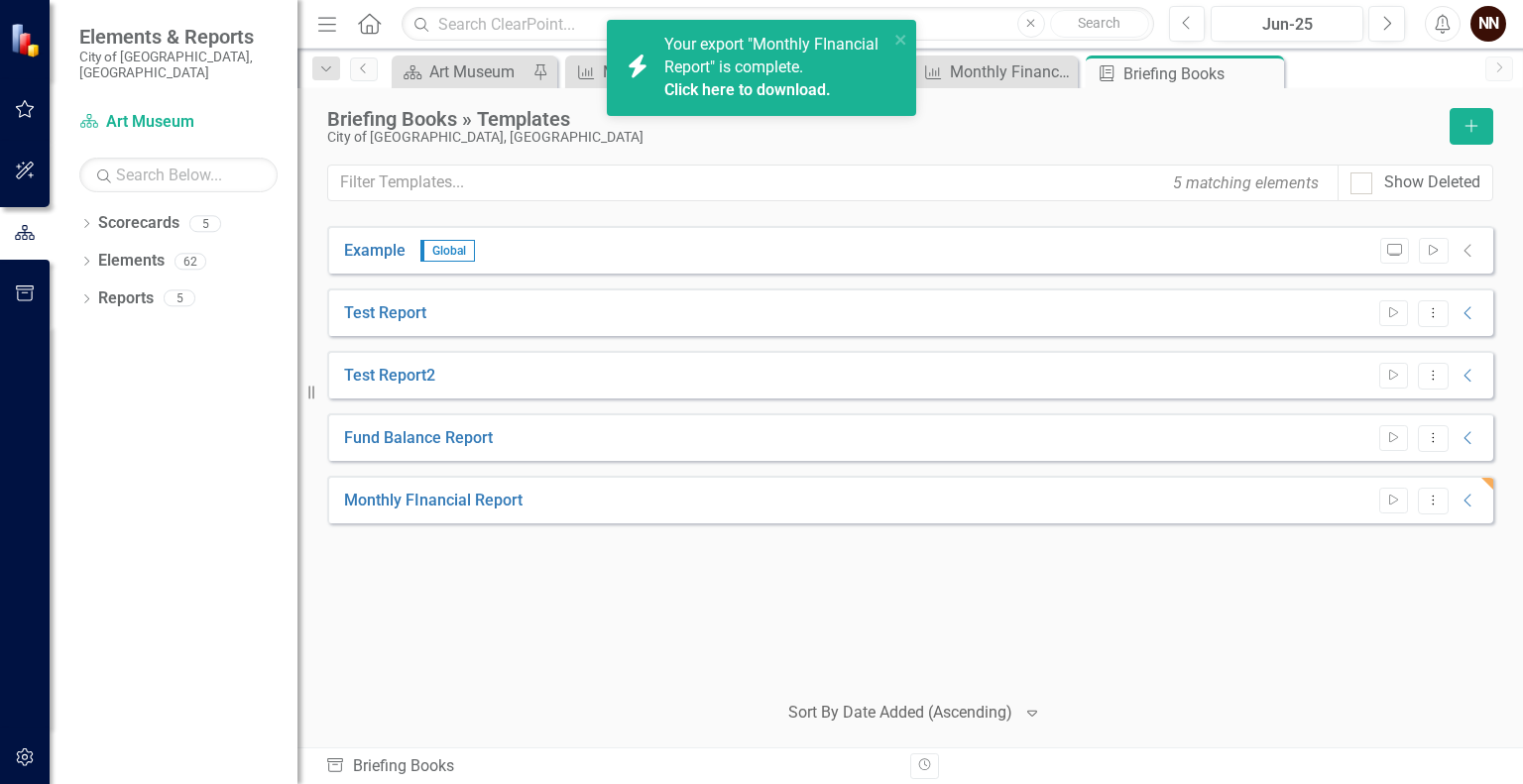 click on "Click here to download." at bounding box center [748, 89] 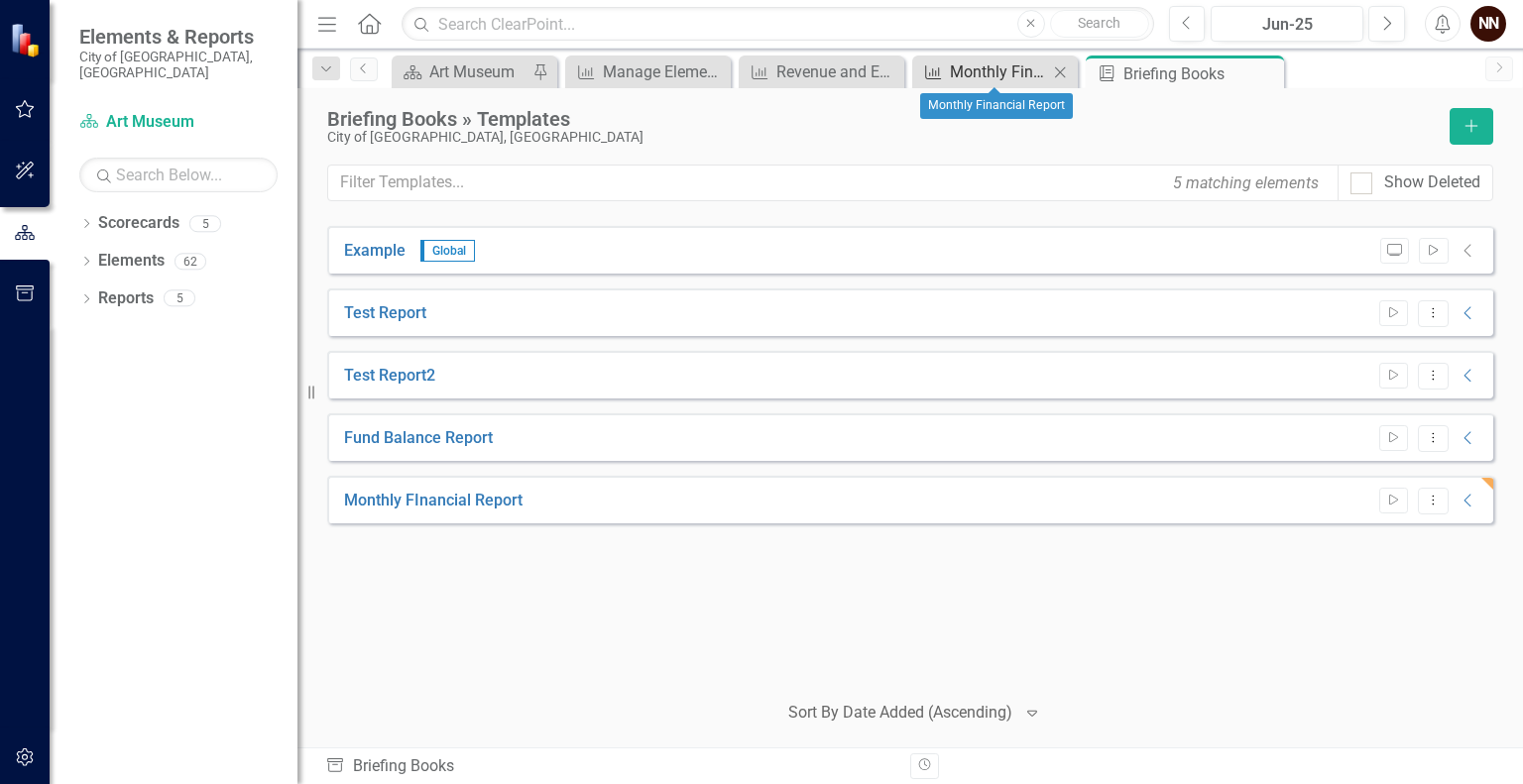 click on "Monthly Financial Report" at bounding box center [998, 71] 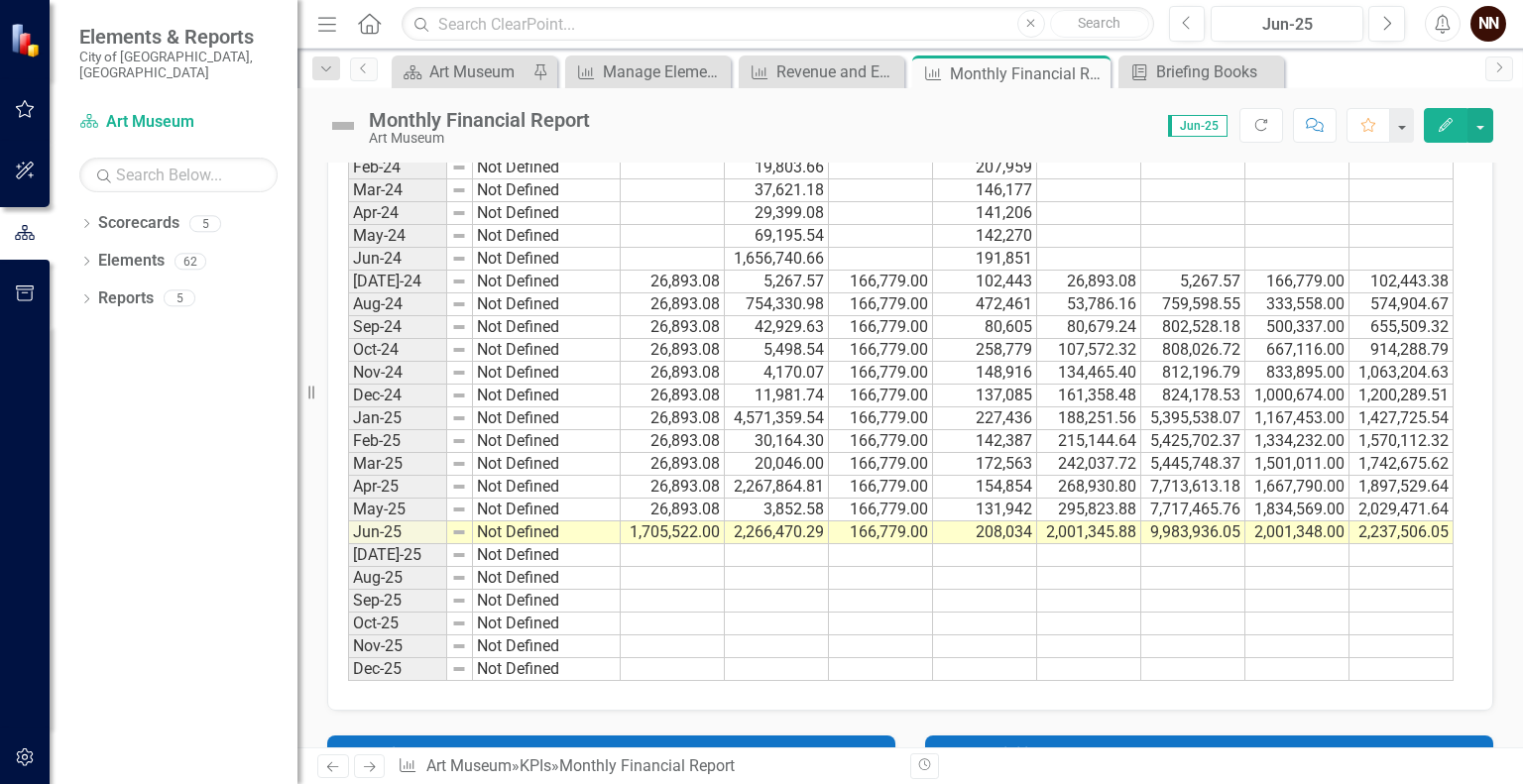 scroll, scrollTop: 2073, scrollLeft: 0, axis: vertical 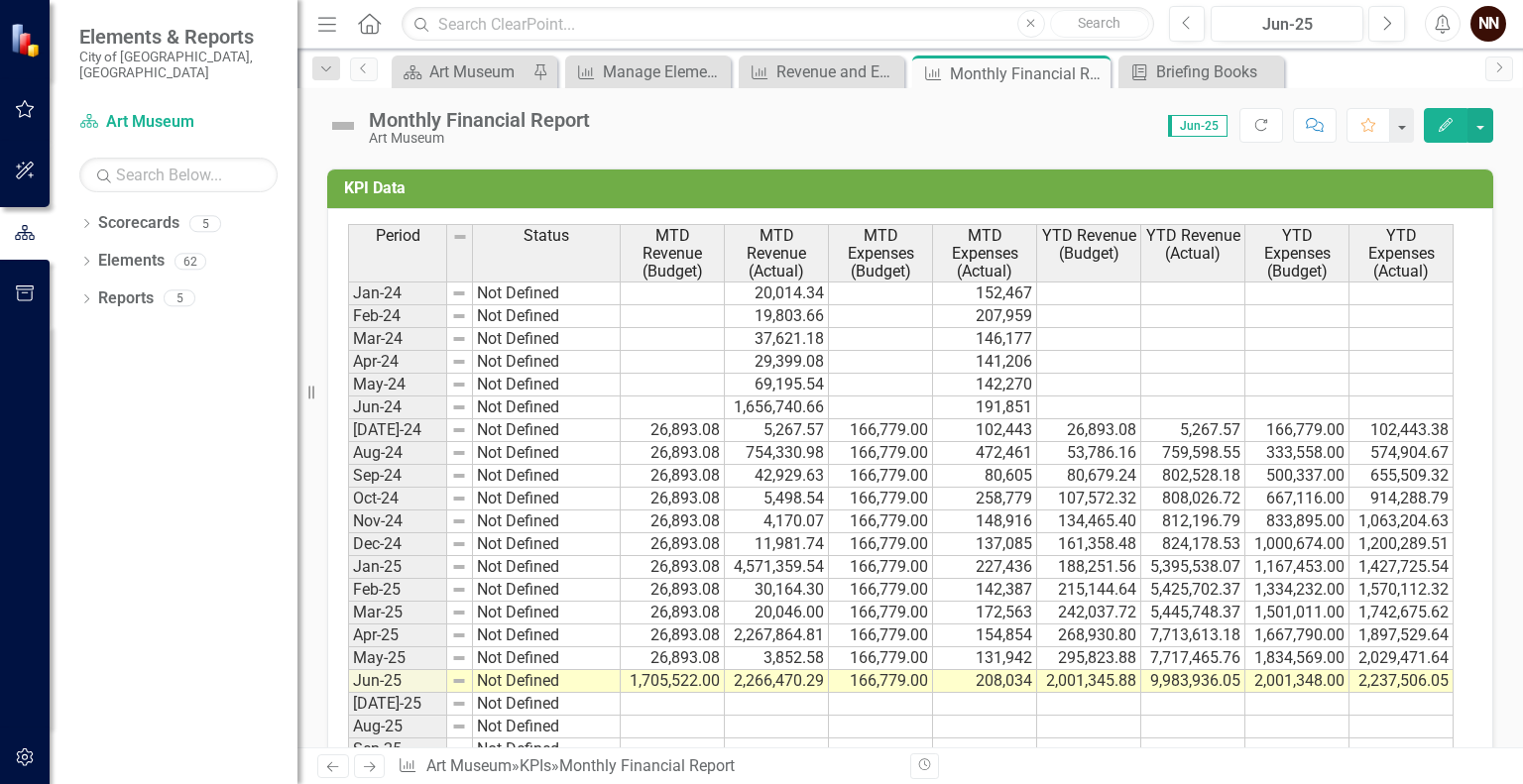 click on "MTD Expenses (Actual)" at bounding box center [985, 253] 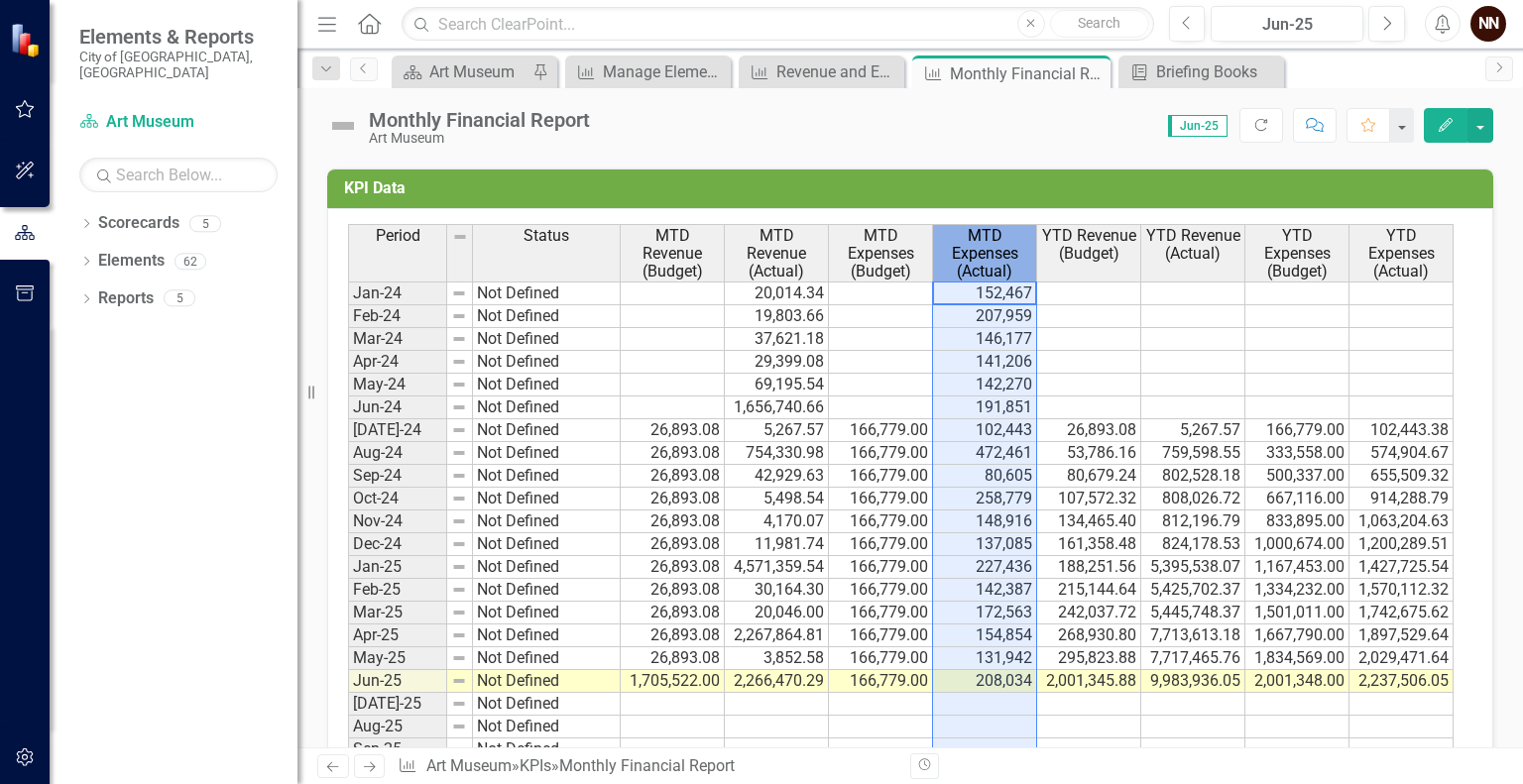 click on "MTD Expenses (Actual)" at bounding box center (985, 253) 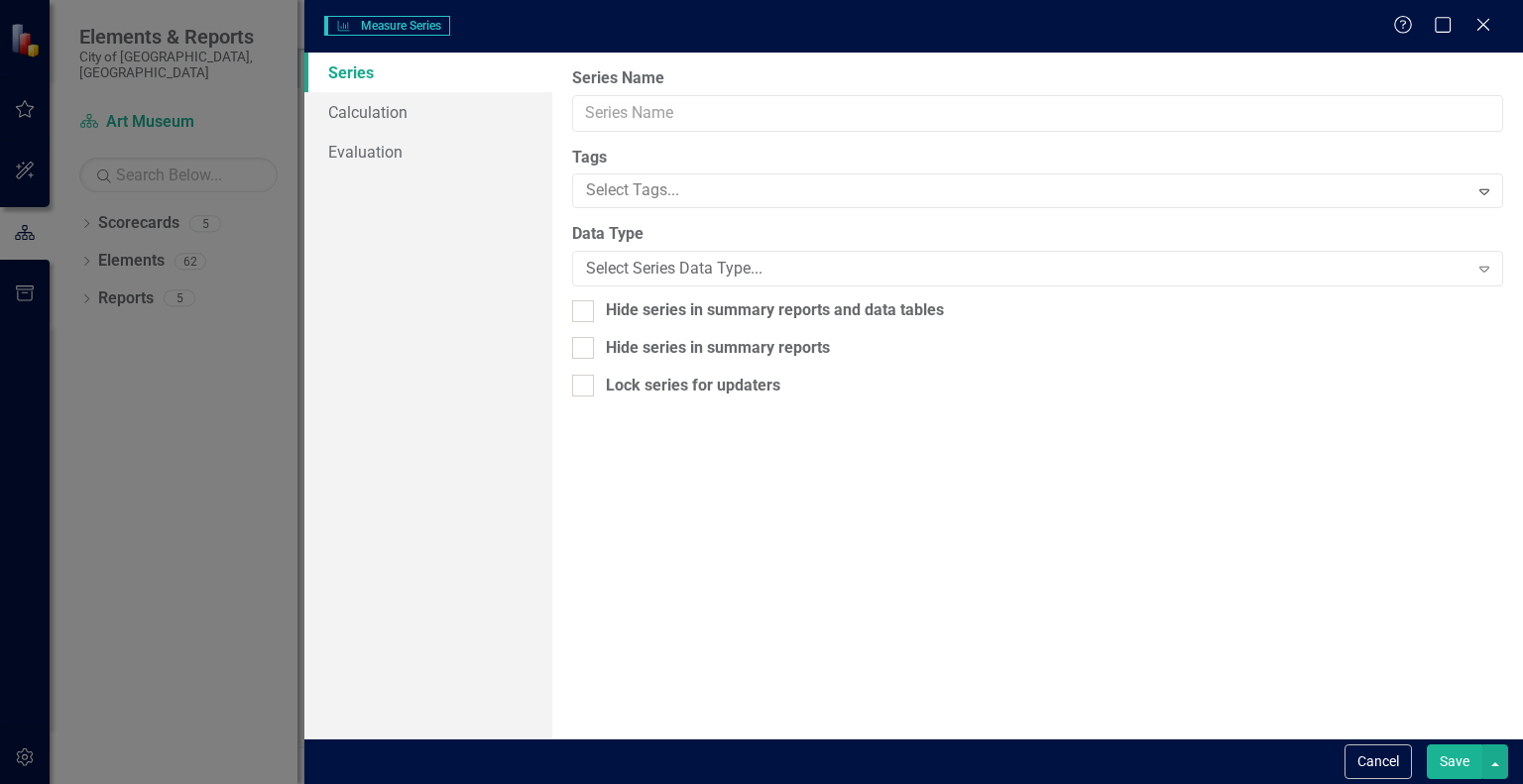 type on "MTD Expenses (Actual)" 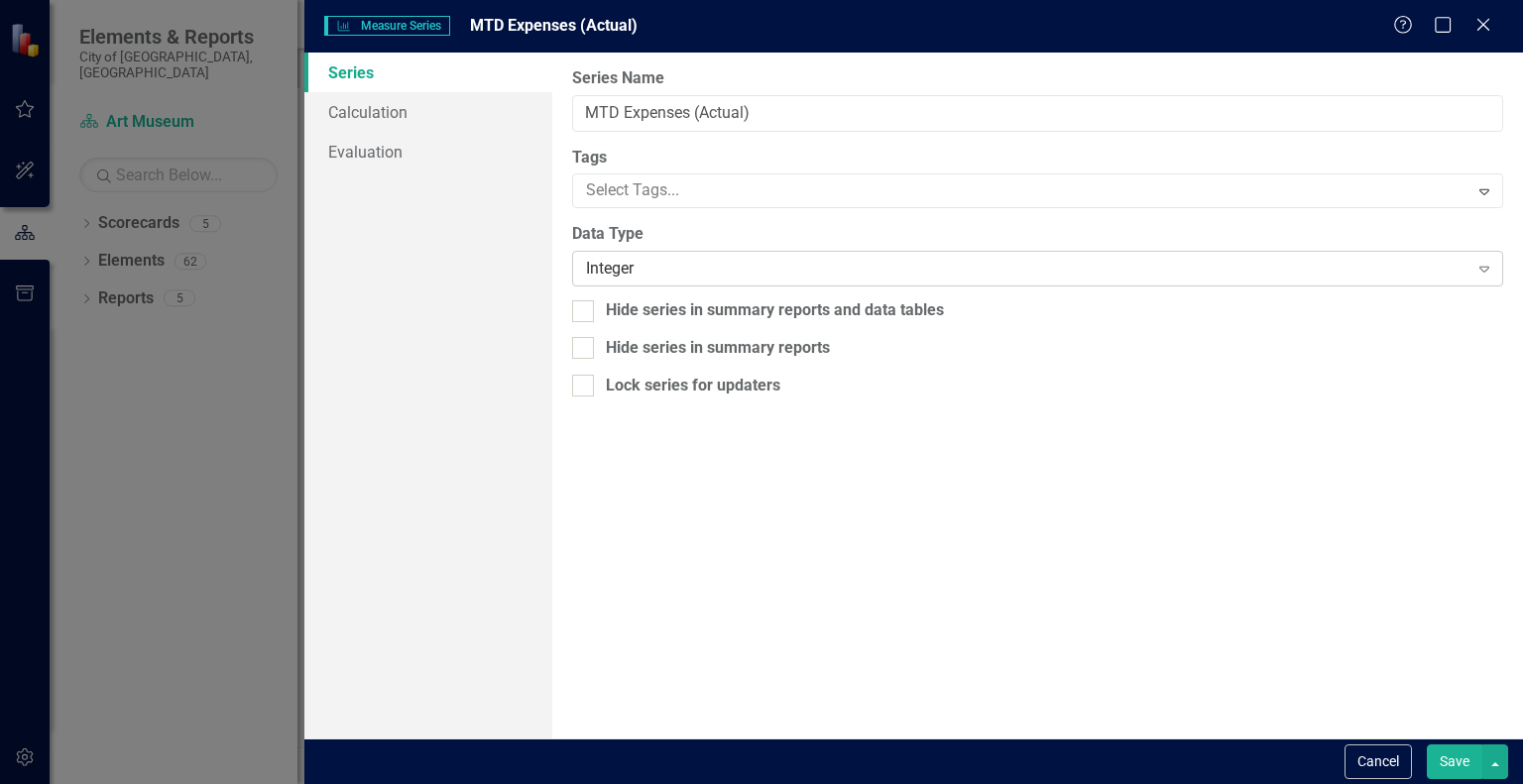 click on "Integer" at bounding box center (1026, 269) 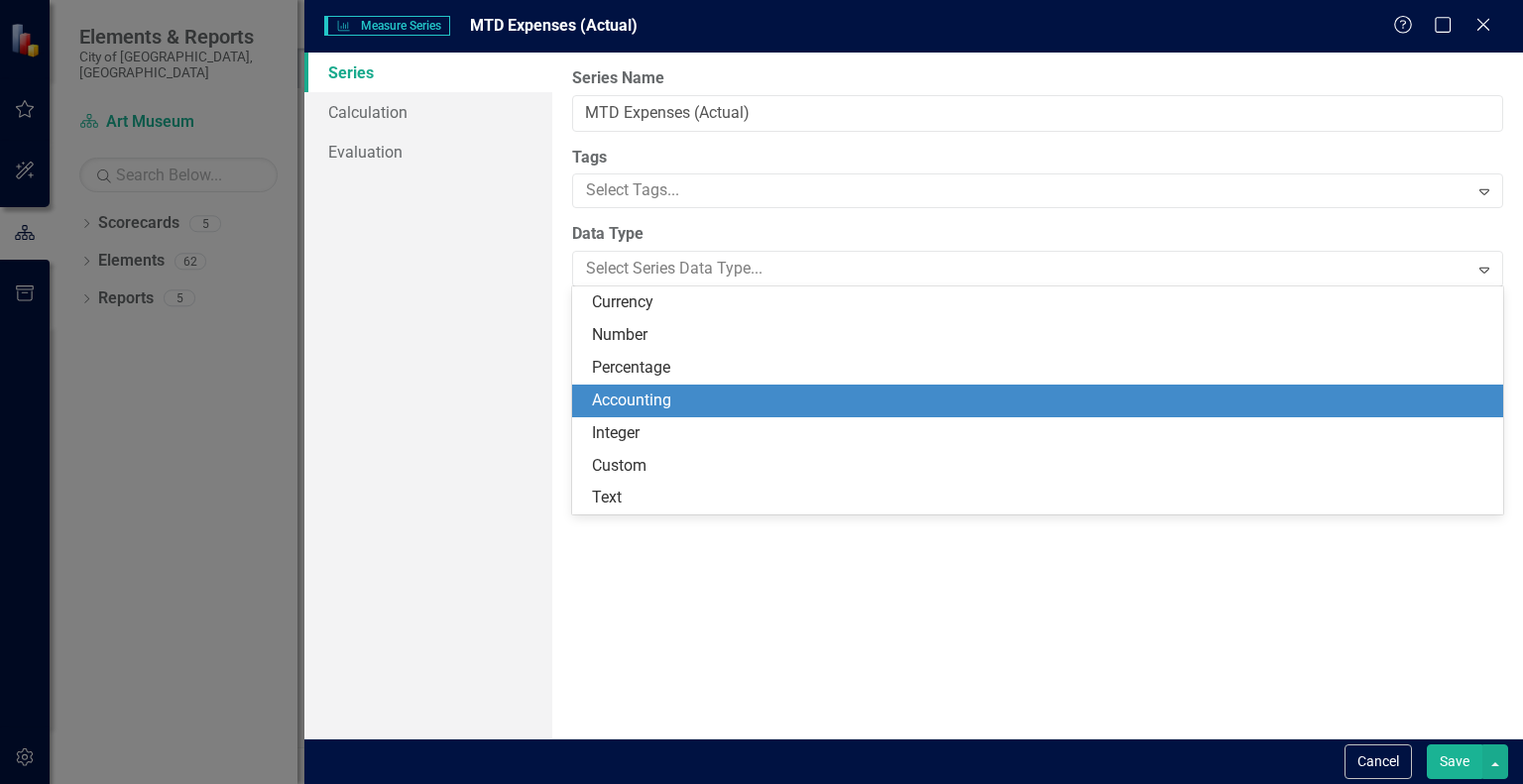 click on "Accounting" at bounding box center [1041, 400] 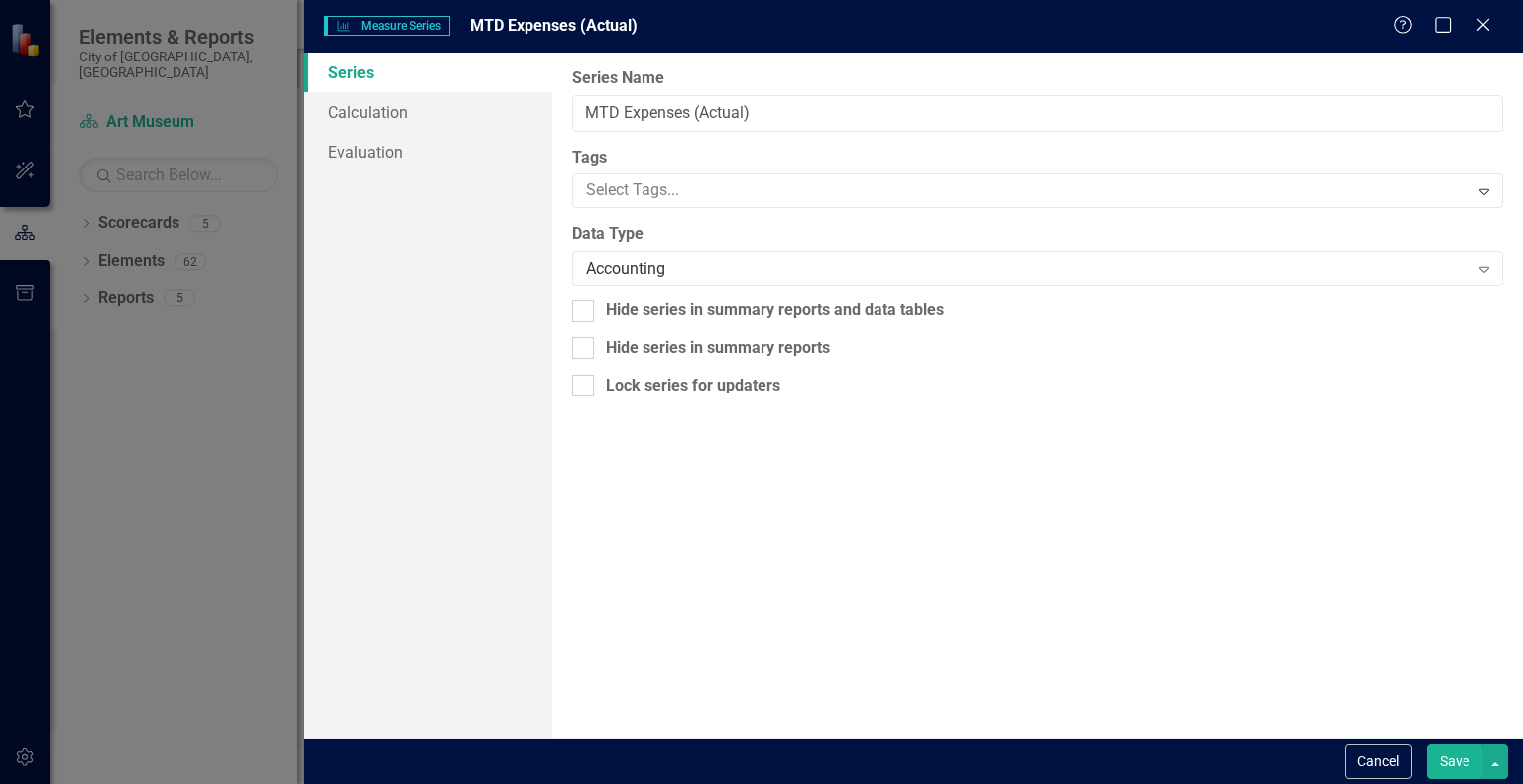 drag, startPoint x: 1448, startPoint y: 759, endPoint x: 1462, endPoint y: 759, distance: 14 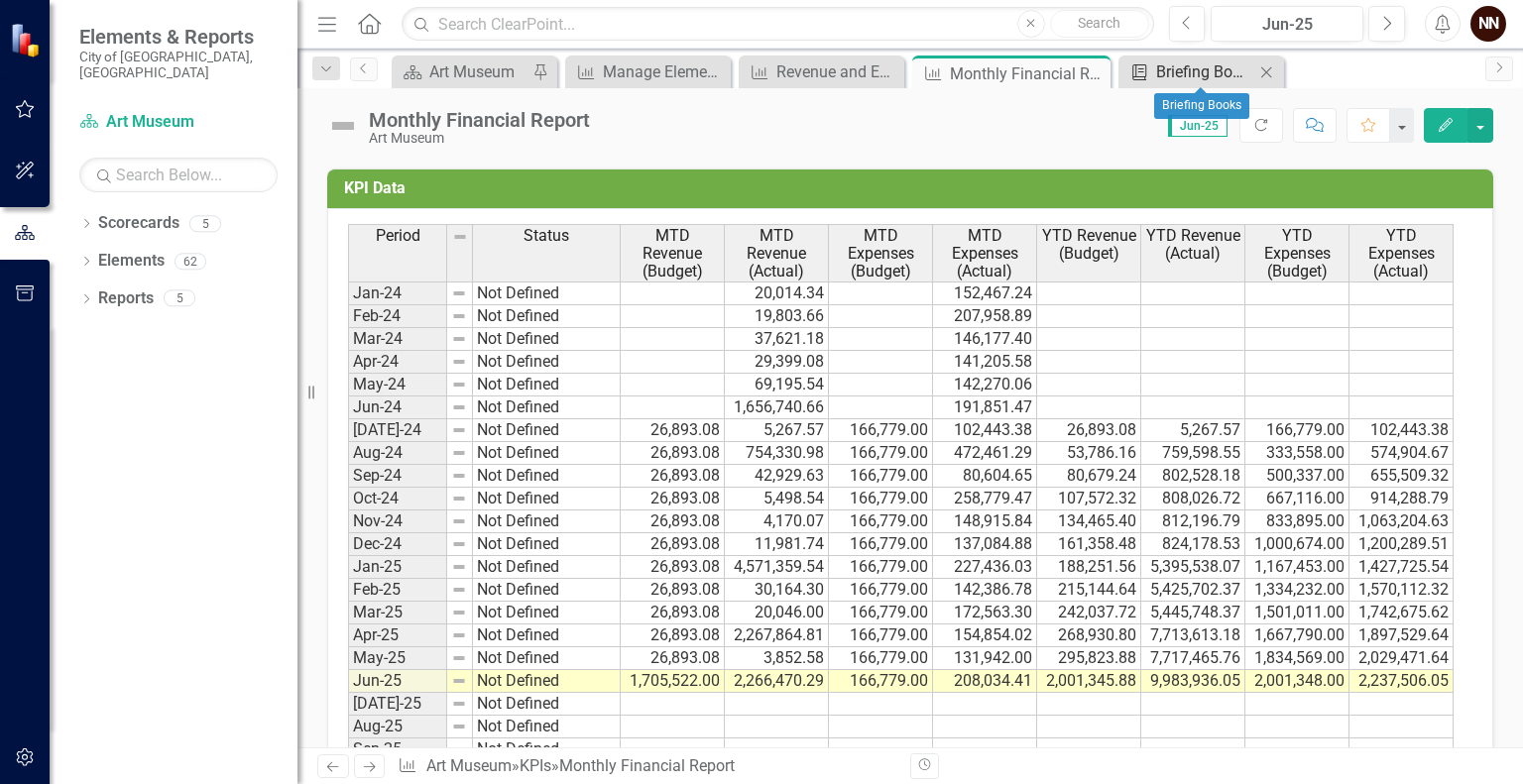 click on "Briefing Books" at bounding box center [1205, 71] 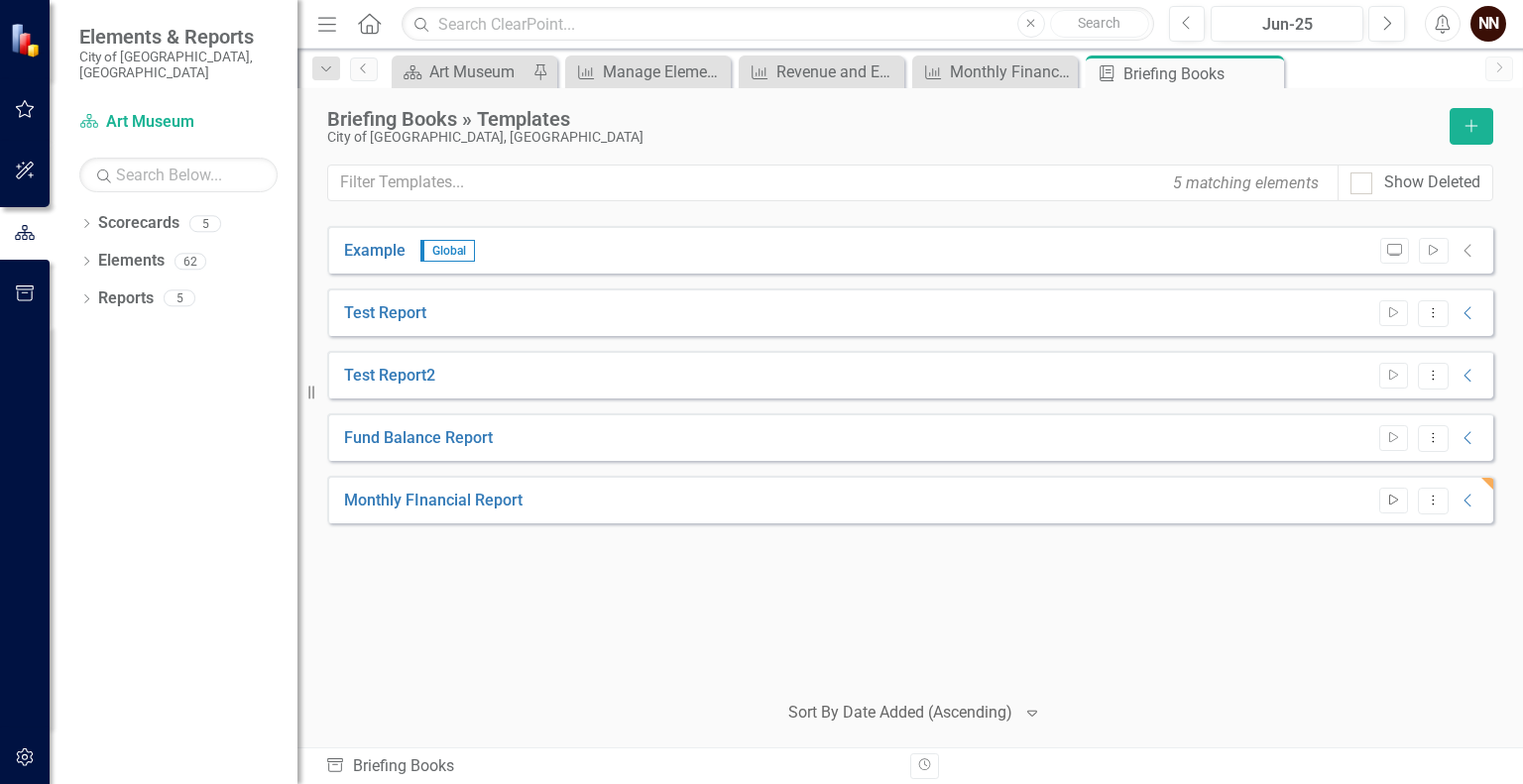 click on "Start" 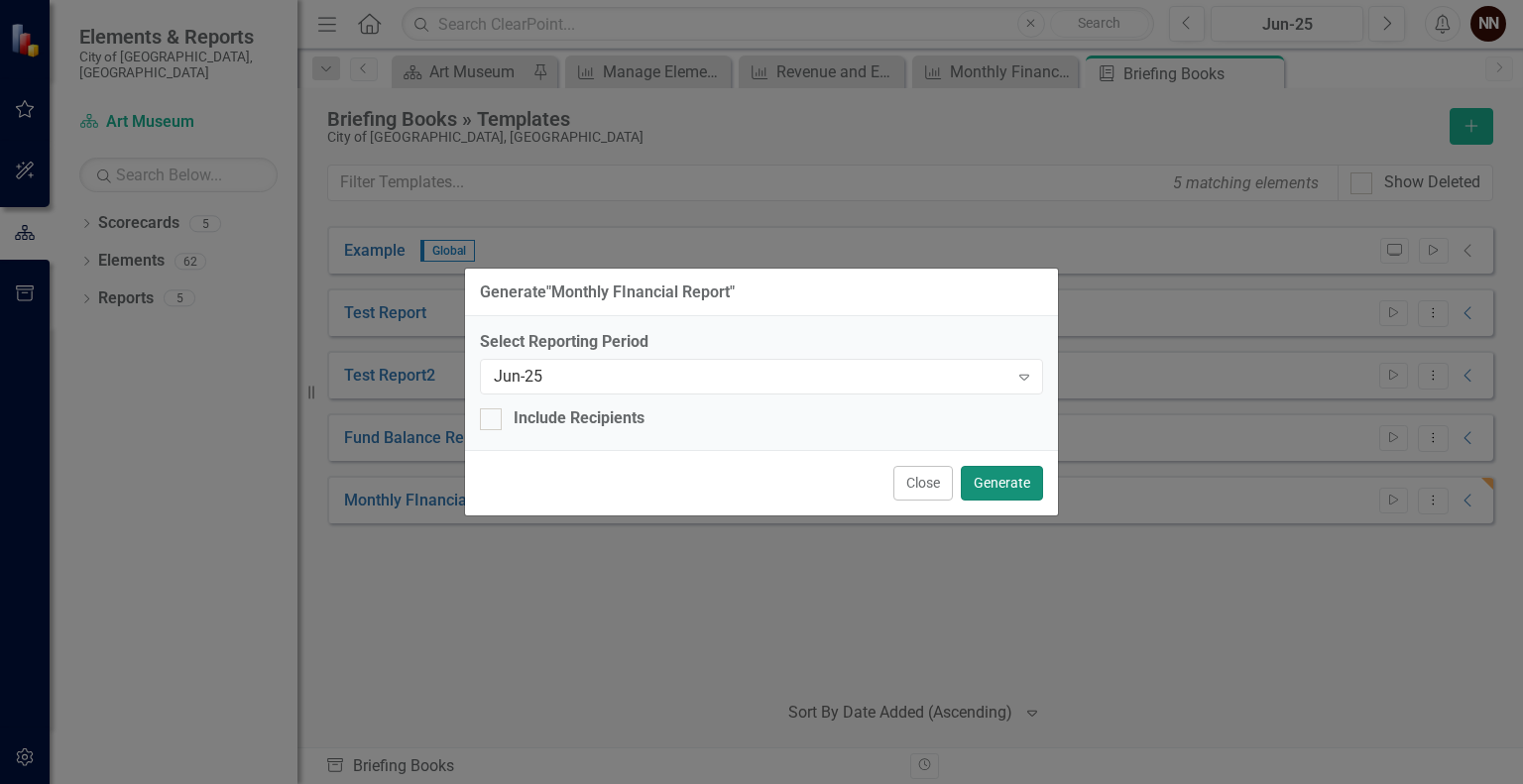 click on "Generate" at bounding box center (1001, 483) 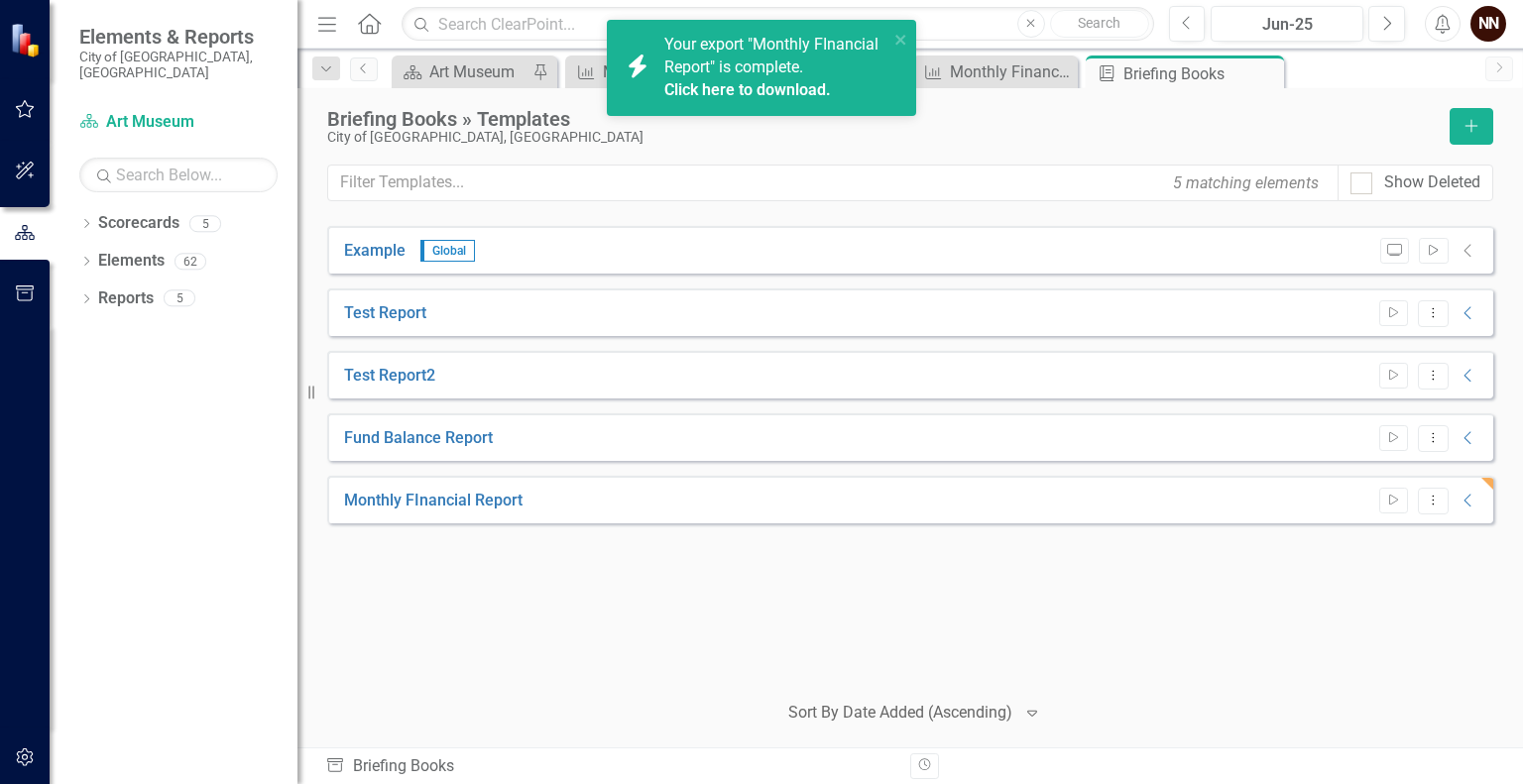 click on "Click here to download." at bounding box center [748, 89] 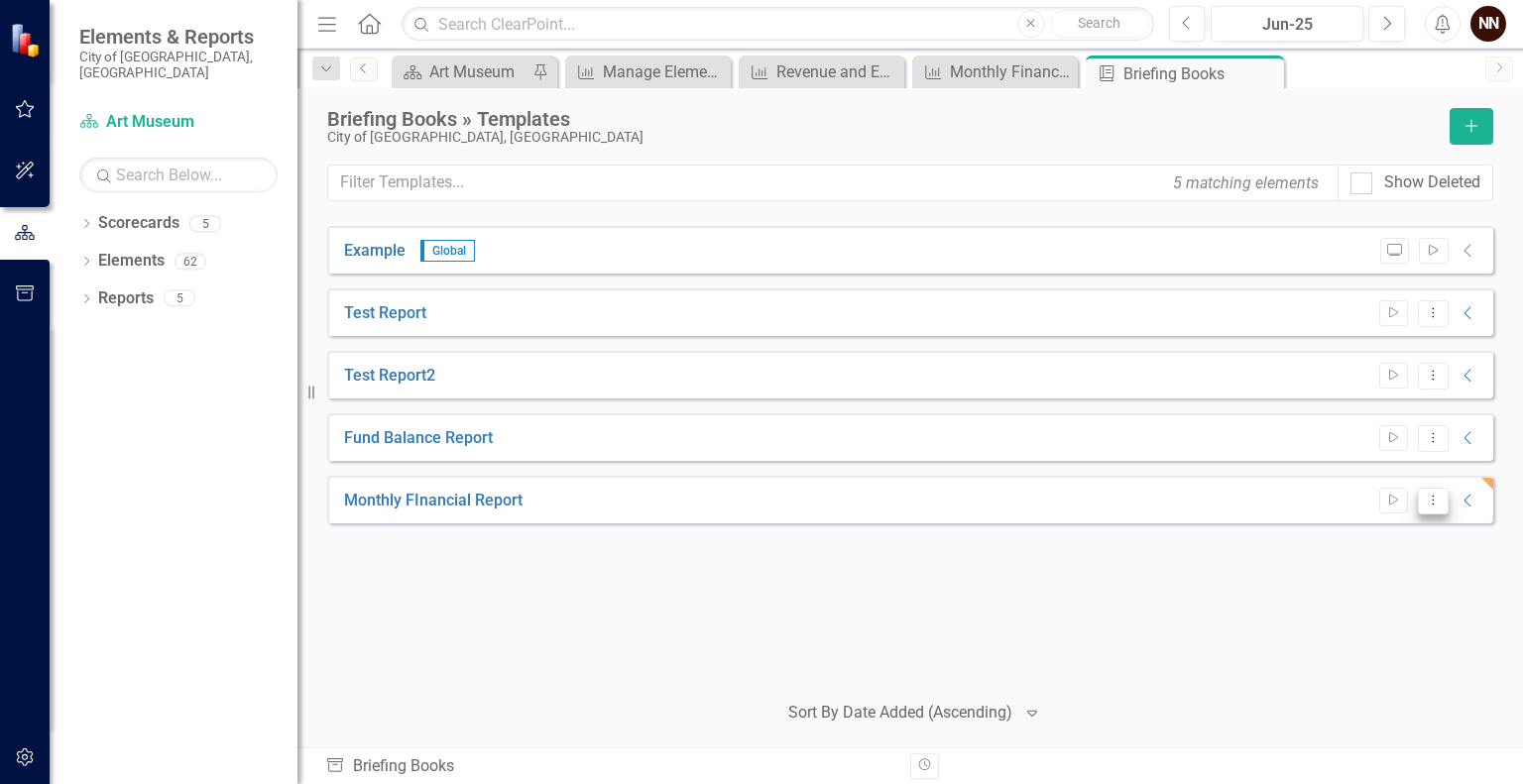 click on "Dropdown Menu" 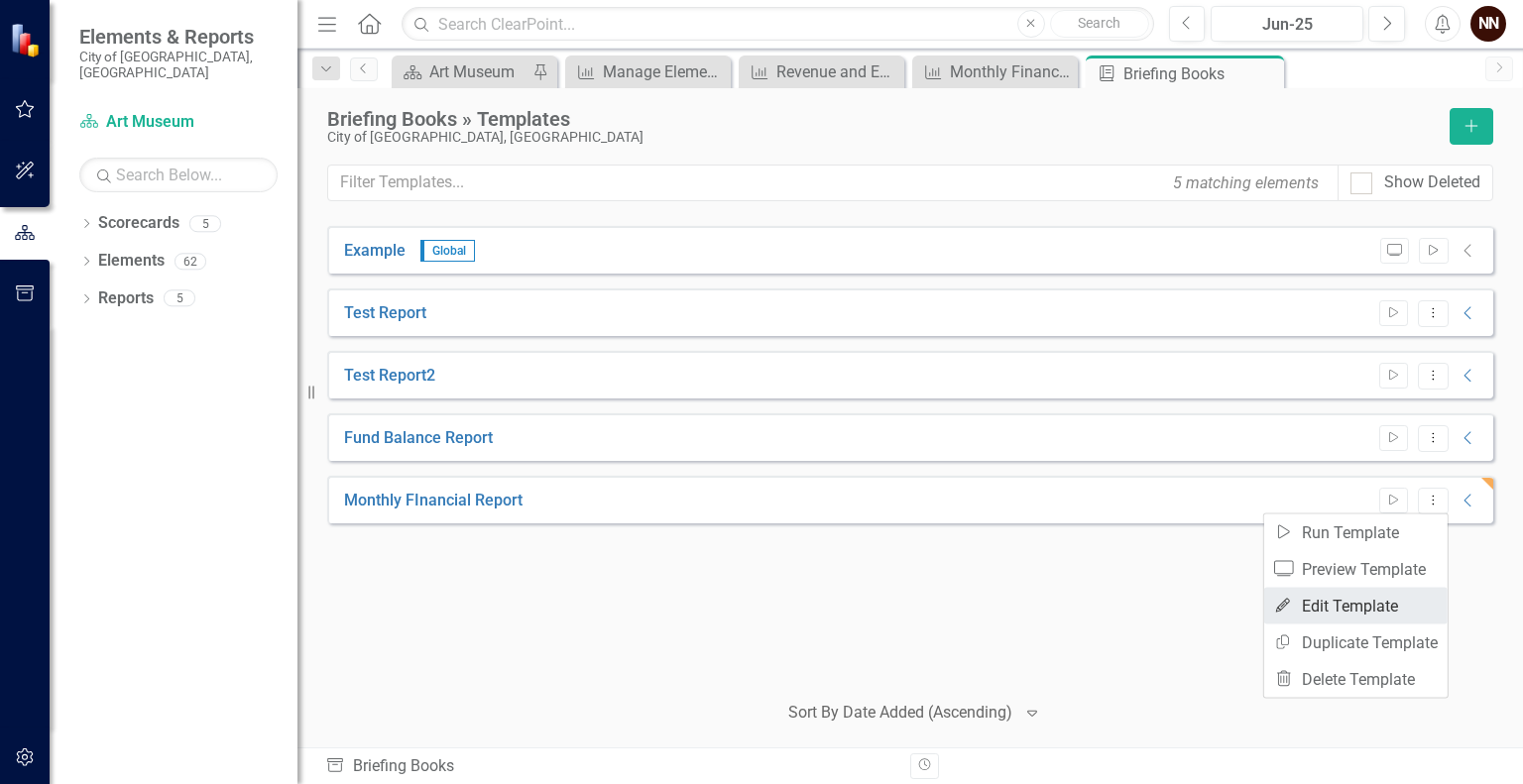 click on "Edit Edit Template" at bounding box center (1355, 606) 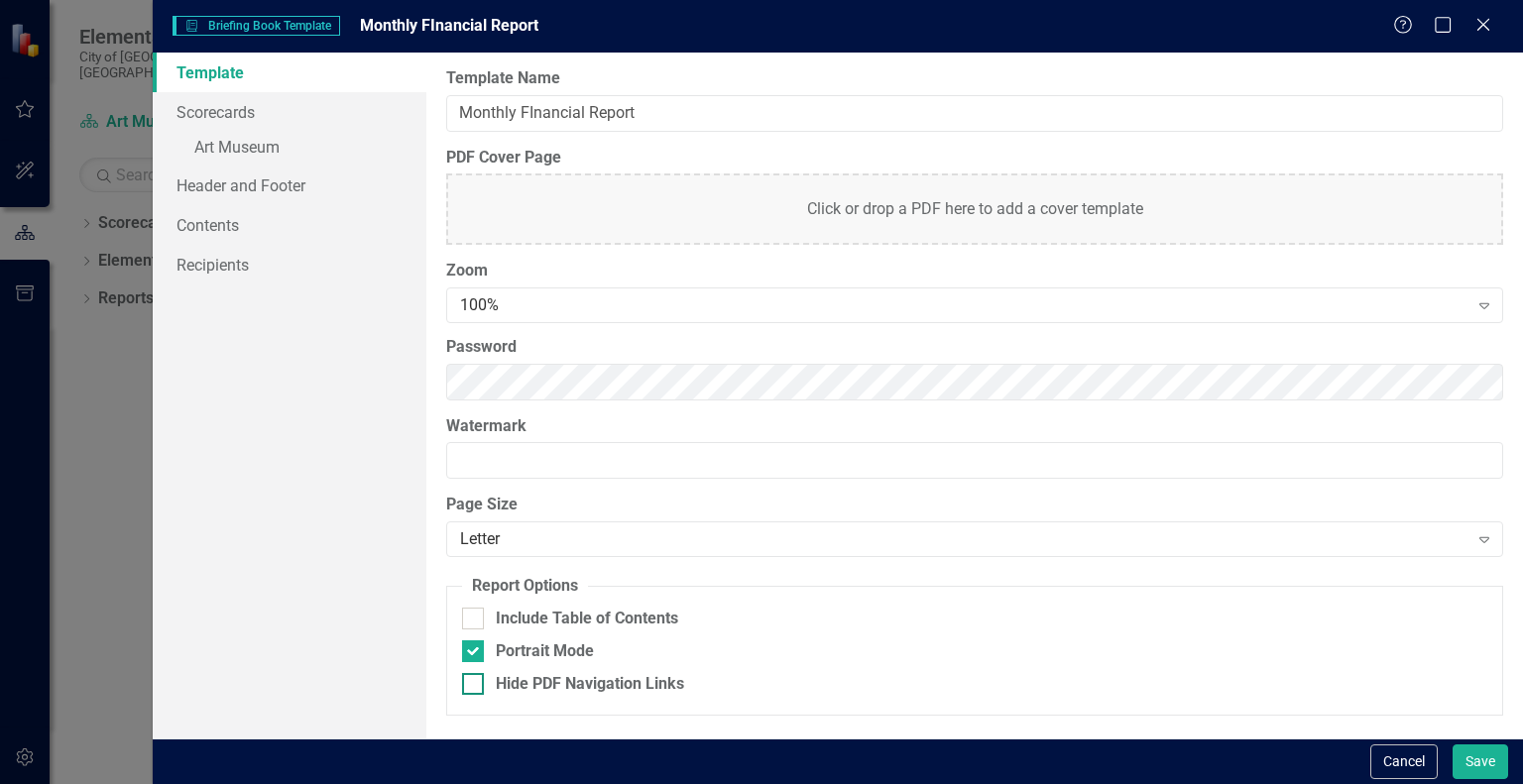 click on "Hide PDF Navigation Links" at bounding box center (590, 684) 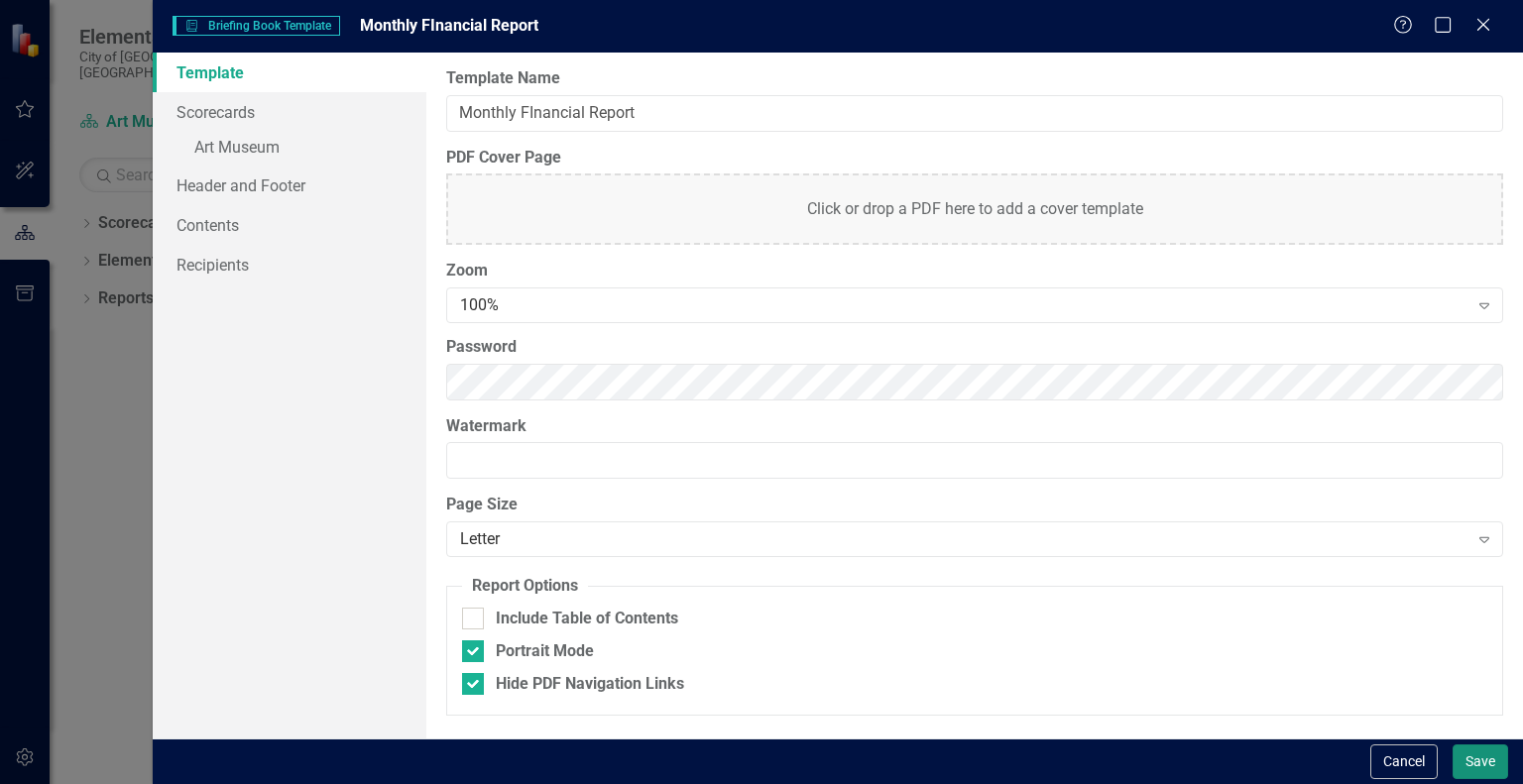 click on "Save" at bounding box center (1480, 761) 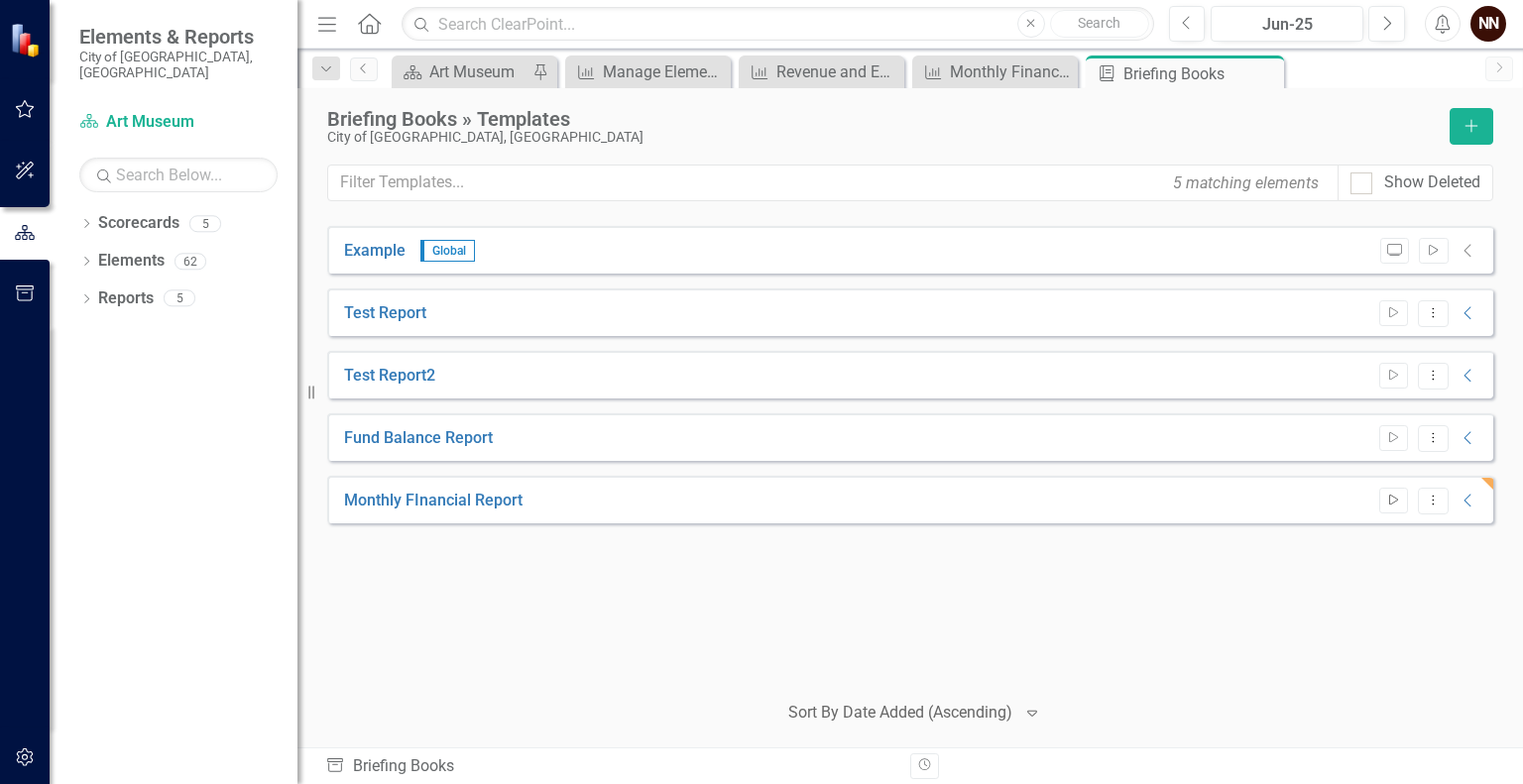 click on "Start" 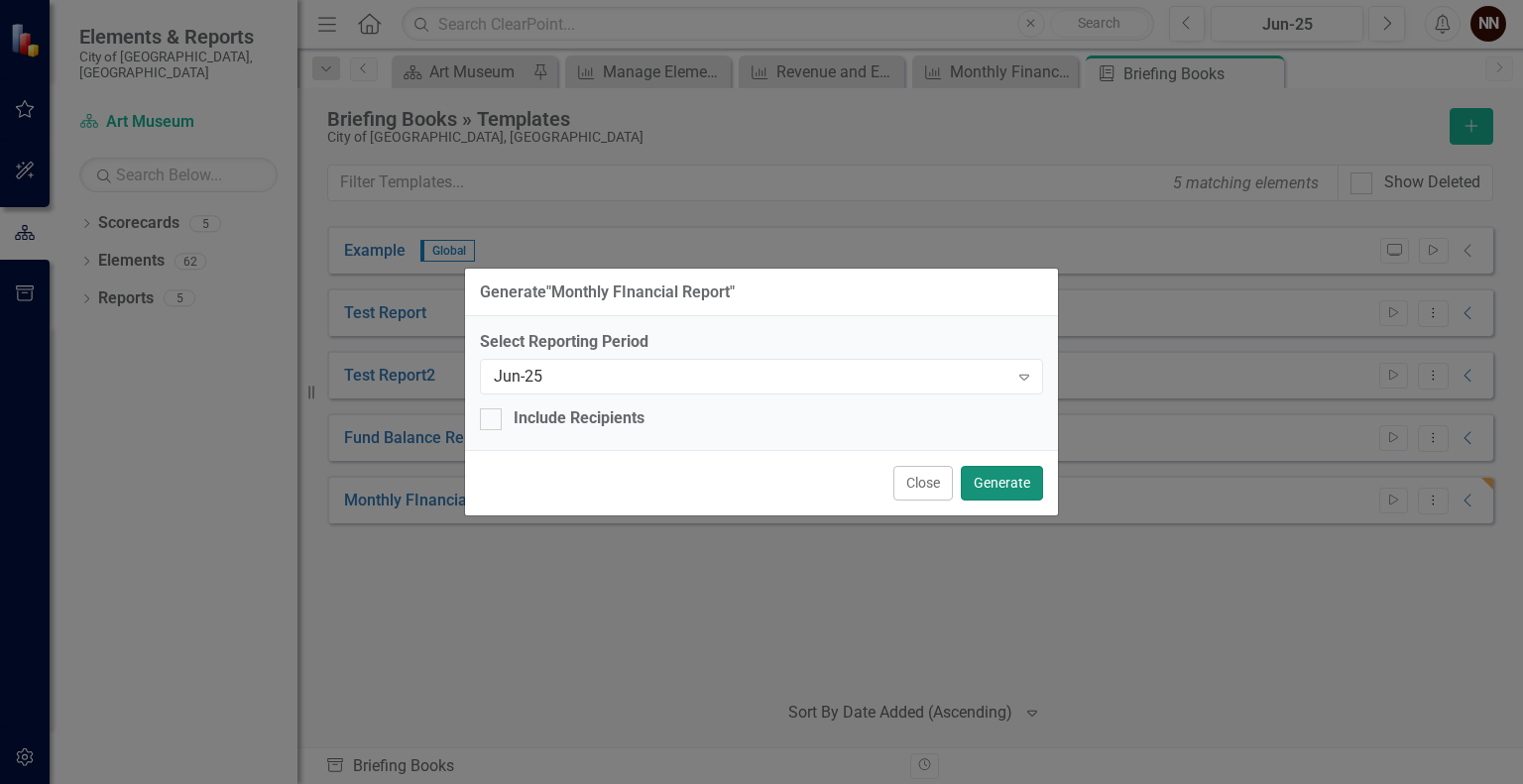 click on "Generate" at bounding box center [1001, 483] 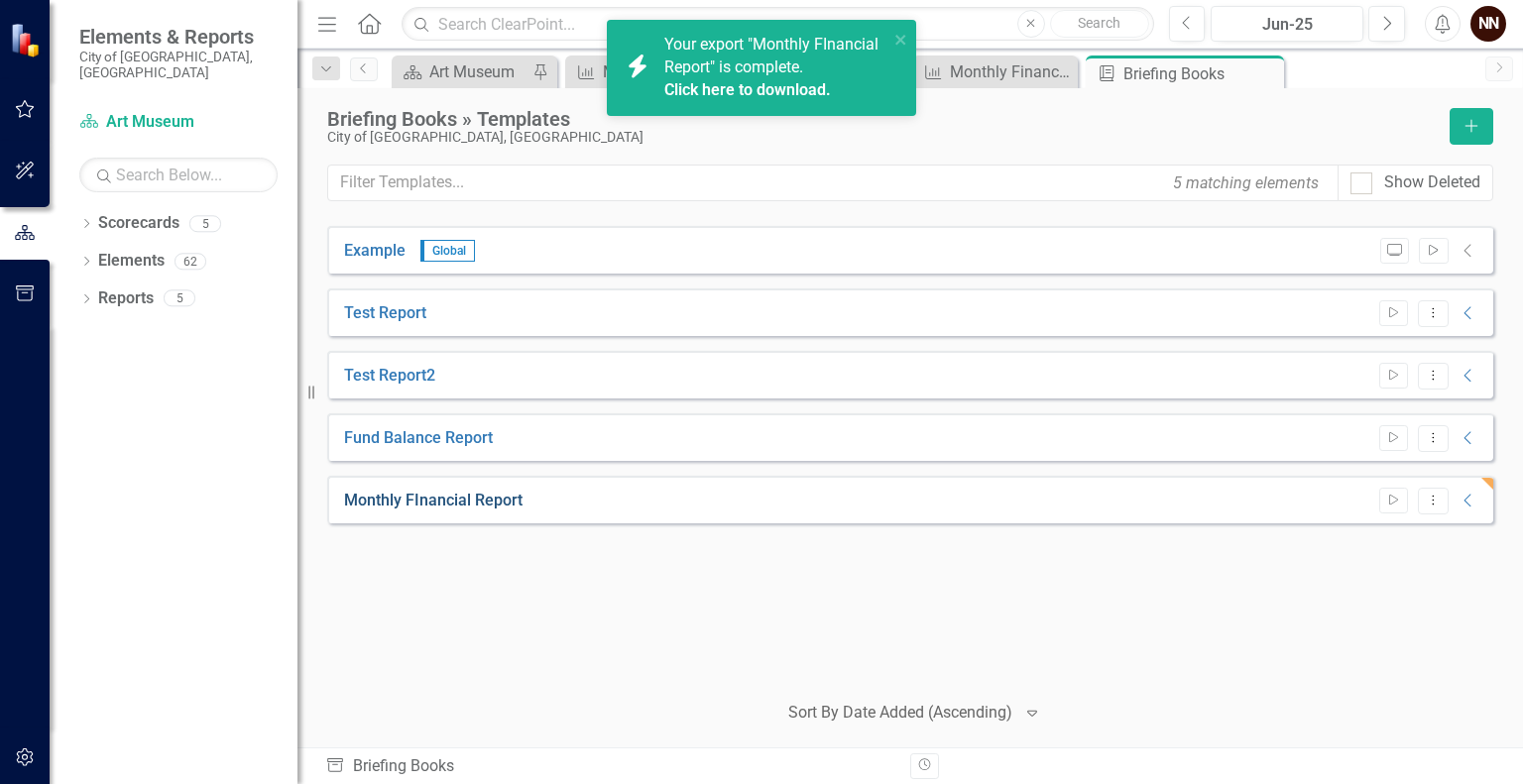 click on "Monthly FInancial Report" at bounding box center (433, 501) 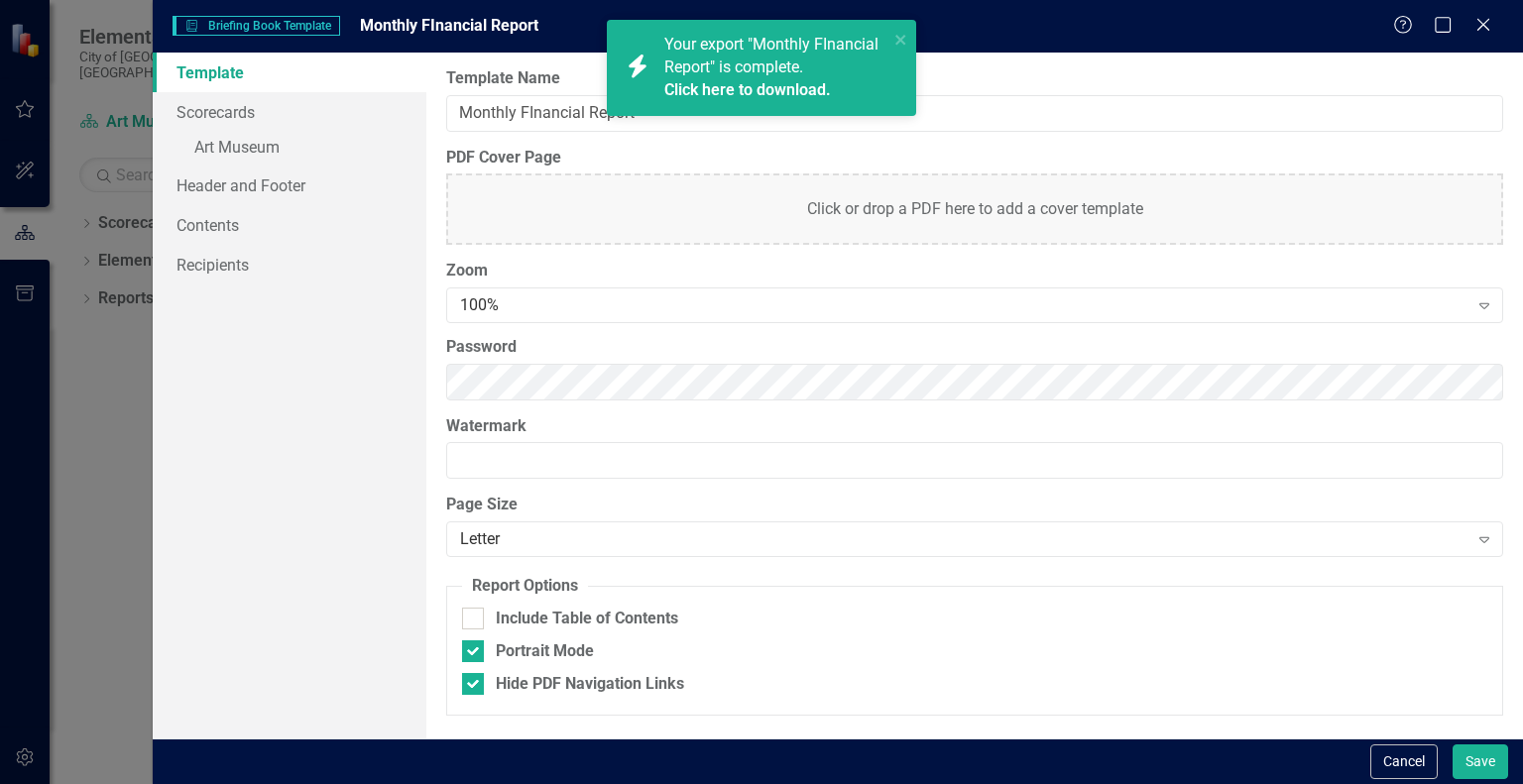 drag, startPoint x: 1403, startPoint y: 771, endPoint x: 789, endPoint y: 95, distance: 913.22067 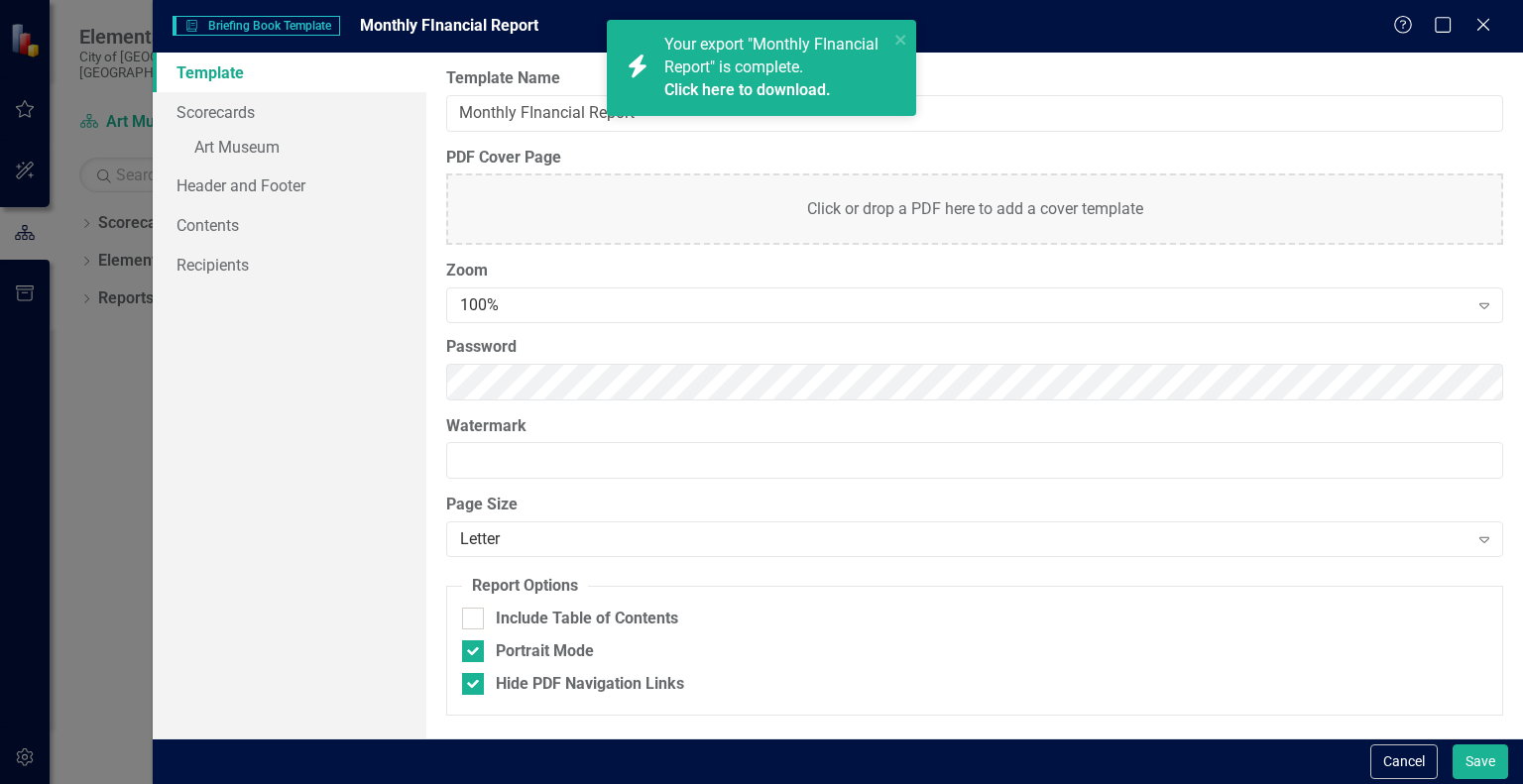 click on "Click here to download." at bounding box center [748, 89] 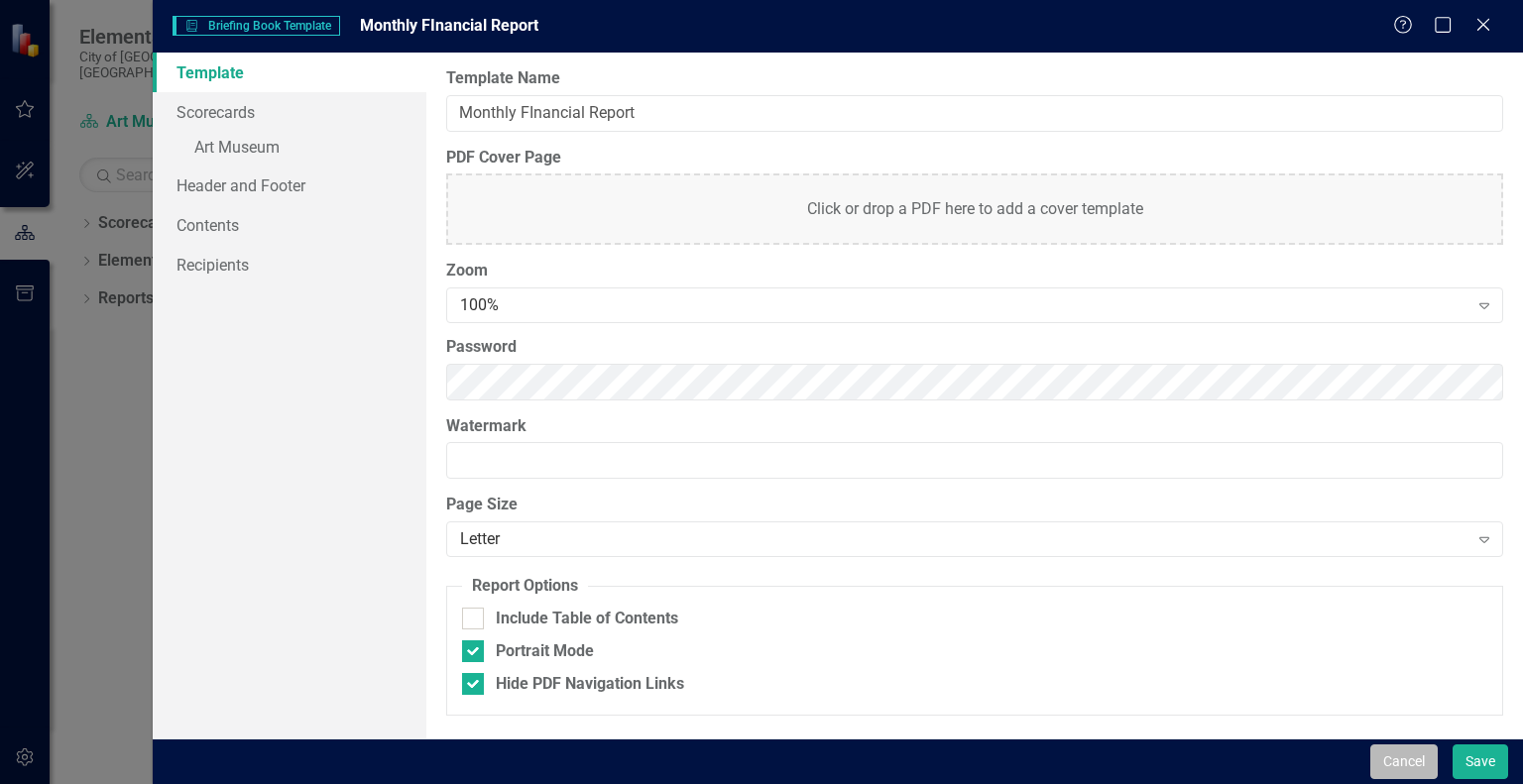 click on "Cancel" at bounding box center (1404, 761) 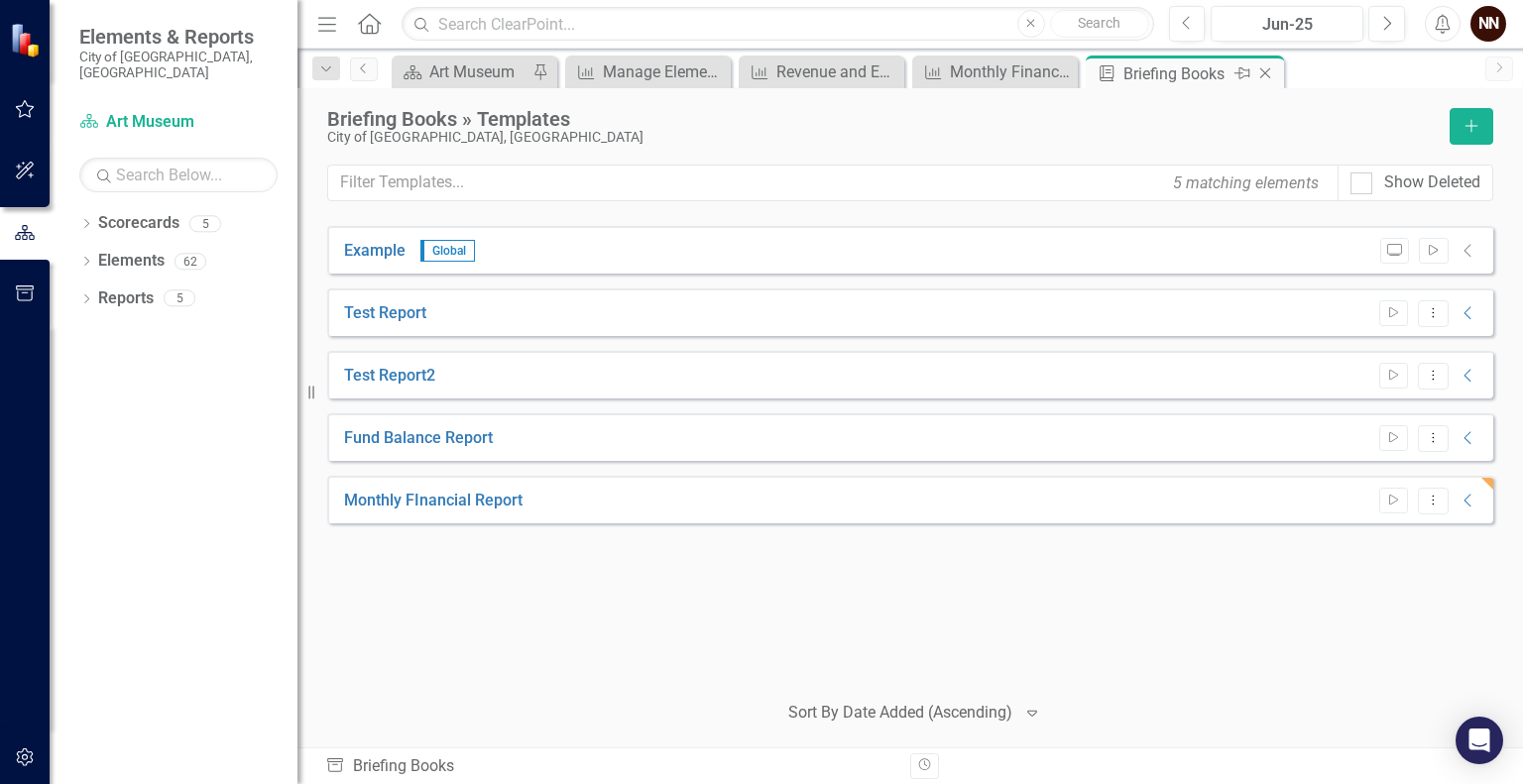click on "Close" 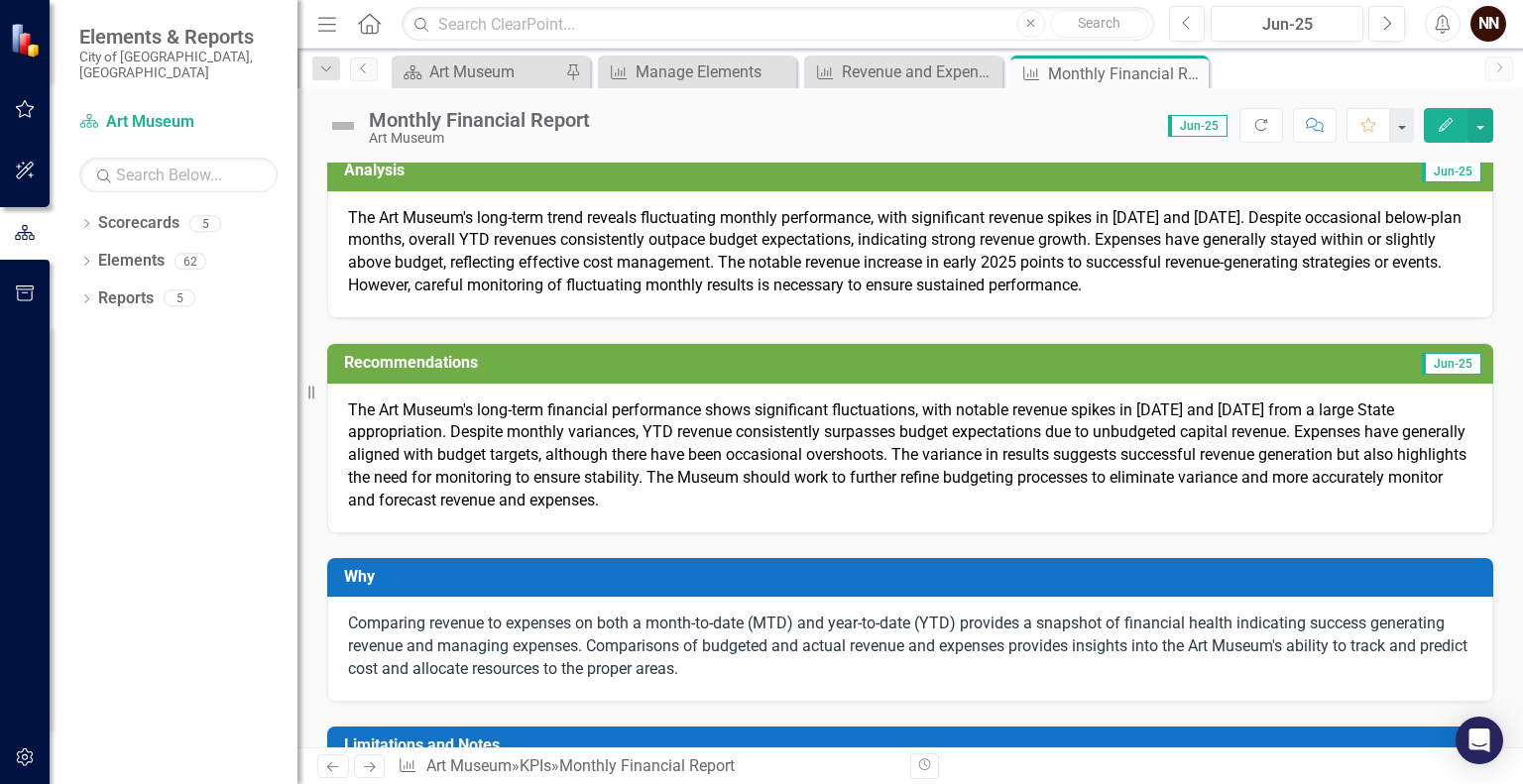 scroll, scrollTop: 0, scrollLeft: 0, axis: both 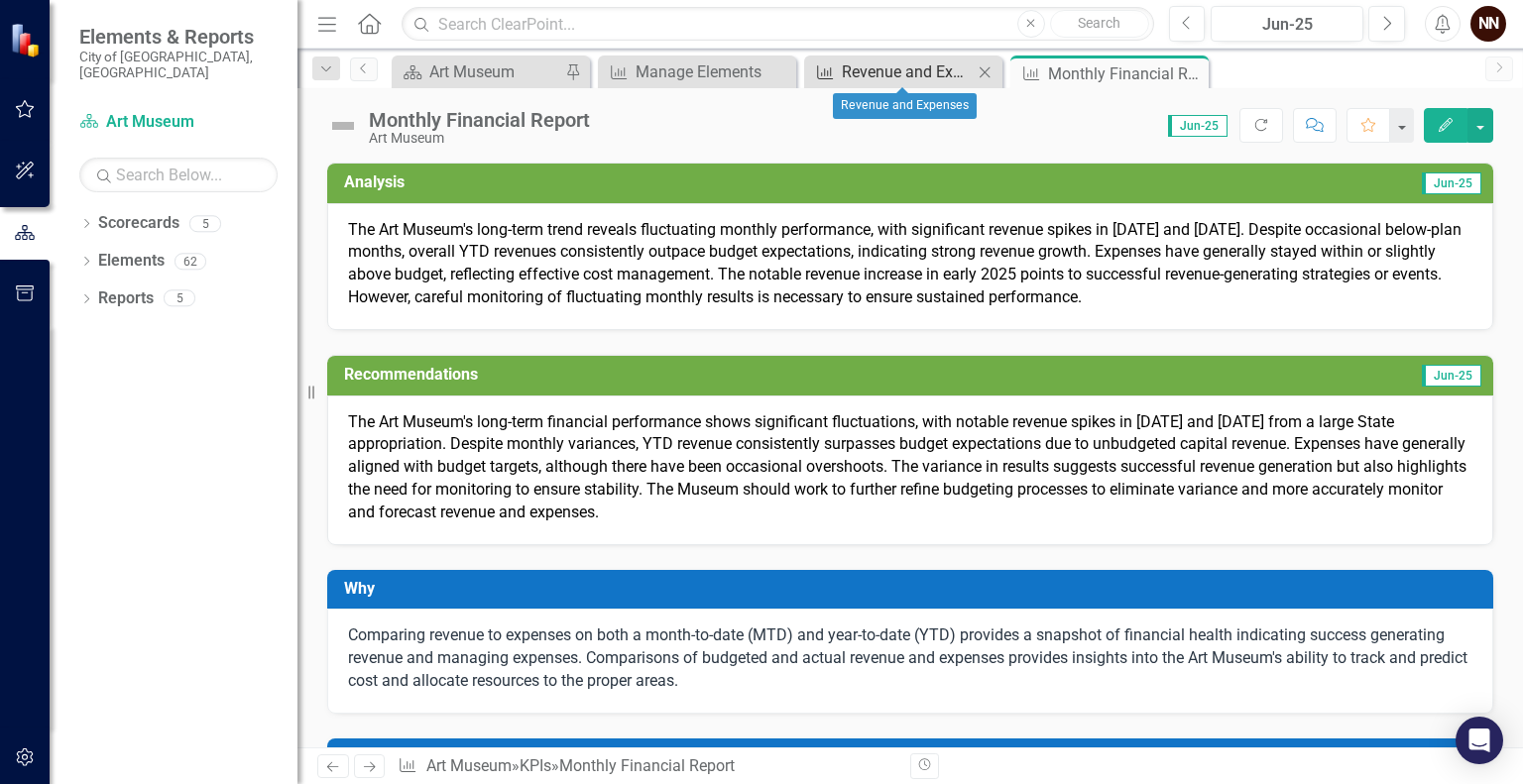 click on "Revenue and Expenses" at bounding box center (907, 71) 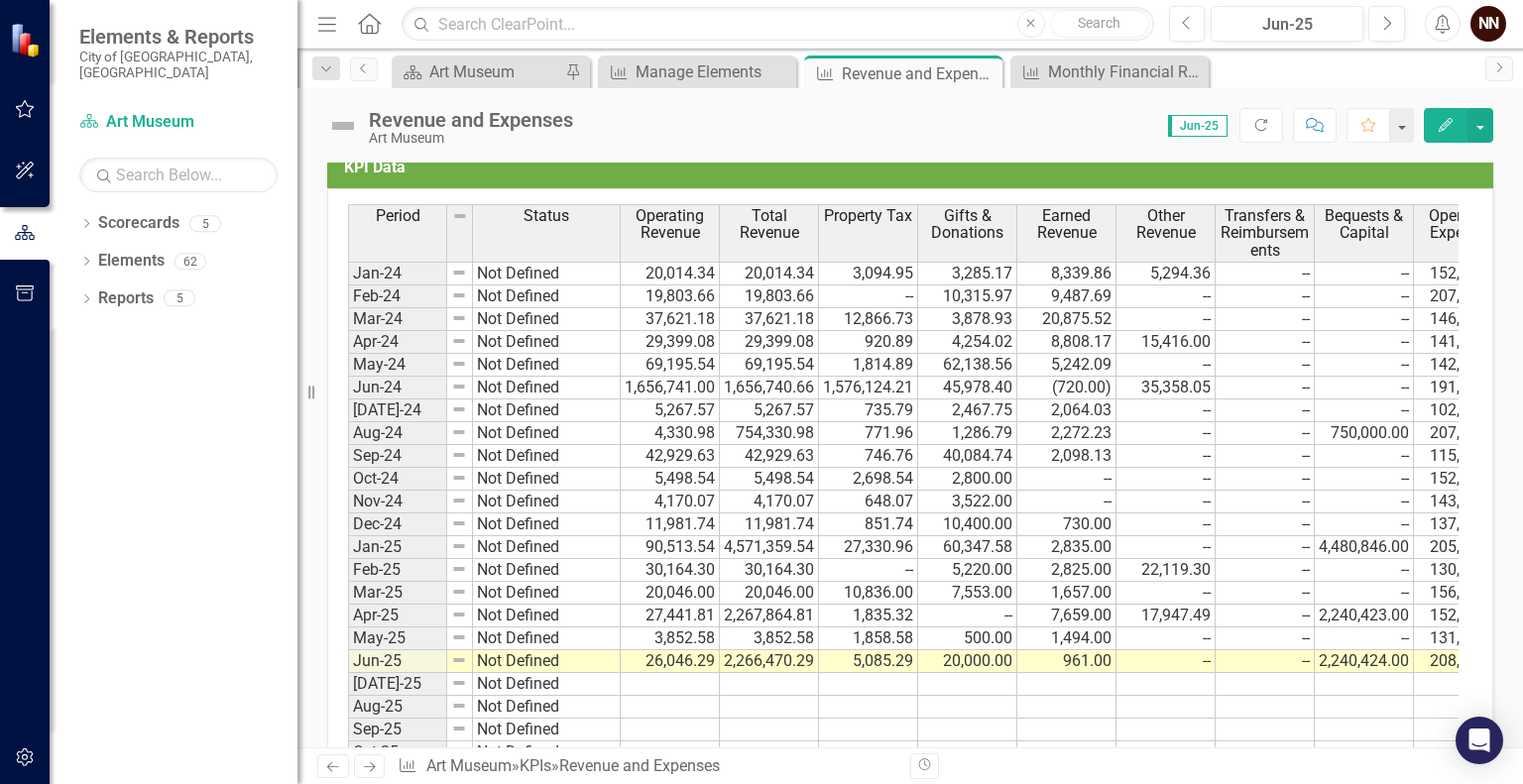 scroll, scrollTop: 1737, scrollLeft: 0, axis: vertical 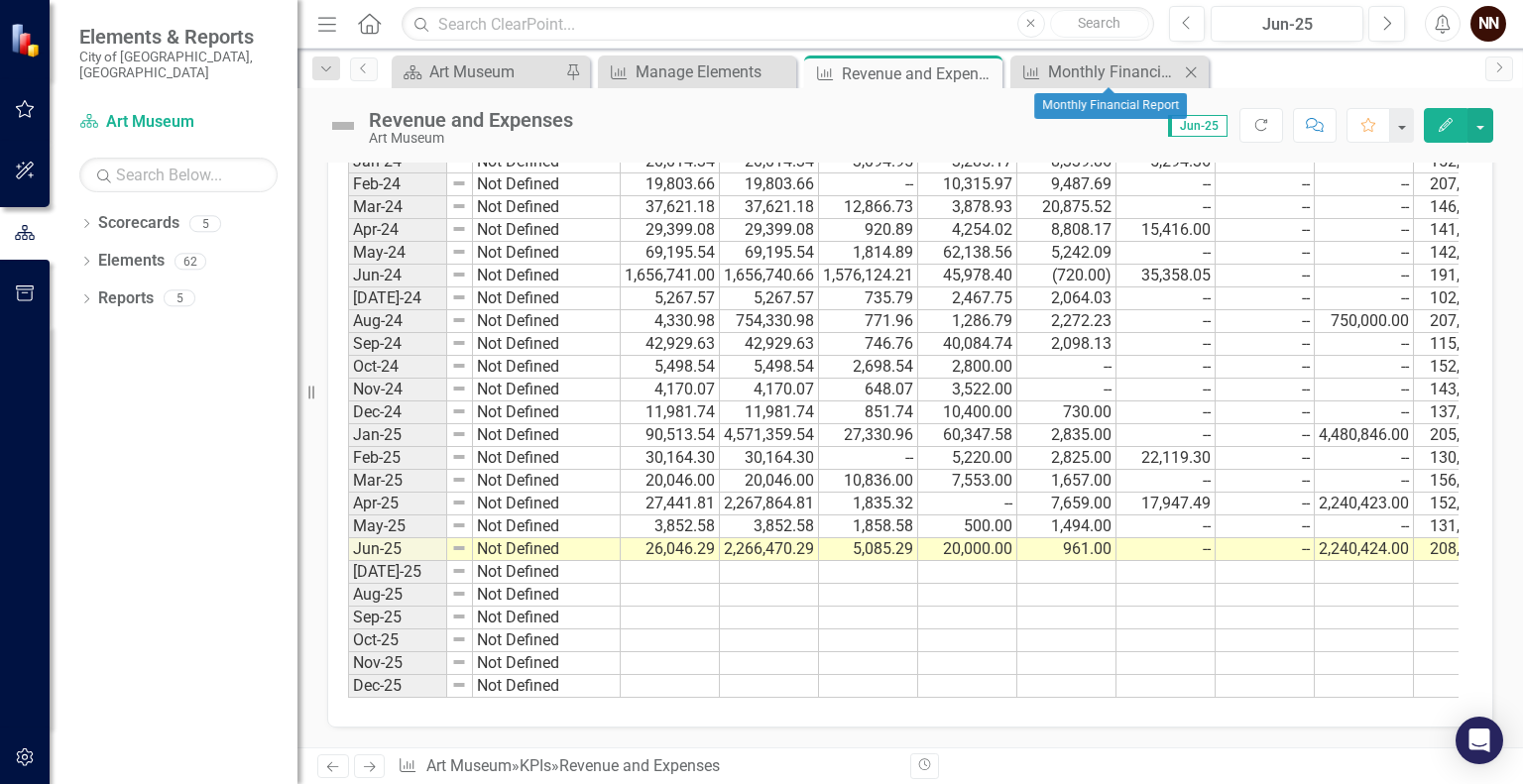 click on "Close" 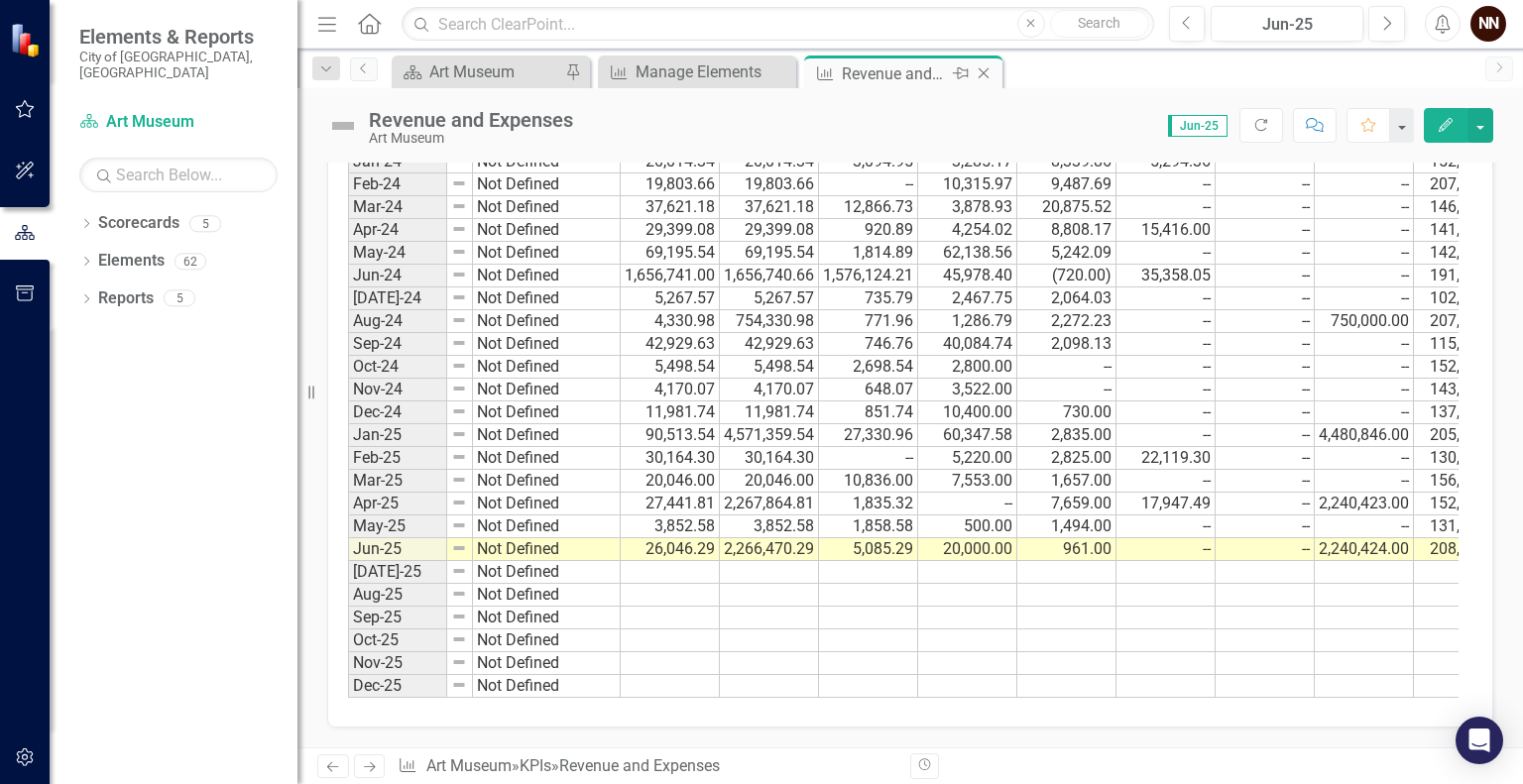 click 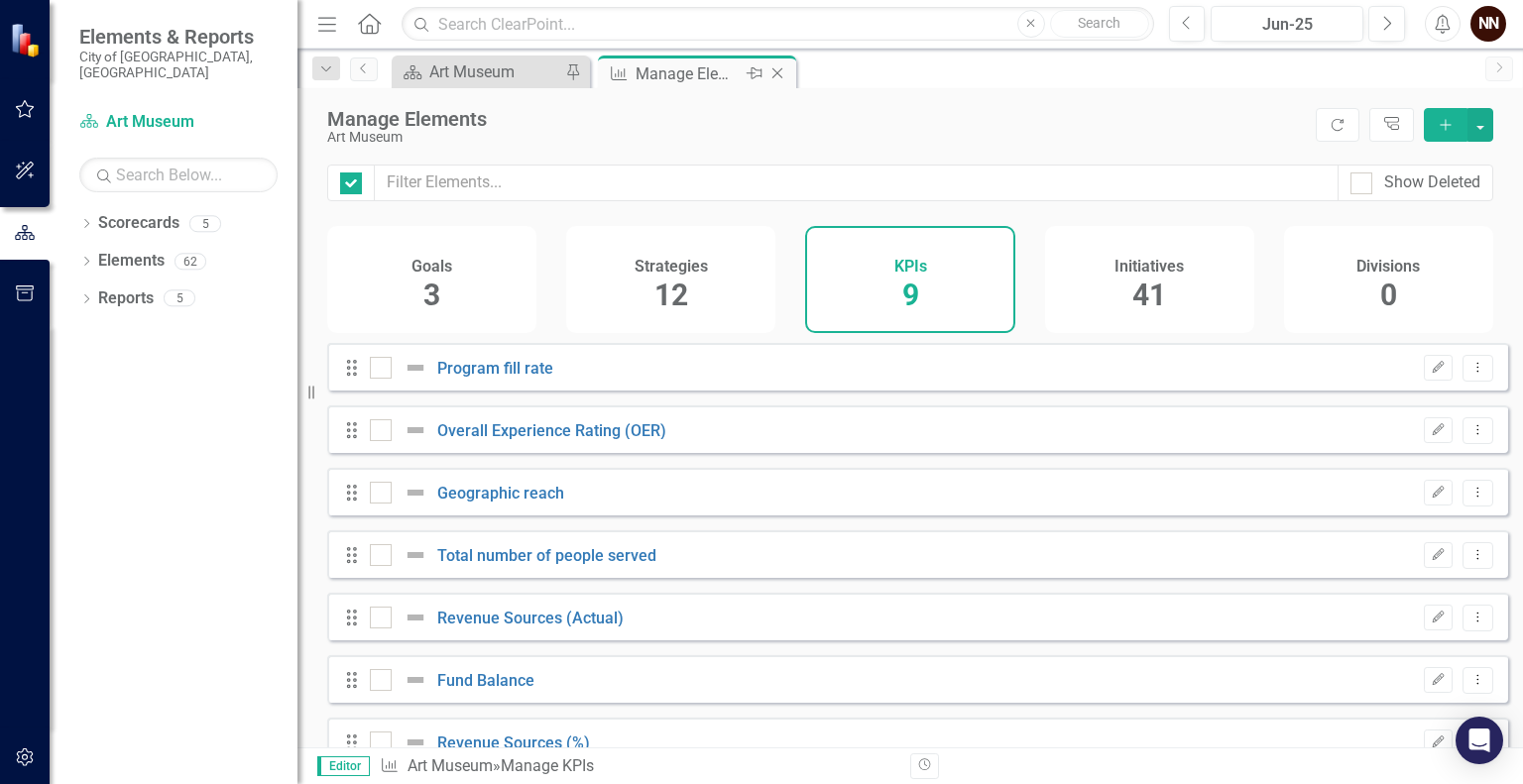 checkbox on "false" 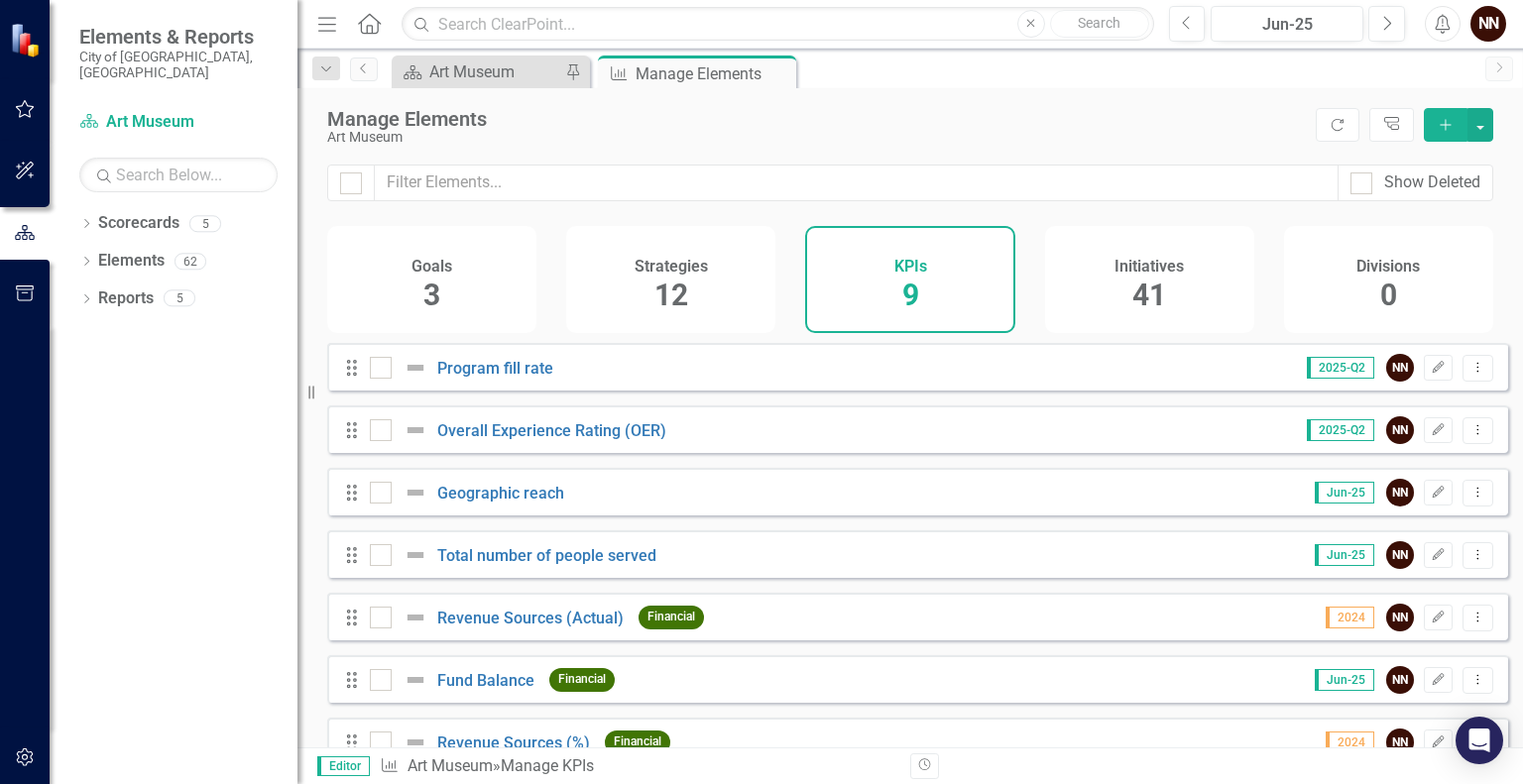 click on "12" at bounding box center [671, 294] 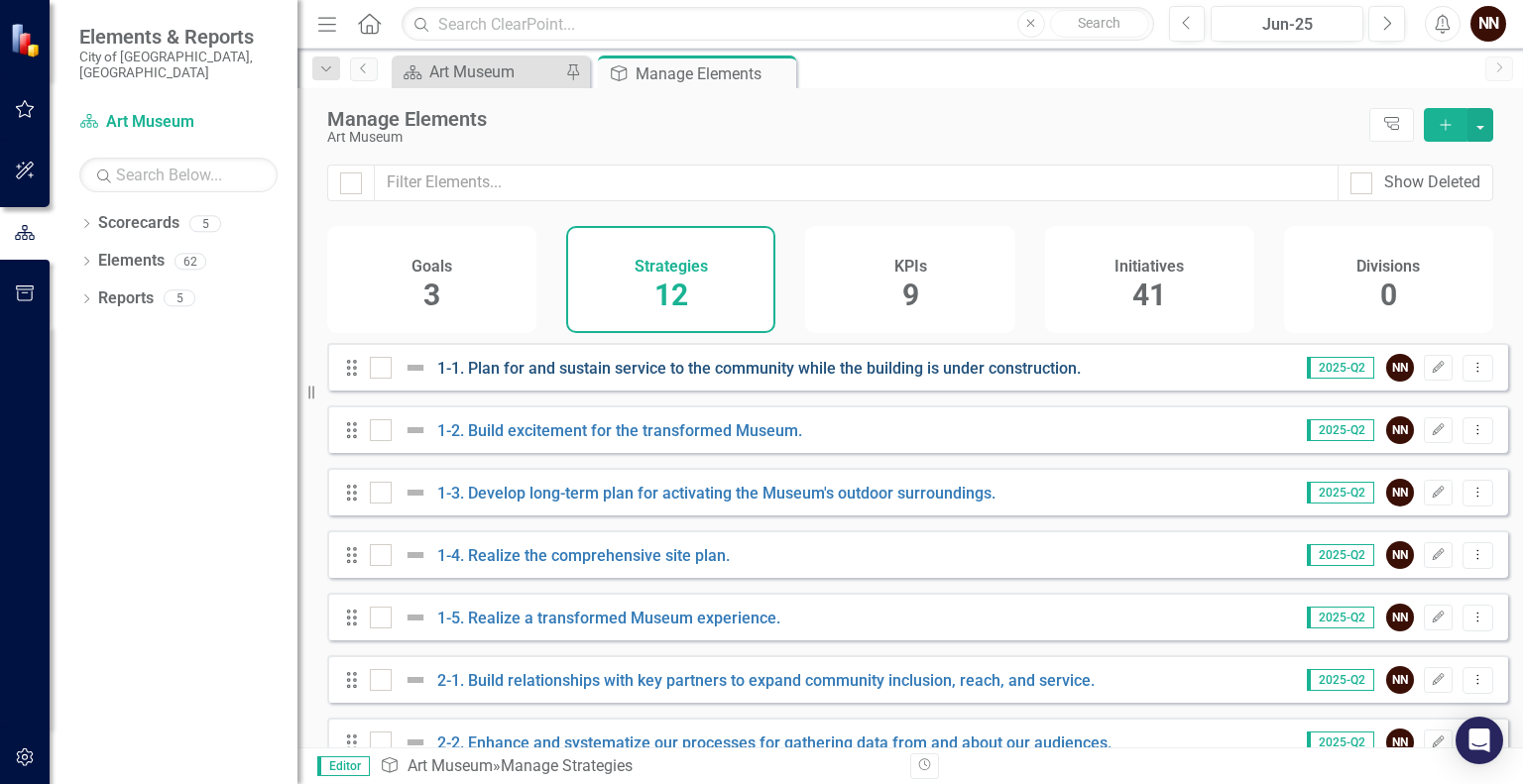 click on "1-1. Plan for and sustain service to the community while the building is under construction." at bounding box center [759, 368] 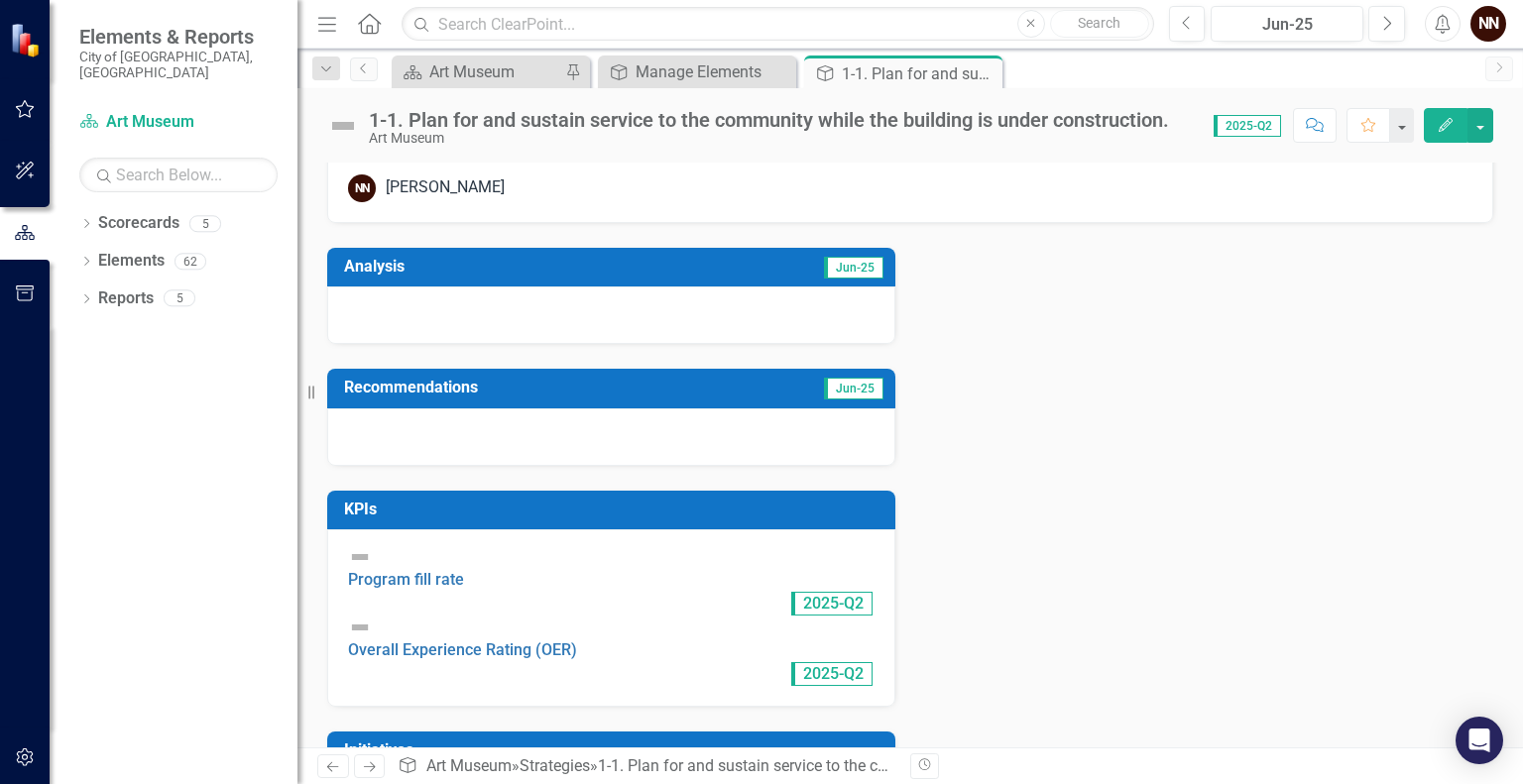 scroll, scrollTop: 0, scrollLeft: 0, axis: both 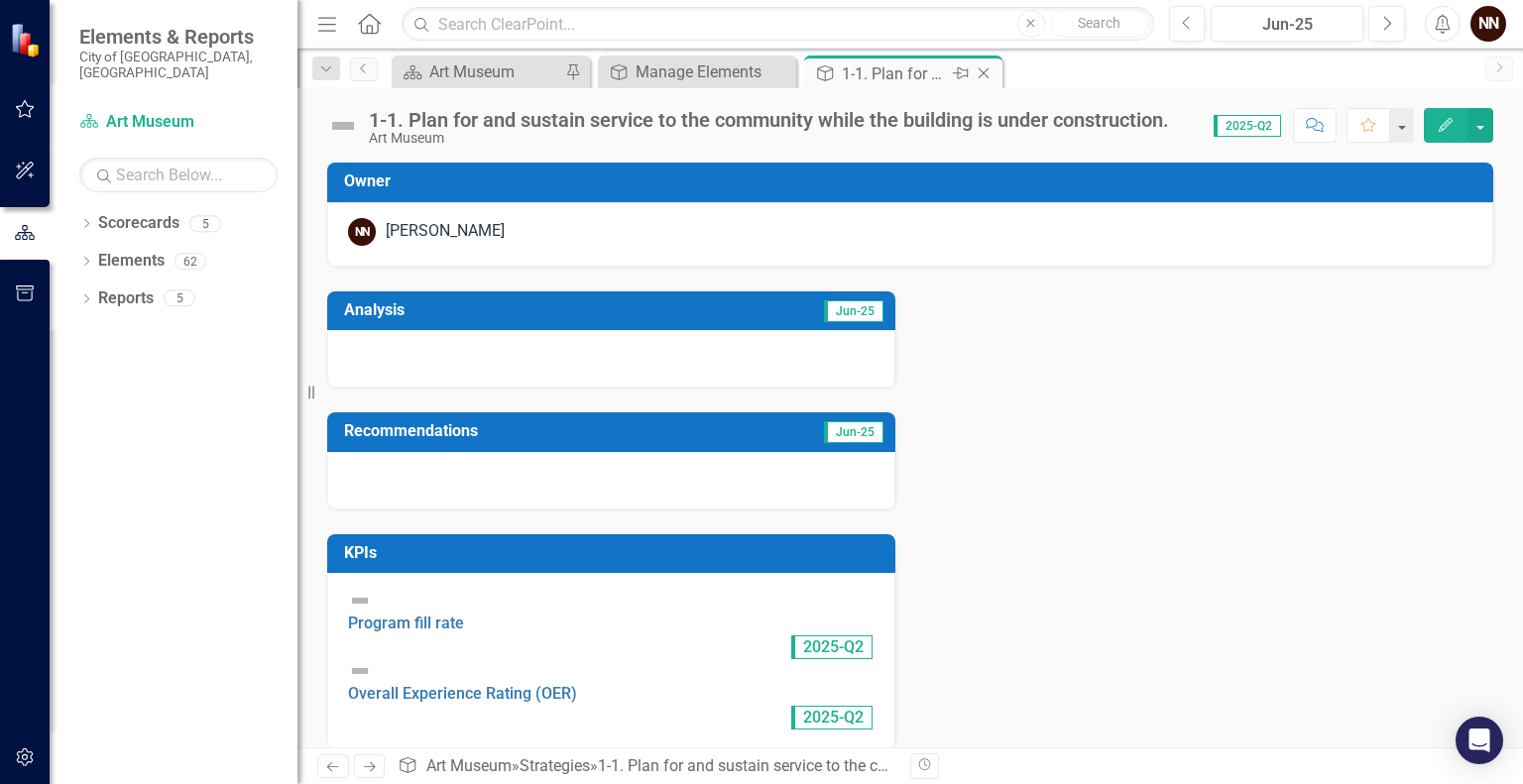click on "Close" 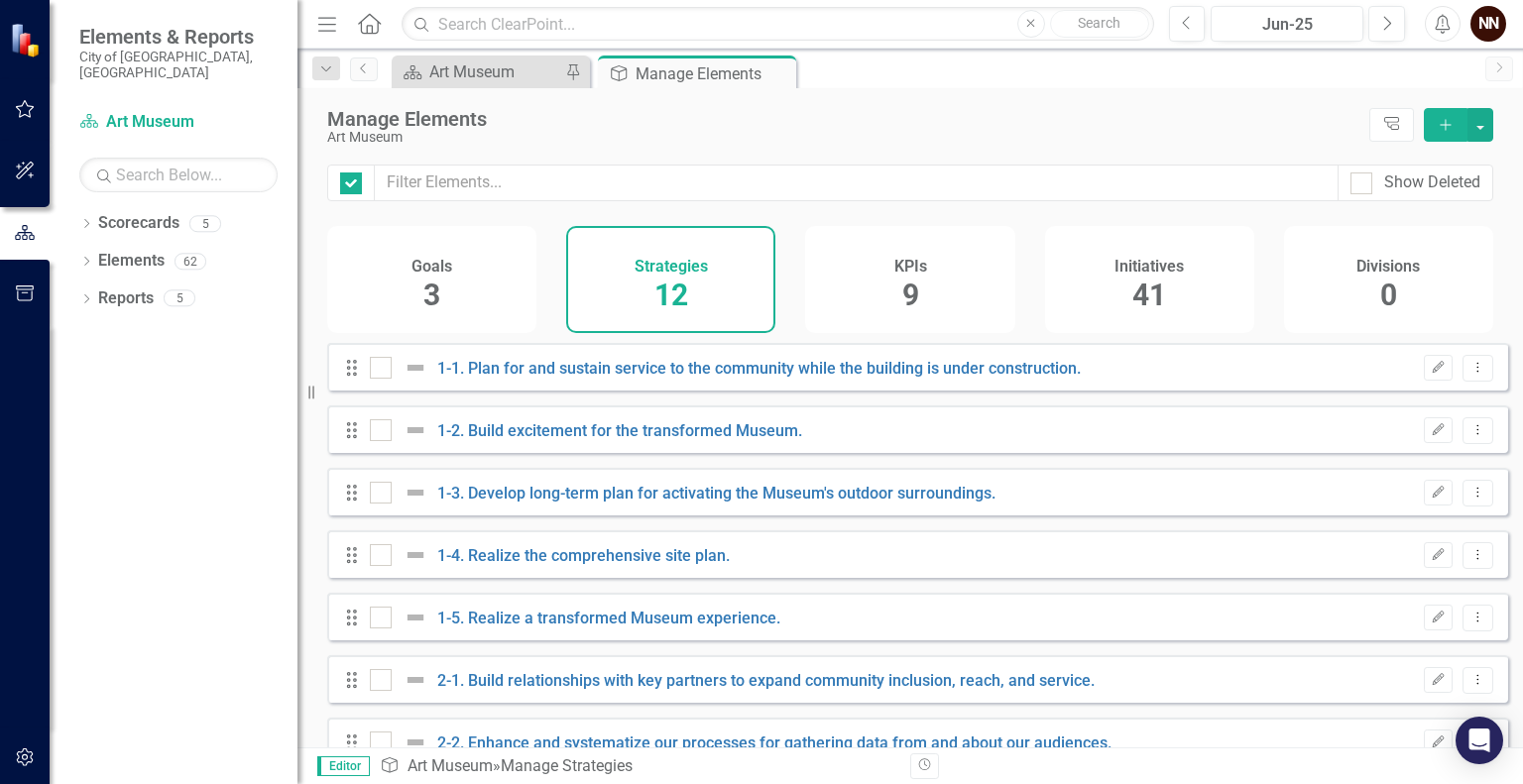 checkbox on "false" 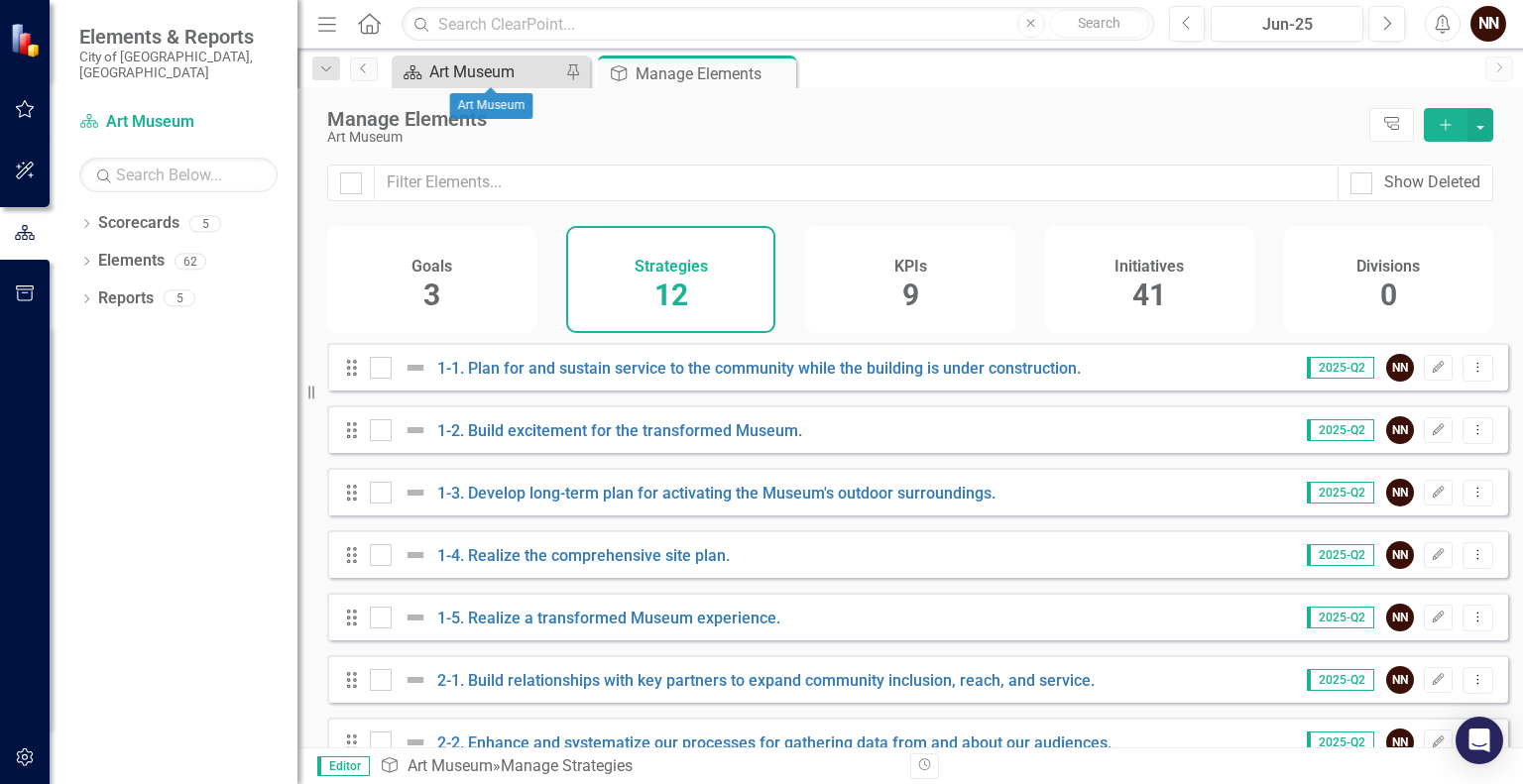 click on "Art Museum" at bounding box center [495, 71] 